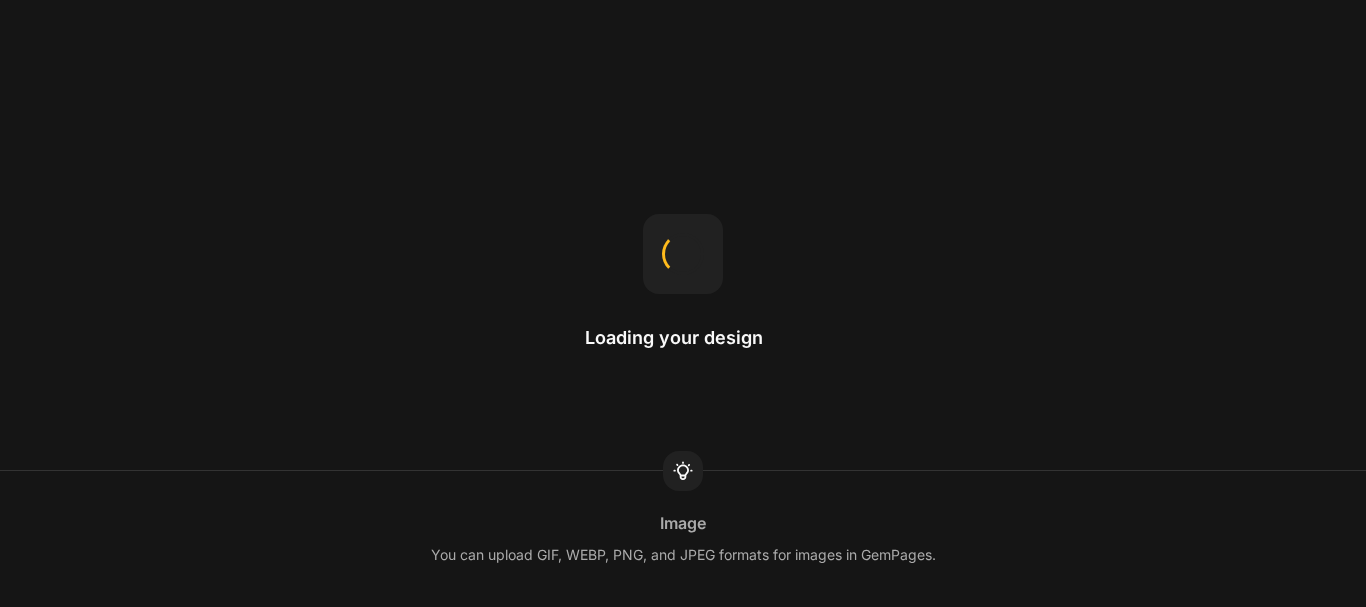 scroll, scrollTop: 0, scrollLeft: 0, axis: both 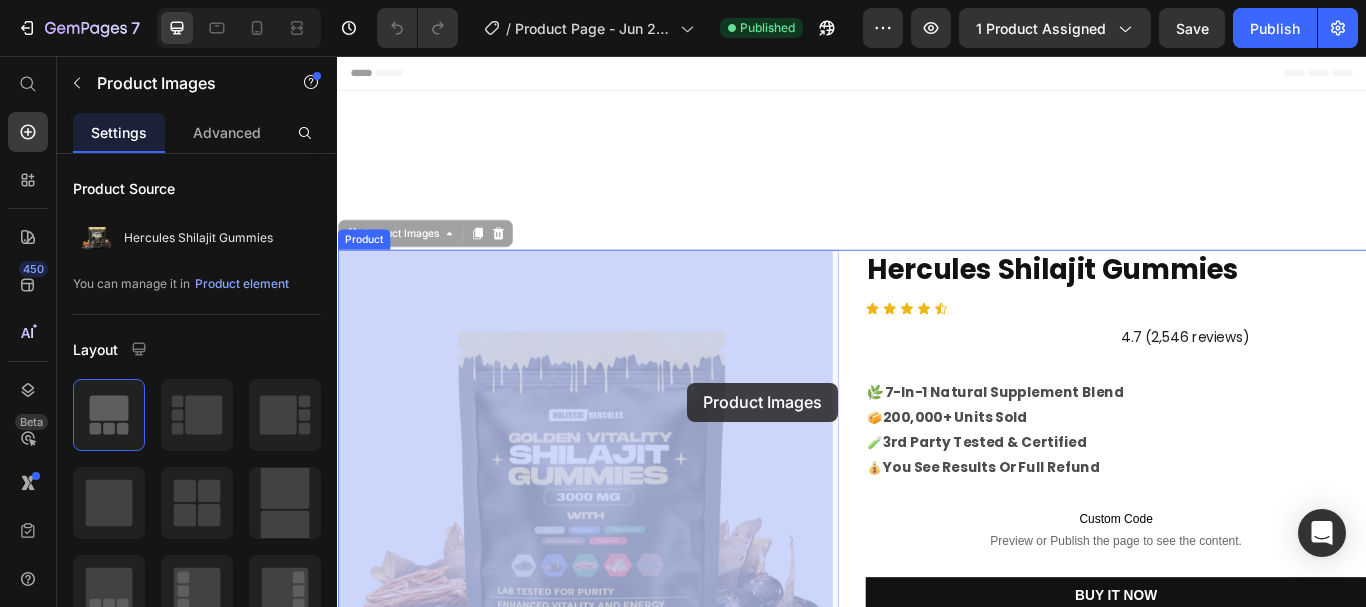 drag, startPoint x: 608, startPoint y: 562, endPoint x: 745, endPoint y: 437, distance: 185.45619 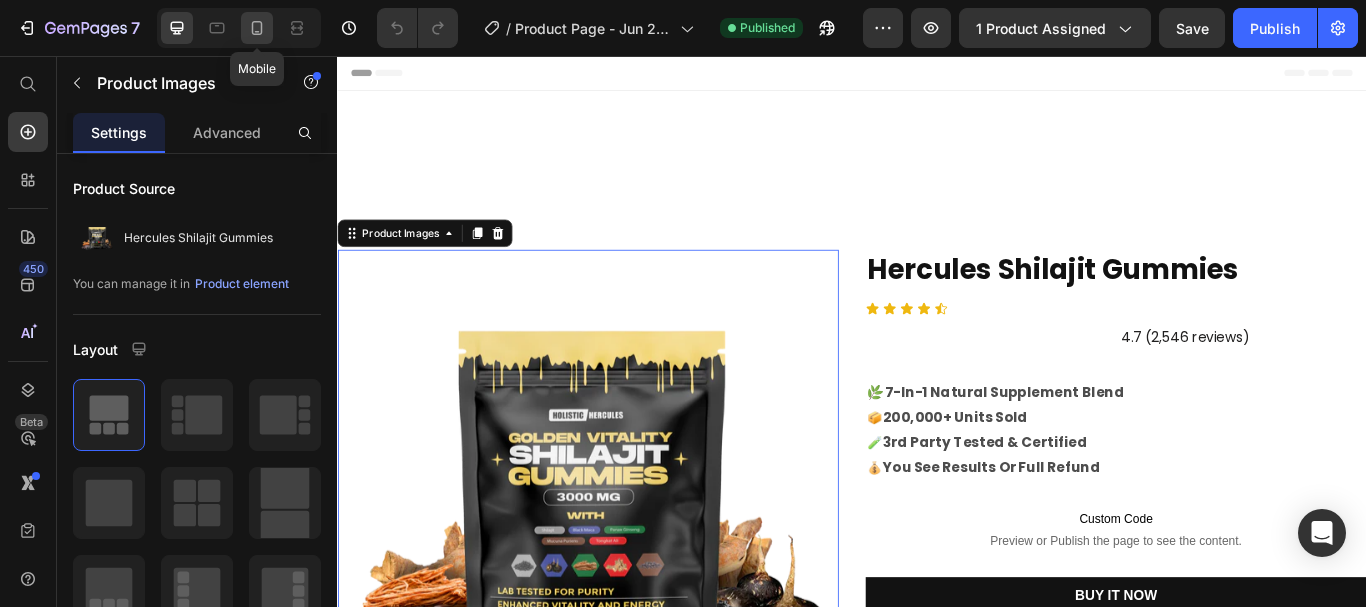 drag, startPoint x: 258, startPoint y: 27, endPoint x: 413, endPoint y: 162, distance: 205.54805 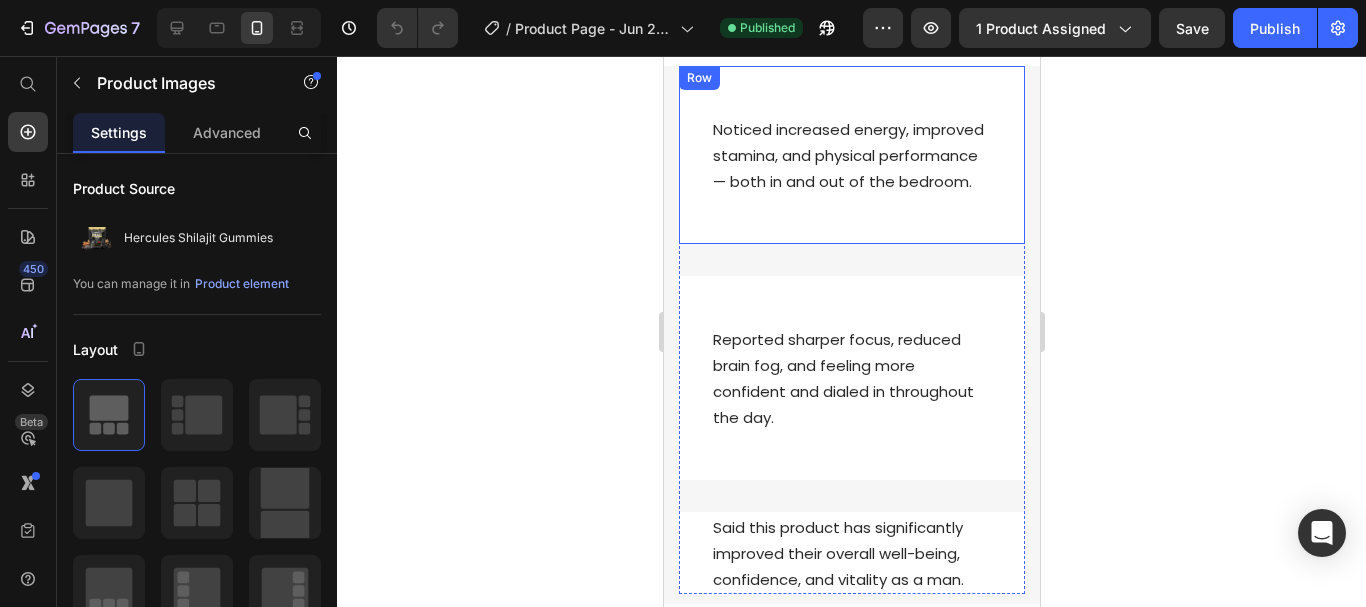 scroll, scrollTop: 3616, scrollLeft: 0, axis: vertical 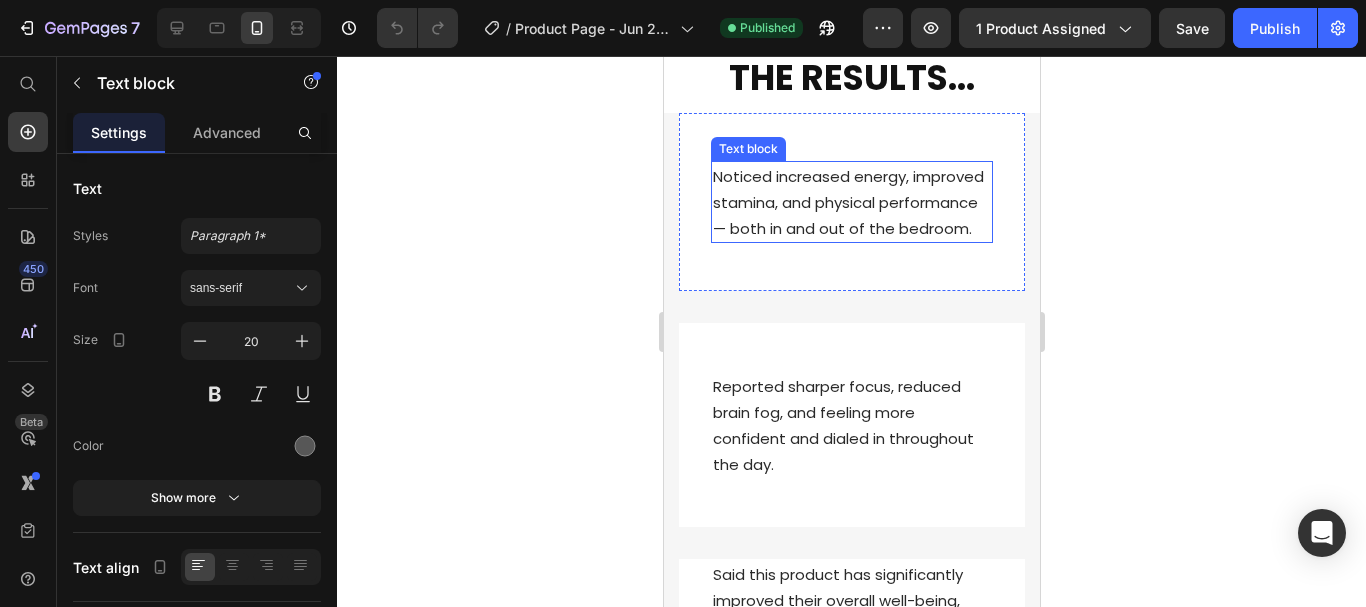 click on "Noticed increased energy, improved stamina, and physical performance — both in and out of the bedroom." at bounding box center [851, 202] 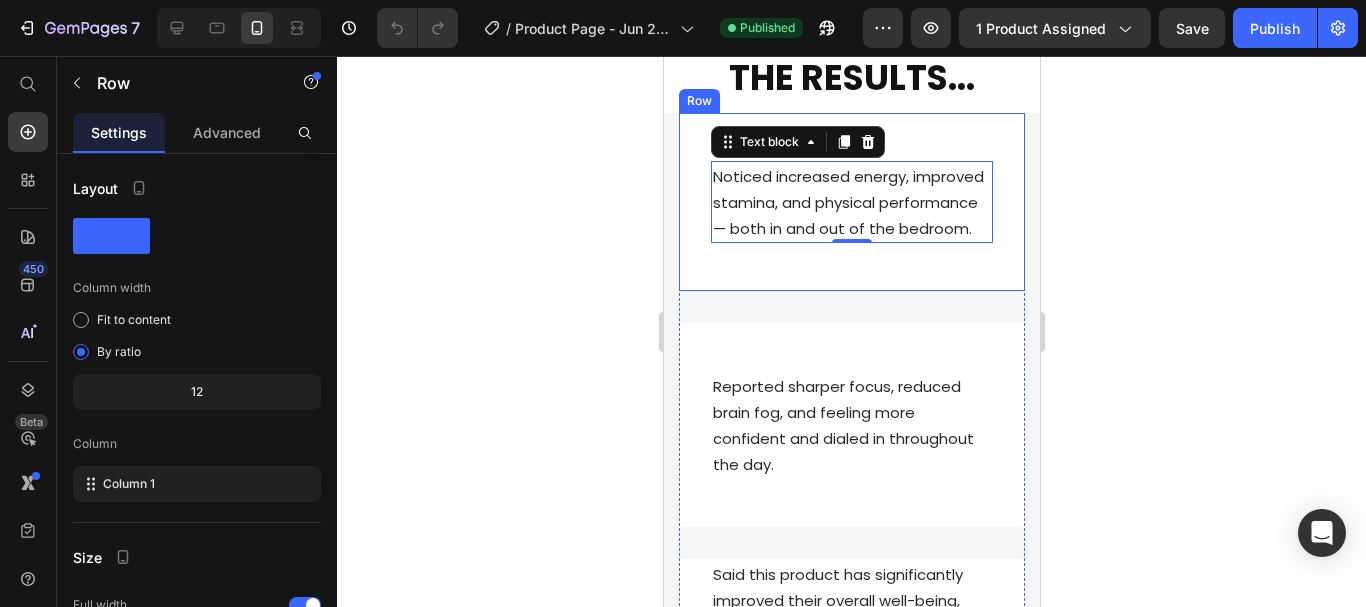 click on "Noticed increased energy, improved stamina, and physical performance — both in and out of the bedroom. Text block   0 Row" at bounding box center (851, 202) 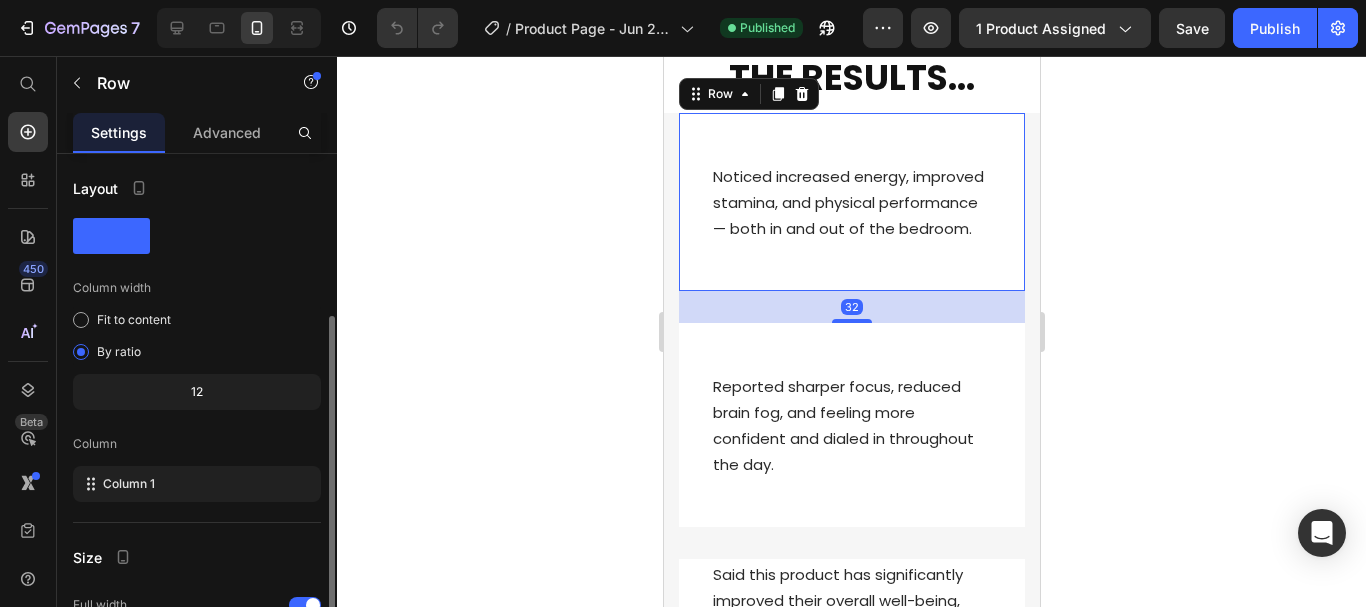 scroll, scrollTop: 100, scrollLeft: 0, axis: vertical 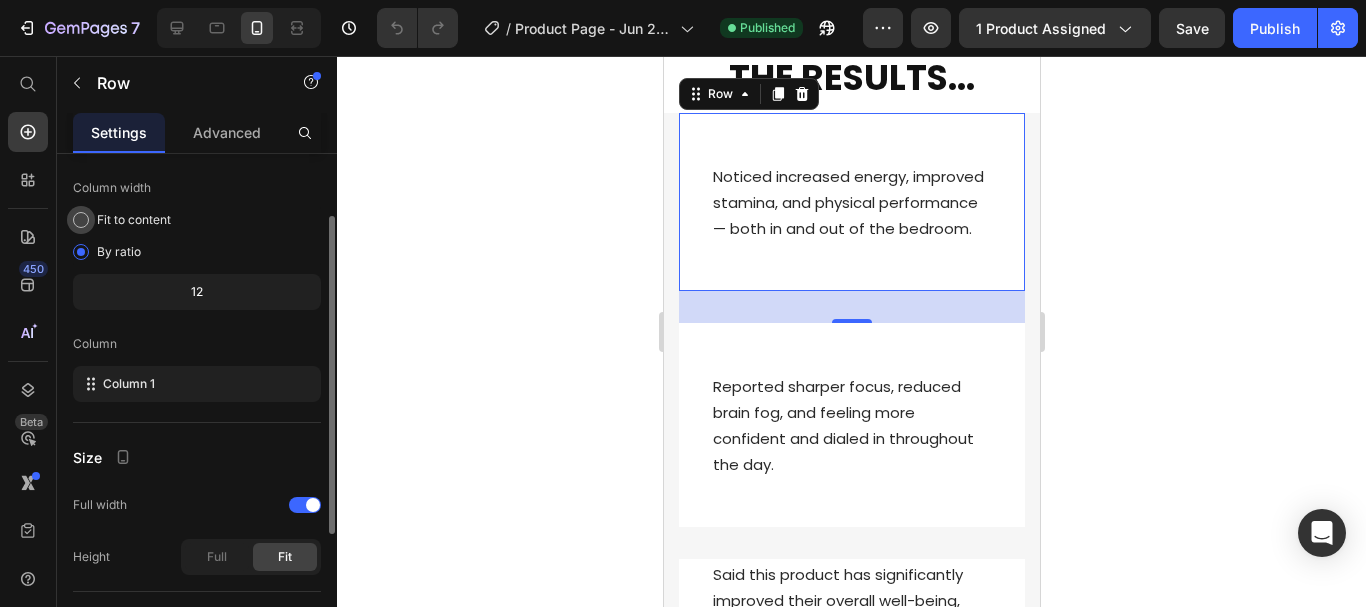 click on "Fit to content" at bounding box center [134, 220] 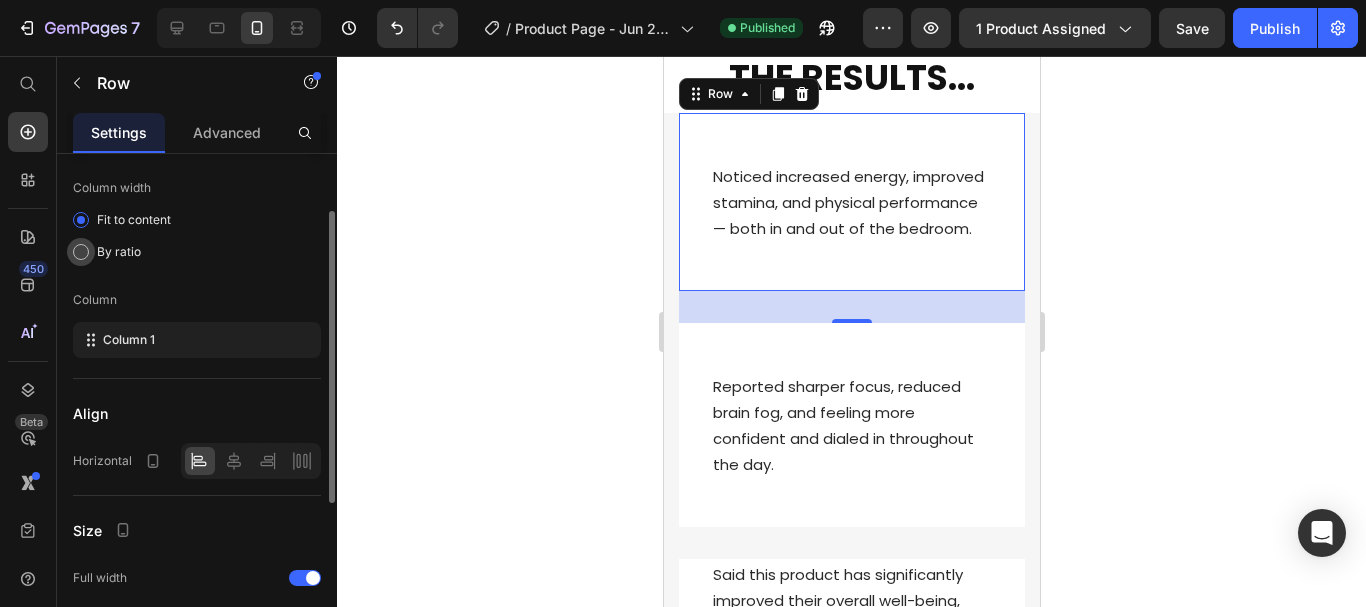 click on "By ratio" at bounding box center (119, 252) 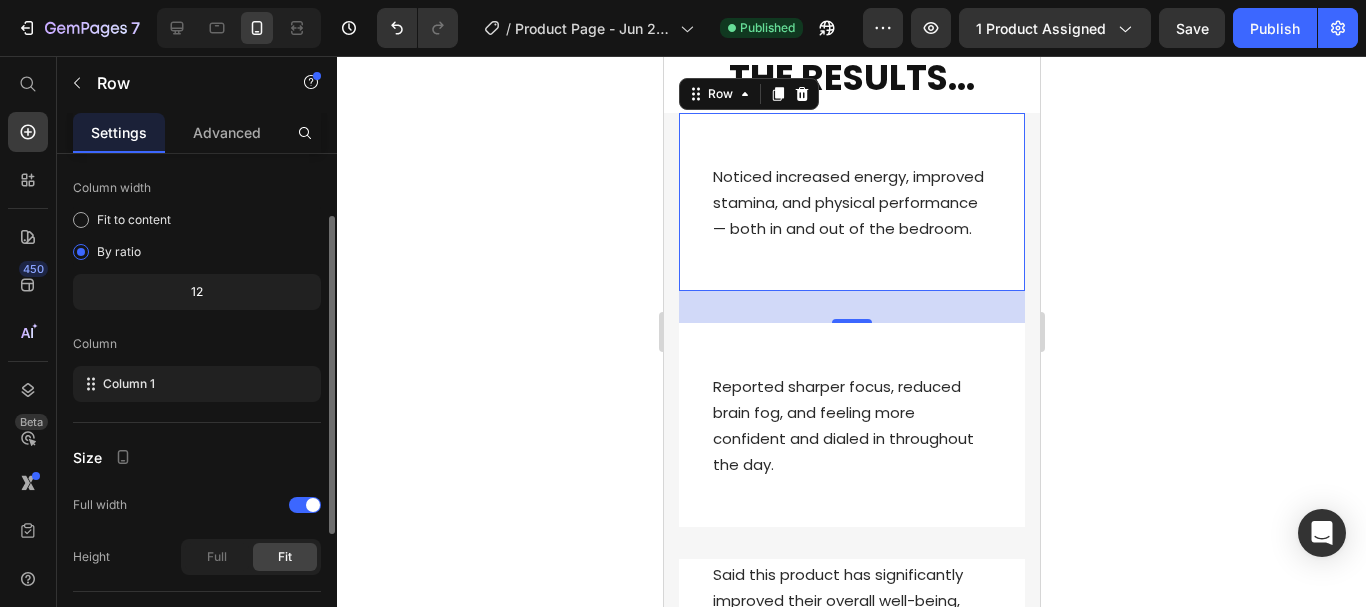 click on "12" 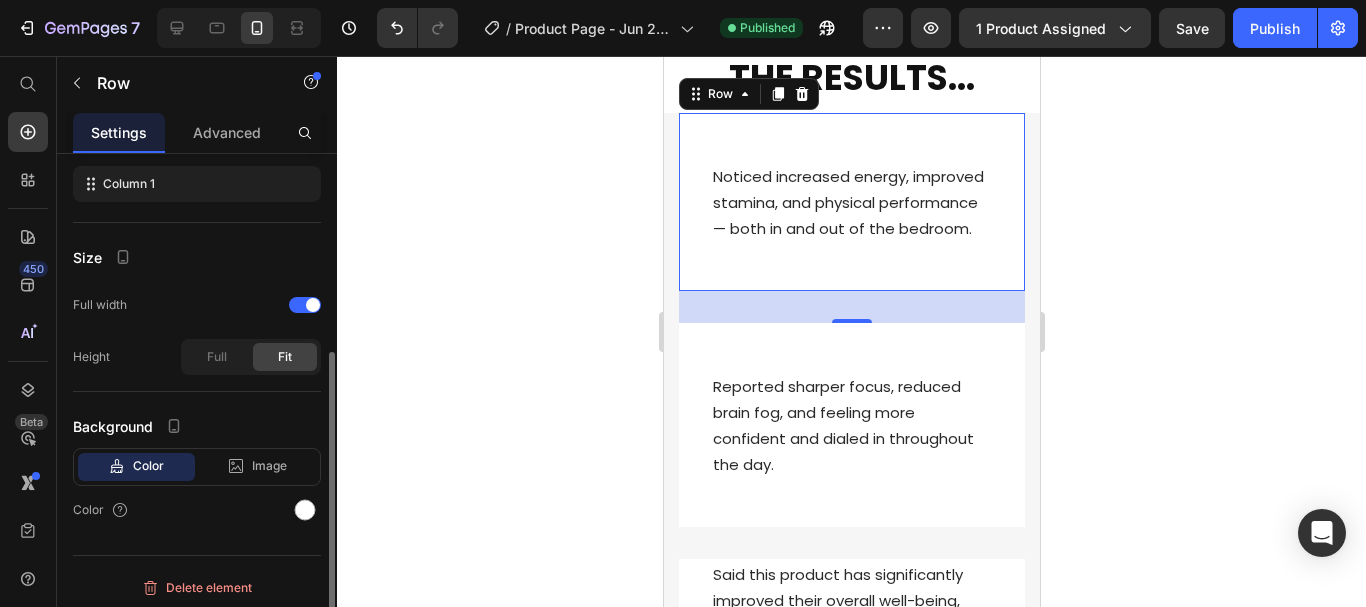 scroll, scrollTop: 306, scrollLeft: 0, axis: vertical 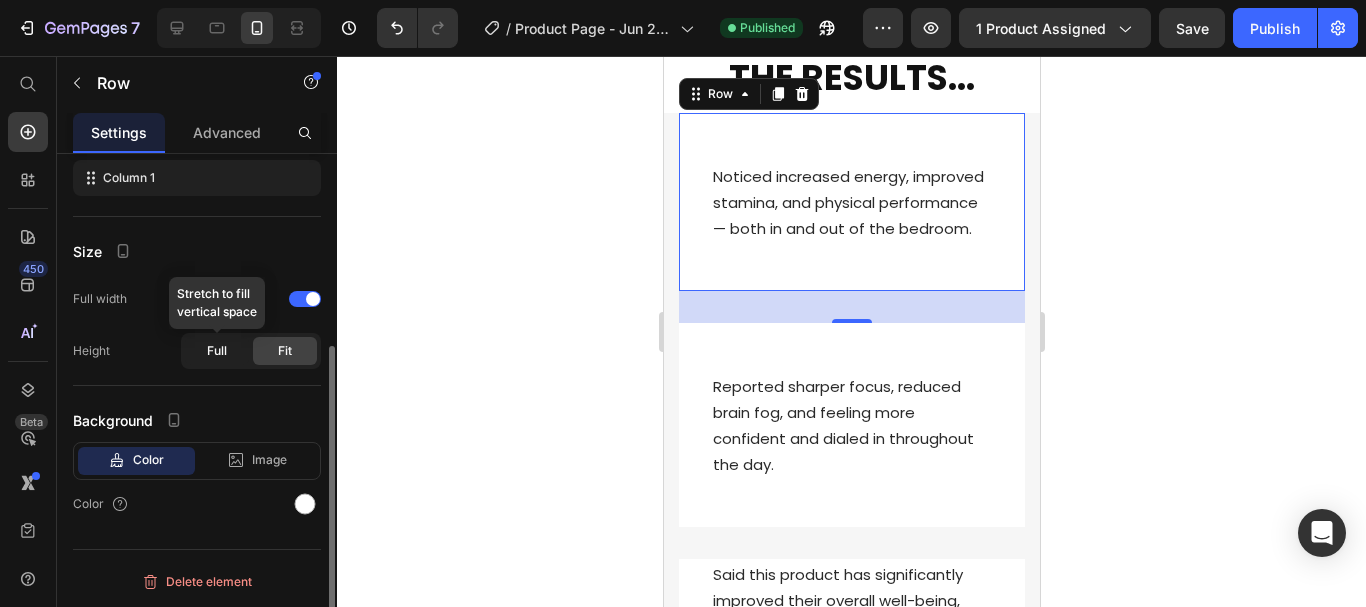 click on "Full" 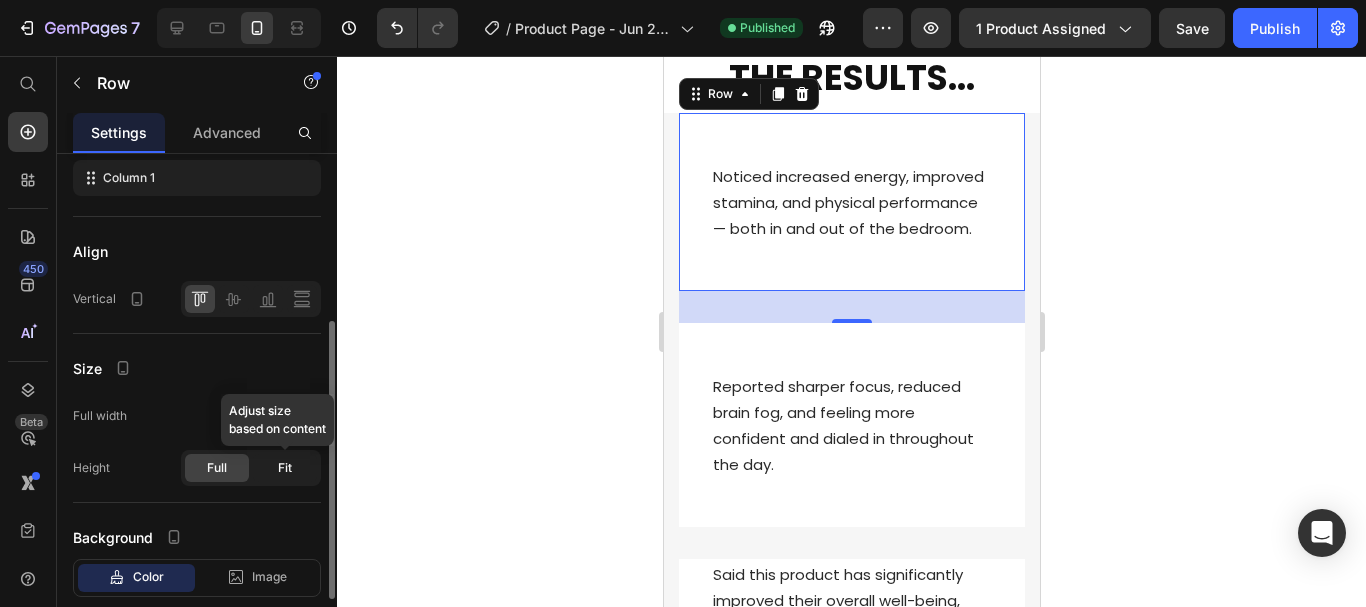 click on "Fit" 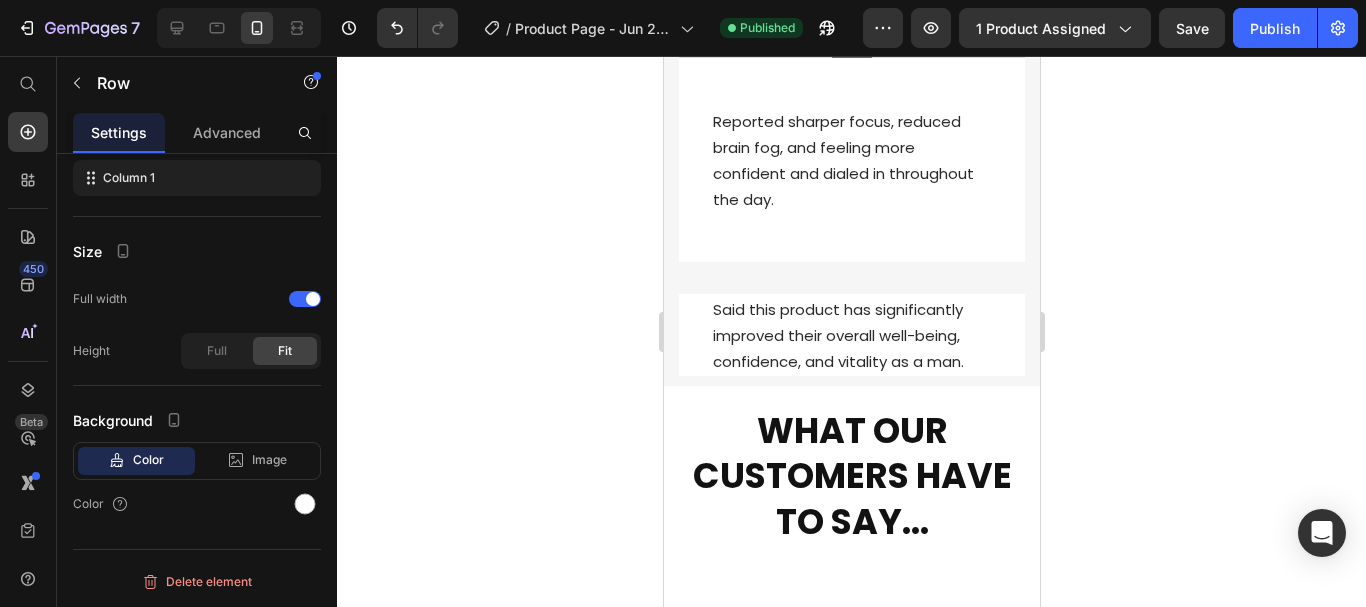 scroll, scrollTop: 3316, scrollLeft: 0, axis: vertical 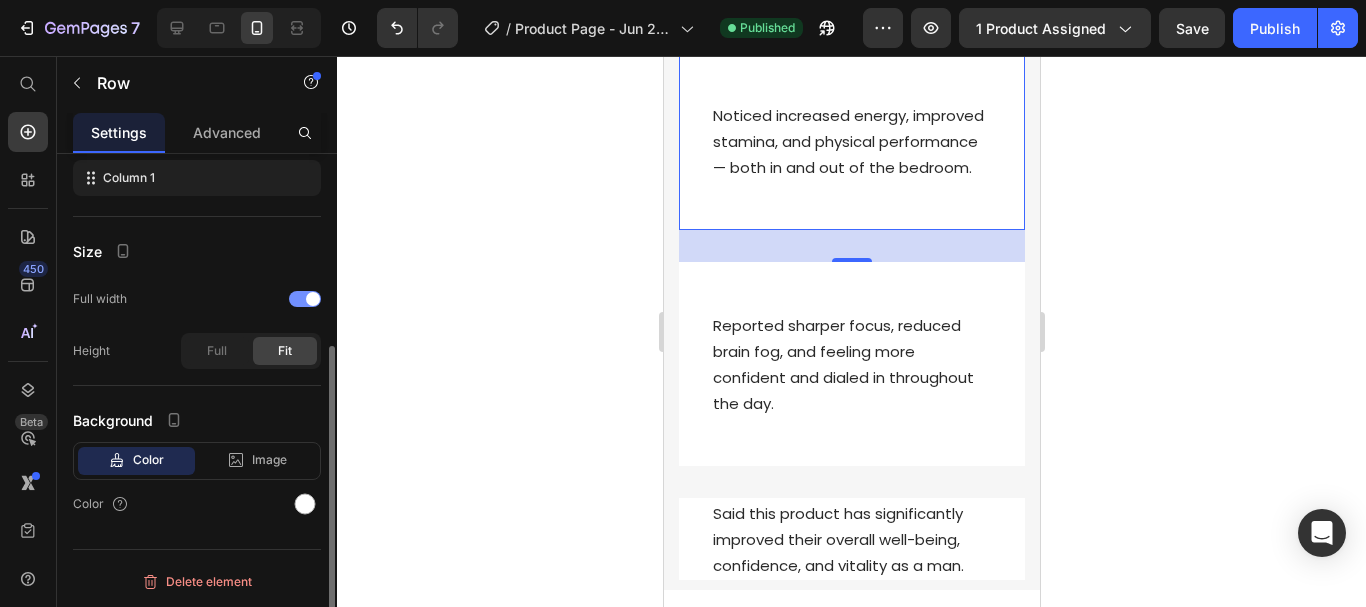 click at bounding box center [305, 299] 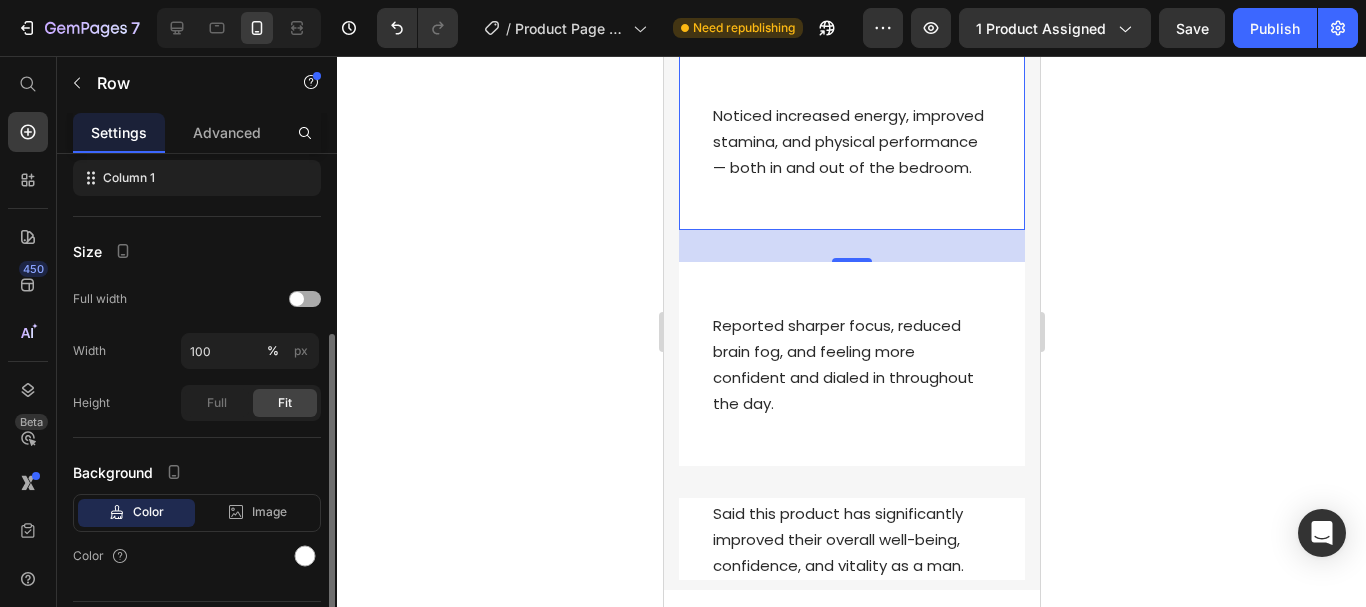 click at bounding box center (297, 299) 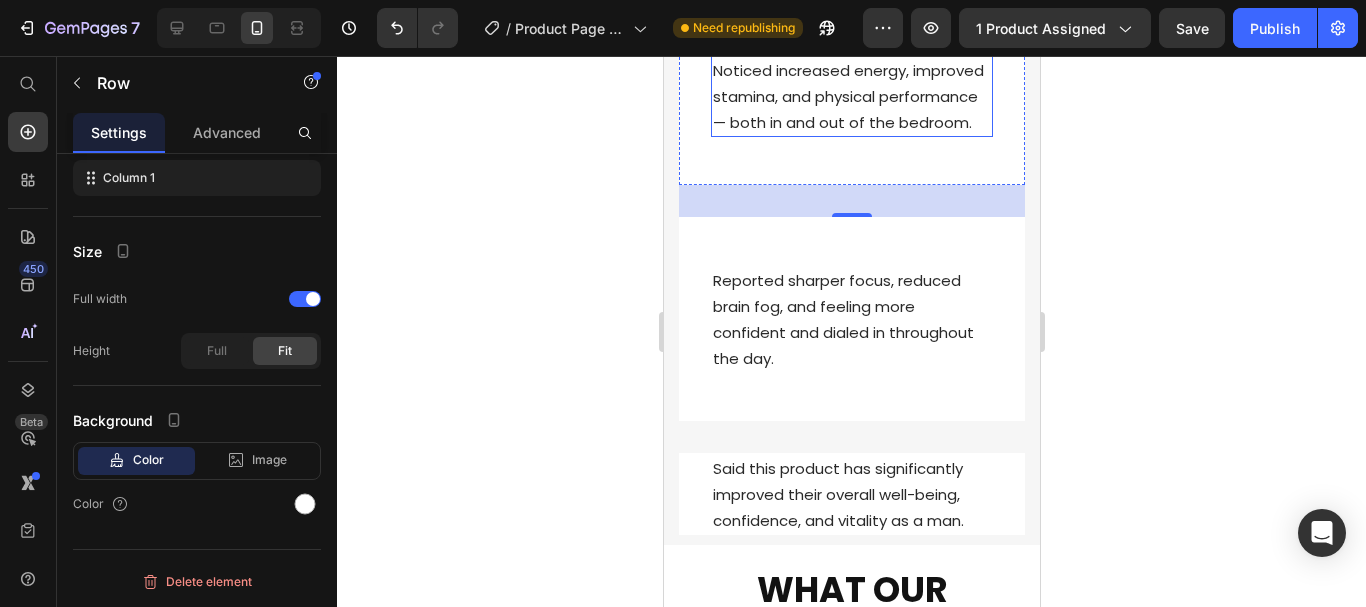 scroll, scrollTop: 3616, scrollLeft: 0, axis: vertical 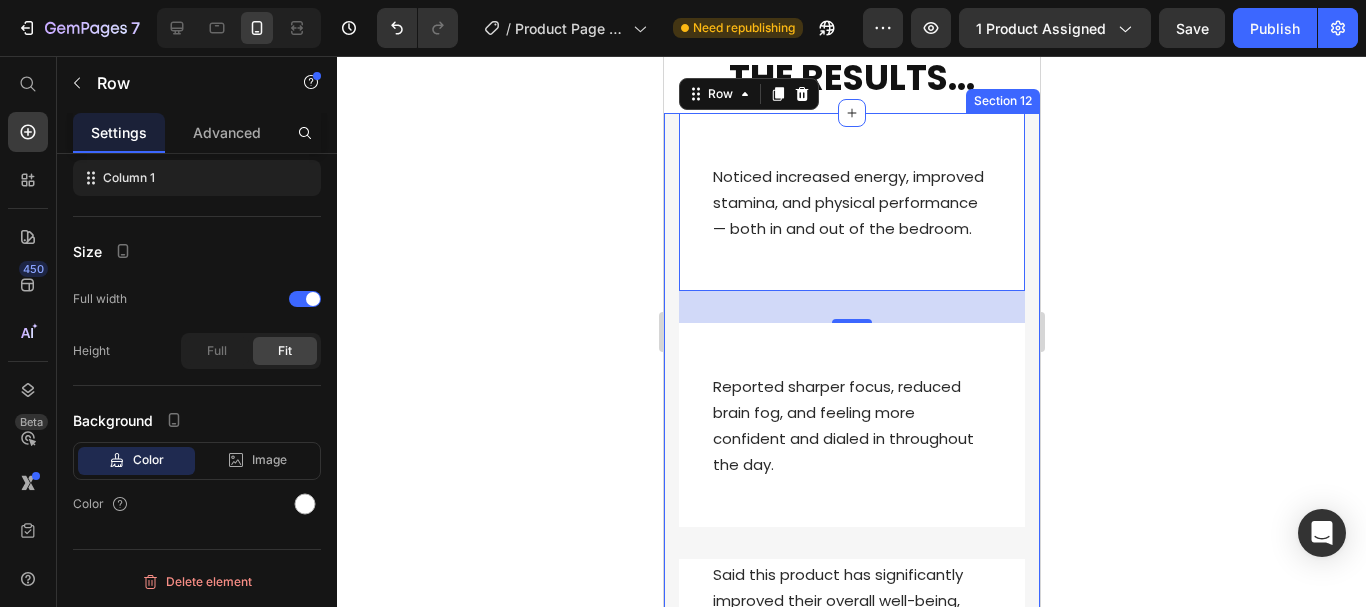click 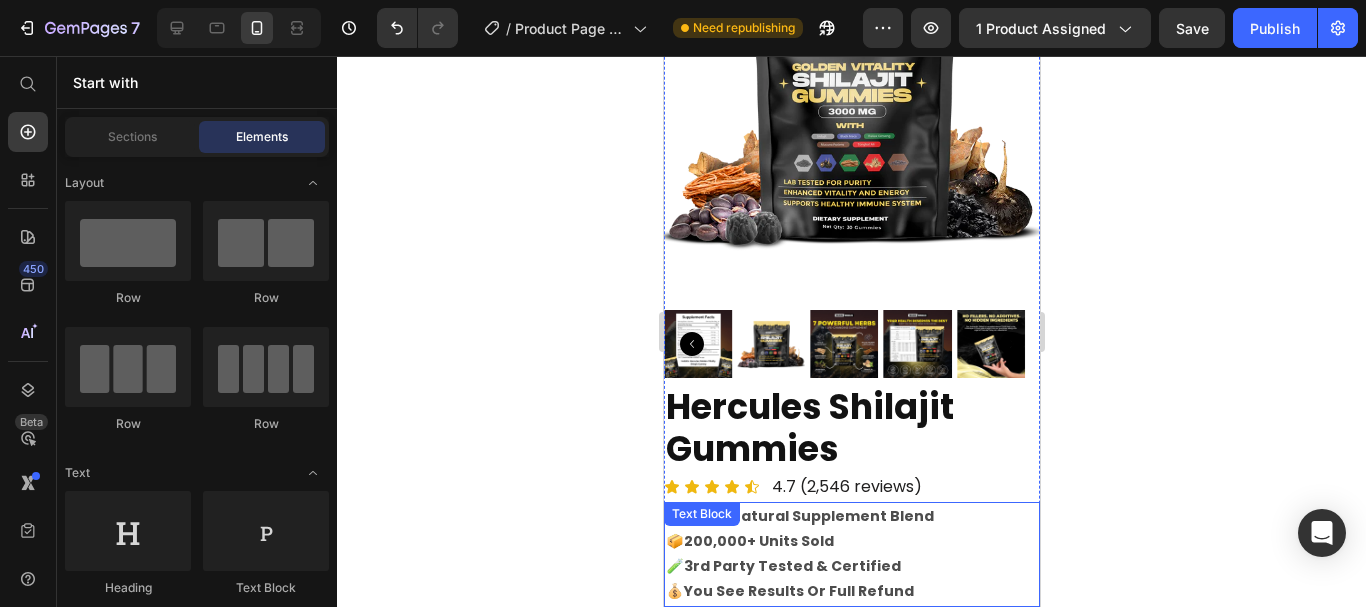 scroll, scrollTop: 0, scrollLeft: 0, axis: both 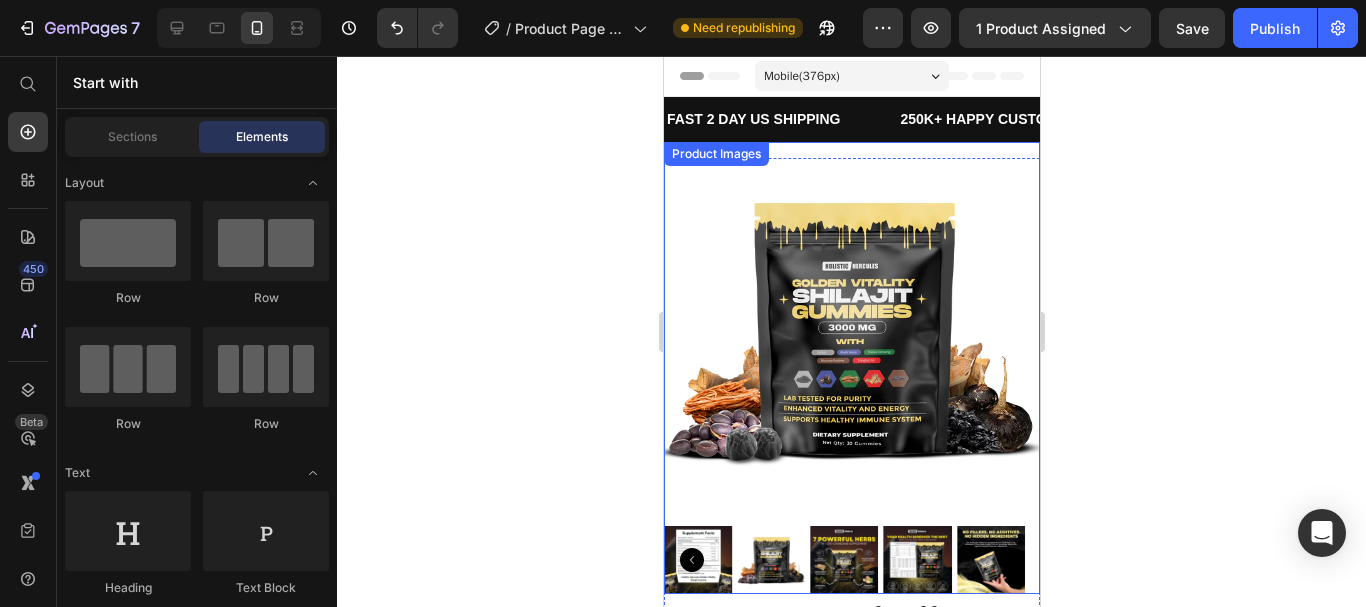 click at bounding box center (851, 330) 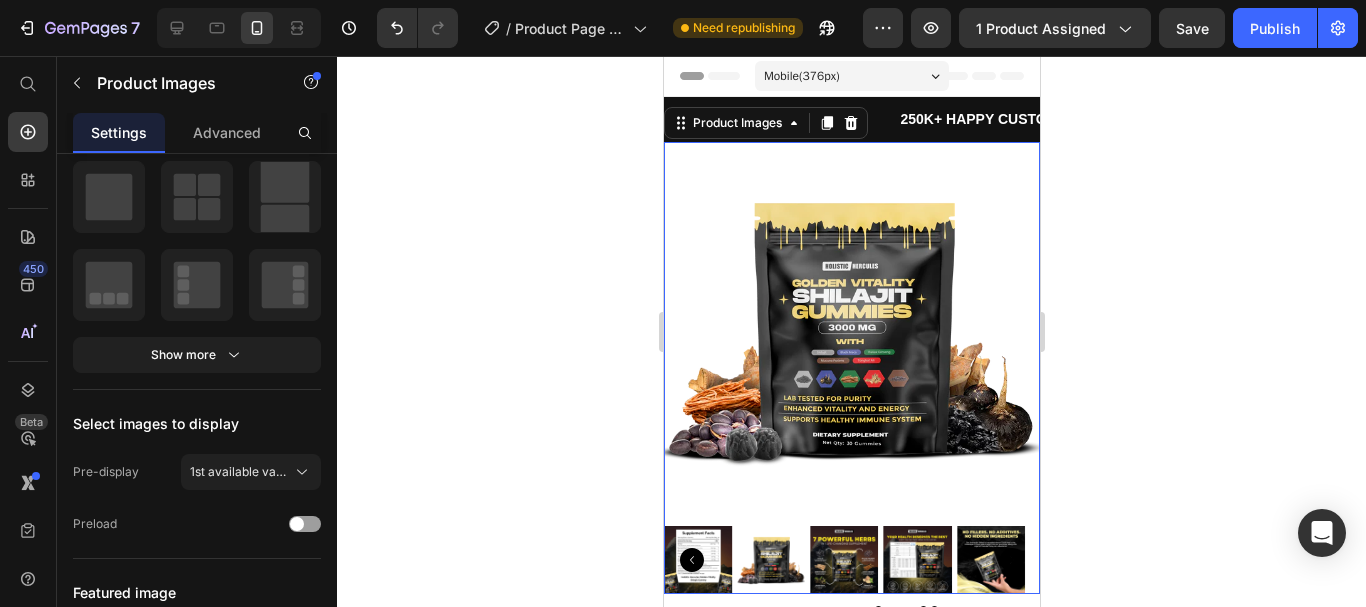 scroll, scrollTop: 0, scrollLeft: 0, axis: both 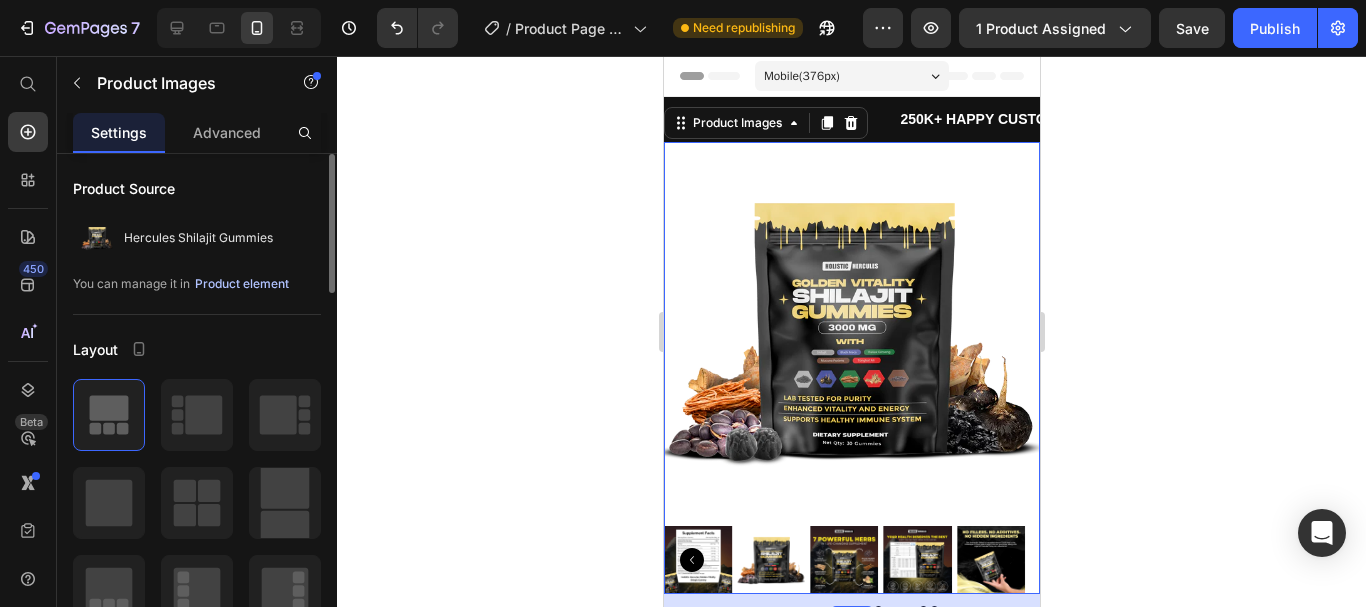 click on "Product element" at bounding box center [242, 284] 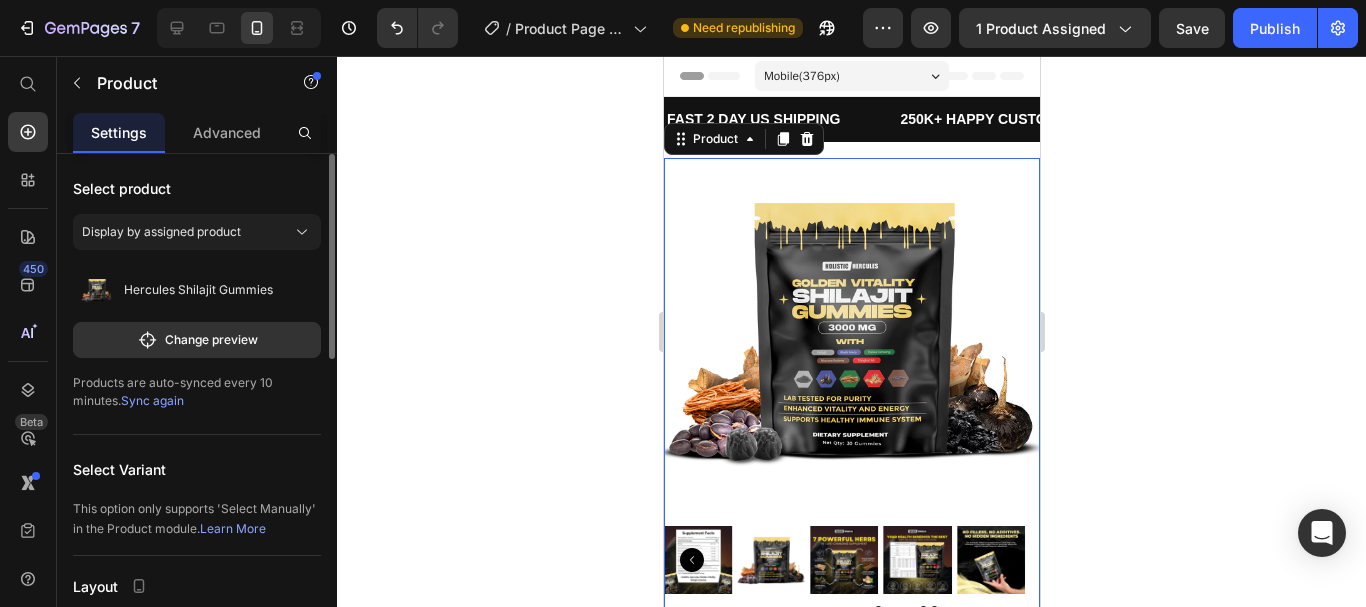 click on "Sync again" at bounding box center (152, 400) 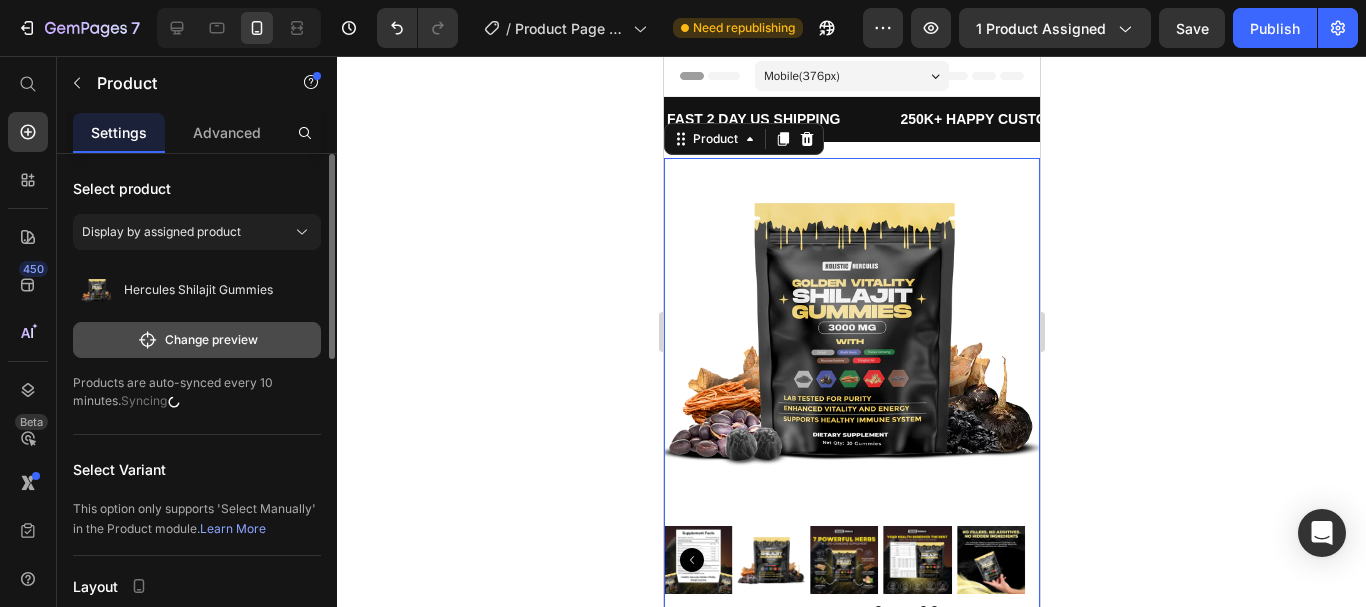 click on "Change preview" at bounding box center (197, 340) 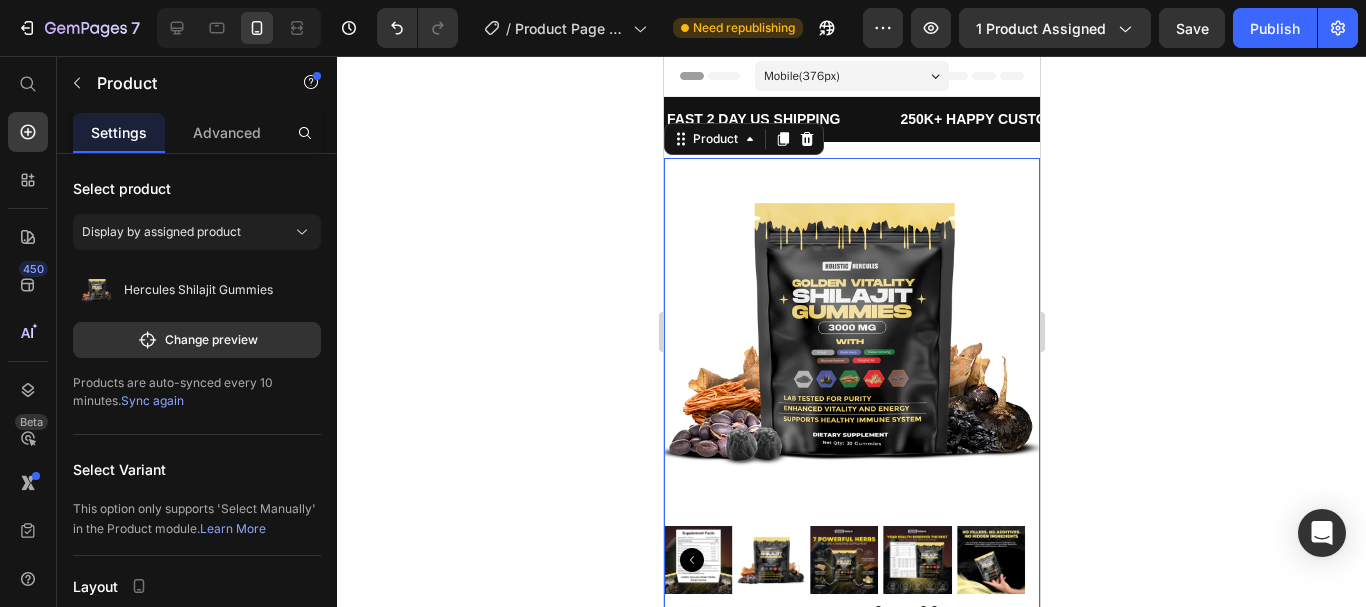 click on "Sync again" at bounding box center (152, 400) 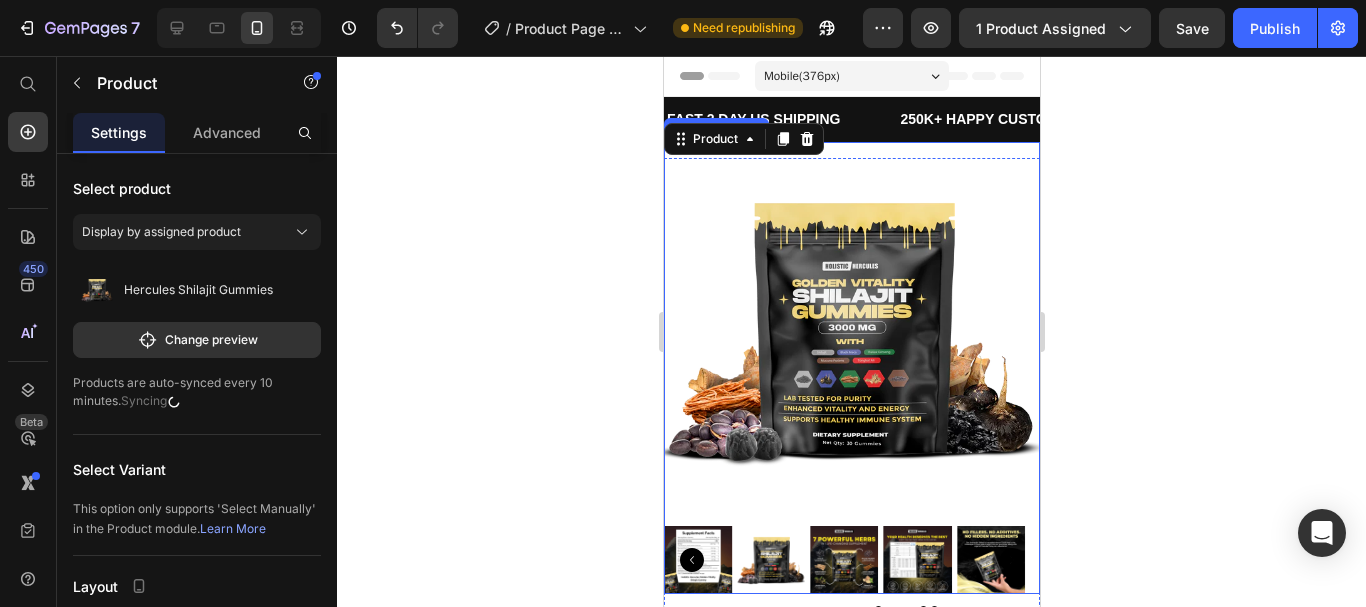 click at bounding box center (851, 330) 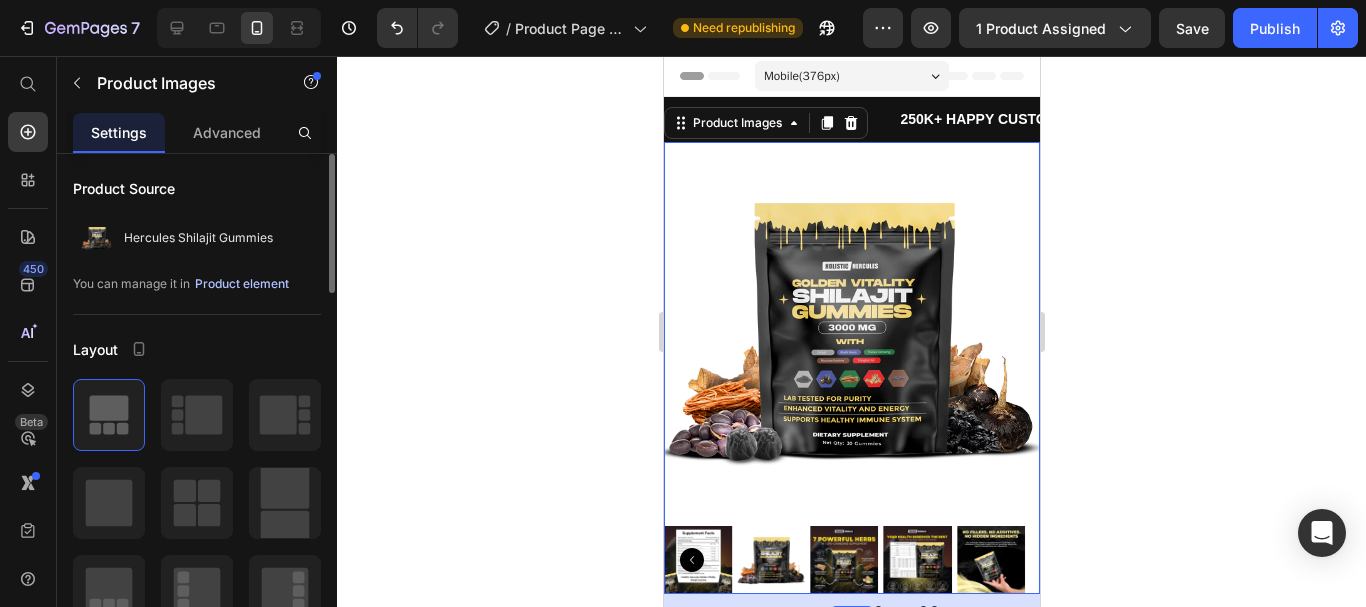 click on "Product element" at bounding box center [242, 284] 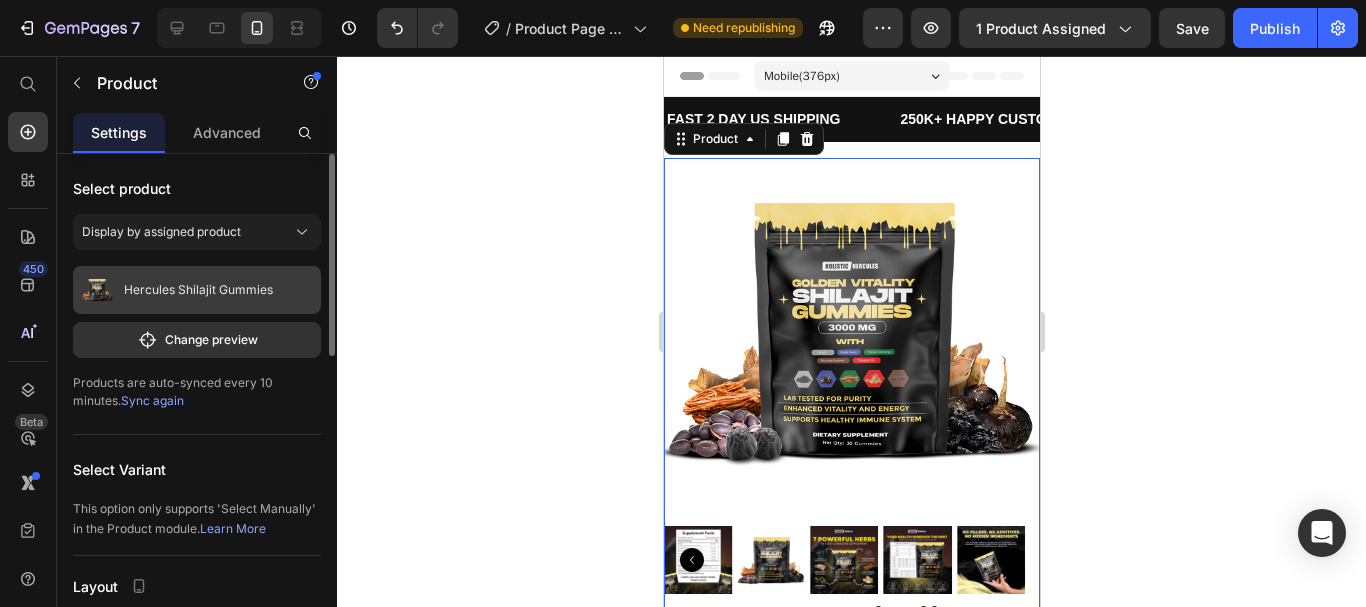 click on "Hercules Shilajit Gummies" at bounding box center (197, 290) 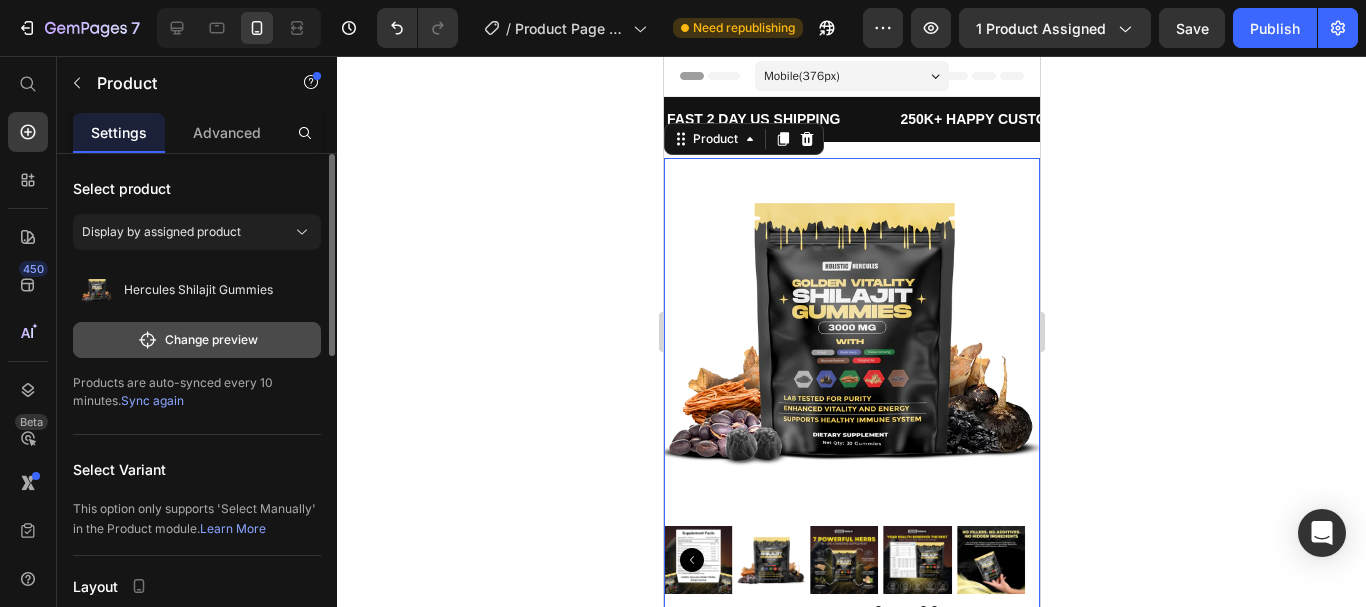click on "Change preview" at bounding box center [197, 340] 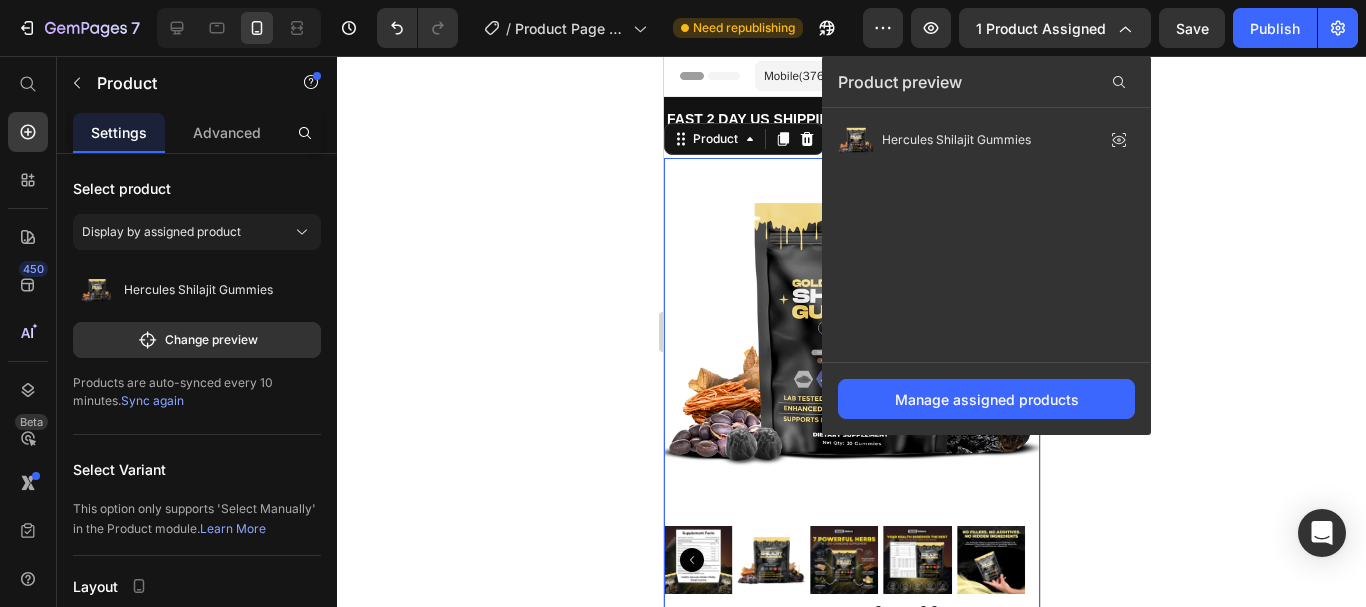 click 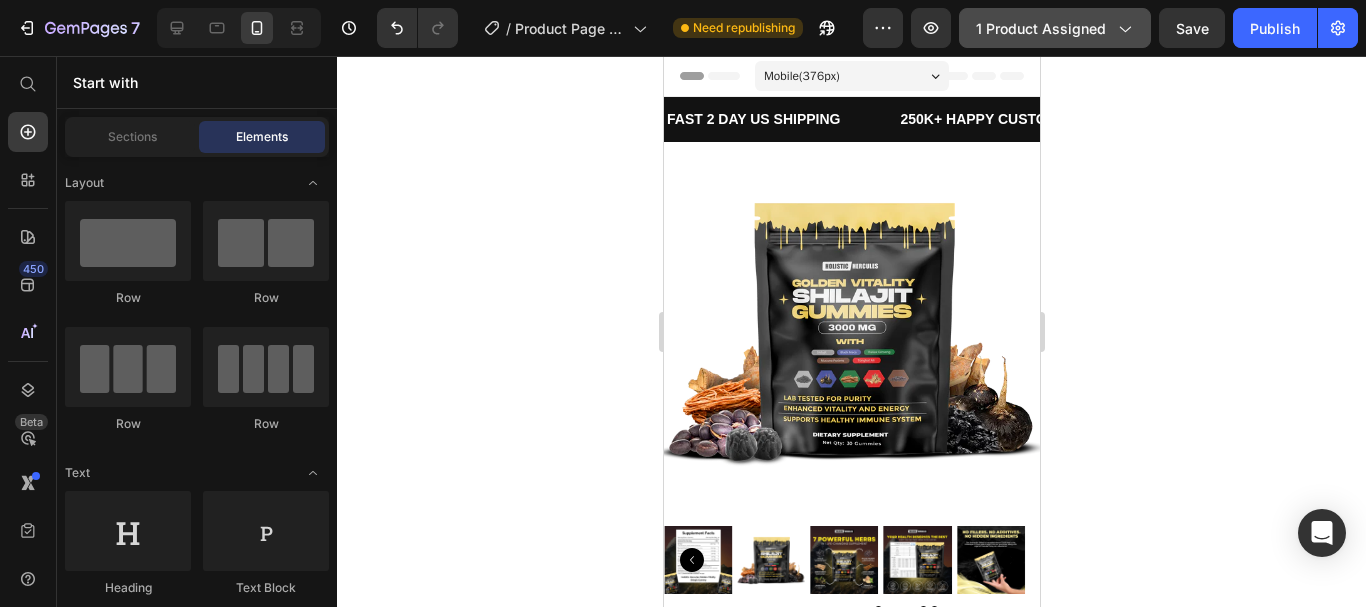 click on "1 product assigned" 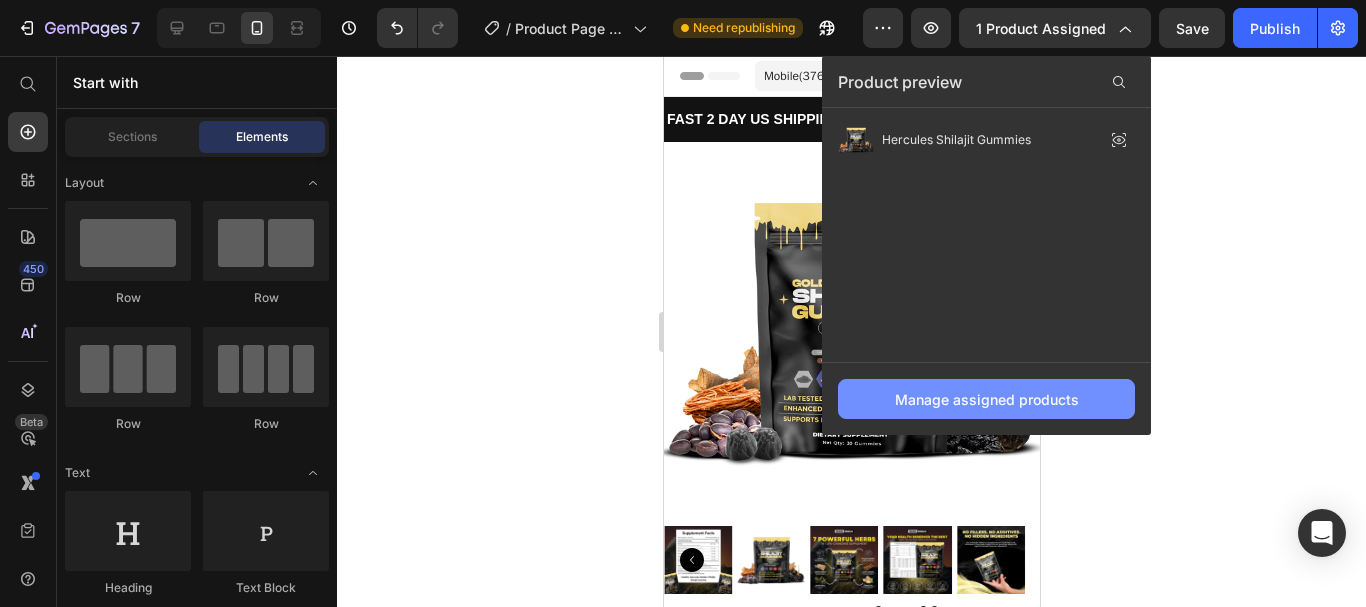 click on "Manage assigned products" at bounding box center [987, 399] 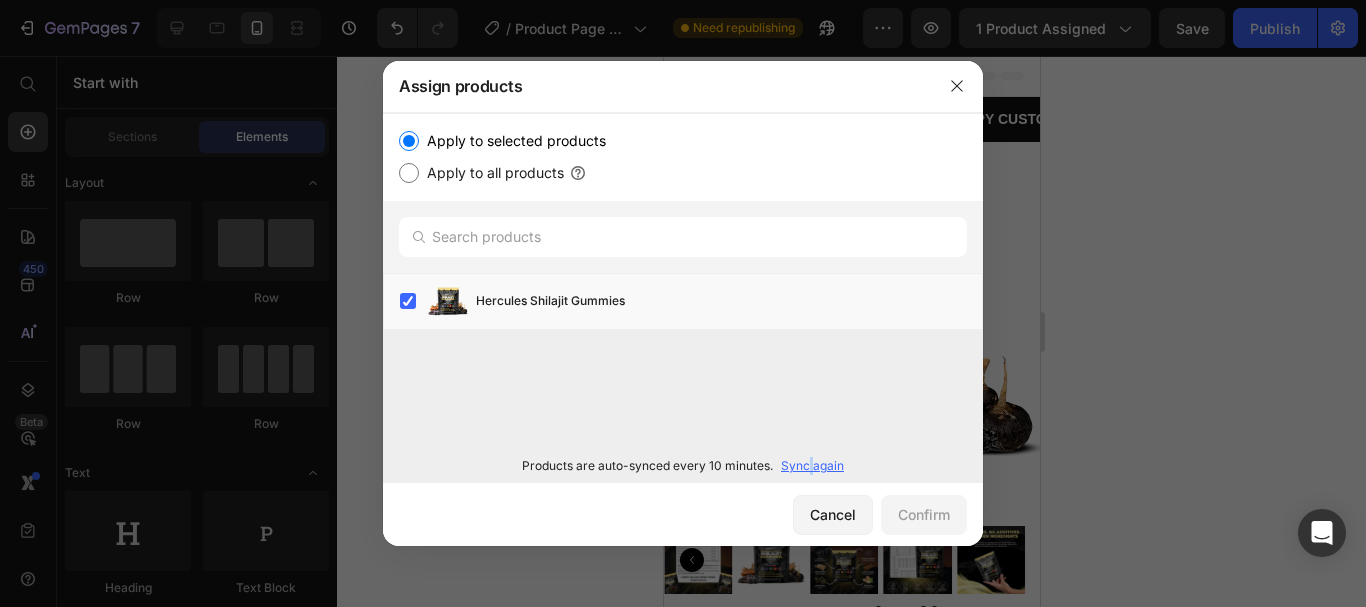 click on "Sync again" at bounding box center [812, 466] 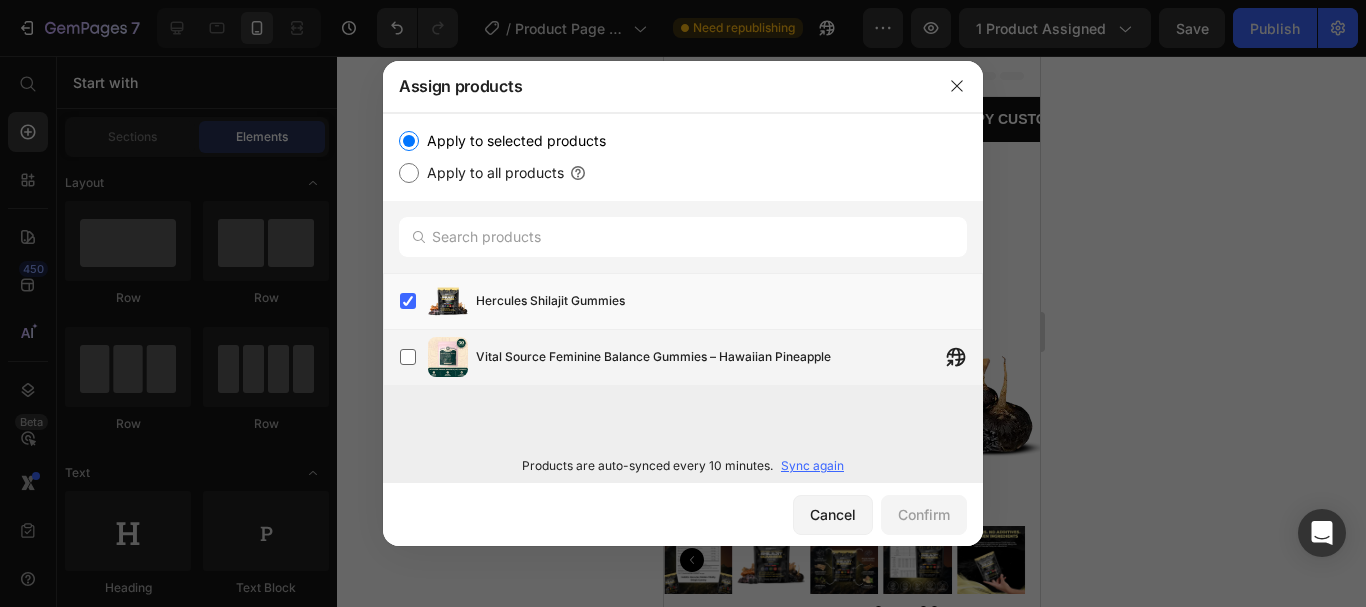 click on "Vital Source Feminine Balance Gummies – Hawaiian Pineapple" at bounding box center [653, 357] 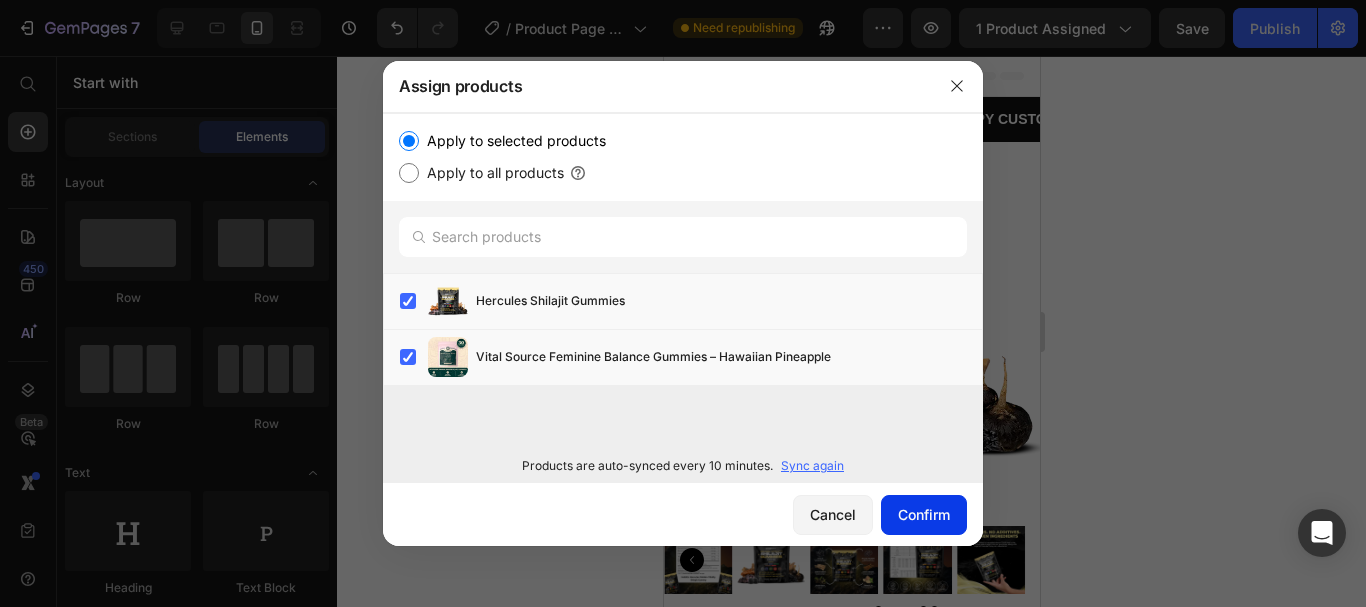 click on "Confirm" at bounding box center (924, 514) 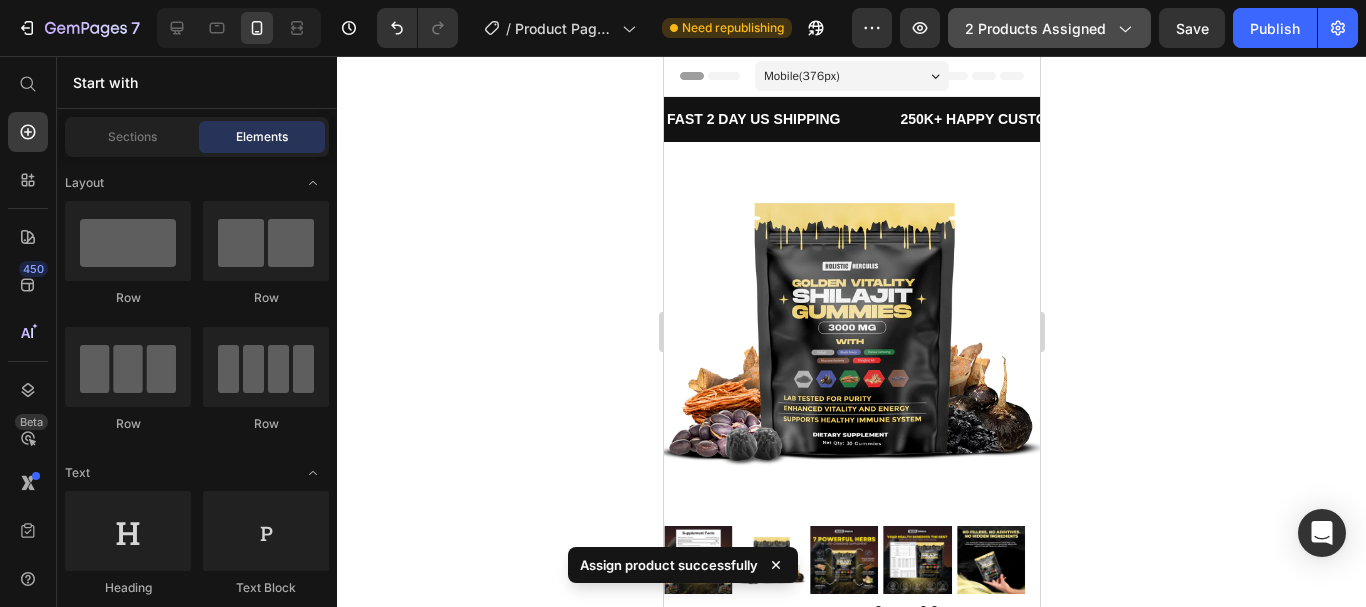 click on "2 products assigned" 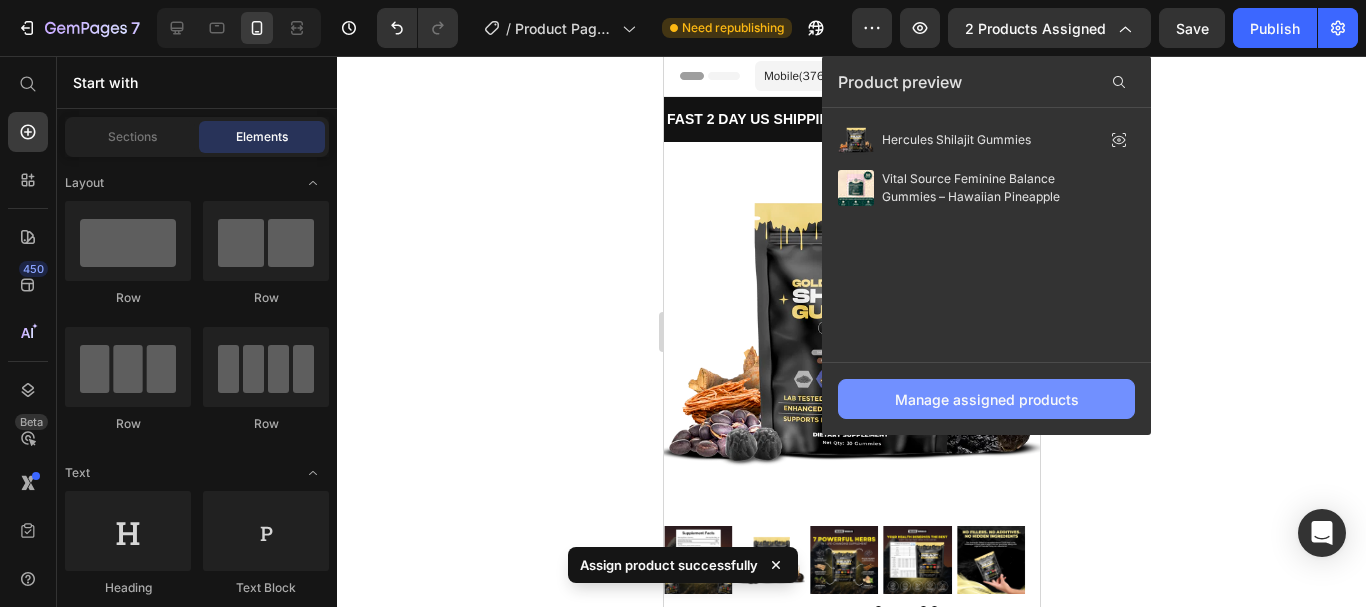click on "Manage assigned products" at bounding box center (987, 399) 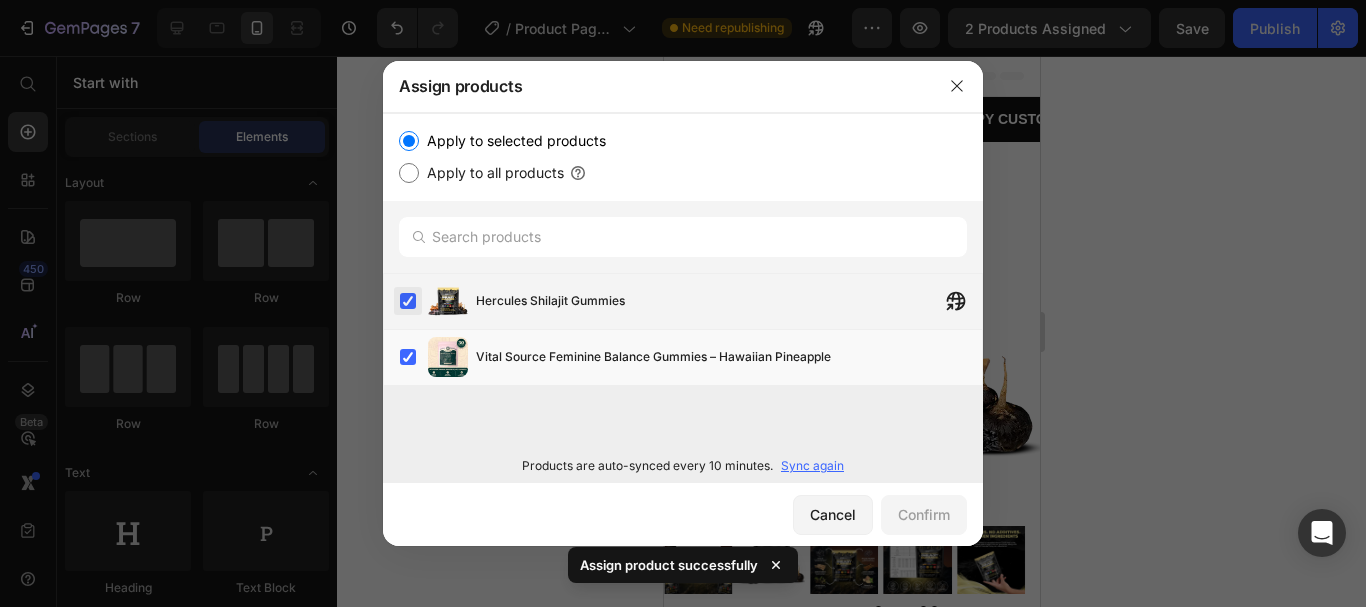 click at bounding box center [408, 301] 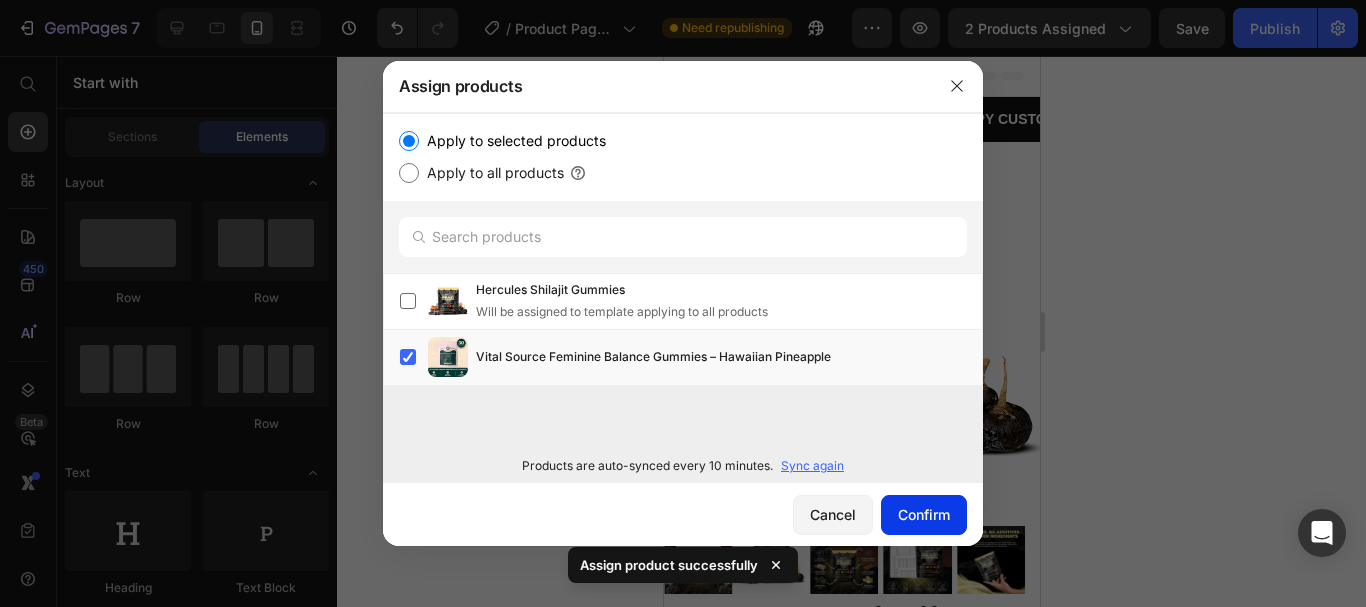 click on "Confirm" at bounding box center [924, 514] 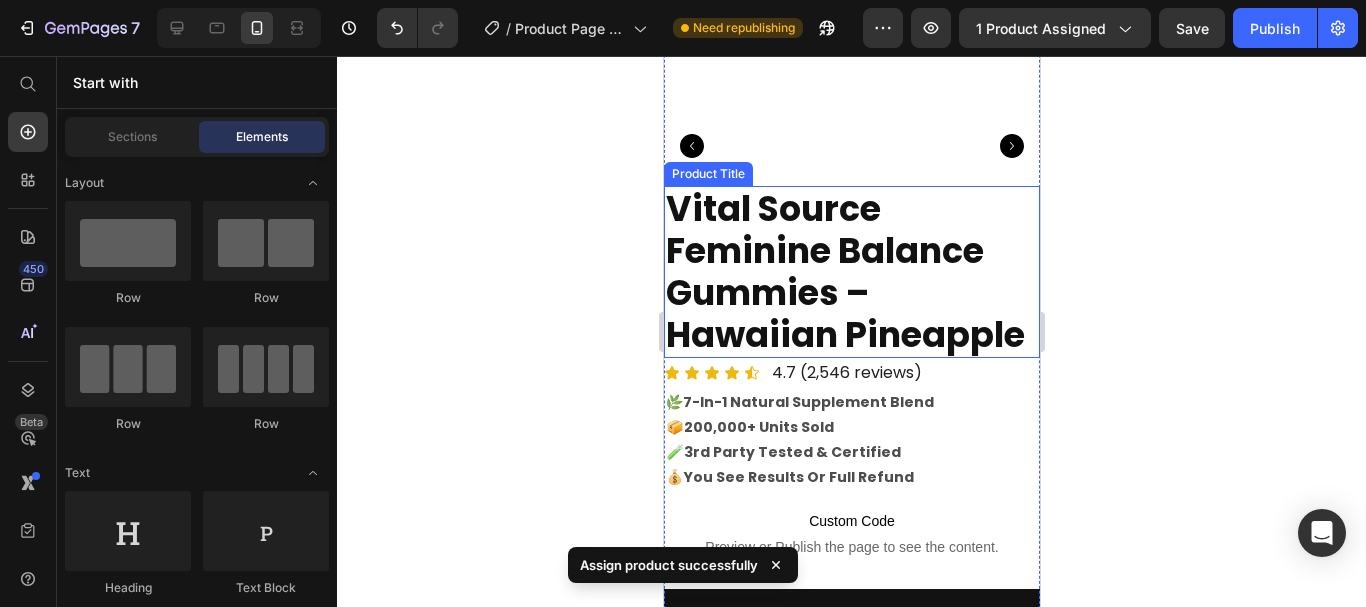scroll, scrollTop: 500, scrollLeft: 0, axis: vertical 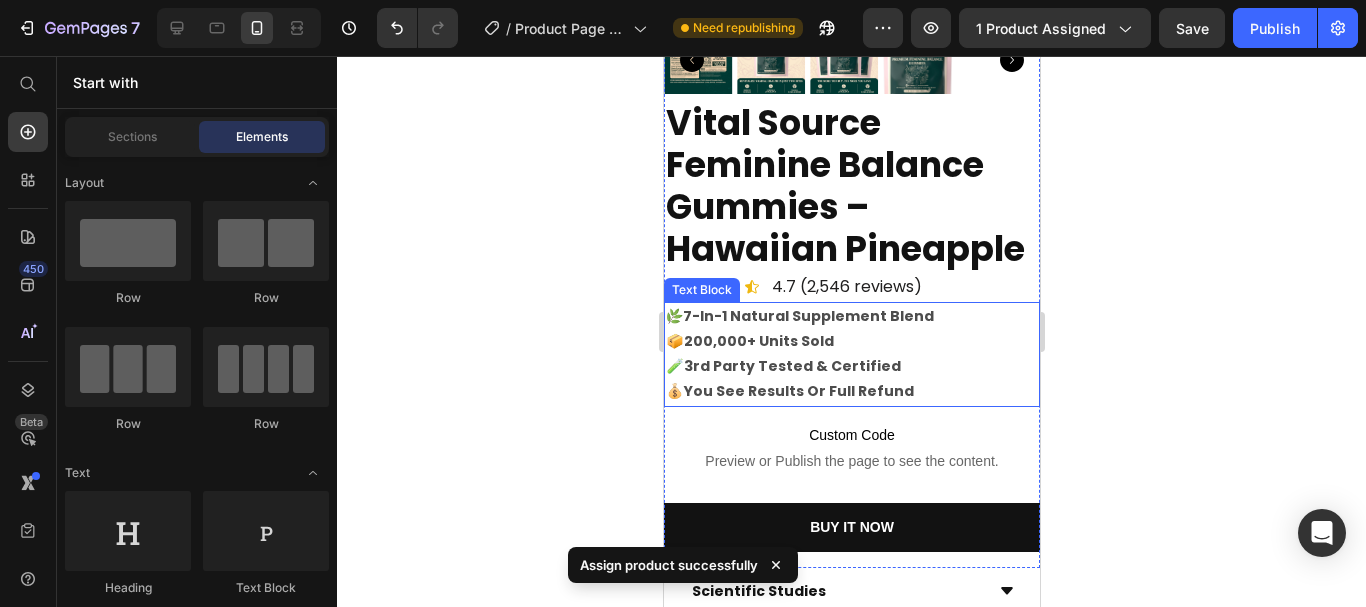click on "3rd Party Tested & Certified" at bounding box center [791, 366] 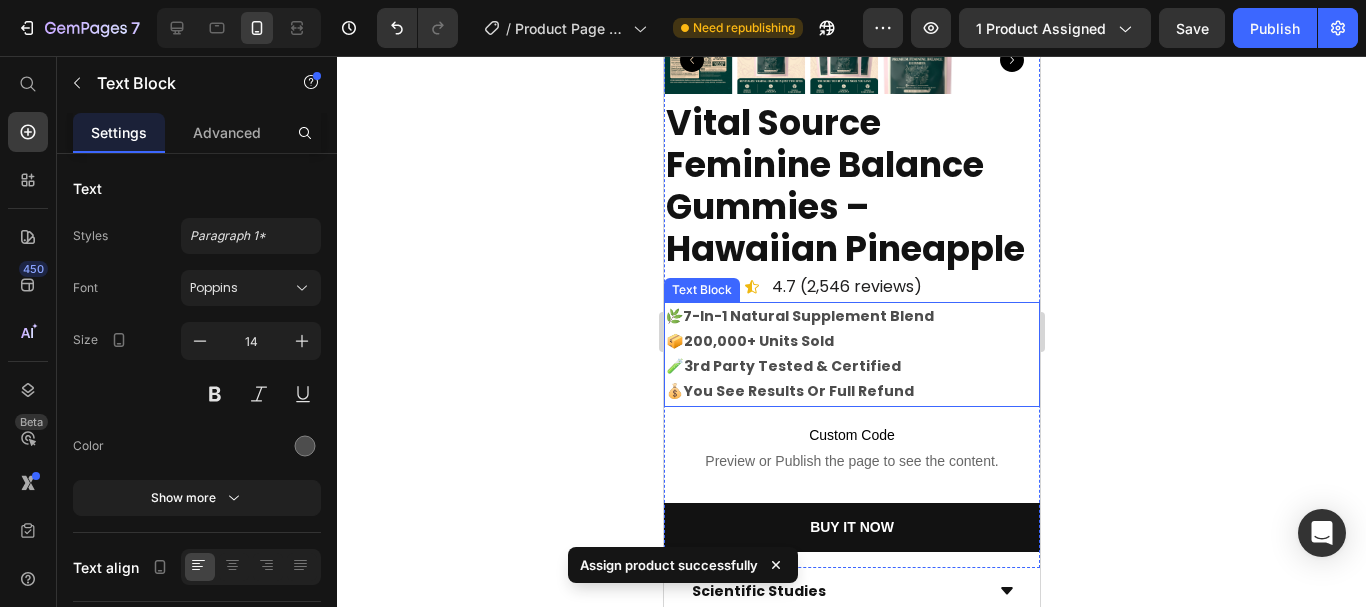 click on "3rd Party Tested & Certified" at bounding box center [791, 366] 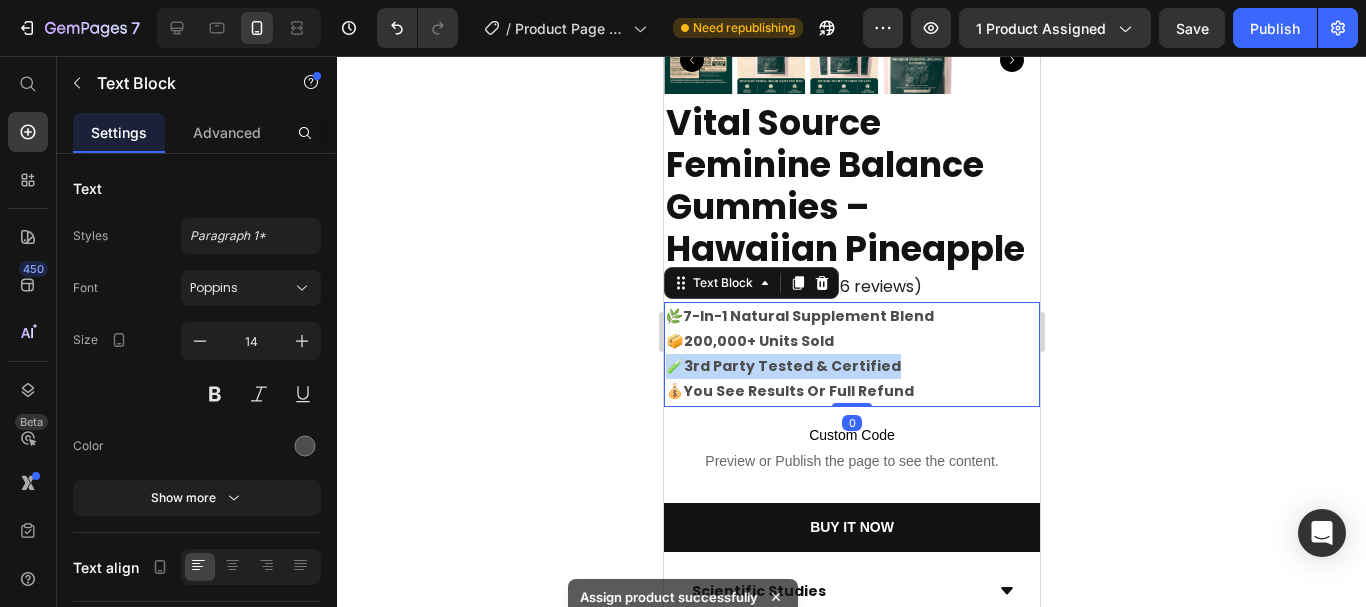 click on "3rd Party Tested & Certified" at bounding box center [791, 366] 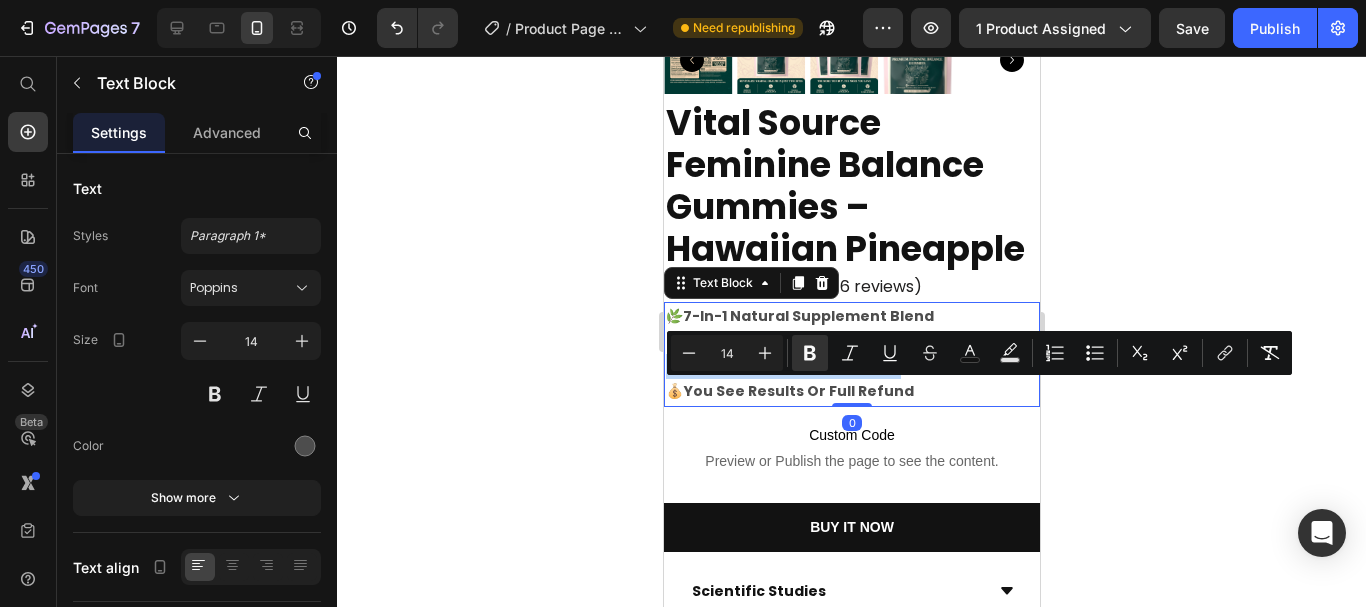 click on "3rd Party Tested & Certified" at bounding box center (791, 366) 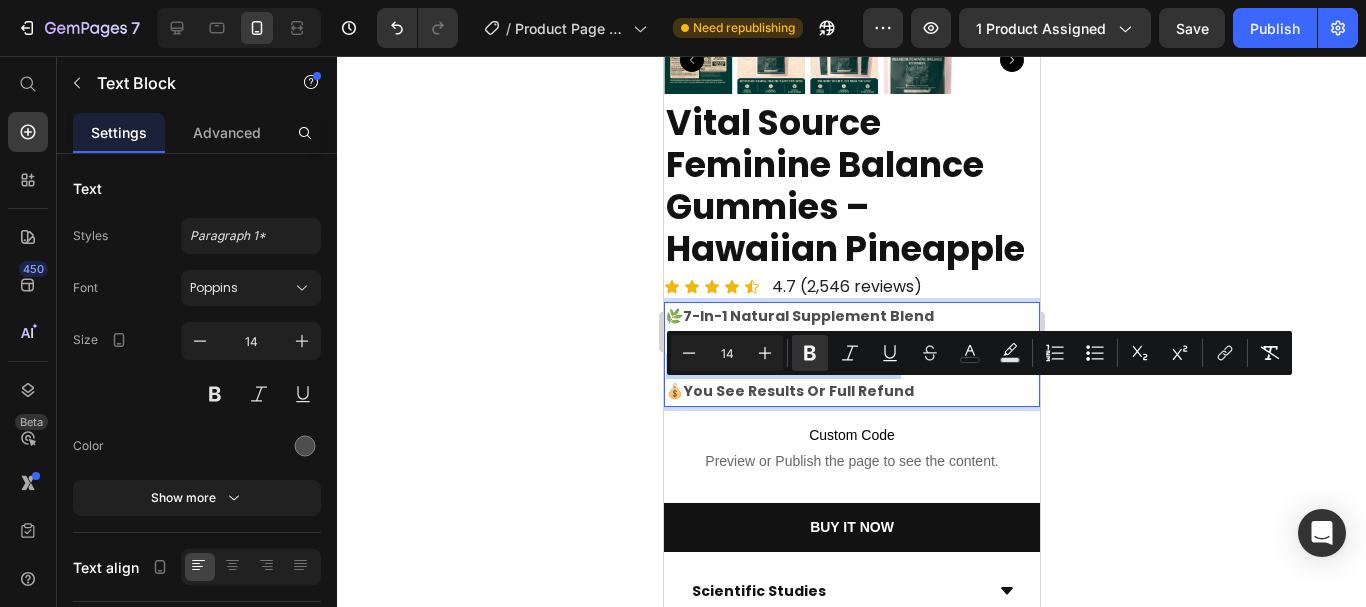 click on "3rd Party Tested & Certified" at bounding box center [791, 366] 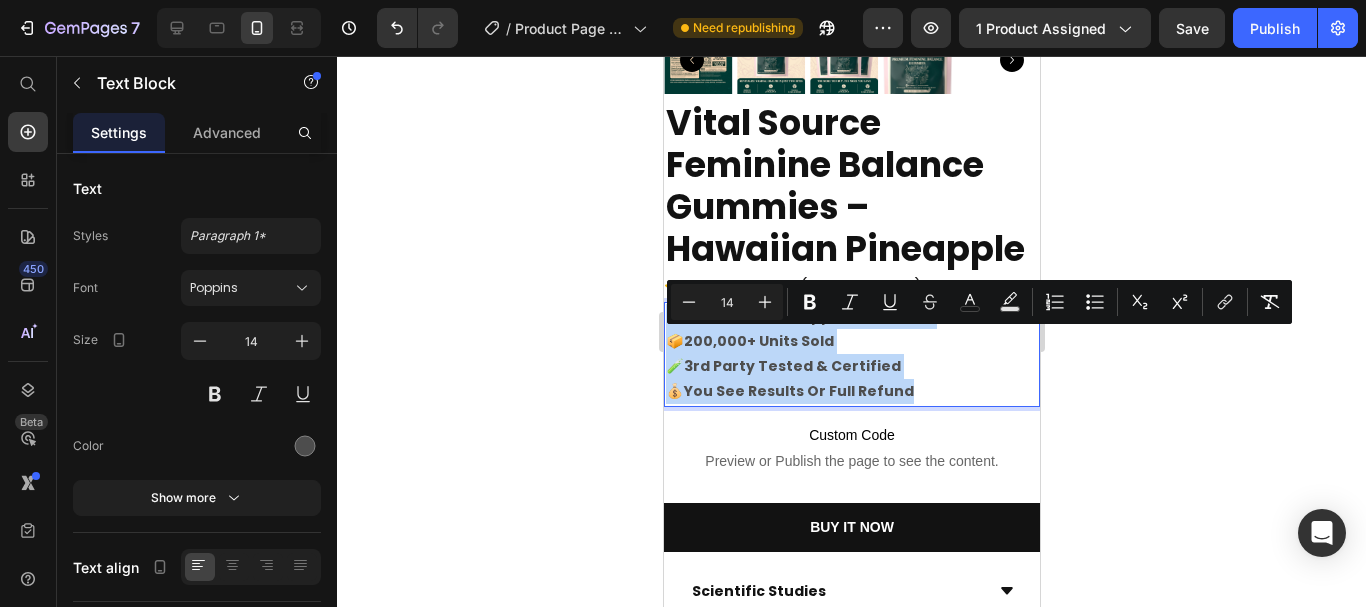drag, startPoint x: 920, startPoint y: 422, endPoint x: 664, endPoint y: 345, distance: 267.32938 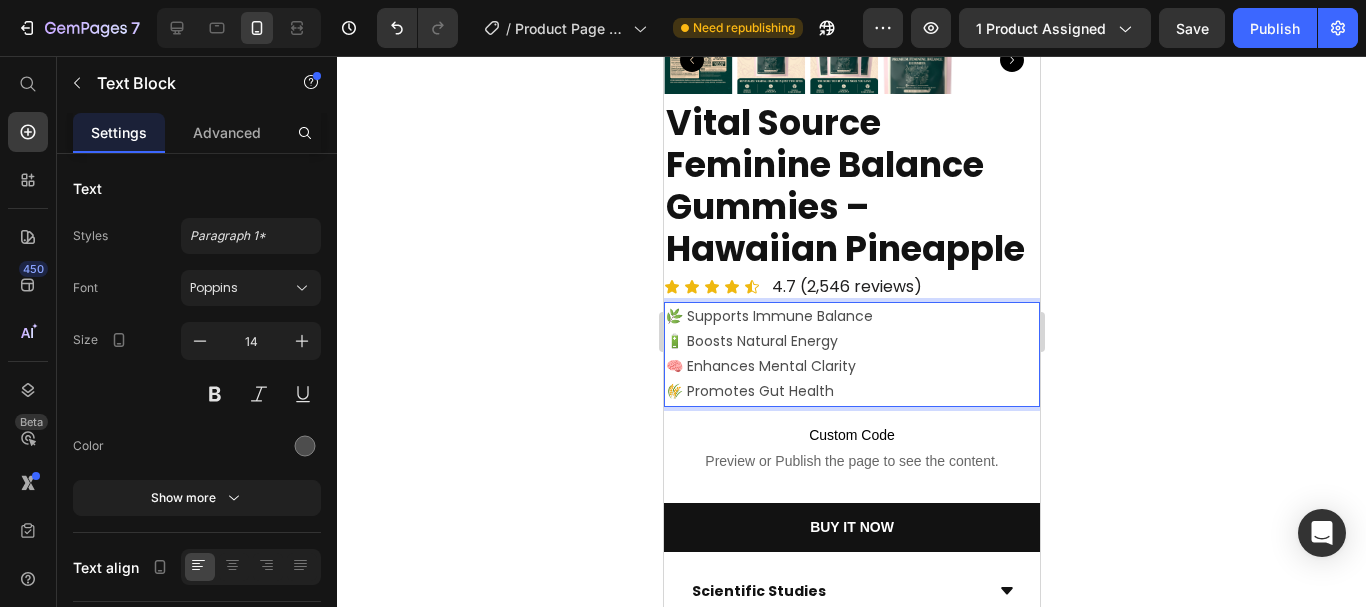 click on "🔋 Boosts Natural Energy" at bounding box center [851, 341] 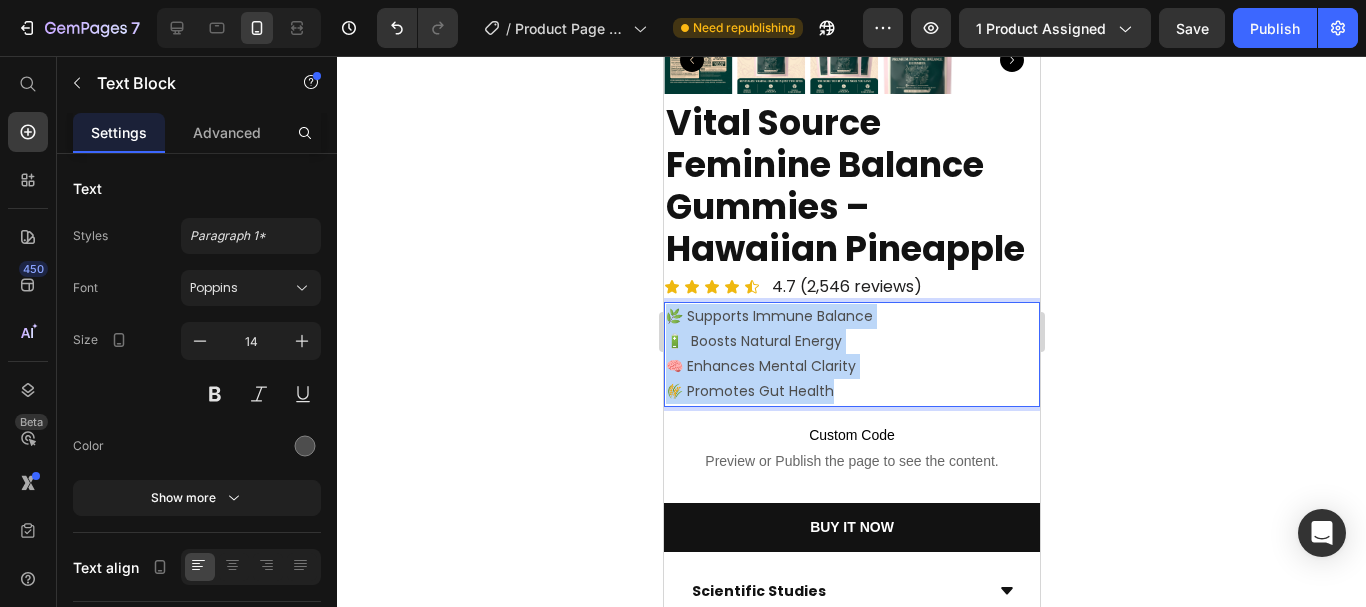 drag, startPoint x: 822, startPoint y: 413, endPoint x: 660, endPoint y: 339, distance: 178.10109 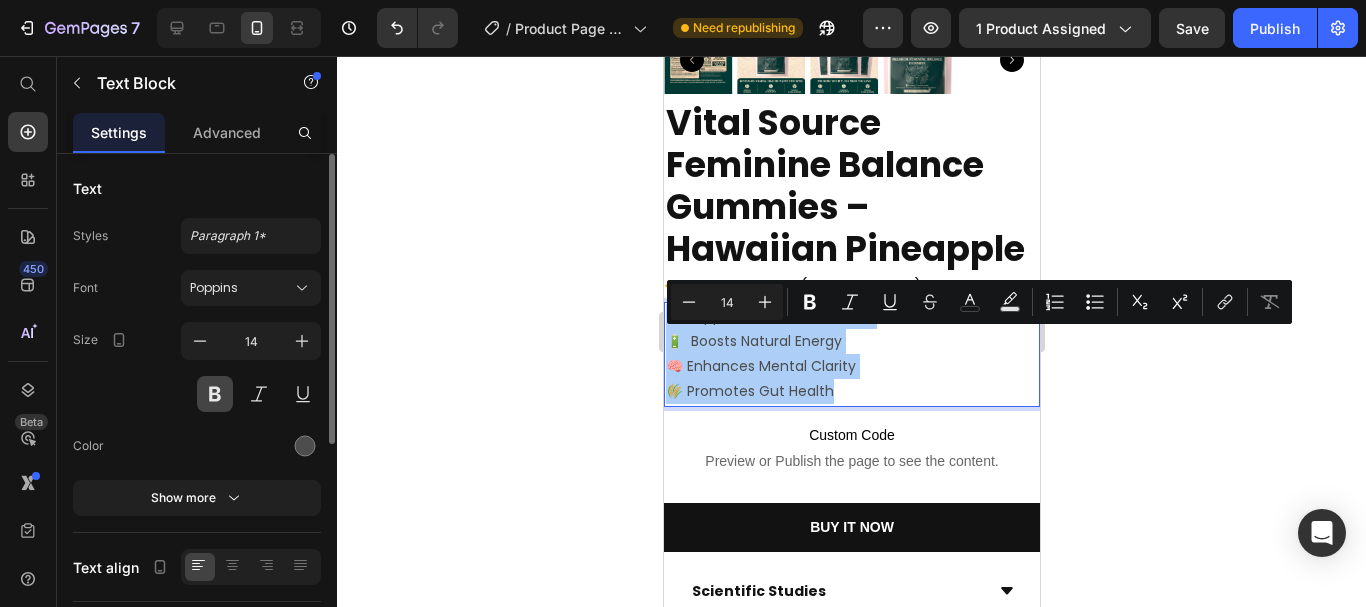 click at bounding box center [215, 394] 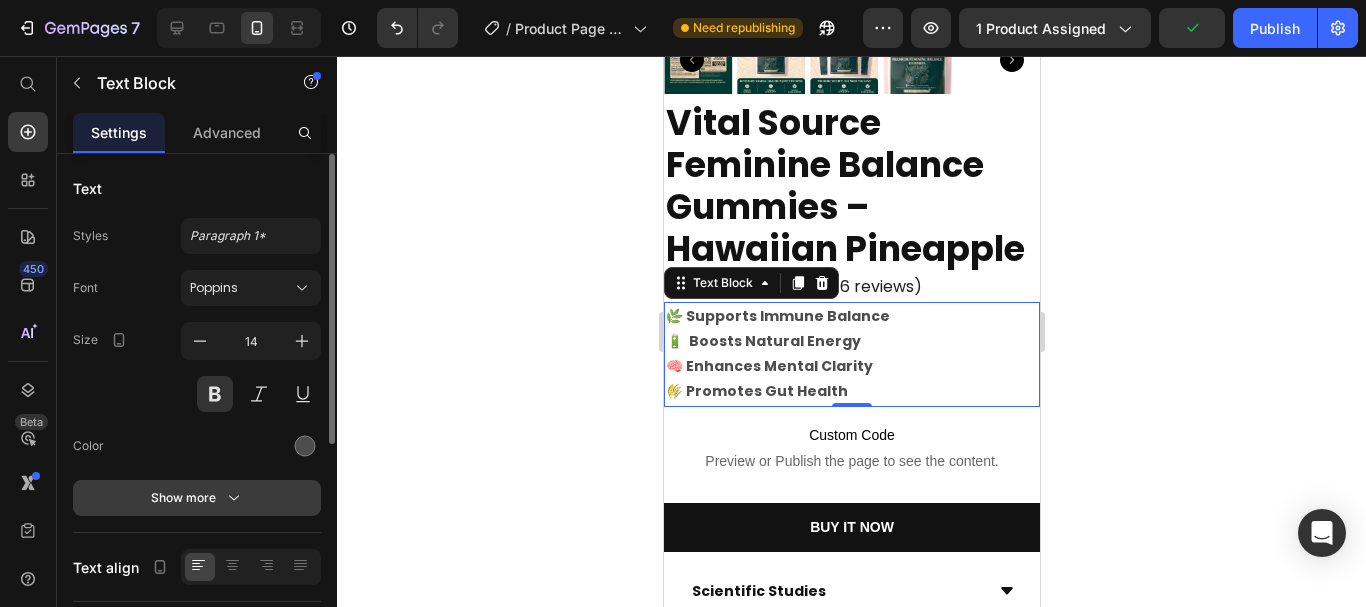 click on "Show more" at bounding box center [197, 498] 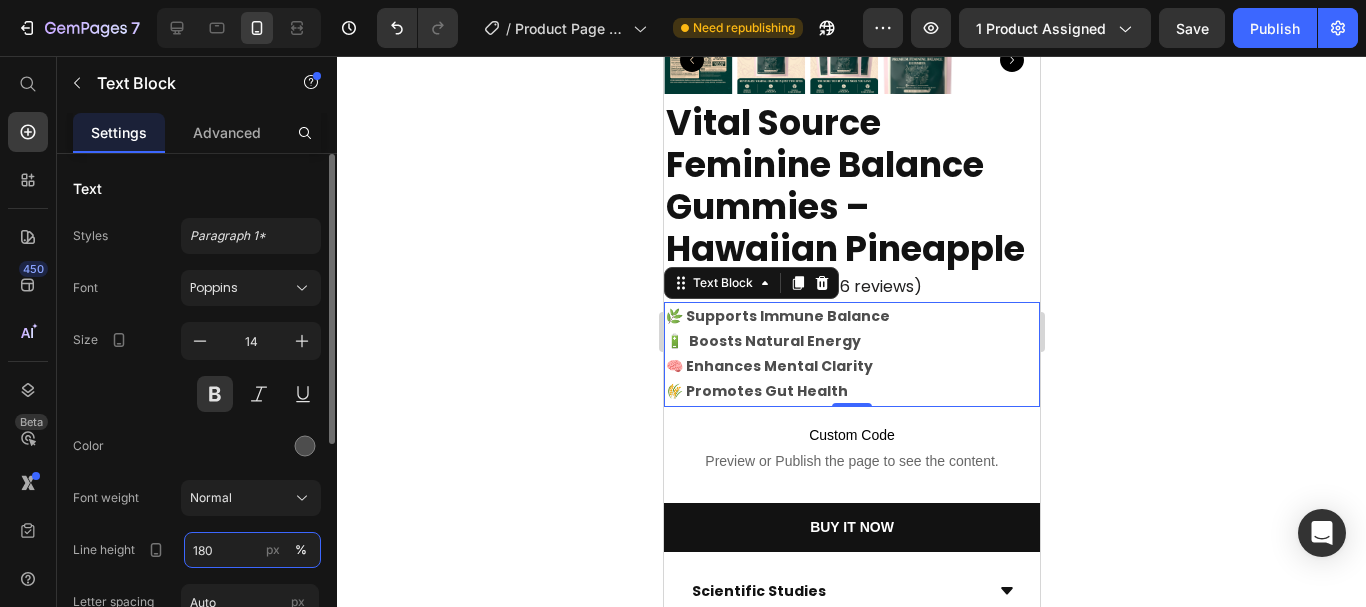 click on "180" at bounding box center (252, 550) 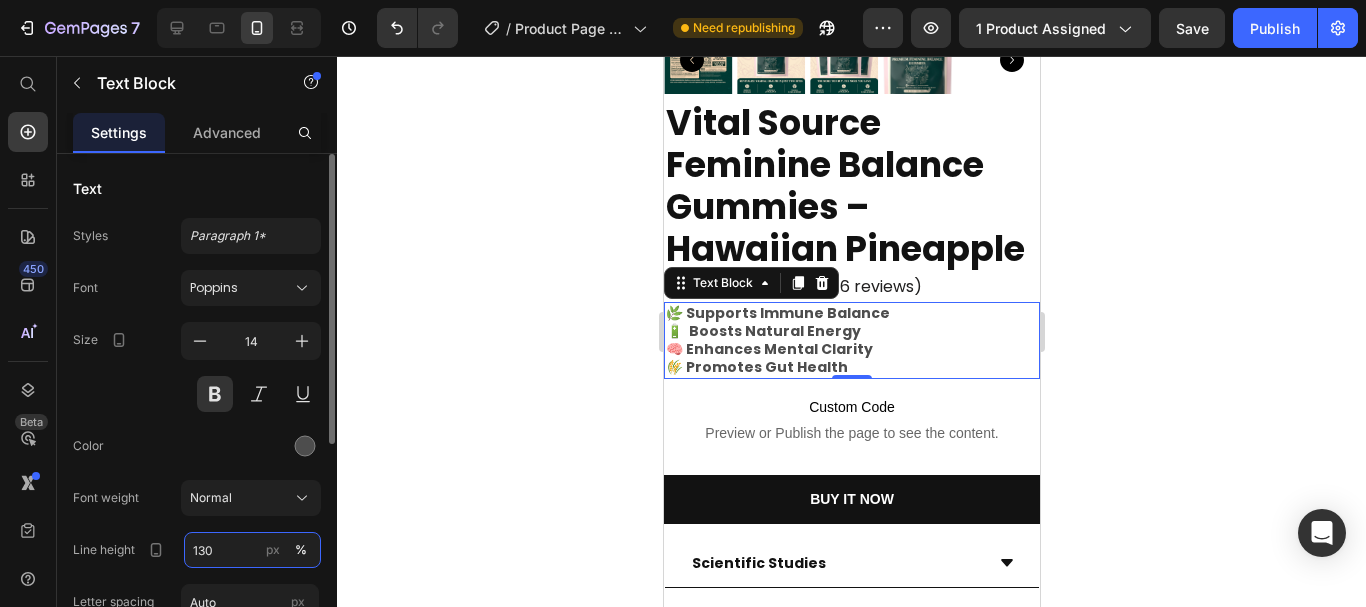 drag, startPoint x: 217, startPoint y: 551, endPoint x: 147, endPoint y: 536, distance: 71.5891 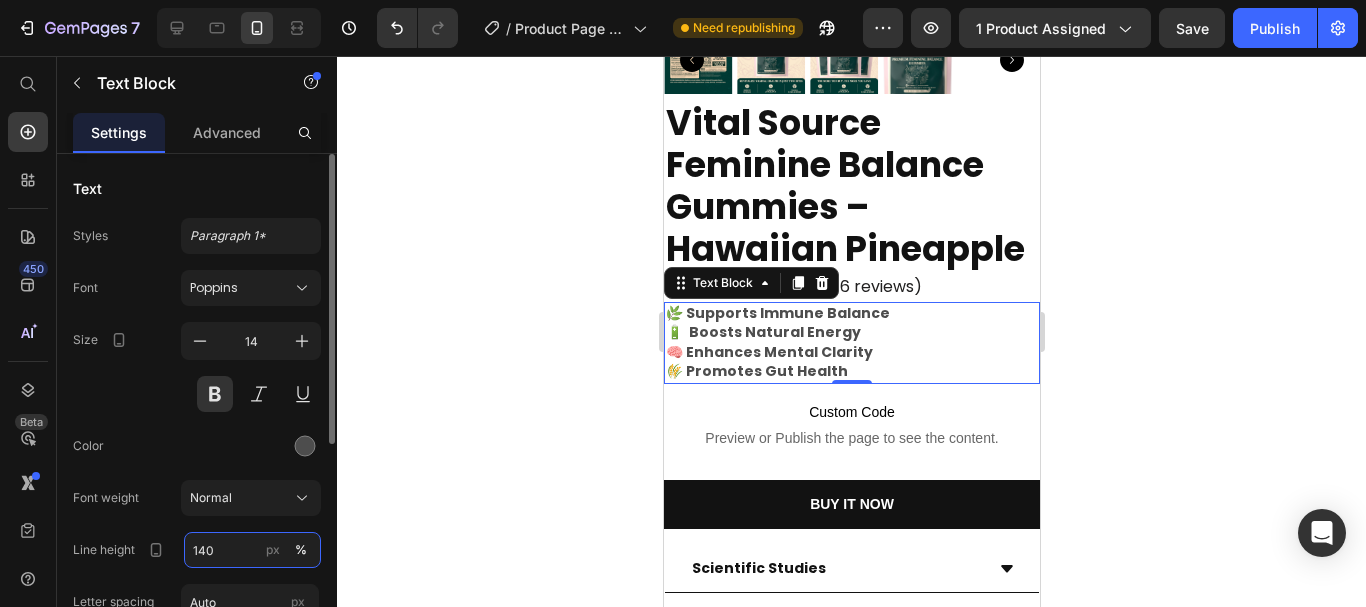 type on "140" 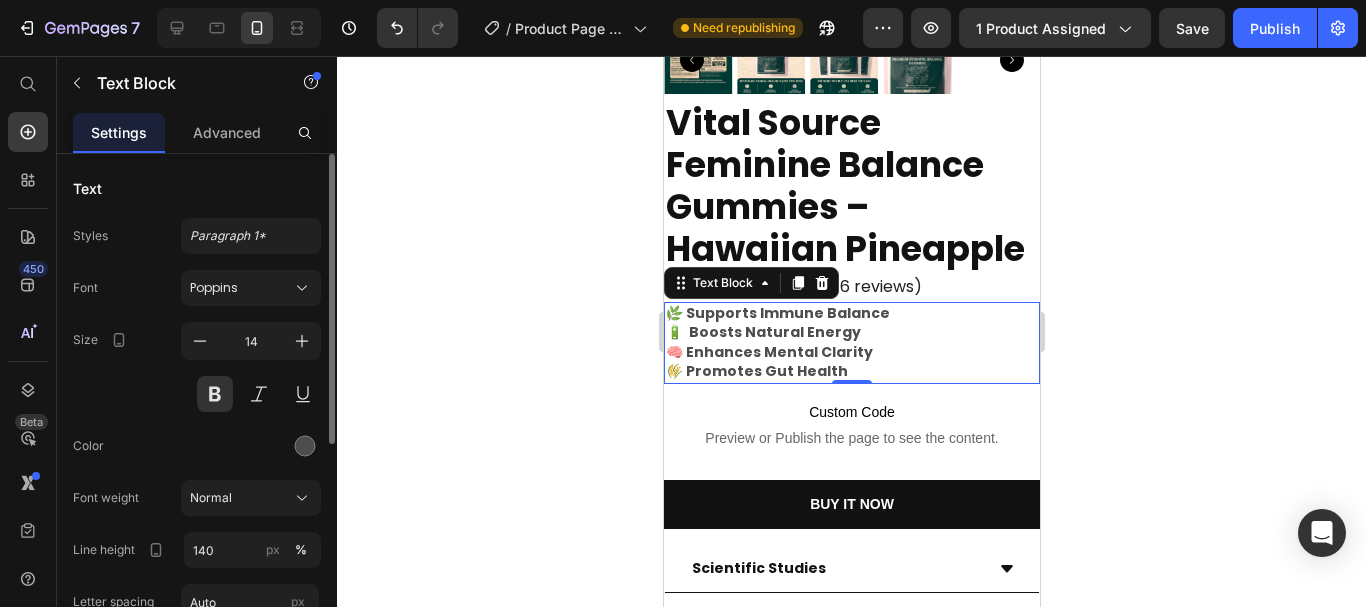 click on "Font Poppins Size 14 Color Font weight Normal Line height 140 px % Letter spacing Auto px Transform
AA Aa aa Shadow Show less" at bounding box center [197, 523] 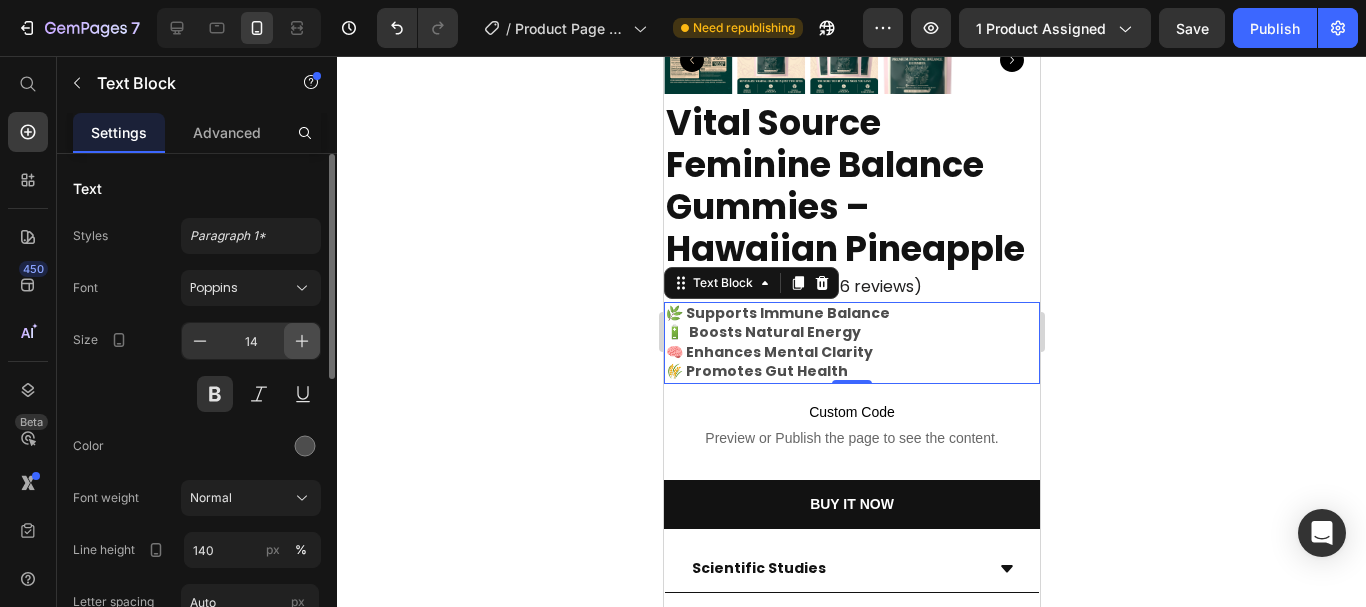 click 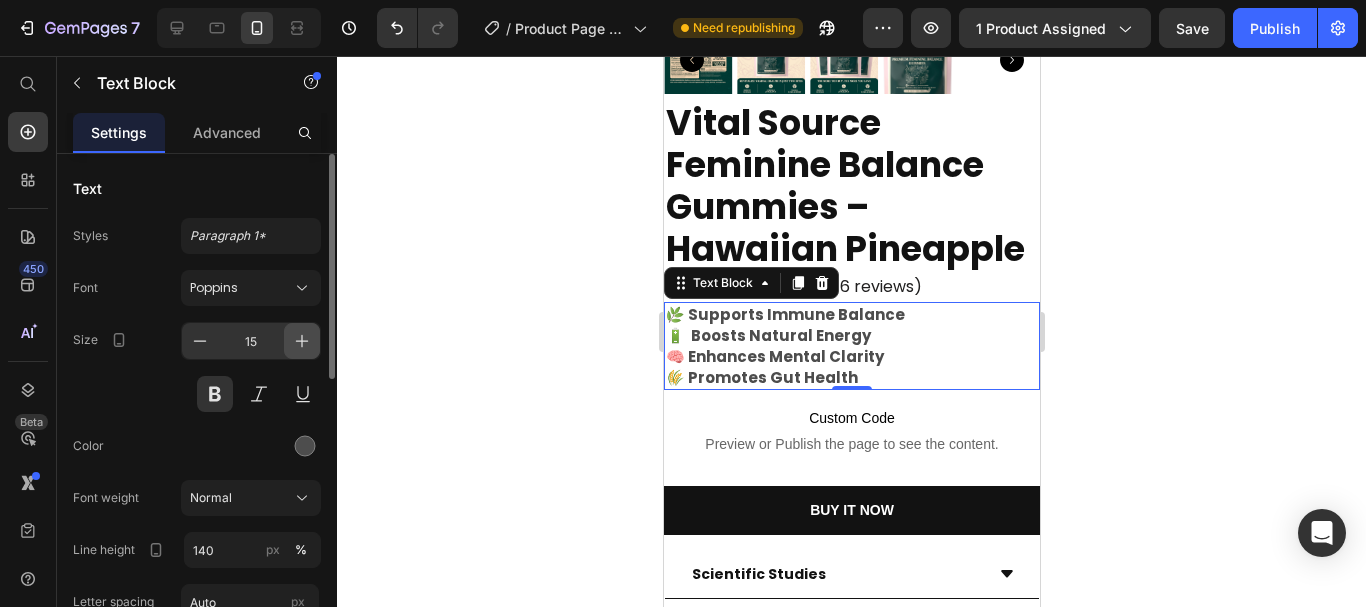 click 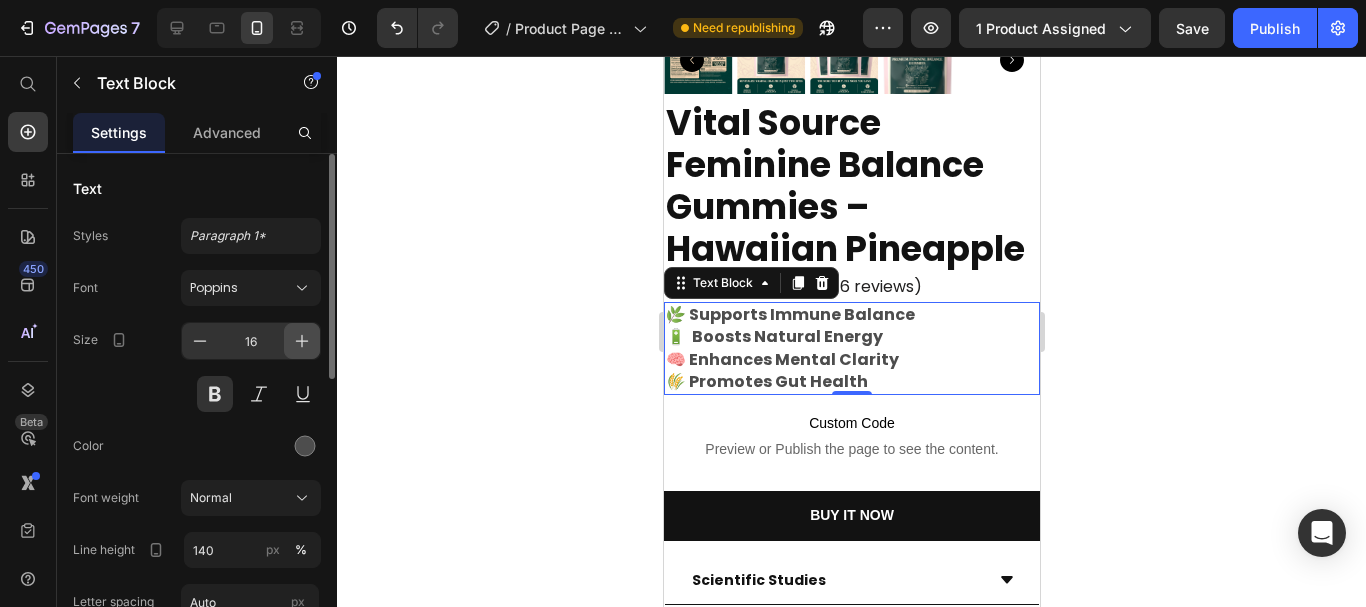 click 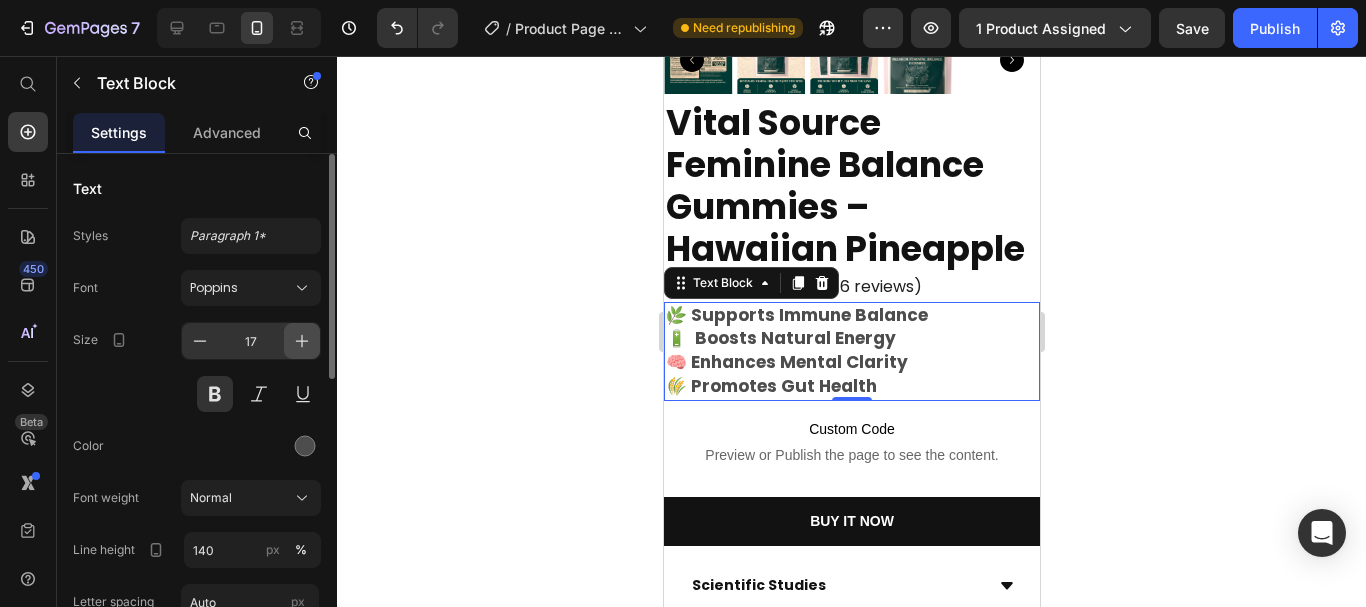 click 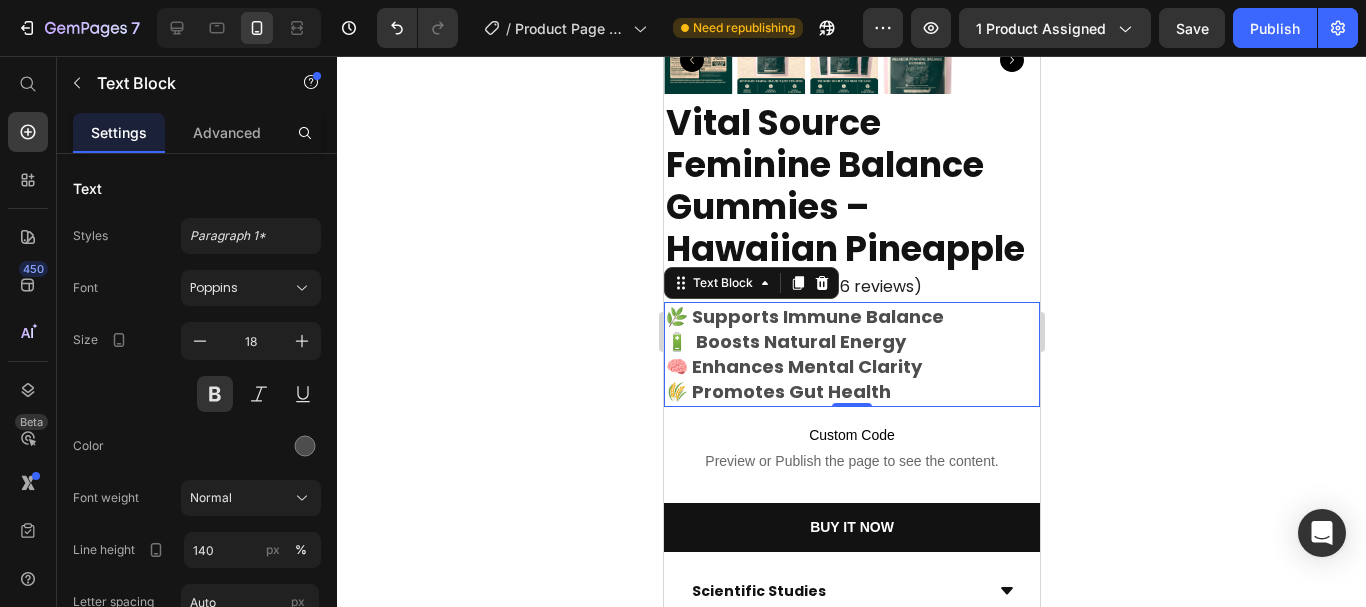 drag, startPoint x: 1198, startPoint y: 338, endPoint x: 1142, endPoint y: 345, distance: 56.435802 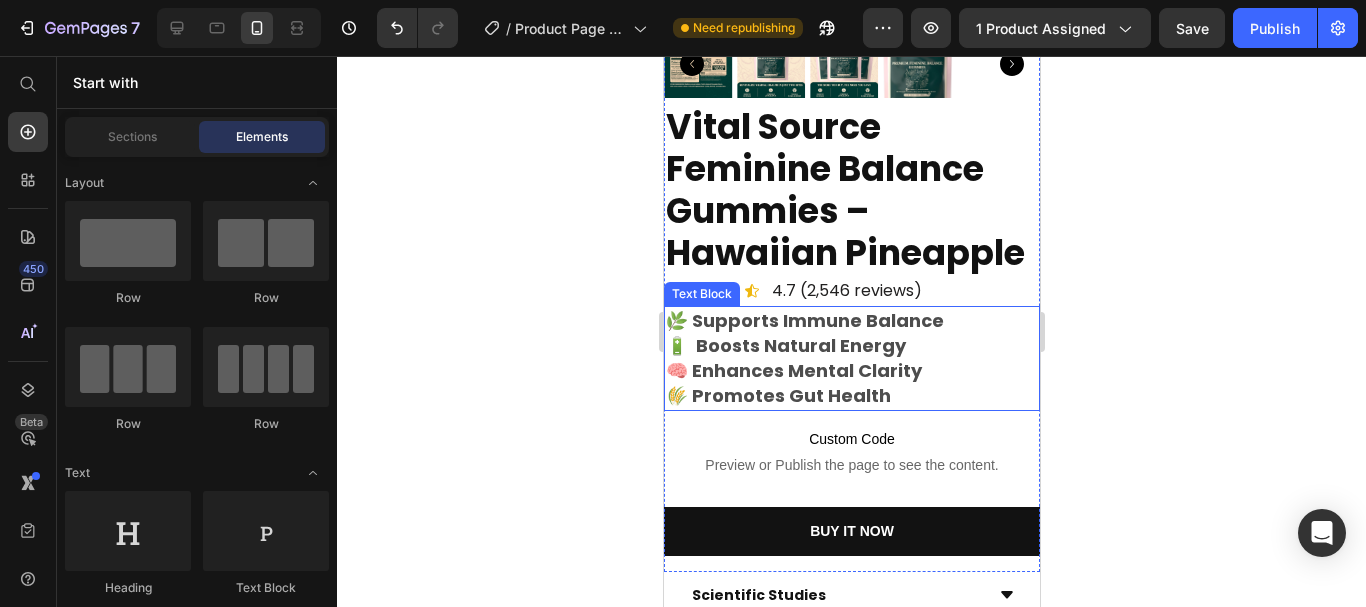 scroll, scrollTop: 500, scrollLeft: 0, axis: vertical 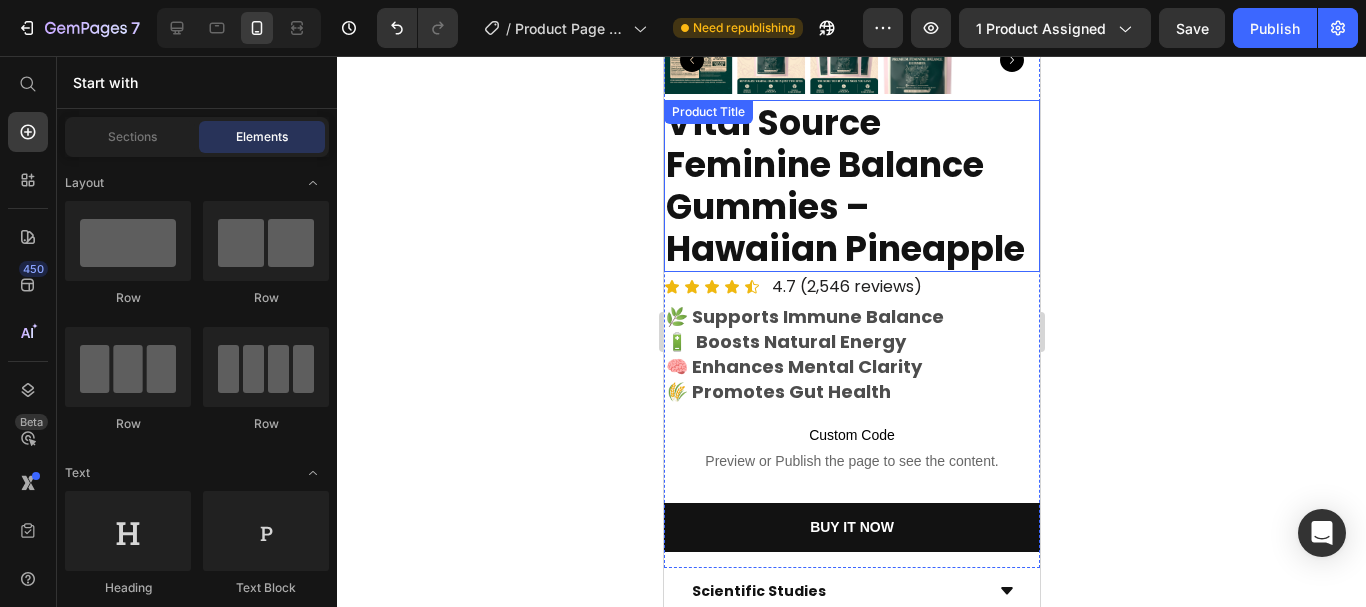 click on "Vital Source Feminine Balance Gummies – Hawaiian Pineapple" at bounding box center [851, 186] 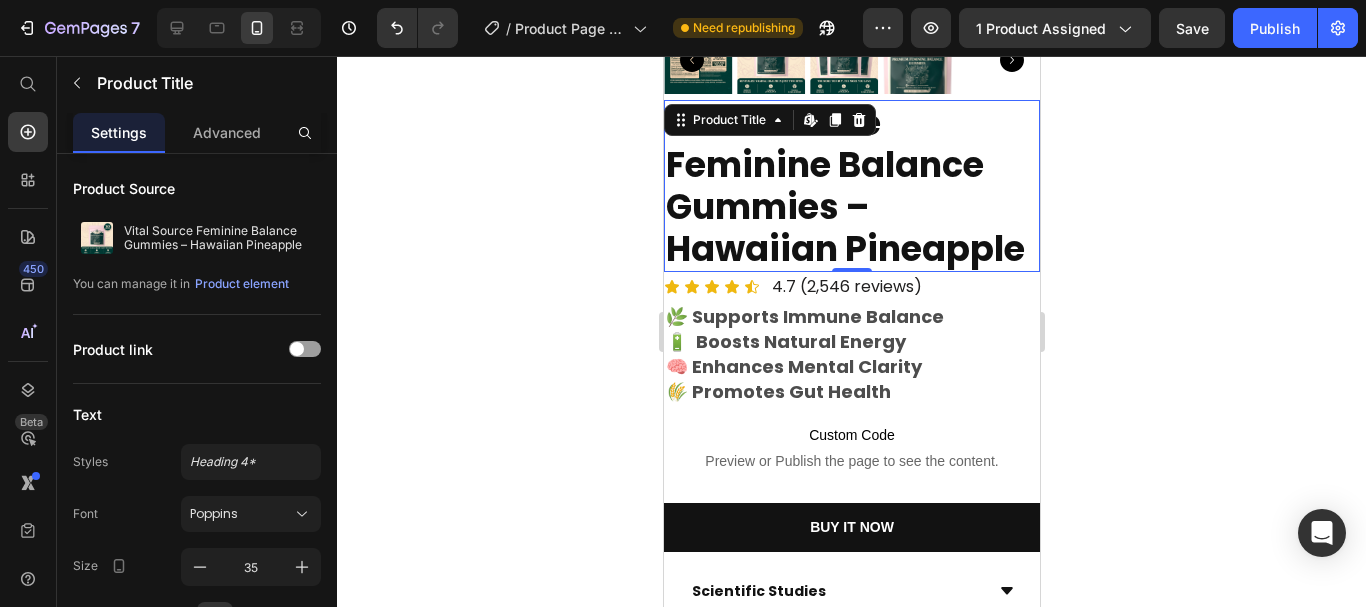 drag, startPoint x: 1160, startPoint y: 220, endPoint x: 1145, endPoint y: 227, distance: 16.552946 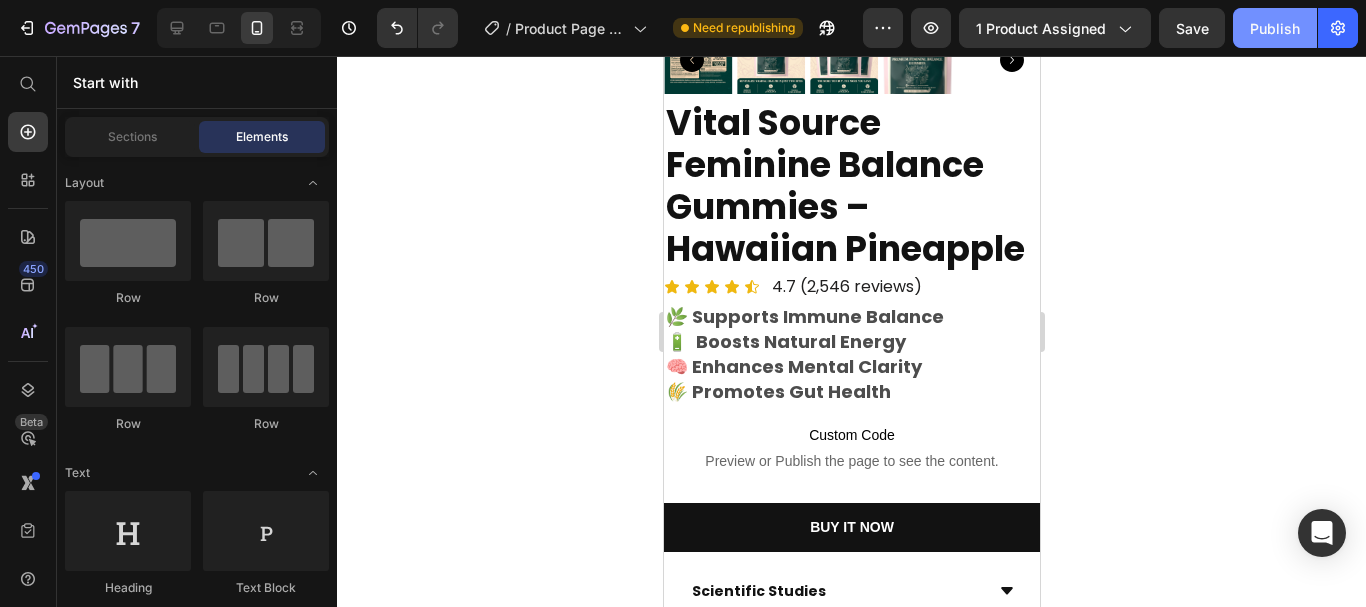 click on "Publish" at bounding box center [1275, 28] 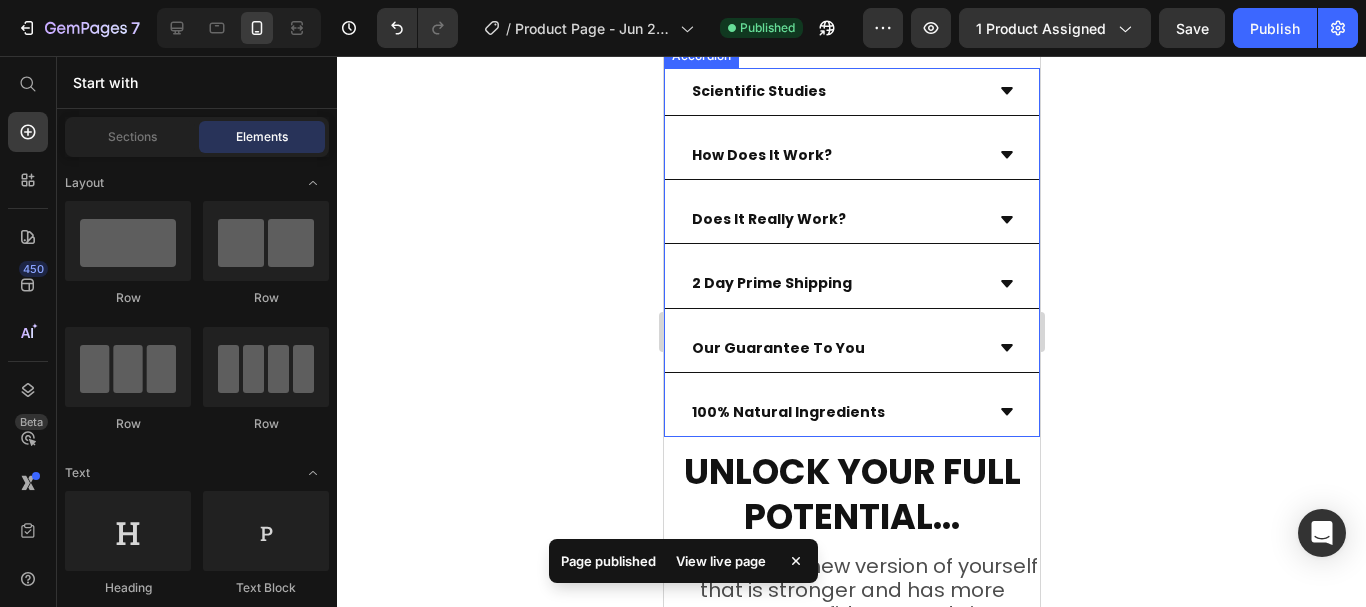 scroll, scrollTop: 900, scrollLeft: 0, axis: vertical 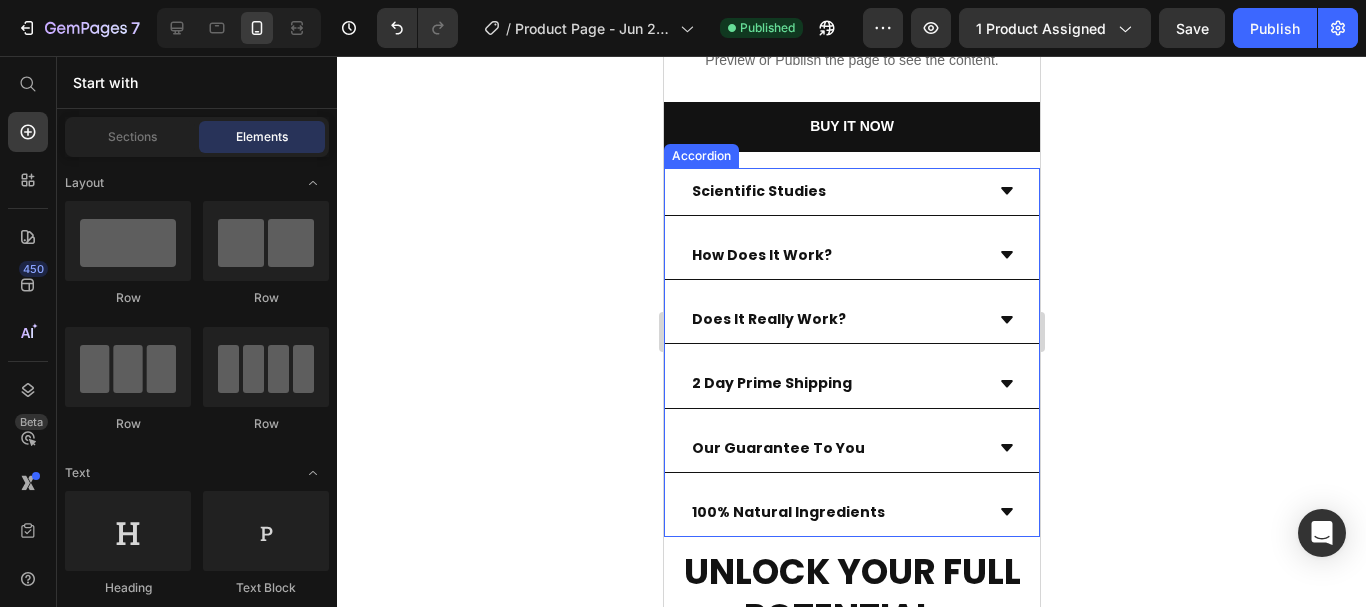 click on "Scientific Studies" at bounding box center [851, 192] 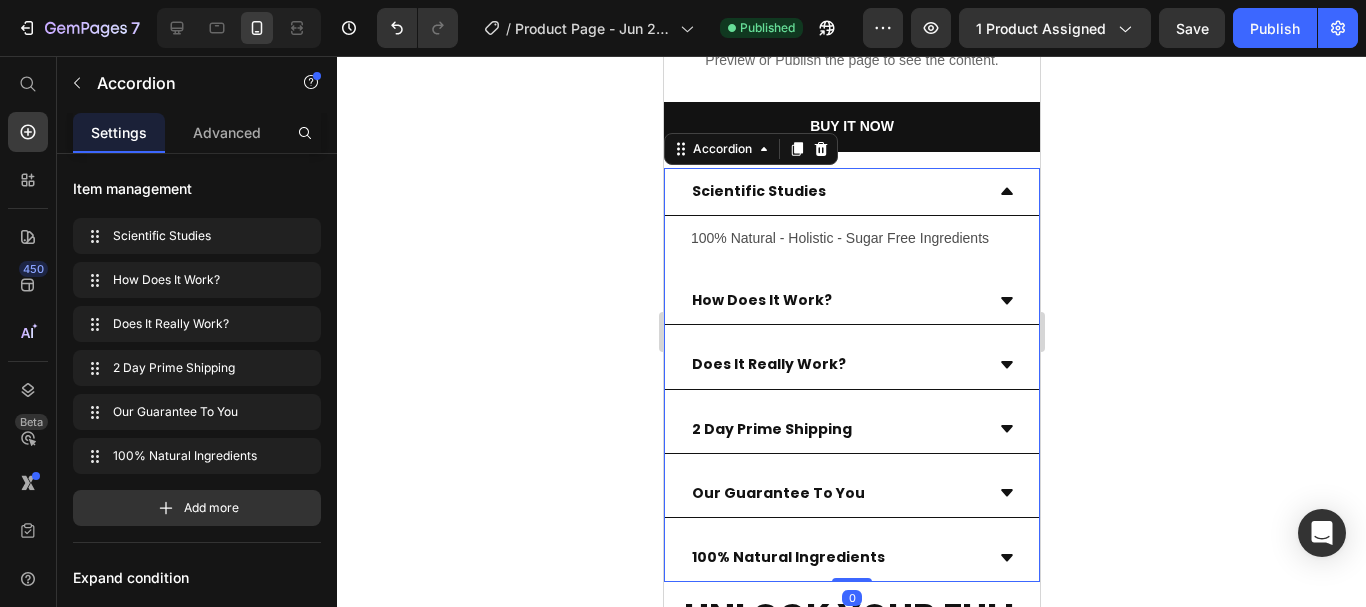click on "Scientific Studies" at bounding box center (851, 192) 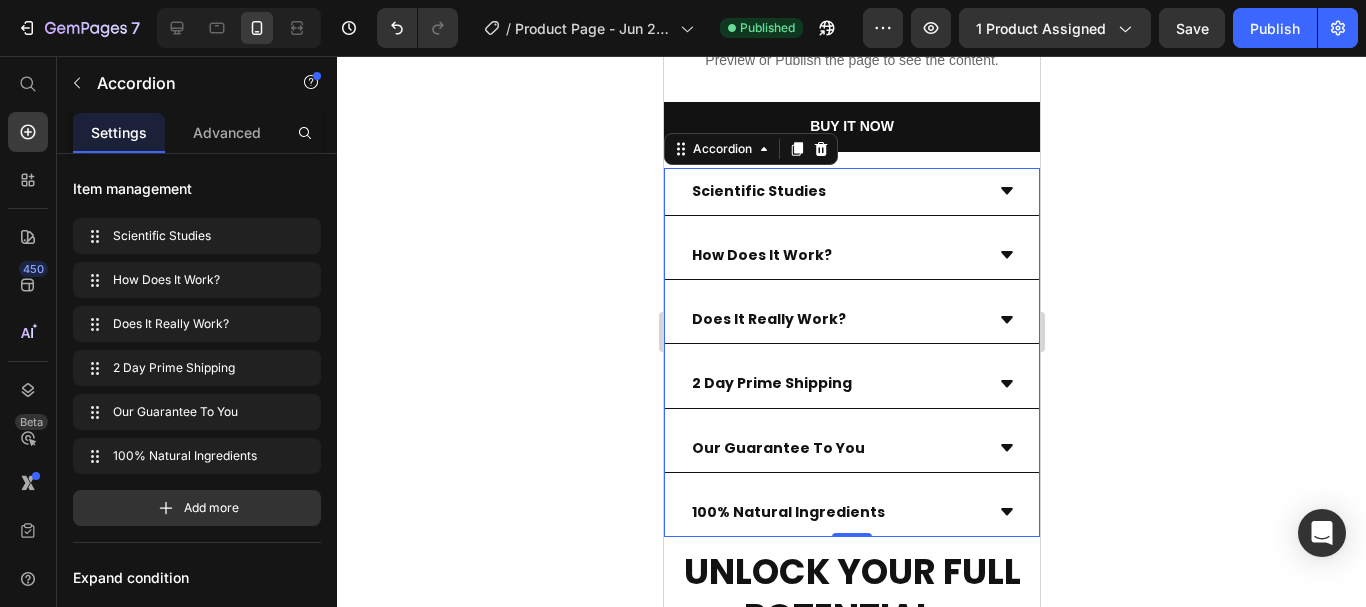 click on "Scientific Studies" at bounding box center (758, 191) 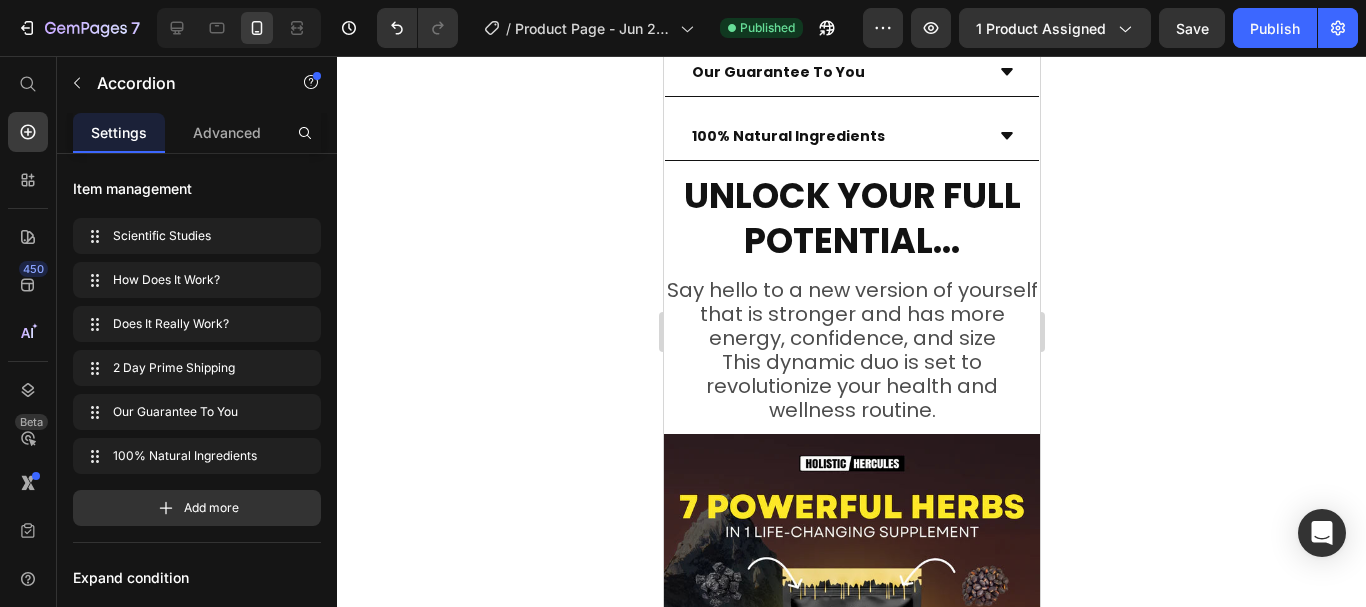 scroll, scrollTop: 1300, scrollLeft: 0, axis: vertical 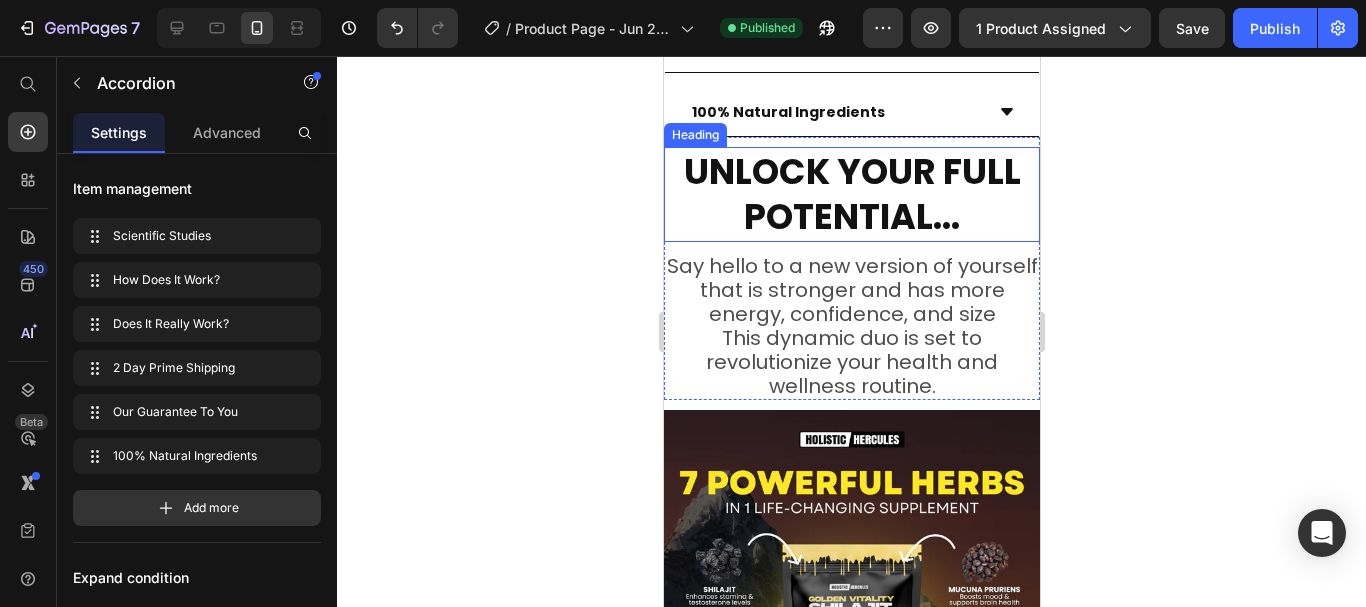click on "UNLOCK YOUR FULL POTENTIAL..." at bounding box center [851, 194] 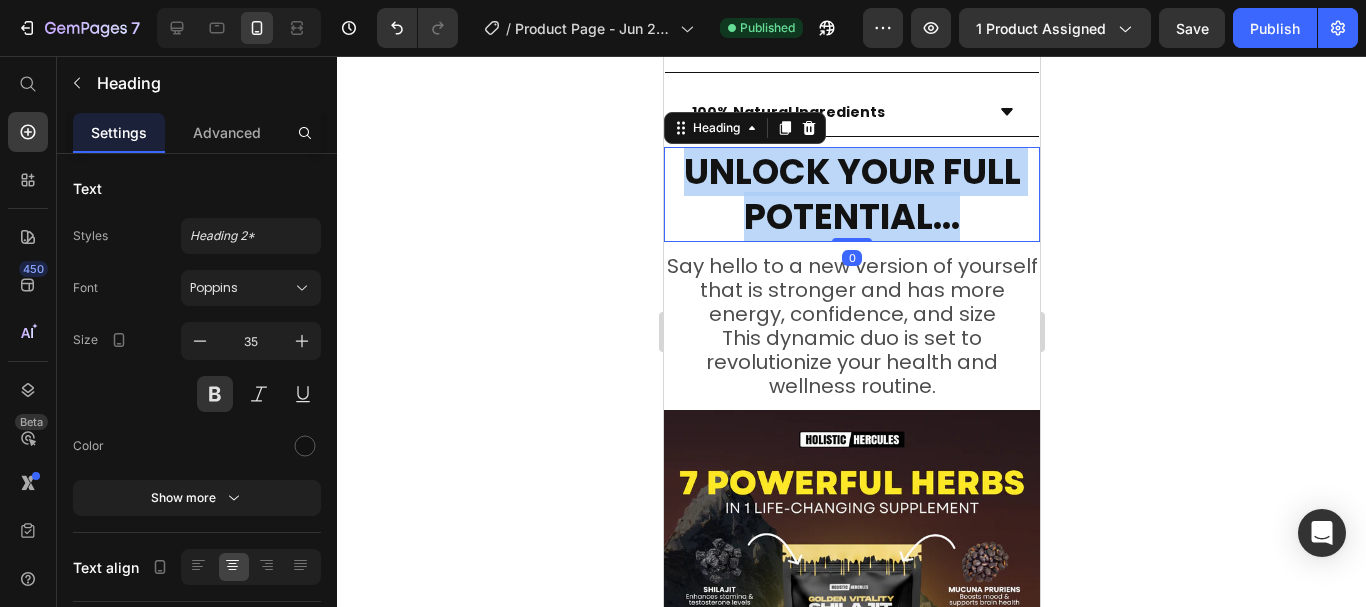 click on "UNLOCK YOUR FULL POTENTIAL..." at bounding box center [851, 194] 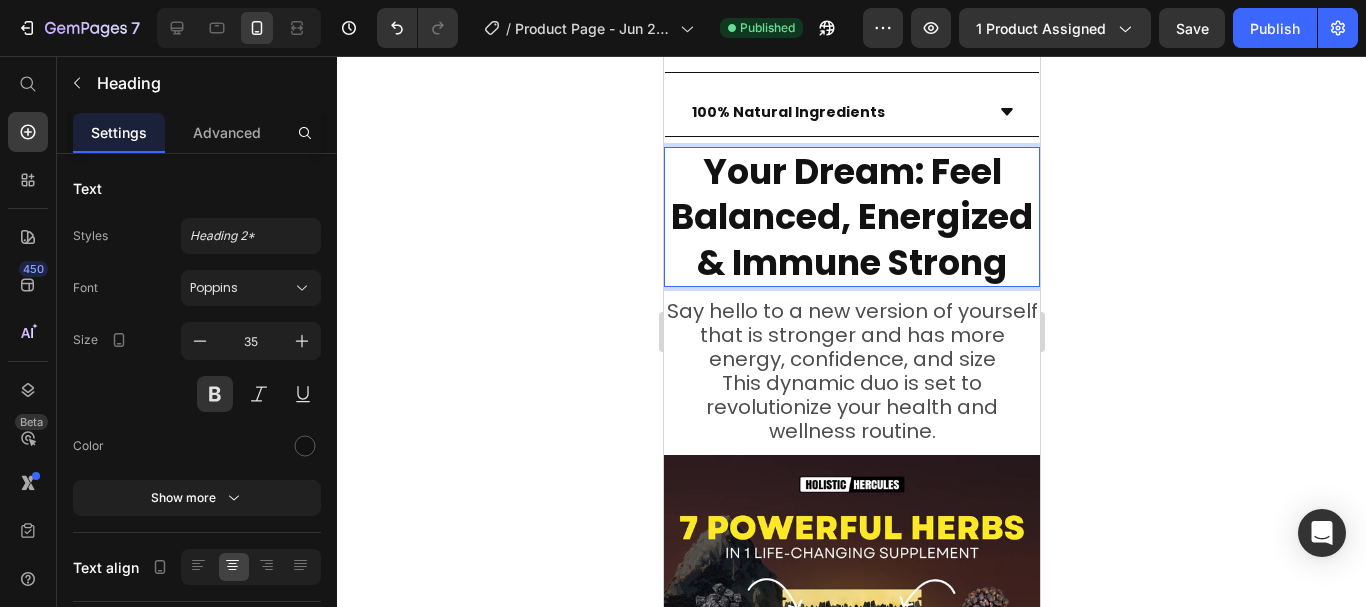 click 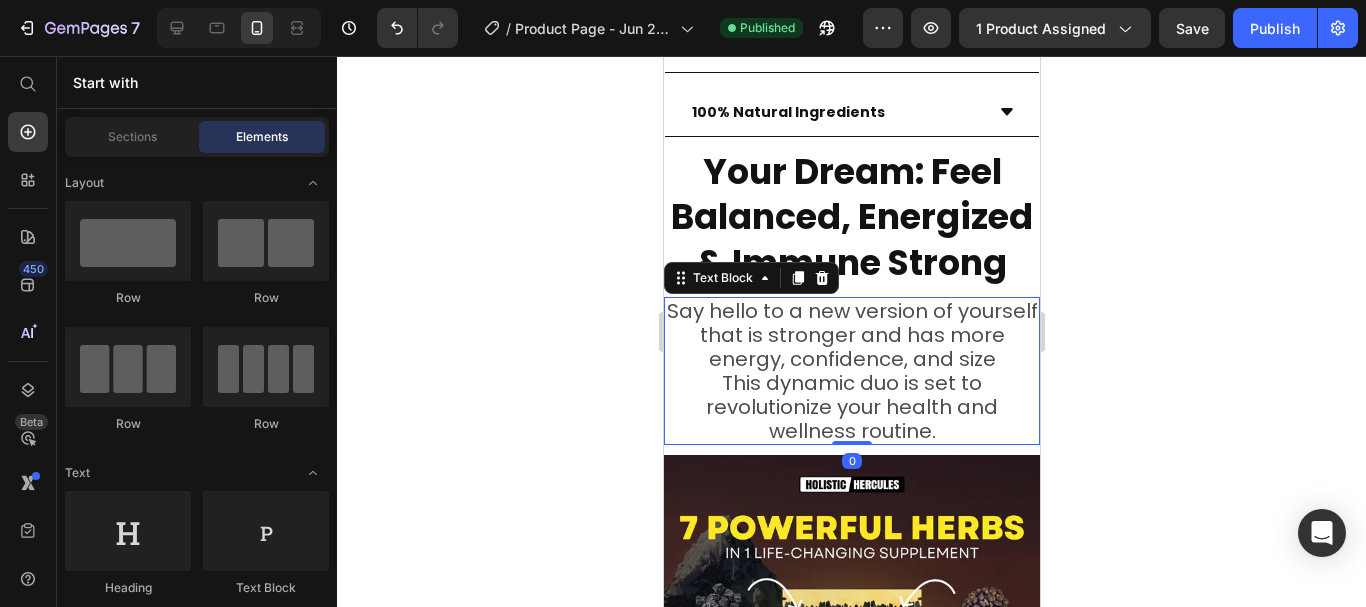 click on "Say hello to a new version of yourself that is stronger and has more energy, confidence, and size" at bounding box center [851, 335] 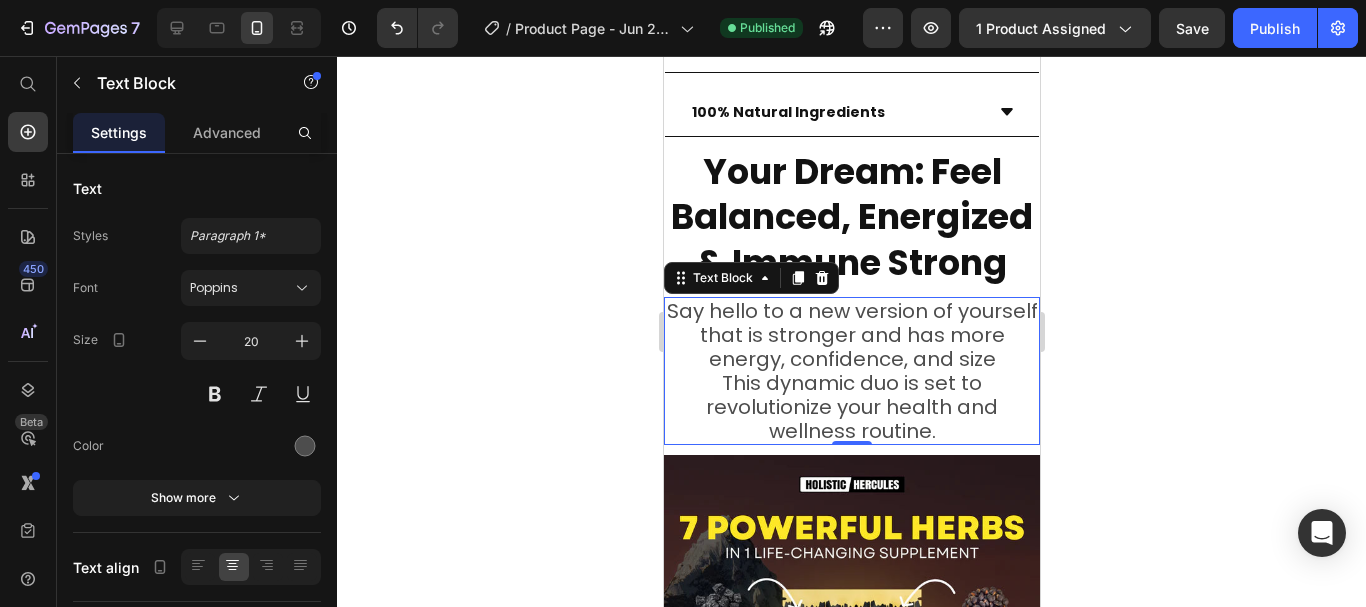 click on "This dynamic duo is set to revolutionize your health and wellness routine." at bounding box center (851, 407) 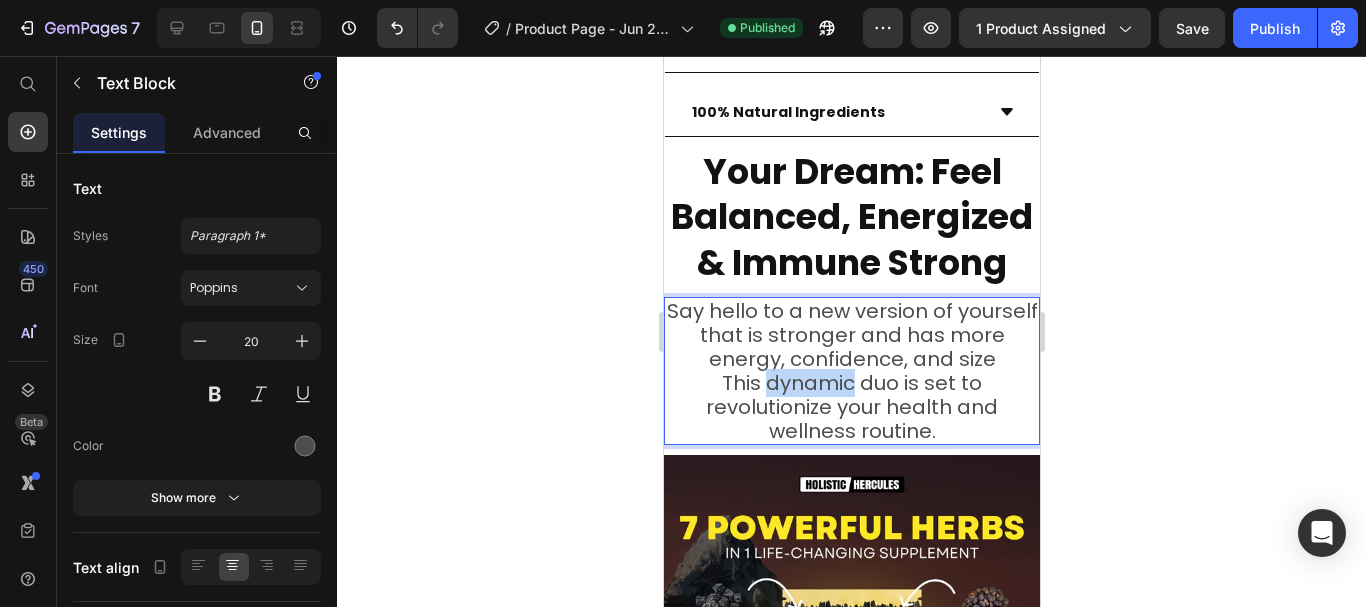 click on "This dynamic duo is set to revolutionize your health and wellness routine." at bounding box center (851, 407) 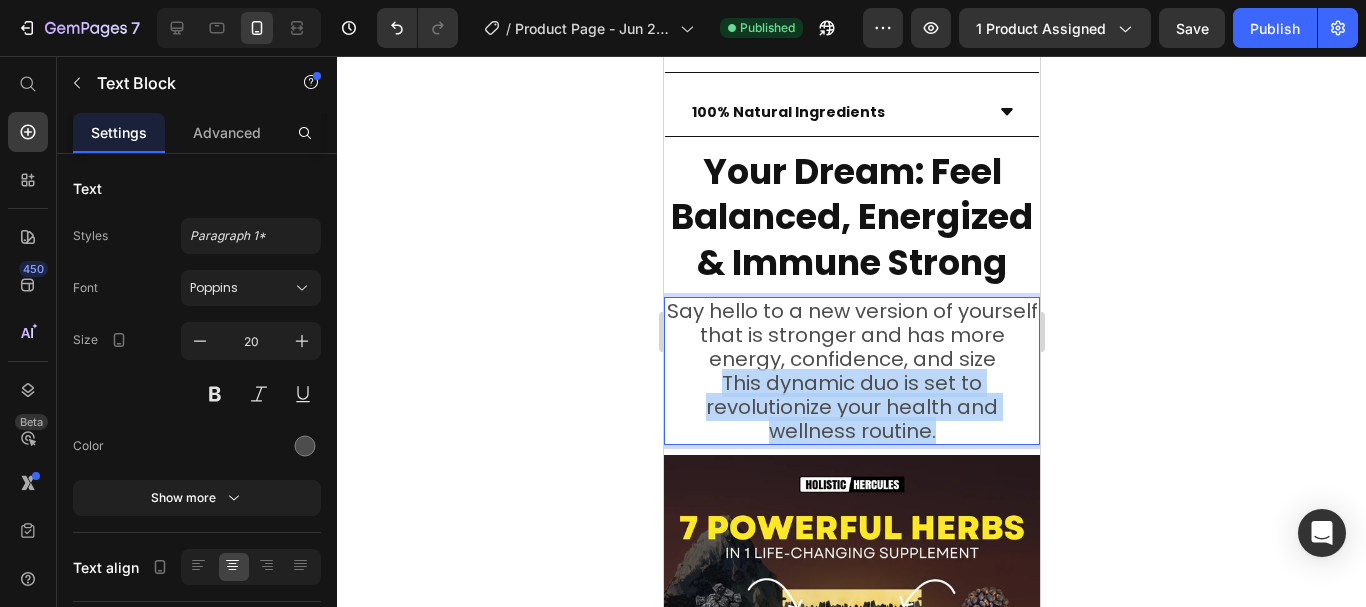 click on "This dynamic duo is set to revolutionize your health and wellness routine." at bounding box center [851, 407] 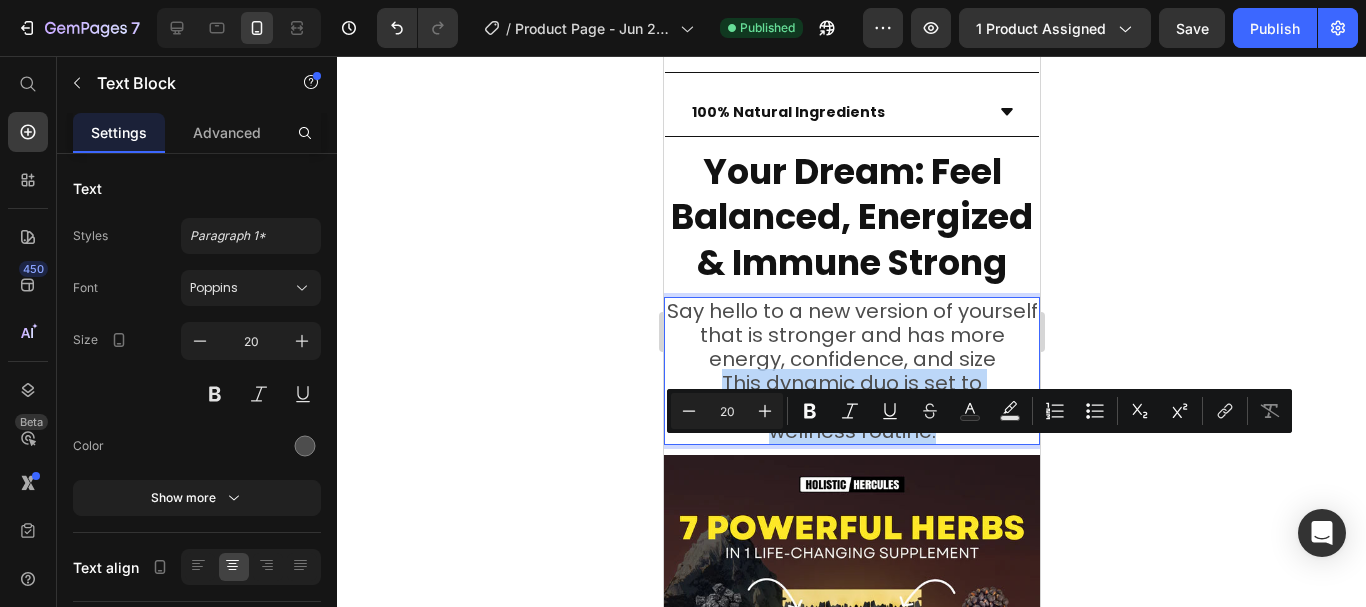 click on "This dynamic duo is set to revolutionize your health and wellness routine." at bounding box center (851, 407) 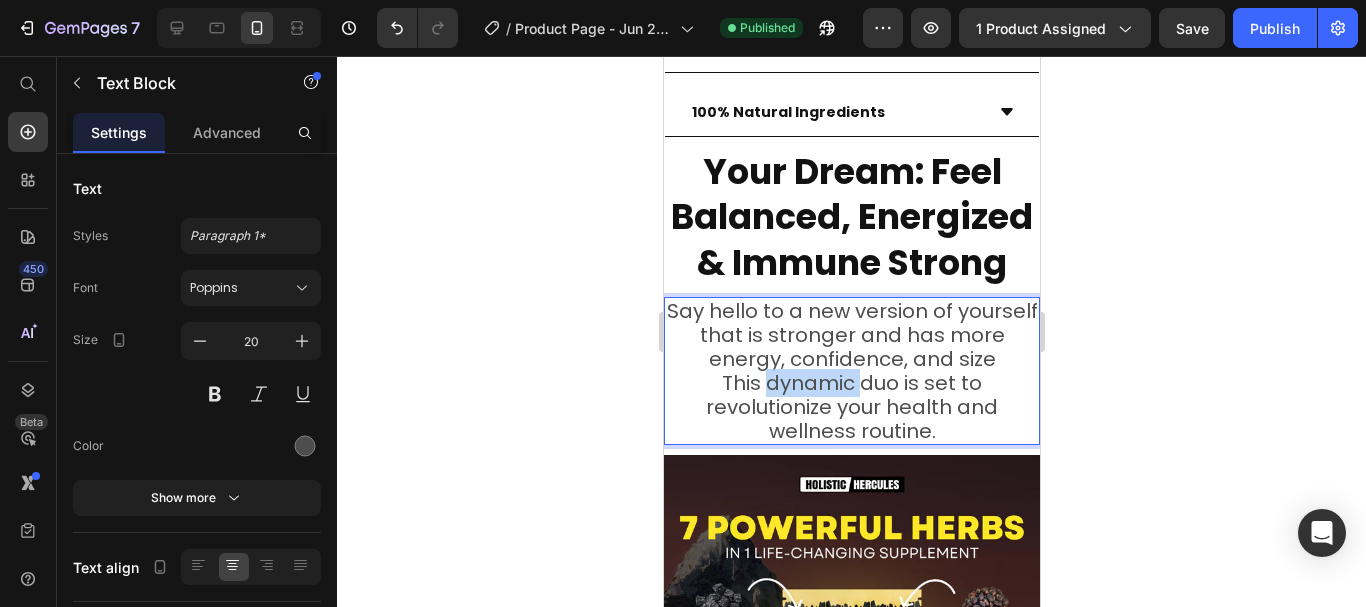 click on "This dynamic duo is set to revolutionize your health and wellness routine." at bounding box center [851, 407] 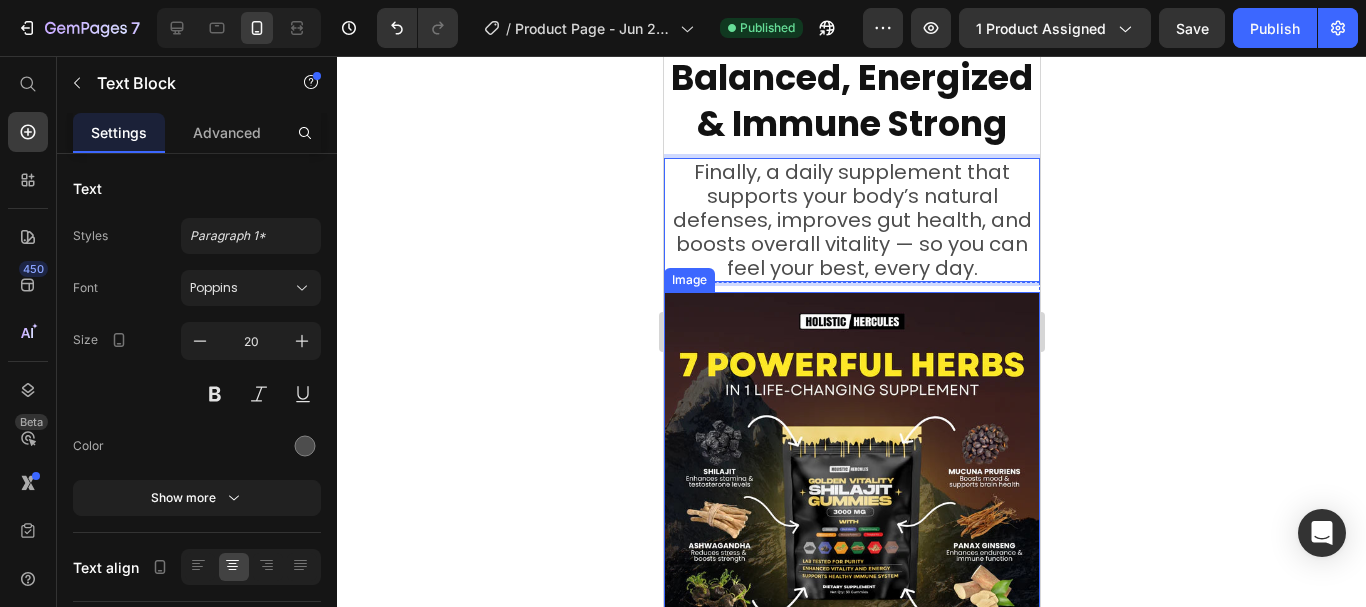 scroll, scrollTop: 1500, scrollLeft: 0, axis: vertical 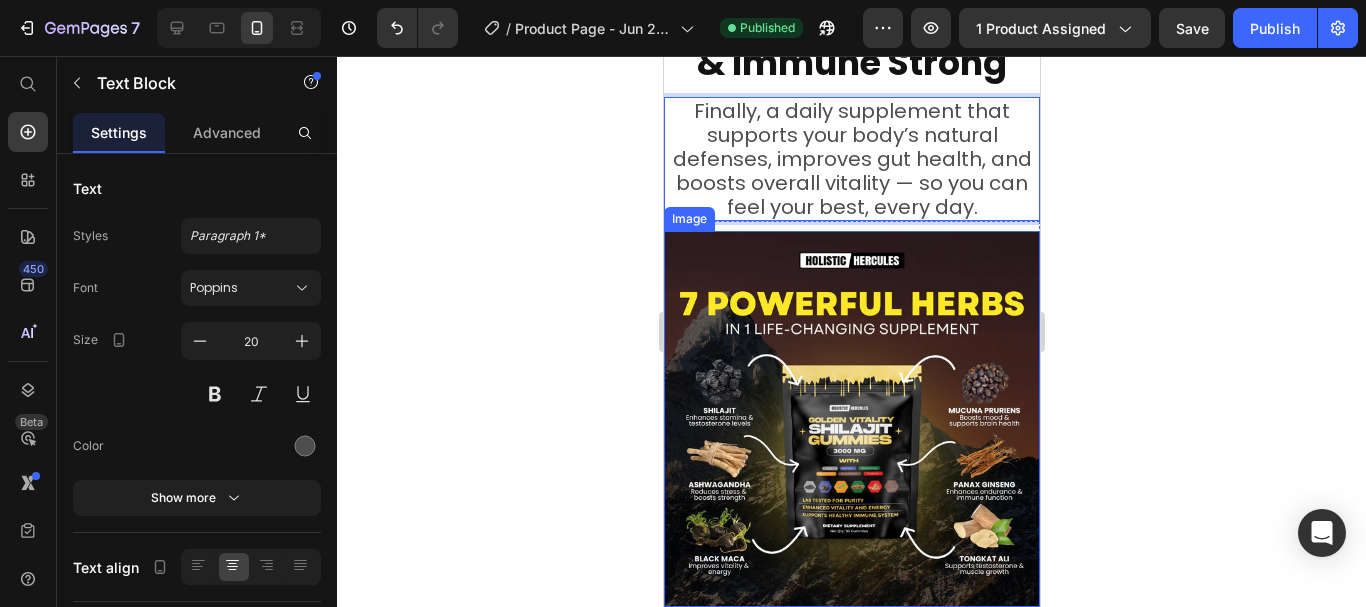 click at bounding box center [851, 419] 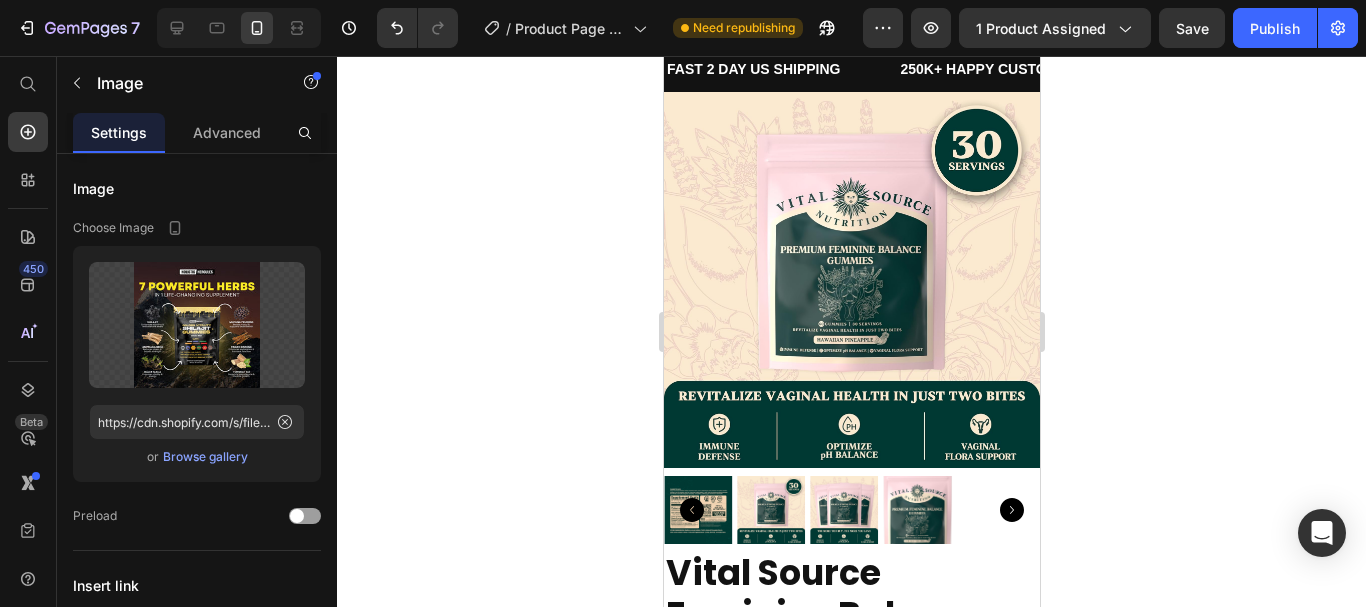 scroll, scrollTop: 0, scrollLeft: 0, axis: both 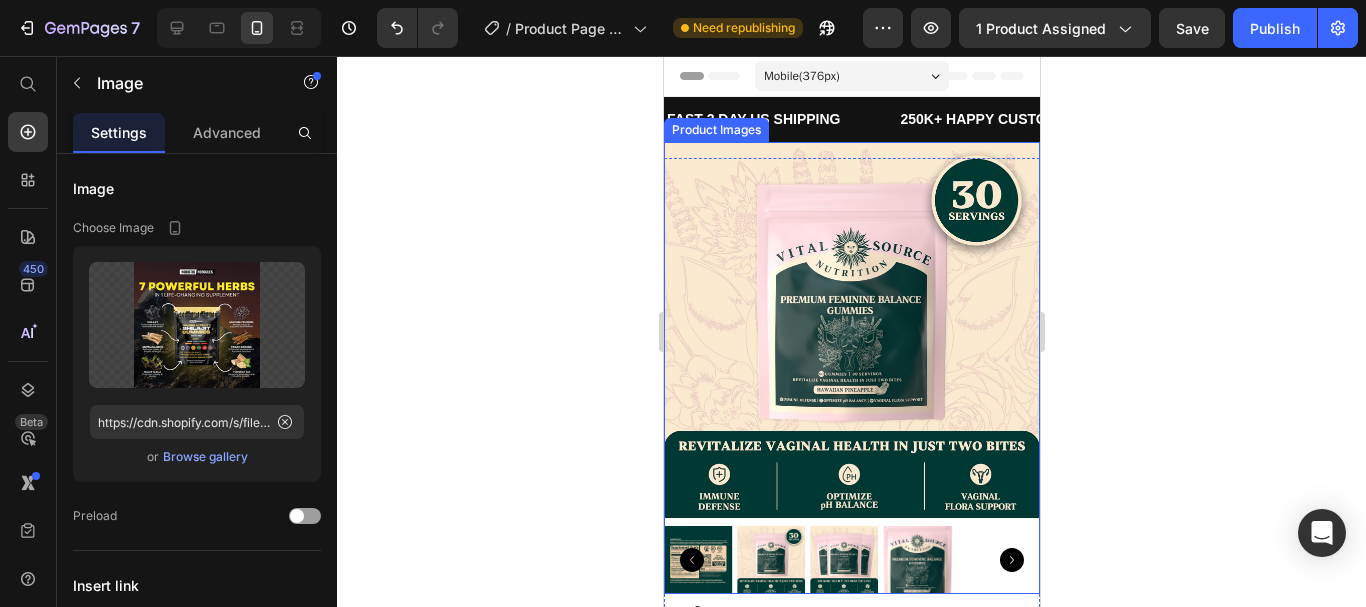 click at bounding box center (851, 330) 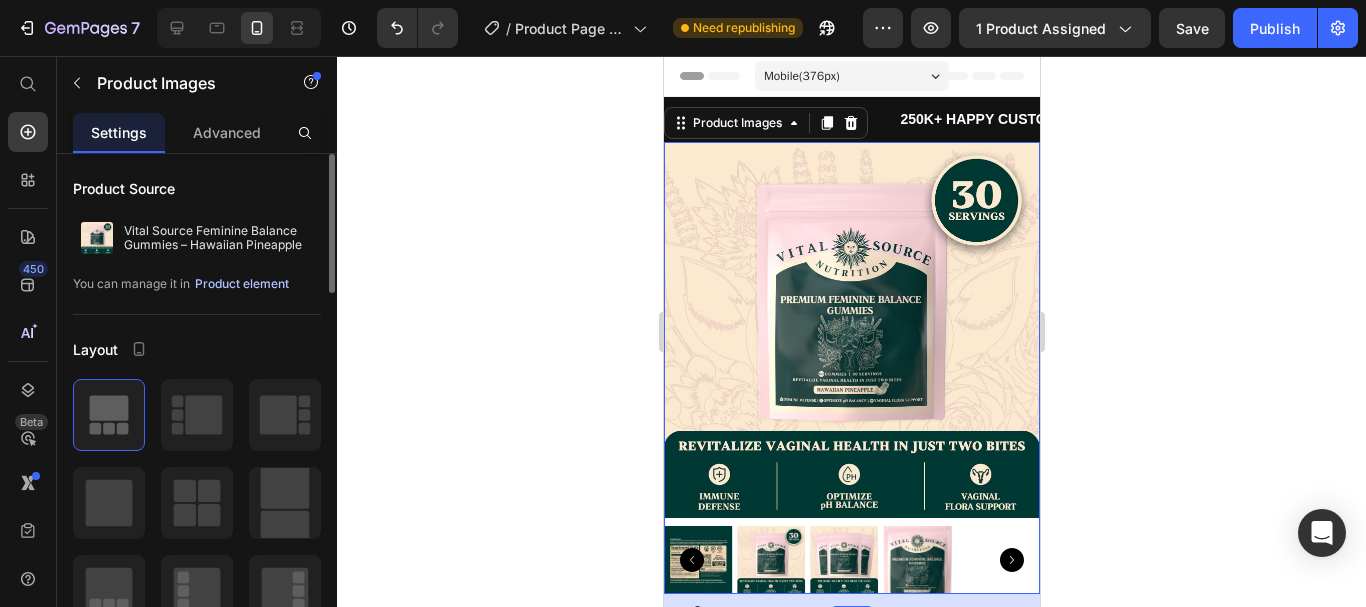 click on "Product element" at bounding box center [242, 284] 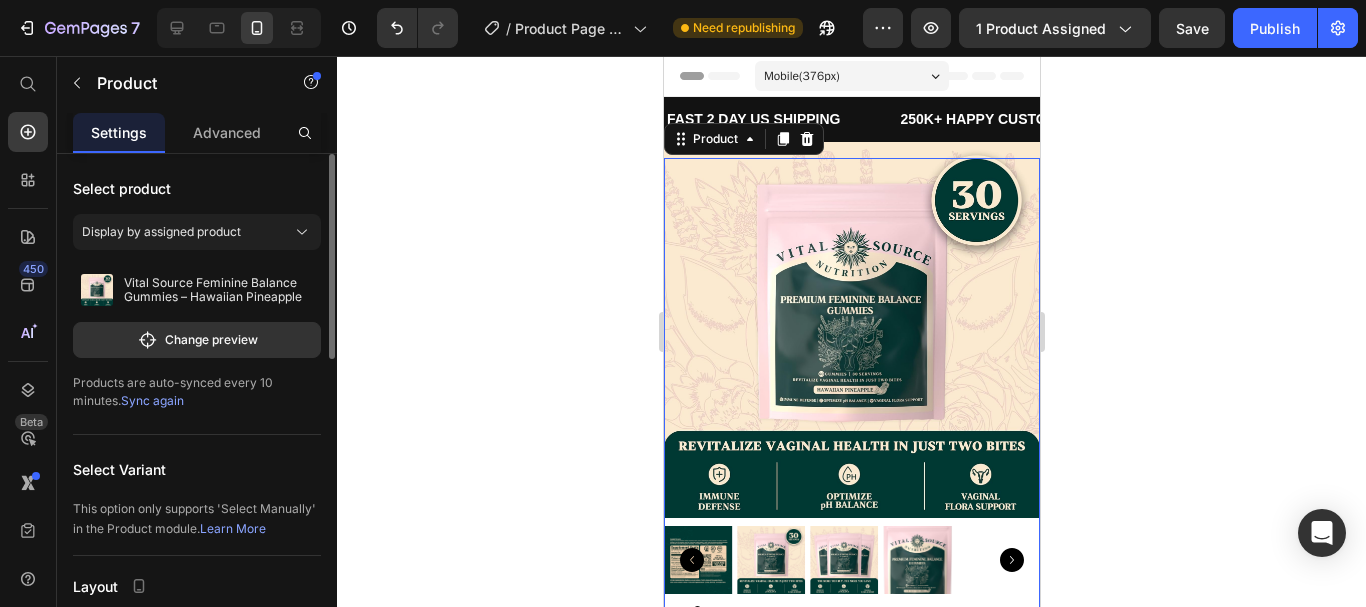 click on "Sync again" at bounding box center [152, 400] 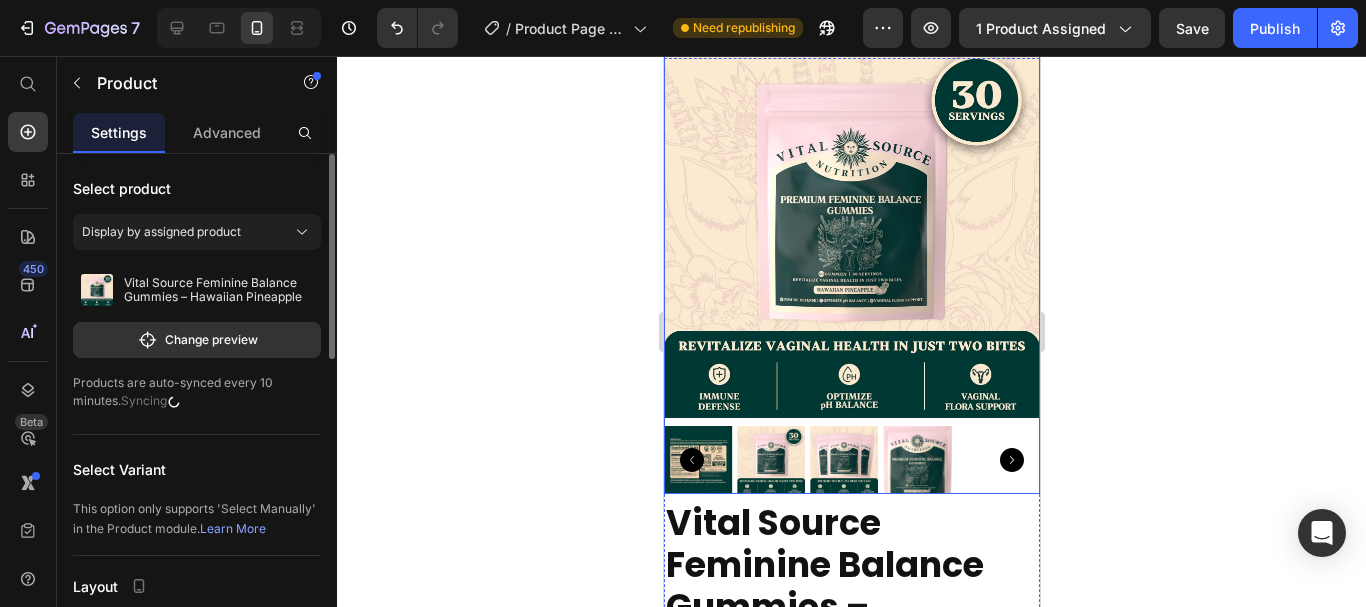 scroll, scrollTop: 0, scrollLeft: 0, axis: both 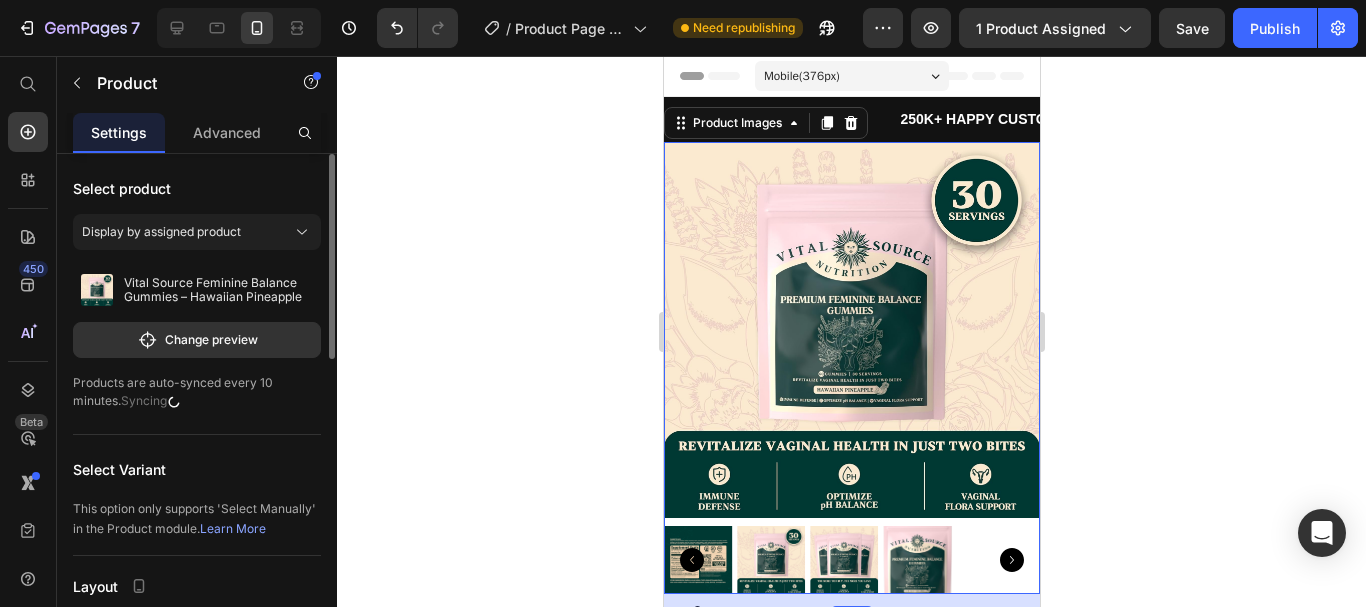 click at bounding box center [851, 330] 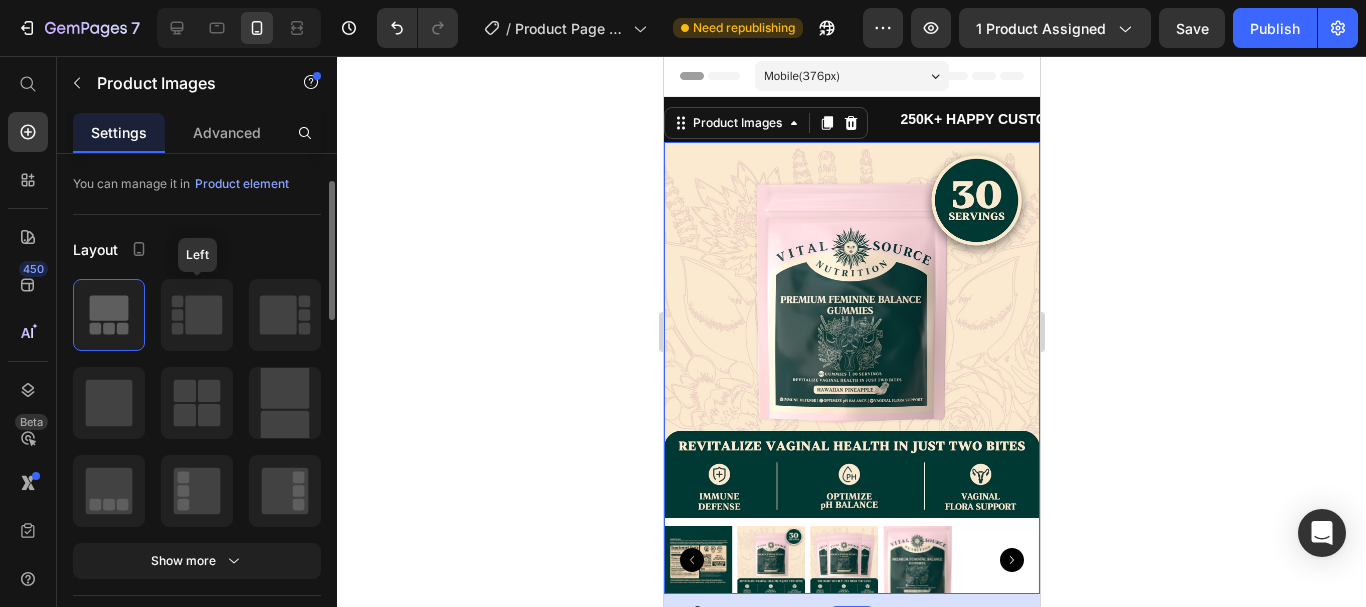 scroll, scrollTop: 0, scrollLeft: 0, axis: both 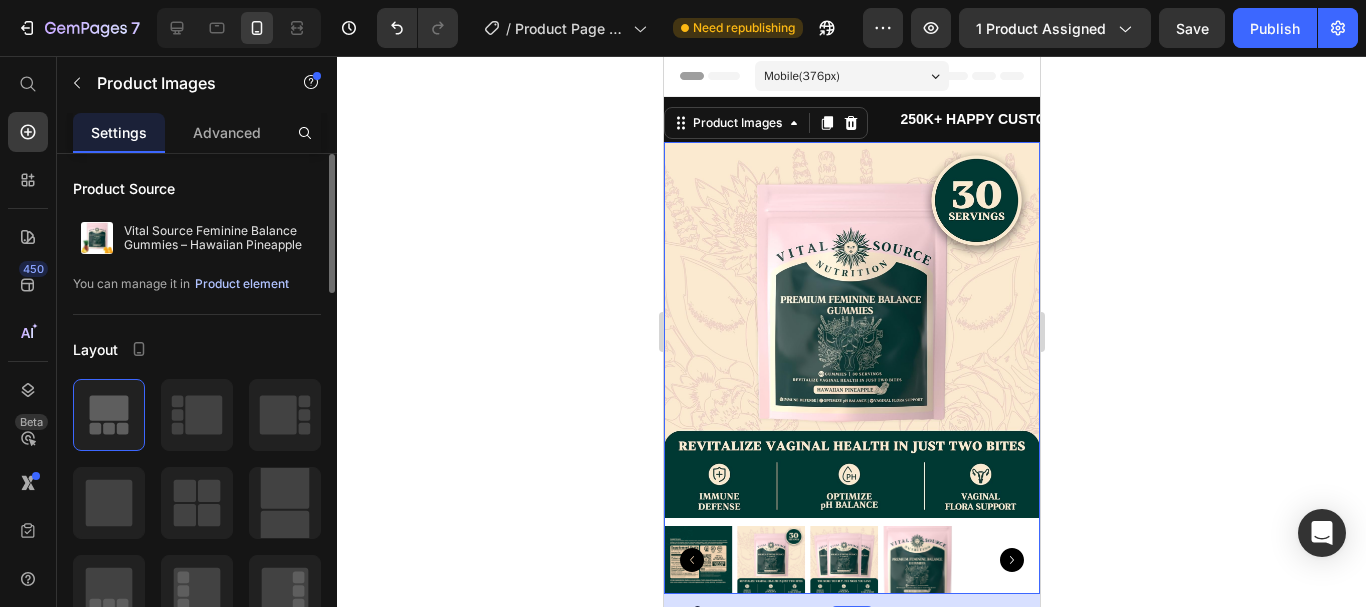 click on "Product Source Vital Source Feminine Balance Gummies – Hawaiian Pineapple  You can manage it in   Product element" at bounding box center [197, 242] 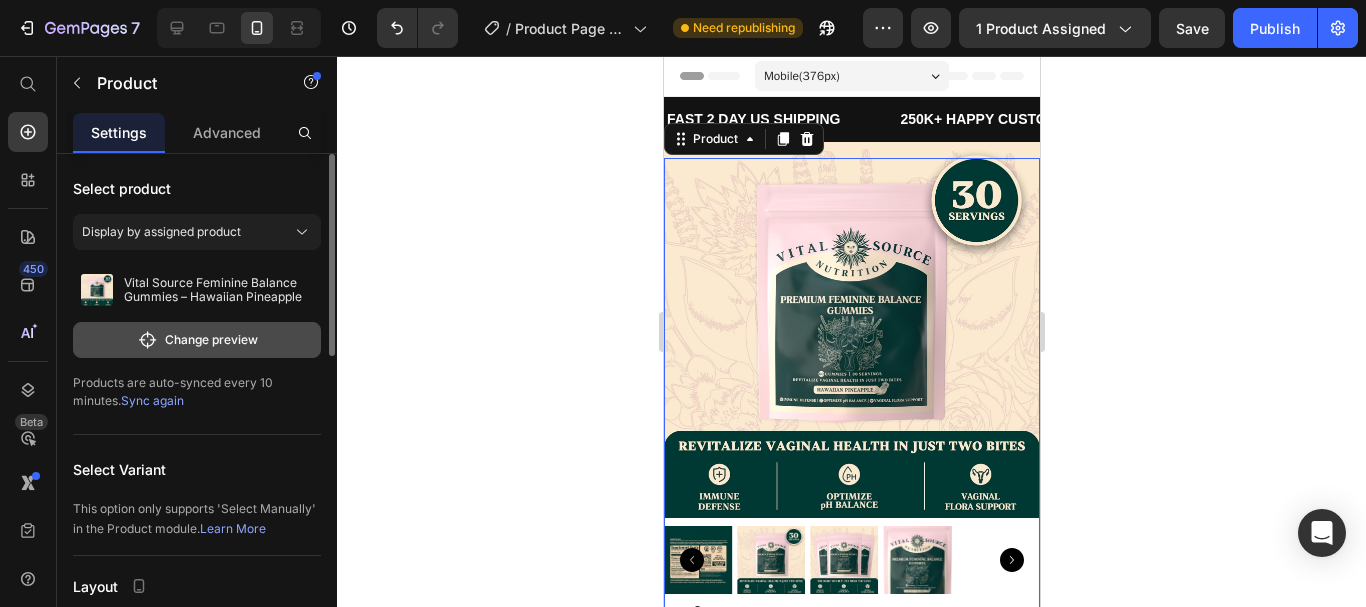 scroll, scrollTop: 100, scrollLeft: 0, axis: vertical 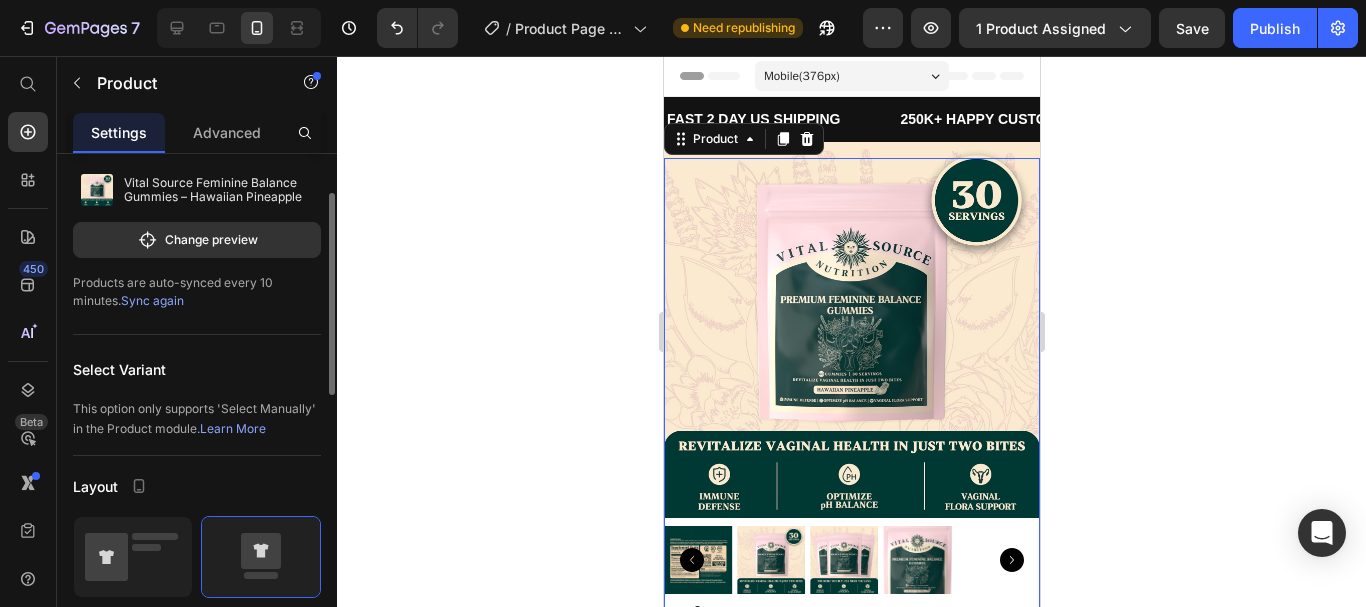 click on "Sync again" at bounding box center [152, 300] 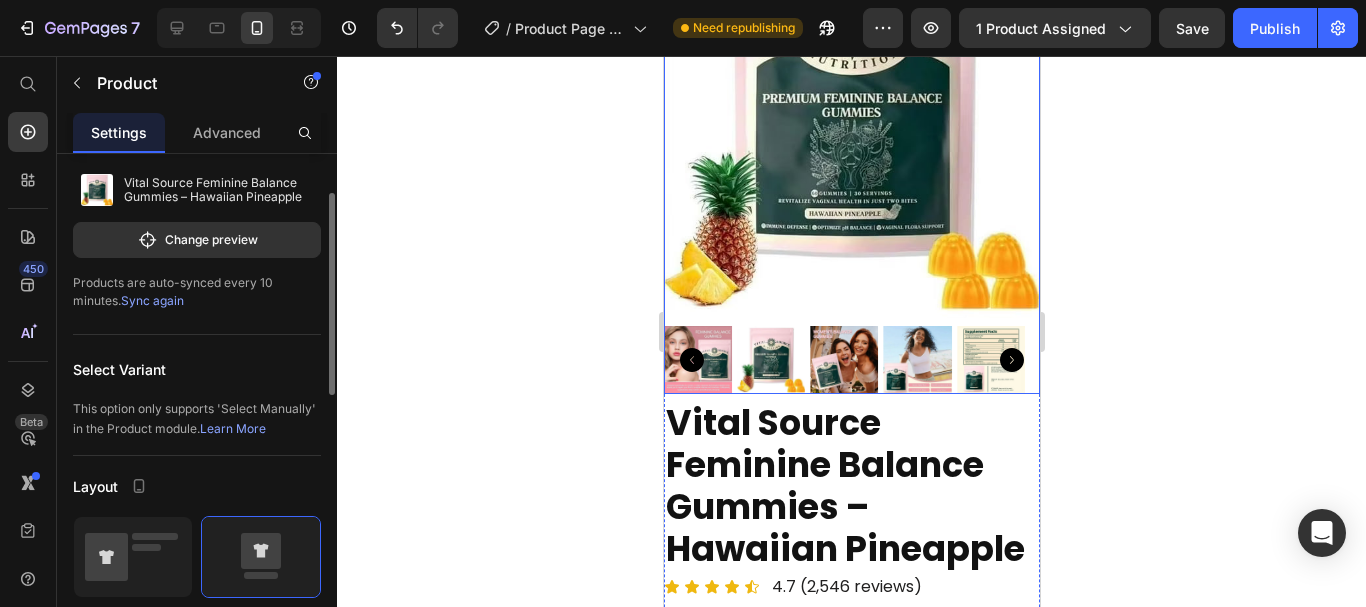 scroll, scrollTop: 0, scrollLeft: 0, axis: both 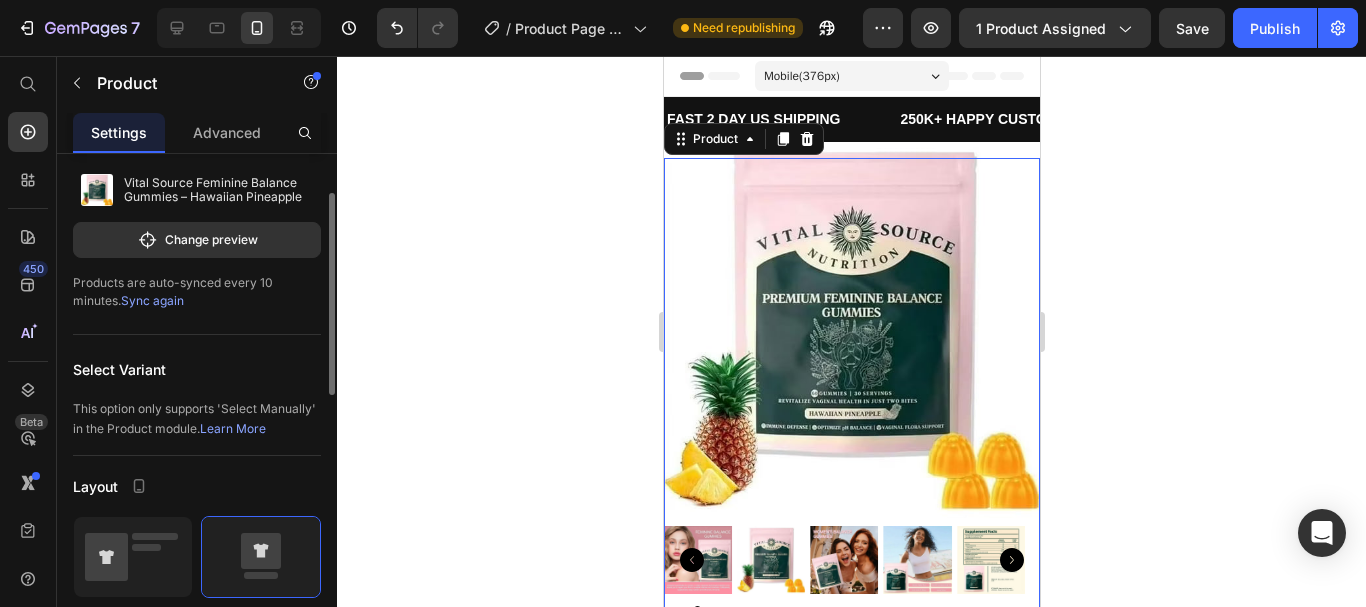 click 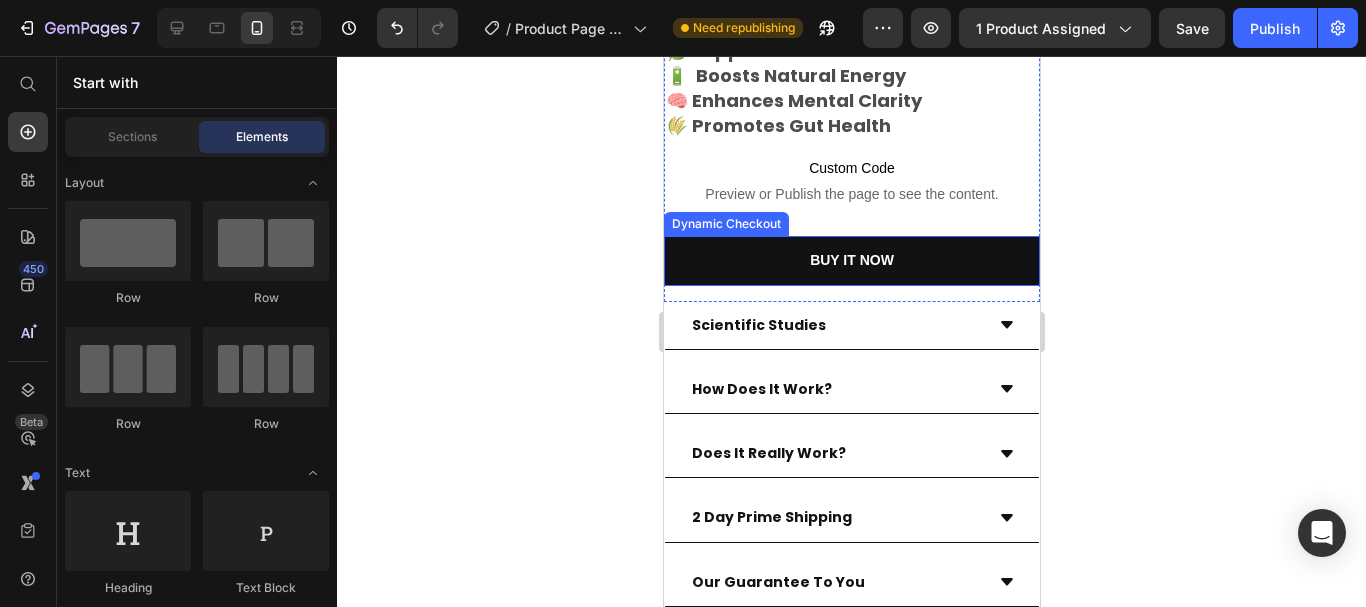 scroll, scrollTop: 800, scrollLeft: 0, axis: vertical 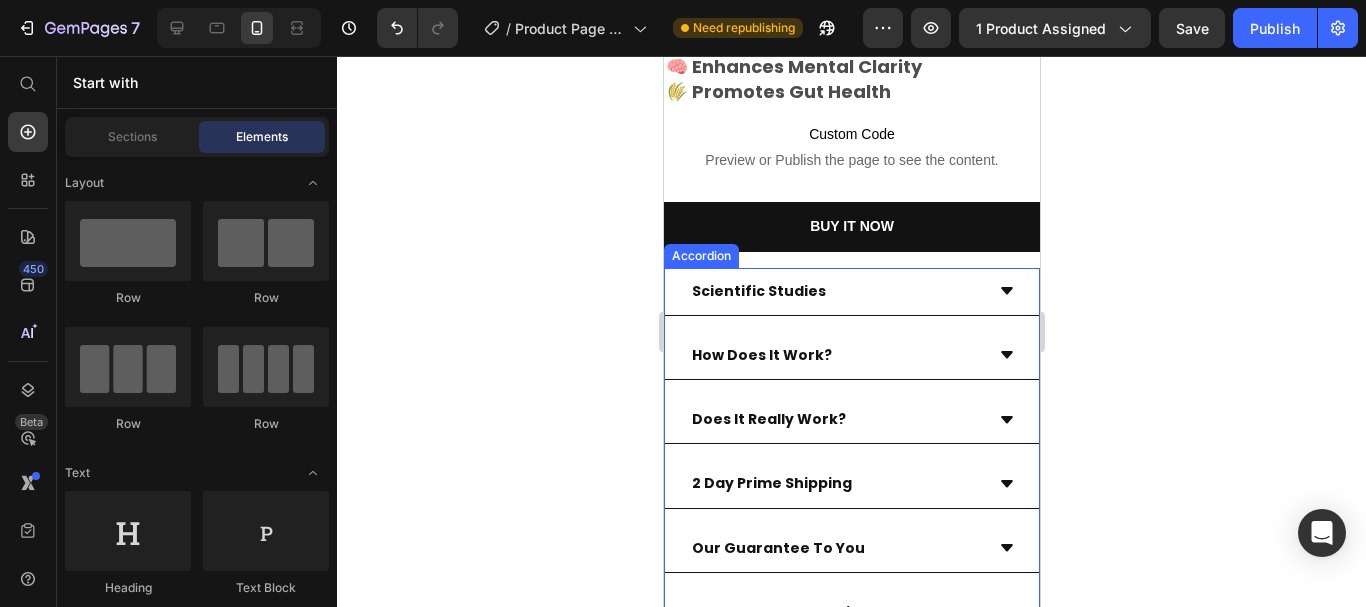 click on "Scientific Studies" at bounding box center [758, 291] 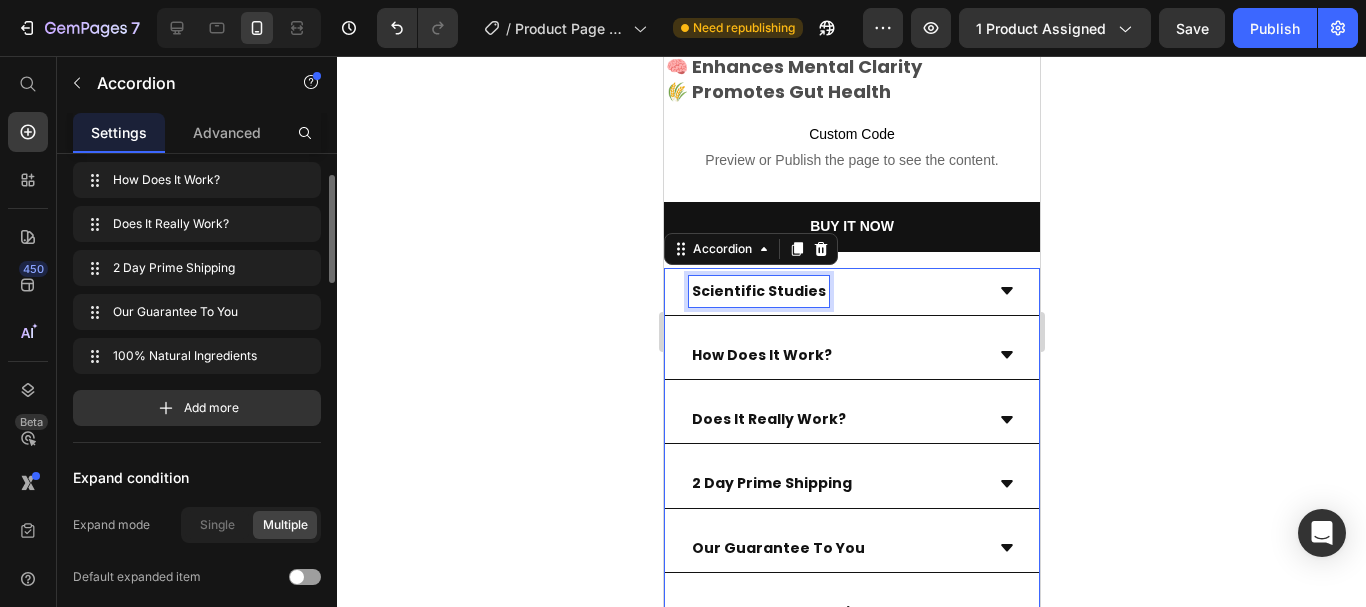 click on "Scientific Studies" at bounding box center (758, 291) 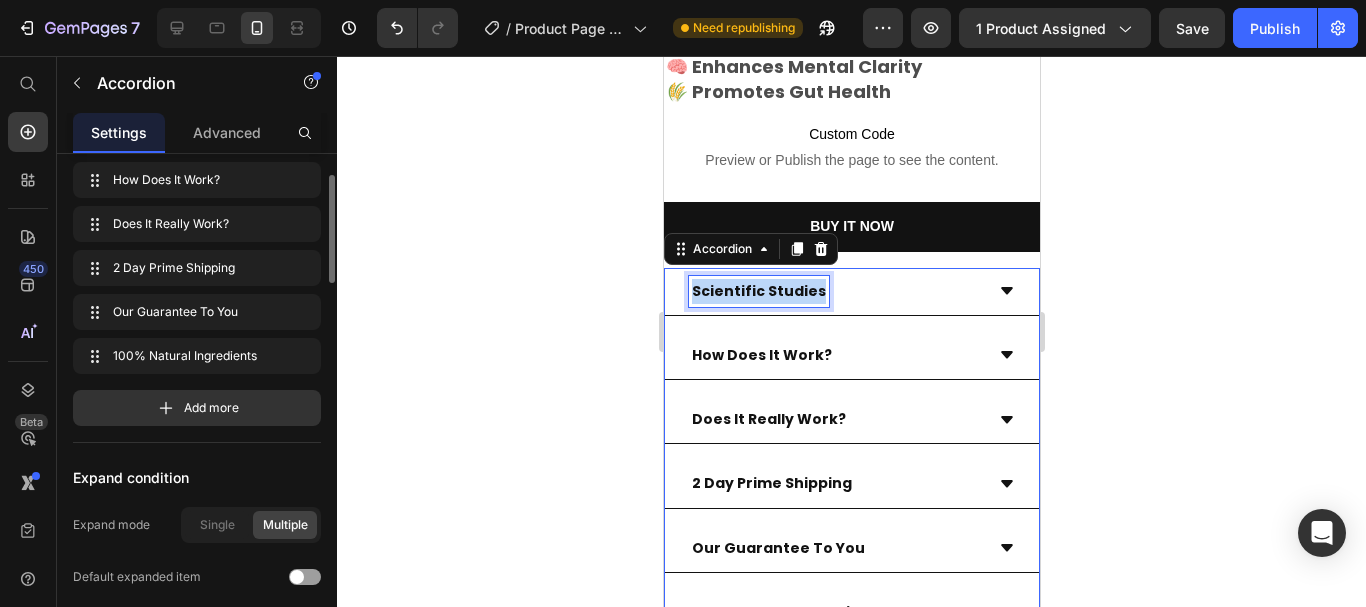 scroll, scrollTop: 0, scrollLeft: 0, axis: both 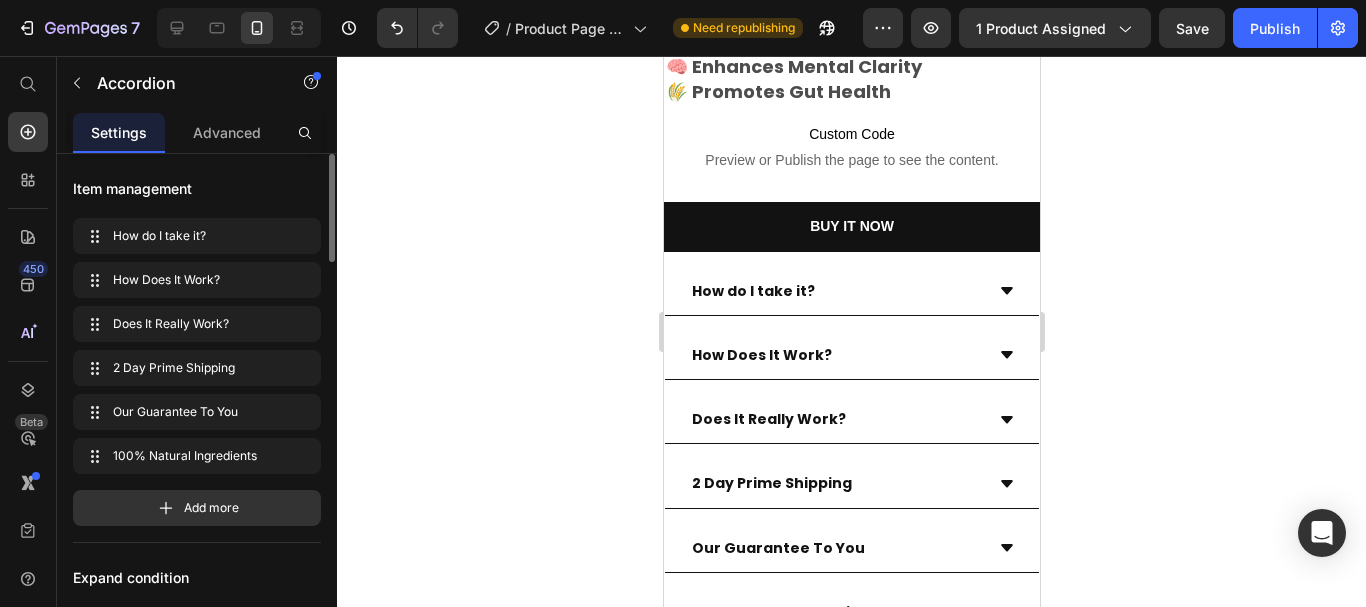 click 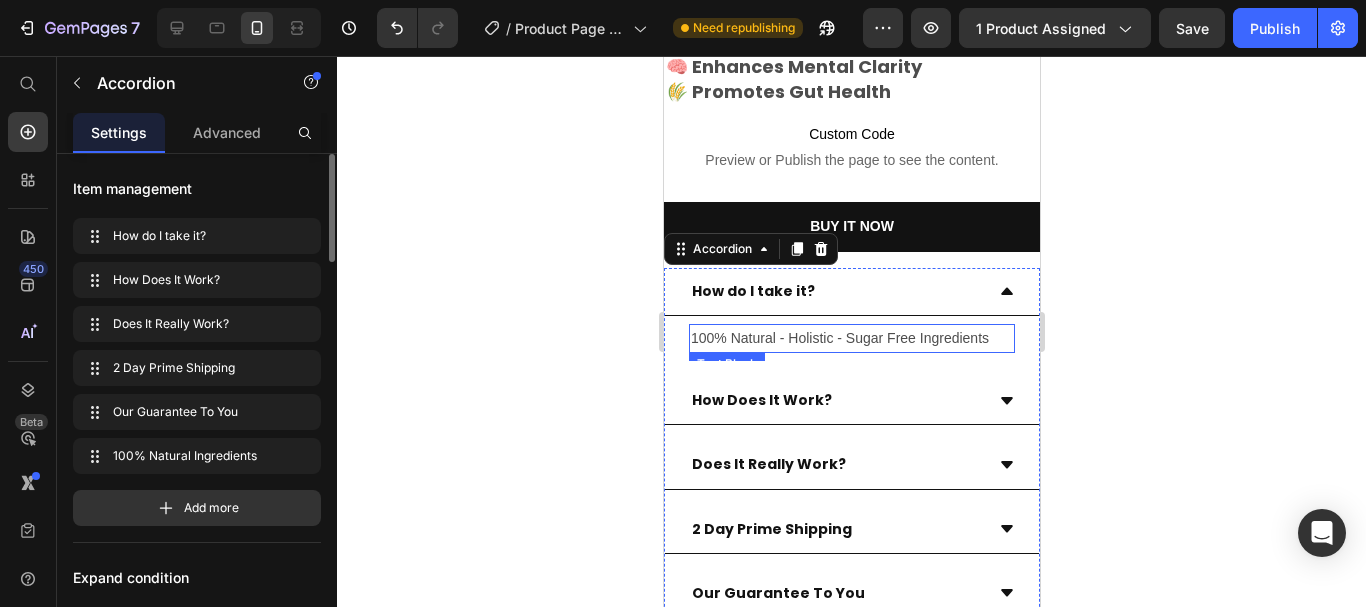 click on "100% Natural - Holistic - Sugar Free Ingredients" at bounding box center (851, 338) 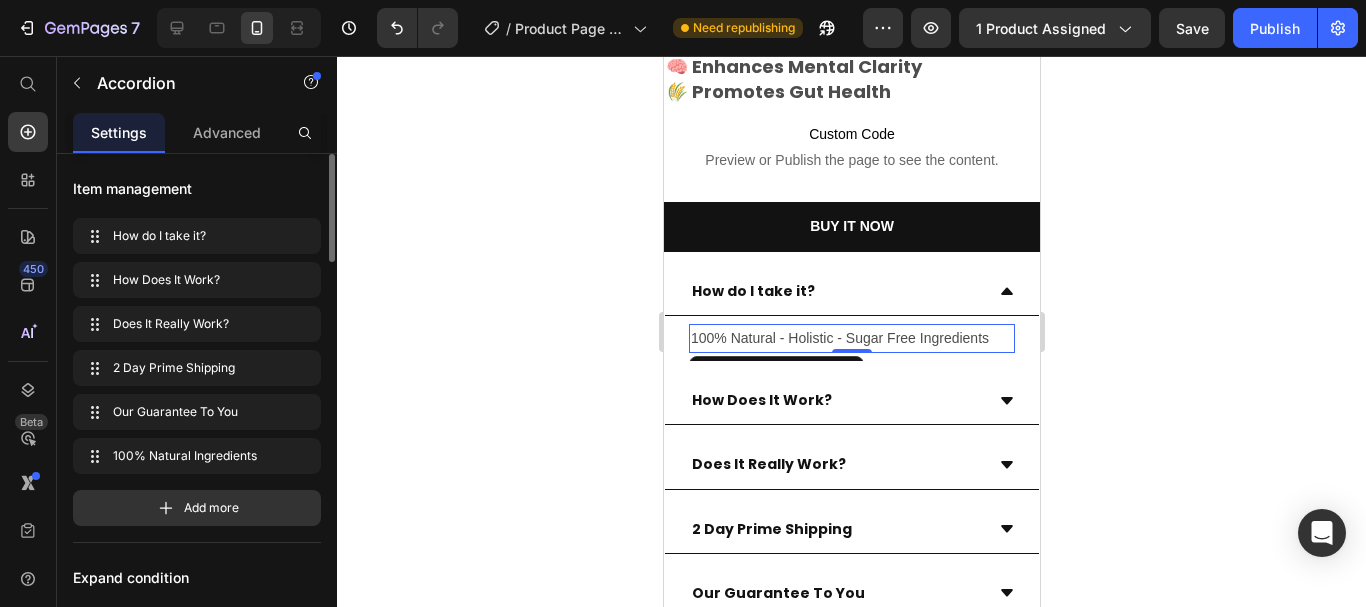 click on "100% Natural - Holistic - Sugar Free Ingredients" at bounding box center [851, 338] 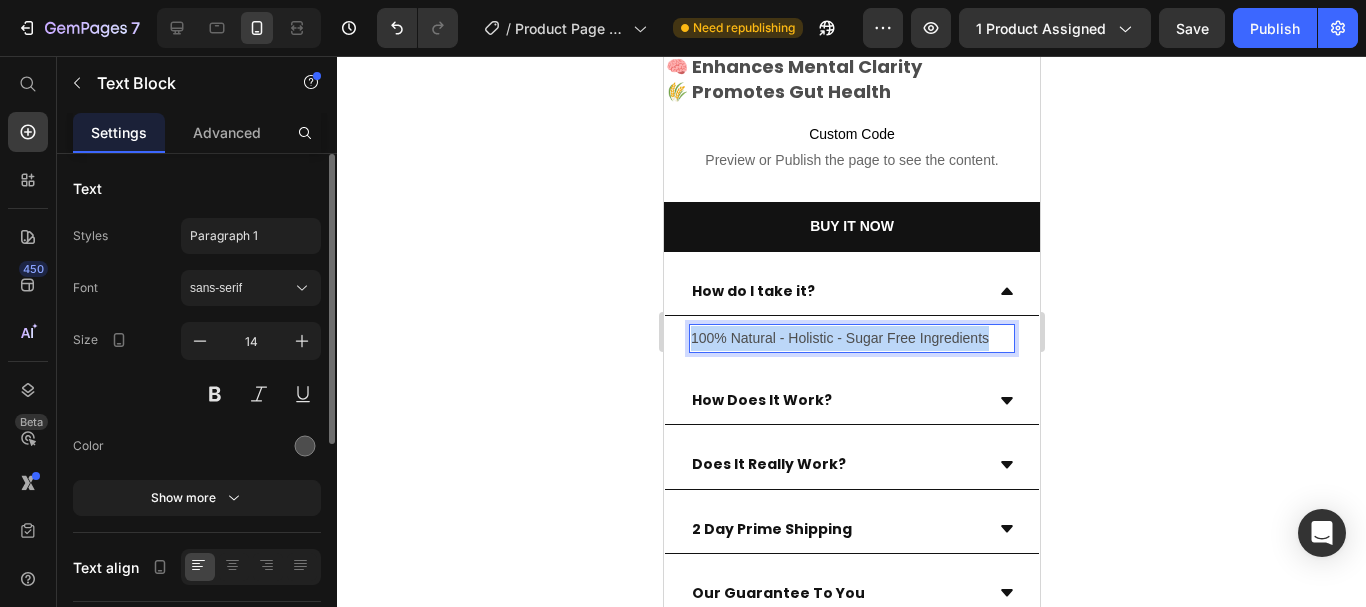 click on "100% Natural - Holistic - Sugar Free Ingredients" at bounding box center (851, 338) 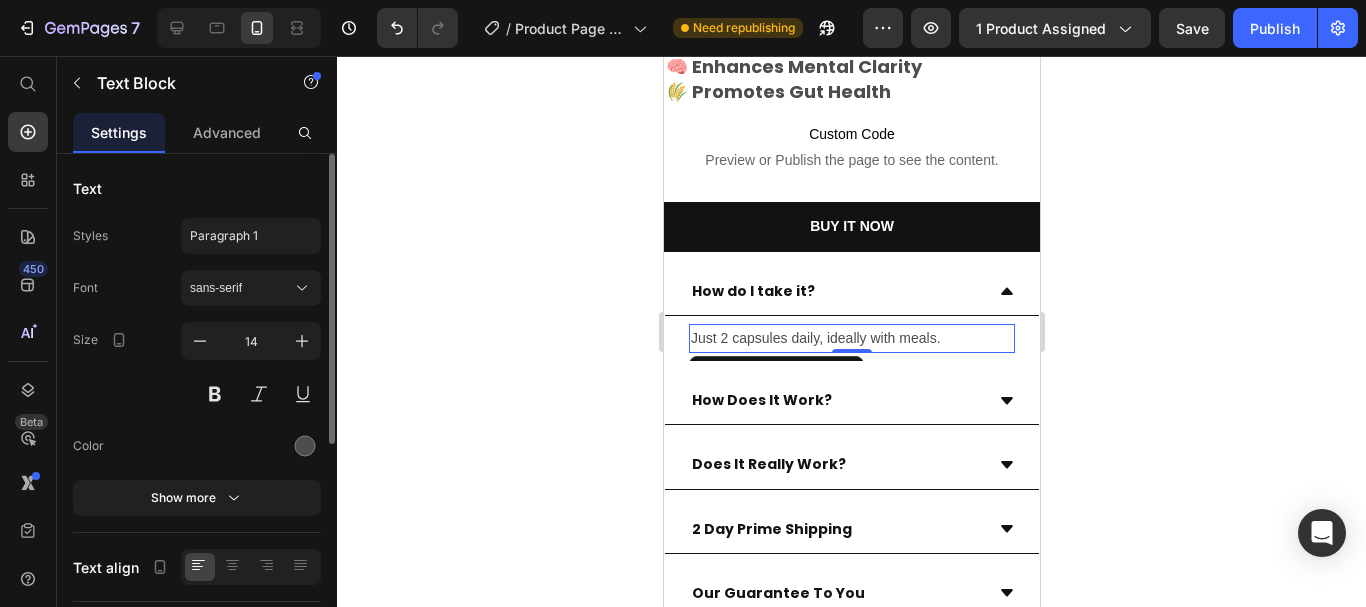 click 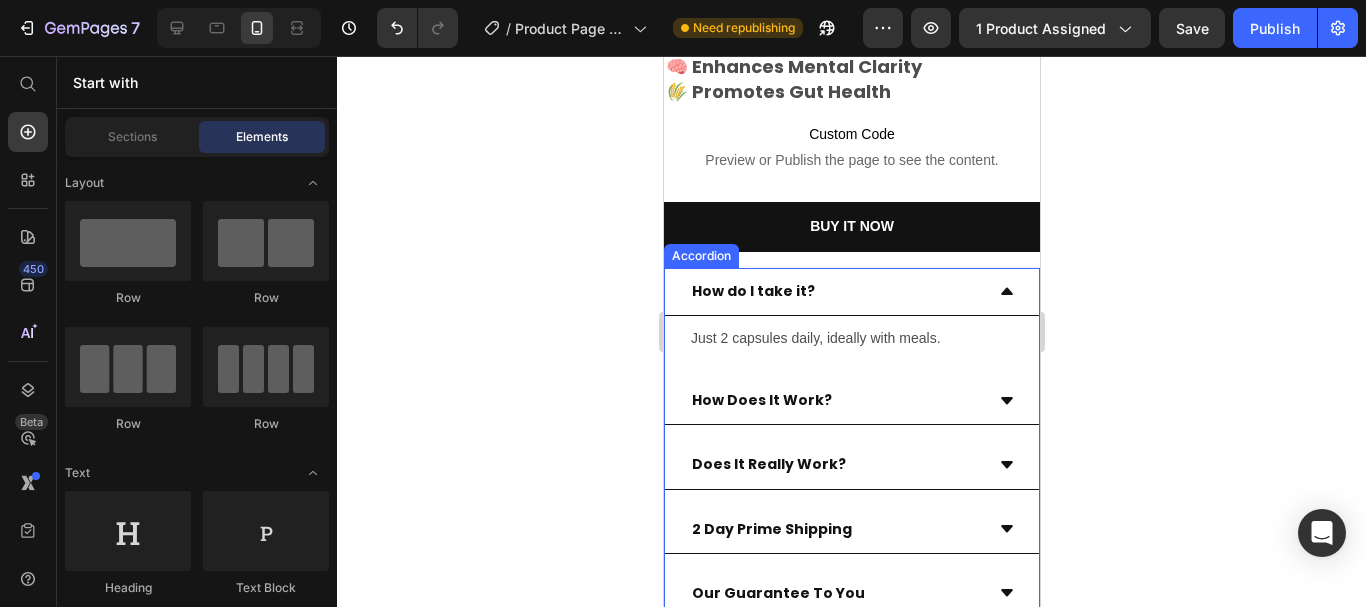 click on "How Does It Work?" at bounding box center (851, 401) 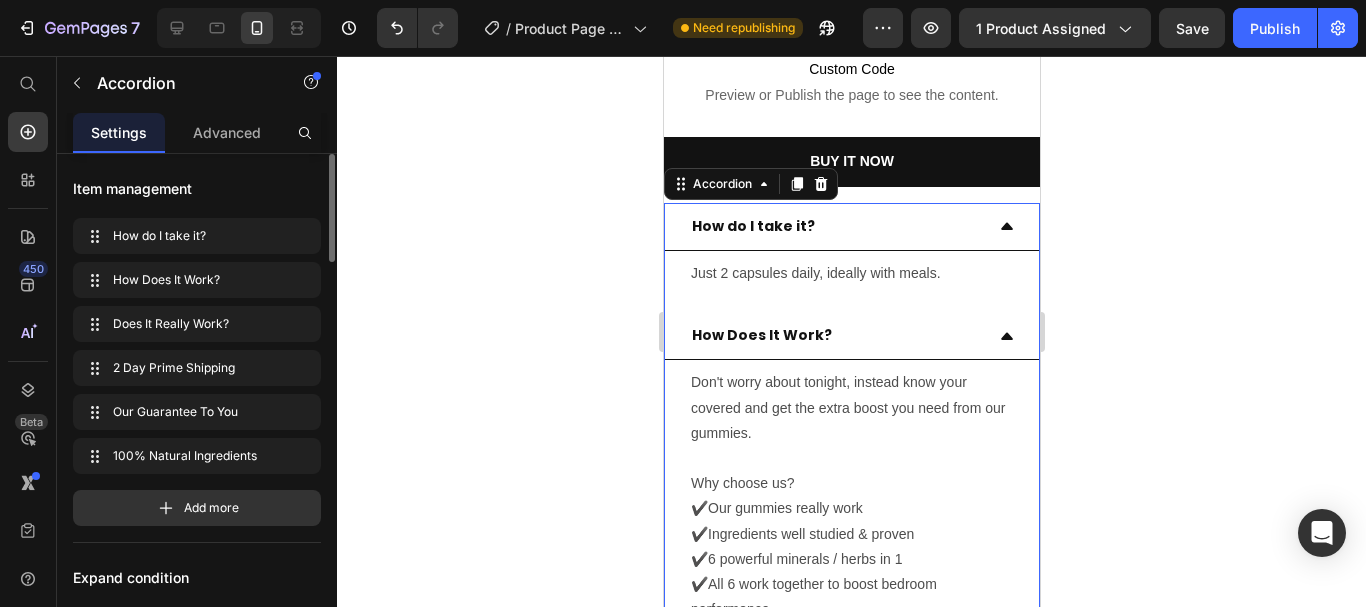 scroll, scrollTop: 900, scrollLeft: 0, axis: vertical 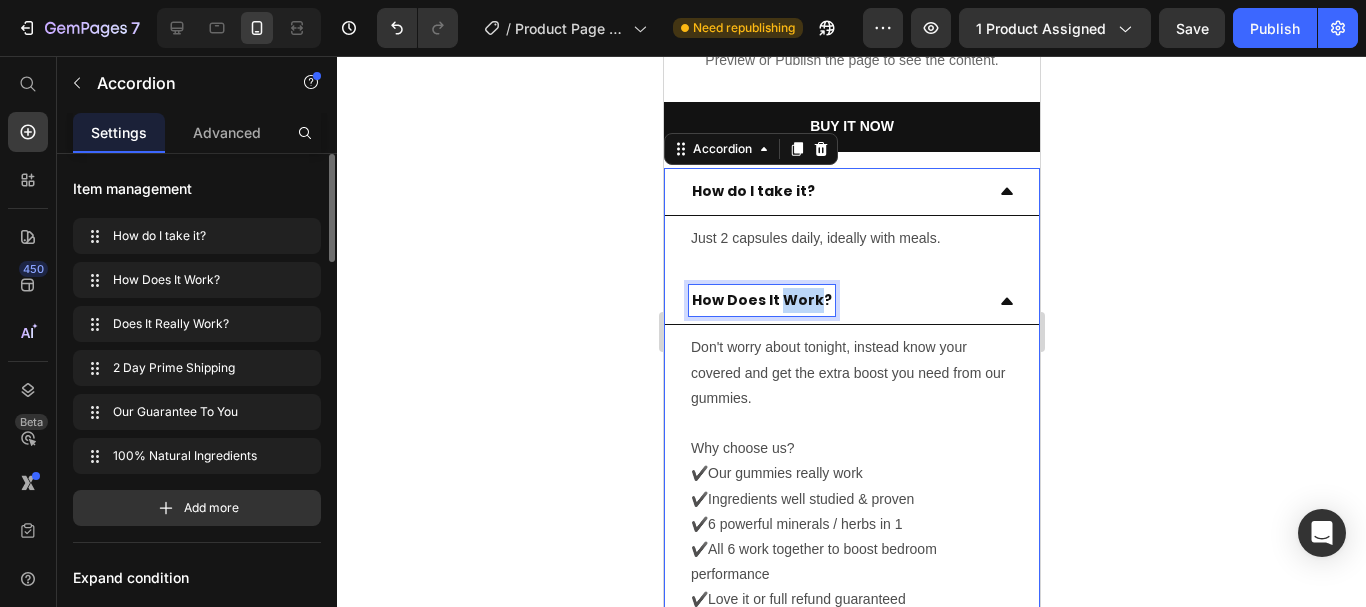 click on "How Does It Work?" at bounding box center (761, 300) 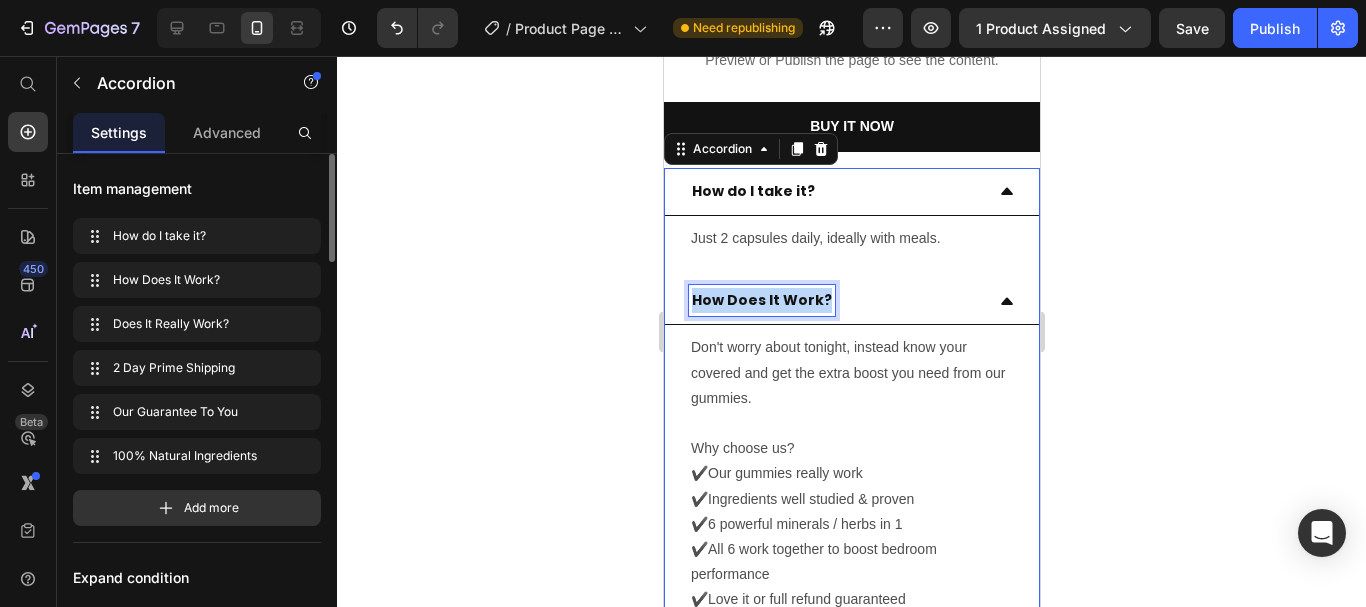 click on "How Does It Work?" at bounding box center [761, 300] 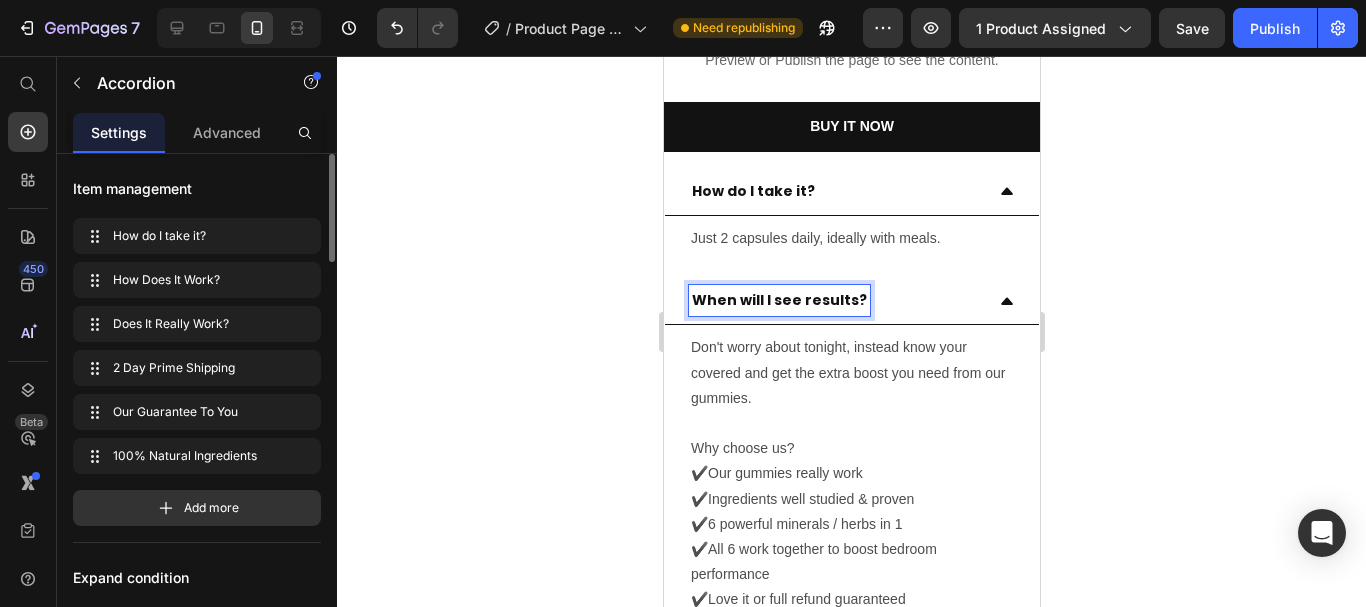 click 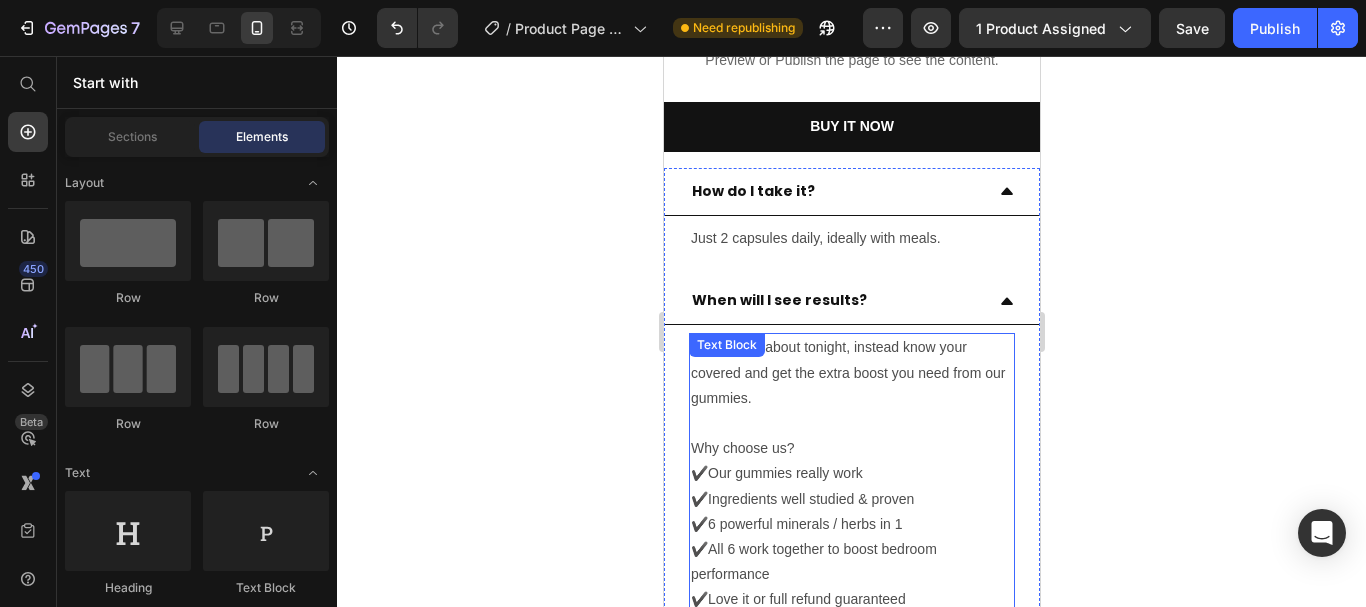 click on "Don't worry about tonight, instead know your covered and get the extra boost you need from our gummies." at bounding box center [851, 373] 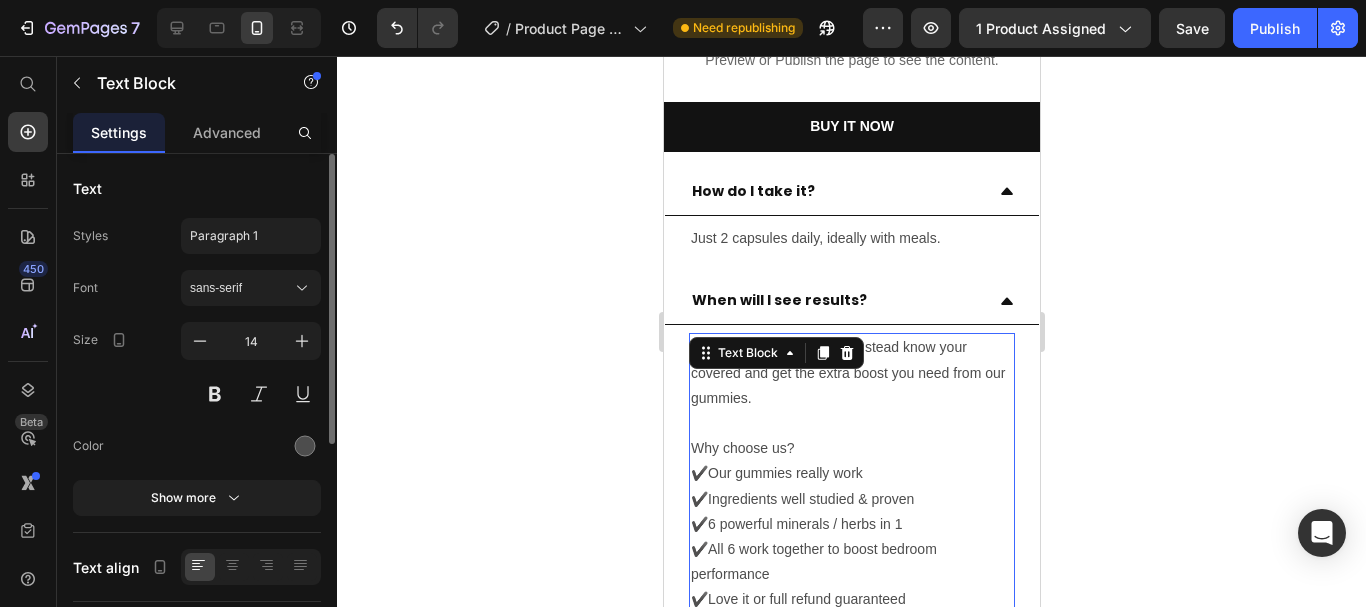 click on "Text Block" at bounding box center [747, 353] 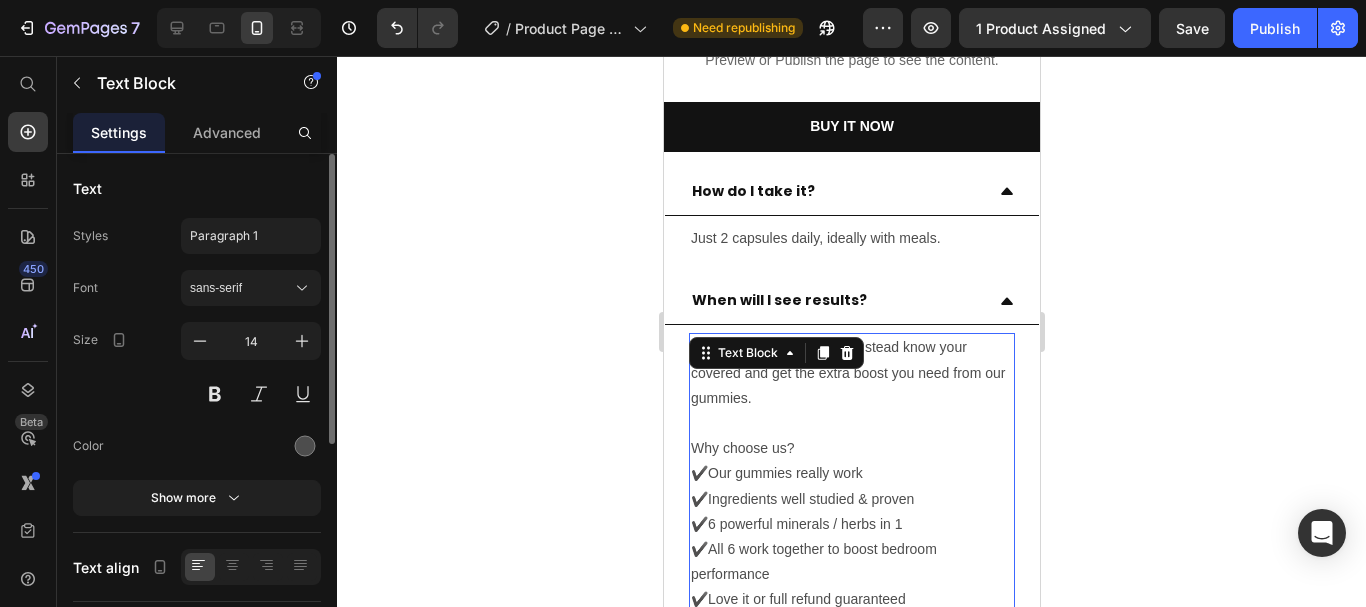 click on "Don't worry about tonight, instead know your covered and get the extra boost you need from our gummies." at bounding box center [851, 373] 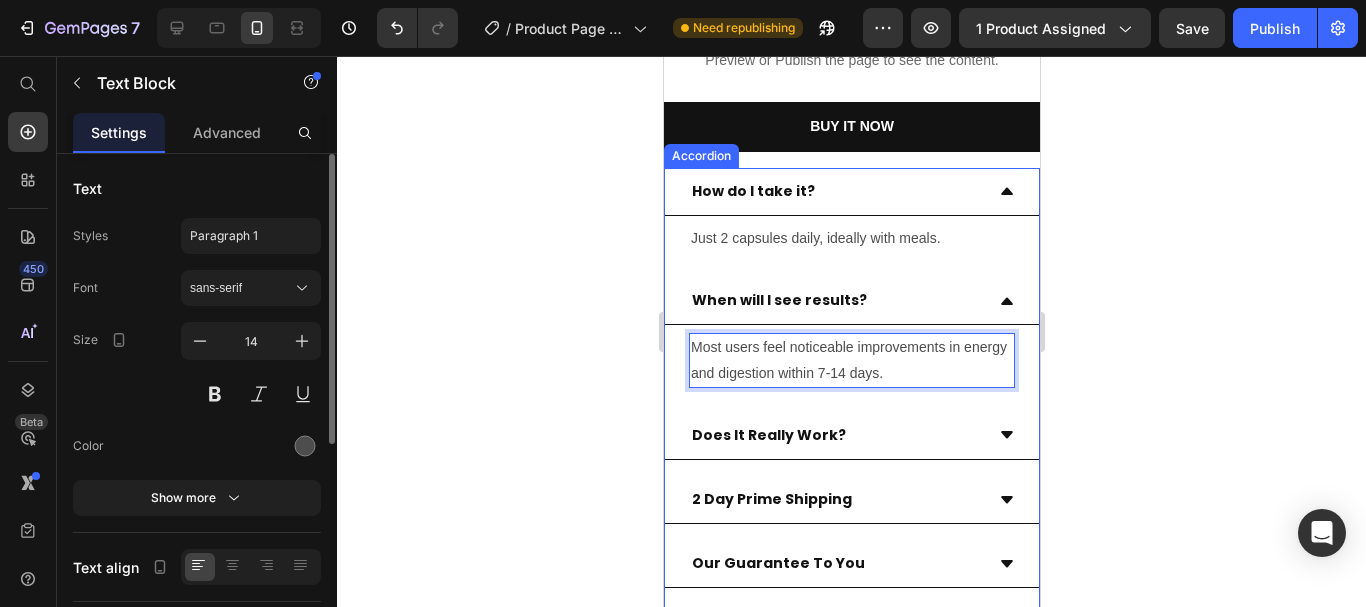 click 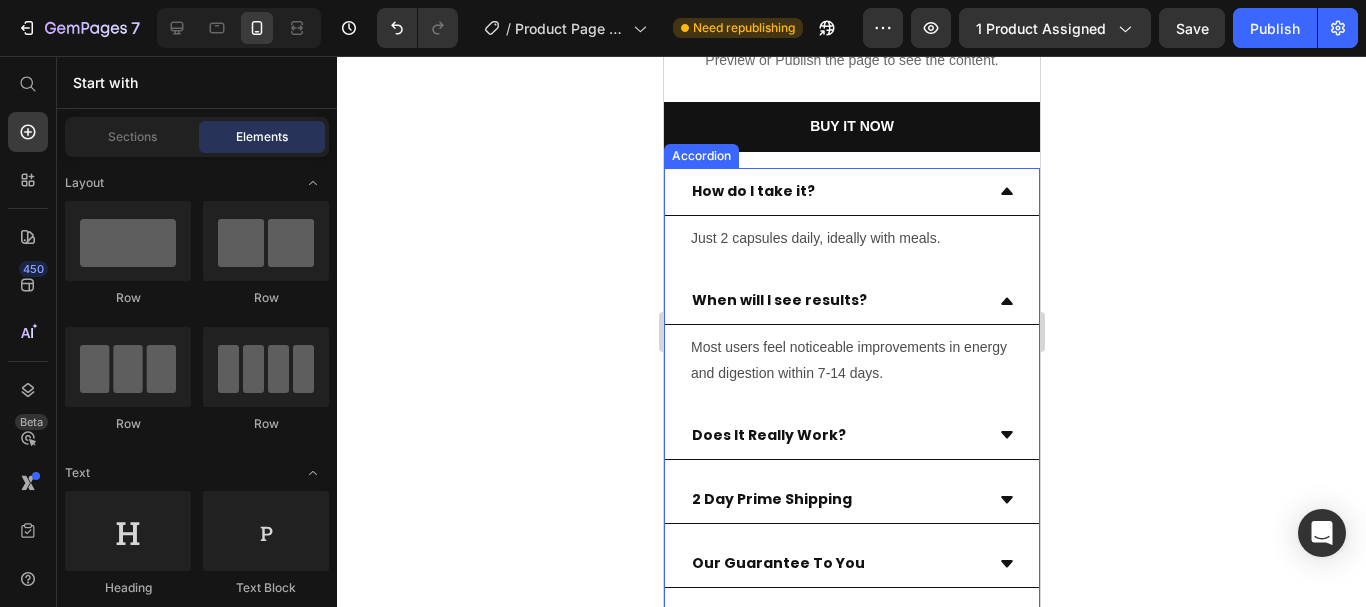 click 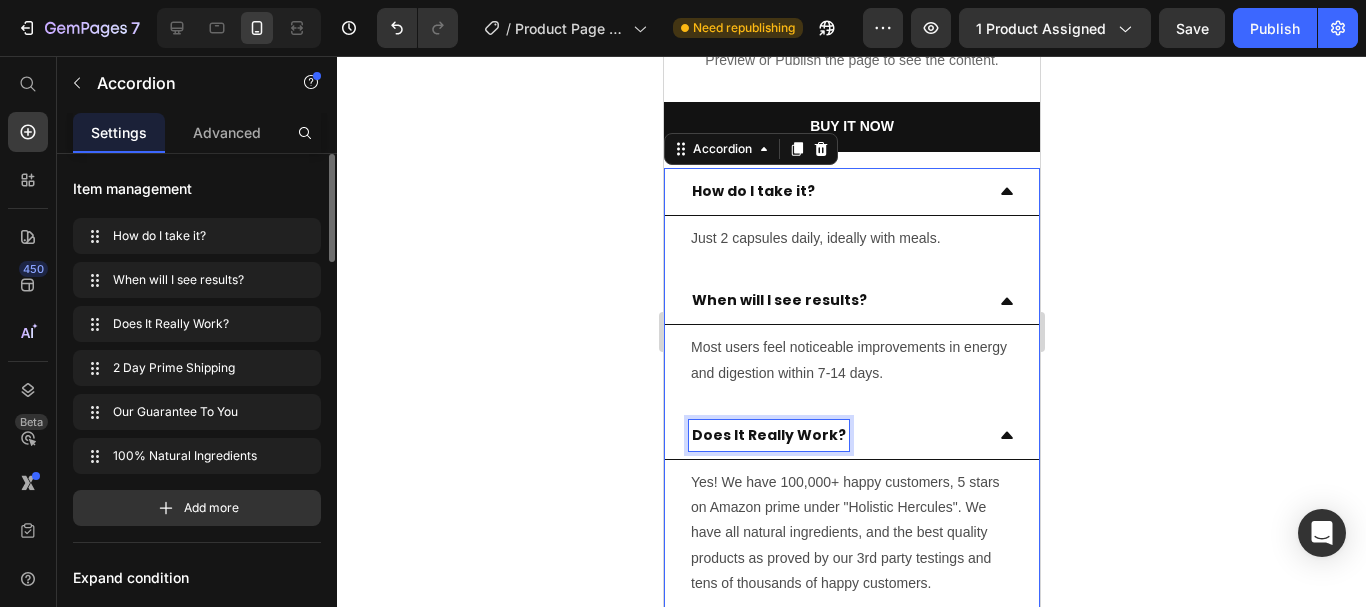 click on "Does It Really Work?" at bounding box center (768, 435) 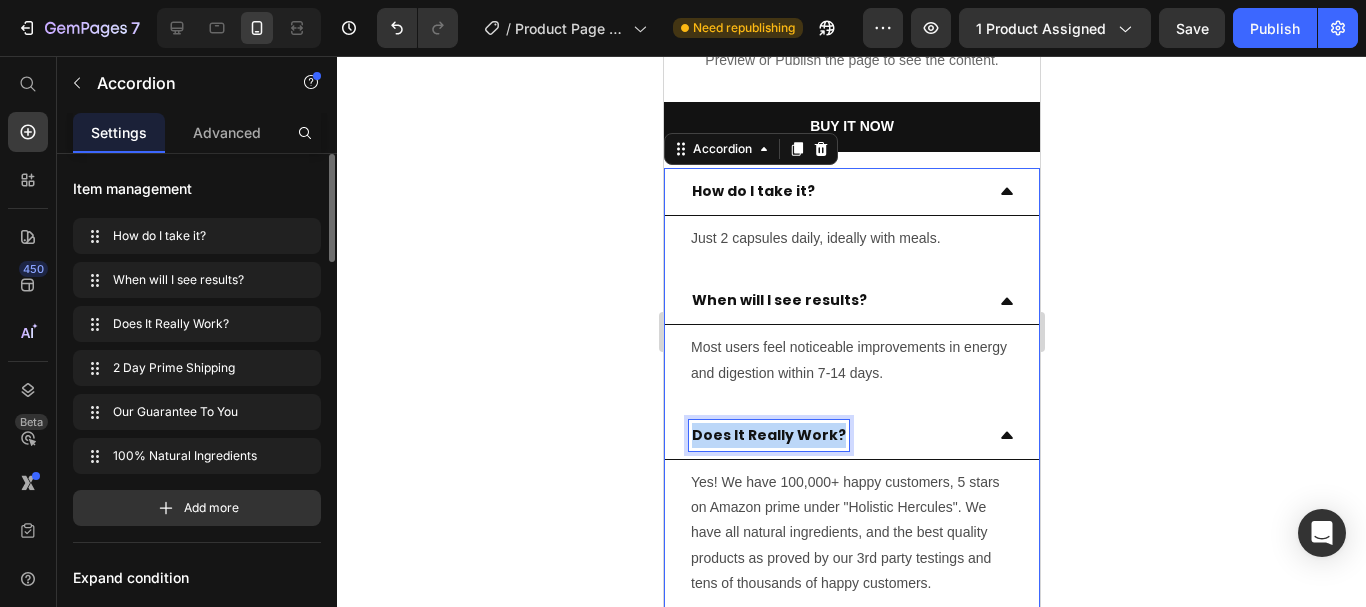 click on "Does It Really Work?" at bounding box center (768, 435) 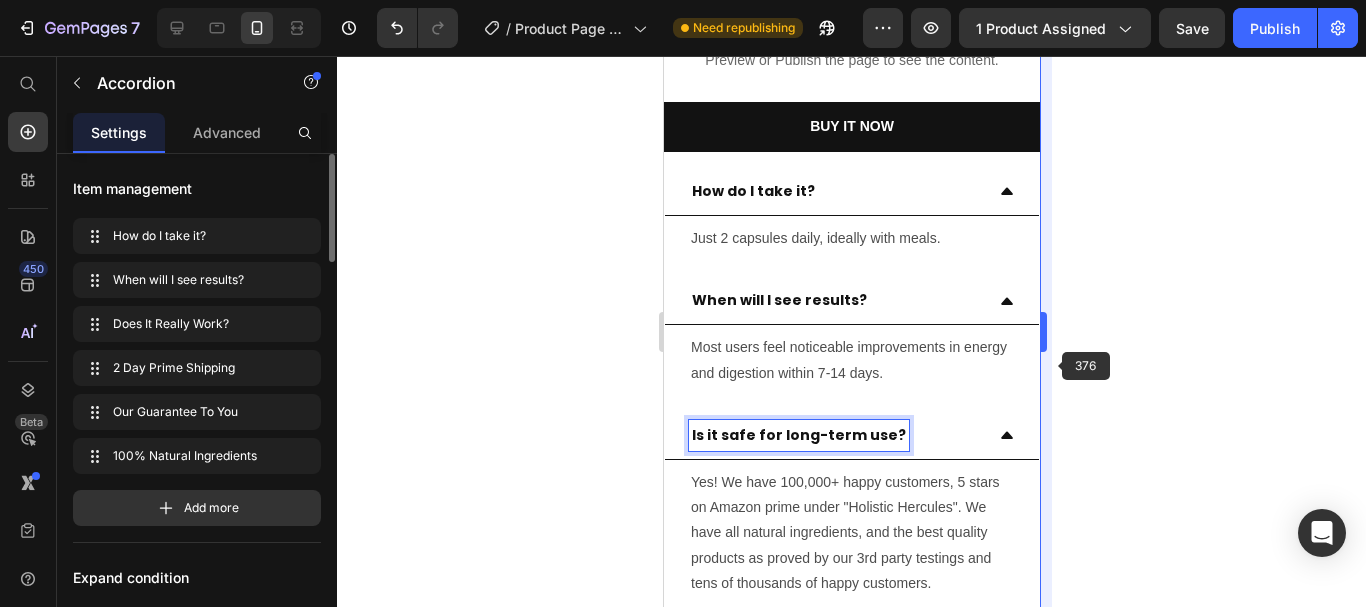 drag, startPoint x: 1047, startPoint y: 365, endPoint x: 1073, endPoint y: 376, distance: 28.231188 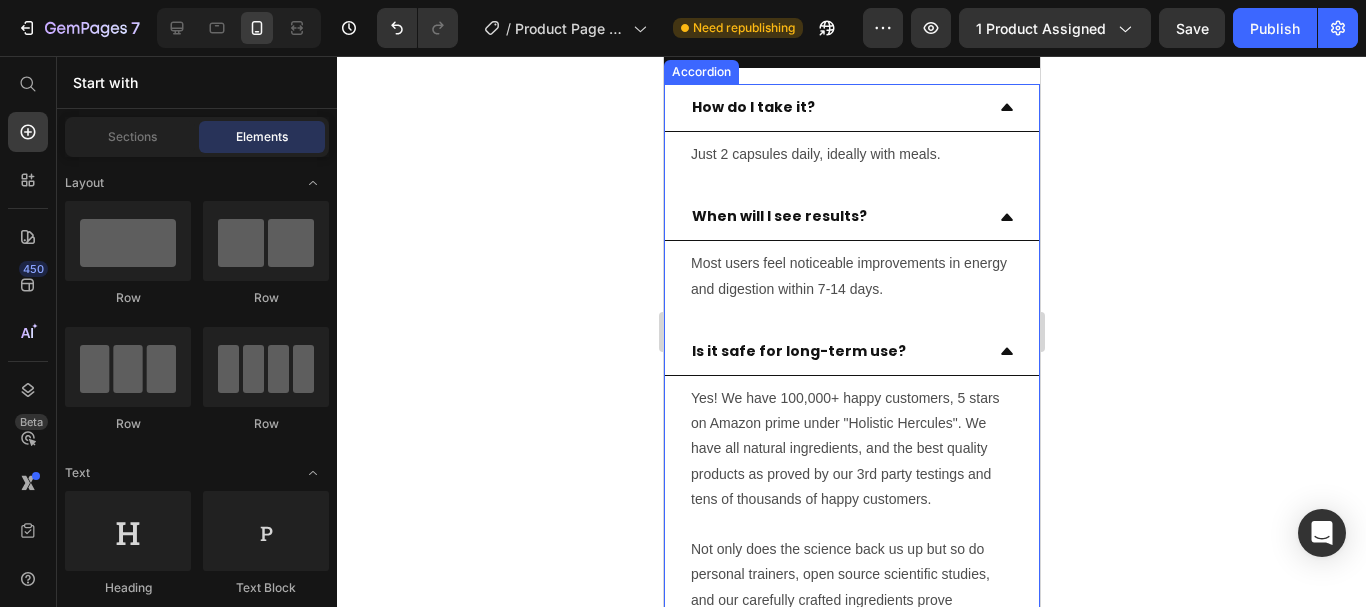 scroll, scrollTop: 1100, scrollLeft: 0, axis: vertical 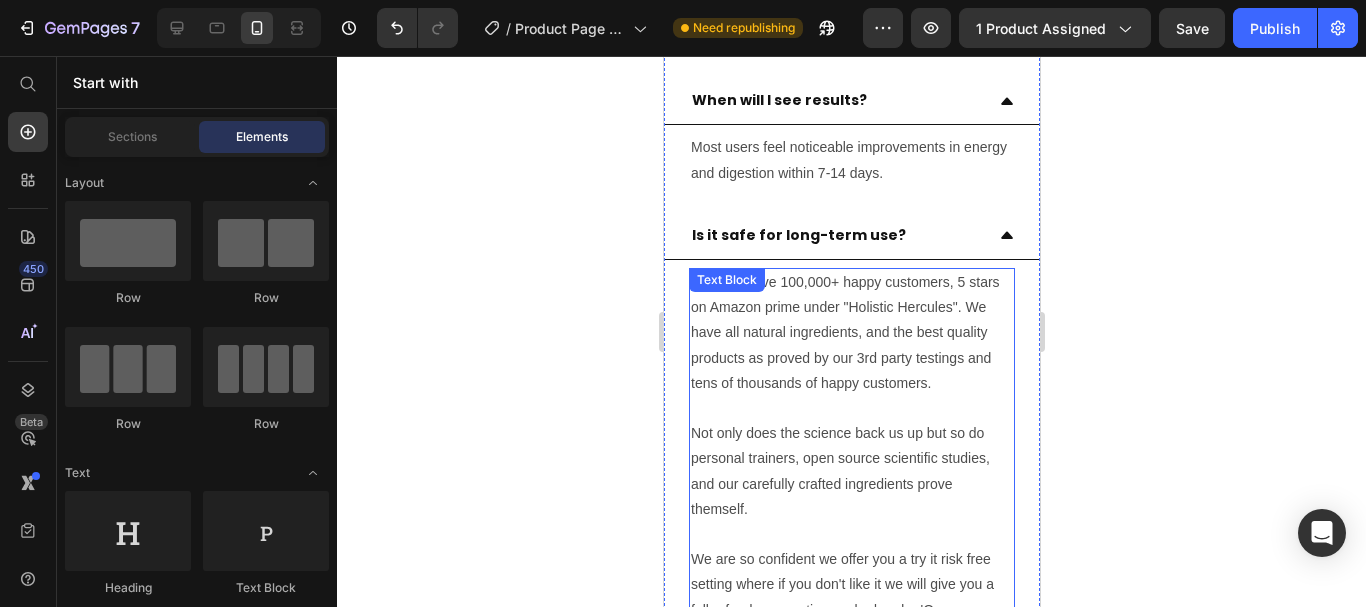click on "Yes! We have 100,000+ happy customers, 5 stars on Amazon prime under "Holistic Hercules". We have all natural ingredients, and the best quality products as proved by our 3rd party testings and tens of thousands of happy customers." at bounding box center (851, 333) 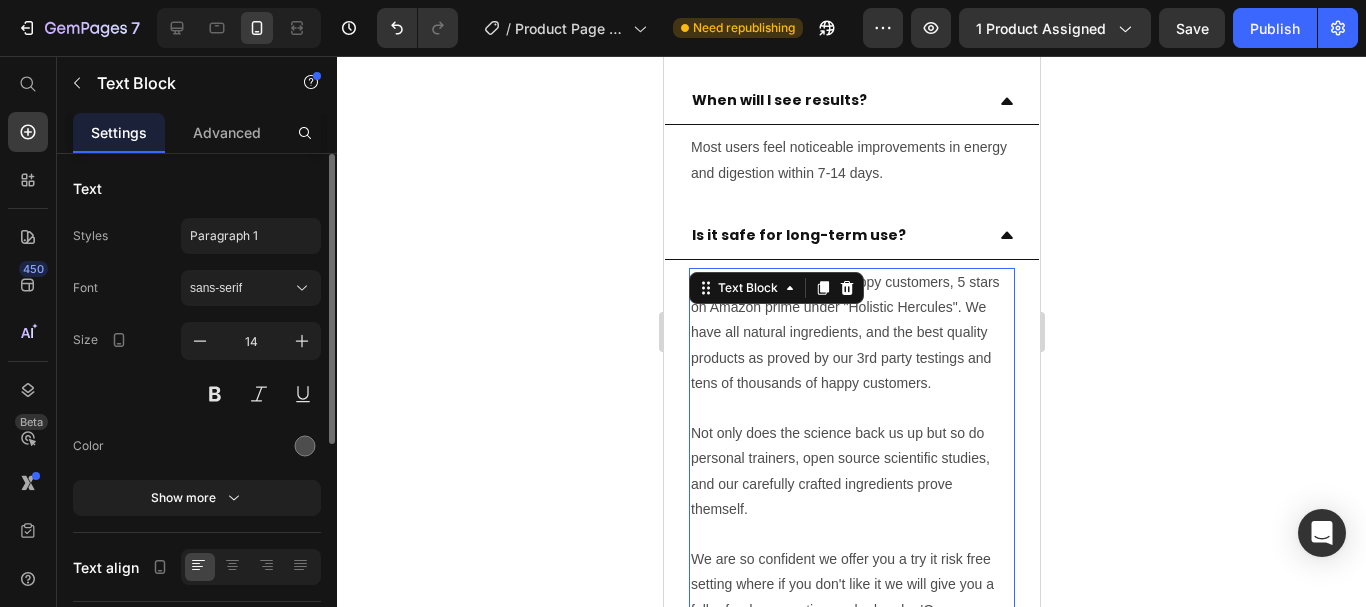 click on "Yes! We have 100,000+ happy customers, 5 stars on Amazon prime under "Holistic Hercules". We have all natural ingredients, and the best quality products as proved by our 3rd party testings and tens of thousands of happy customers." at bounding box center (851, 333) 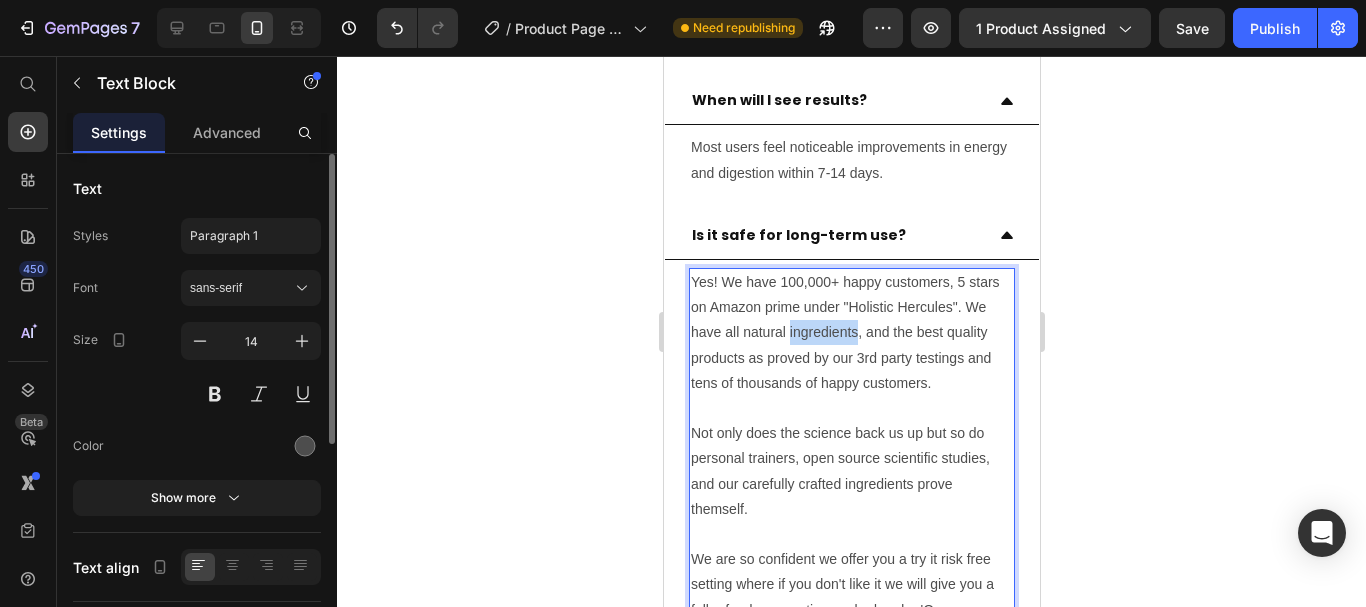 click on "Yes! We have 100,000+ happy customers, 5 stars on Amazon prime under "Holistic Hercules". We have all natural ingredients, and the best quality products as proved by our 3rd party testings and tens of thousands of happy customers." at bounding box center (851, 333) 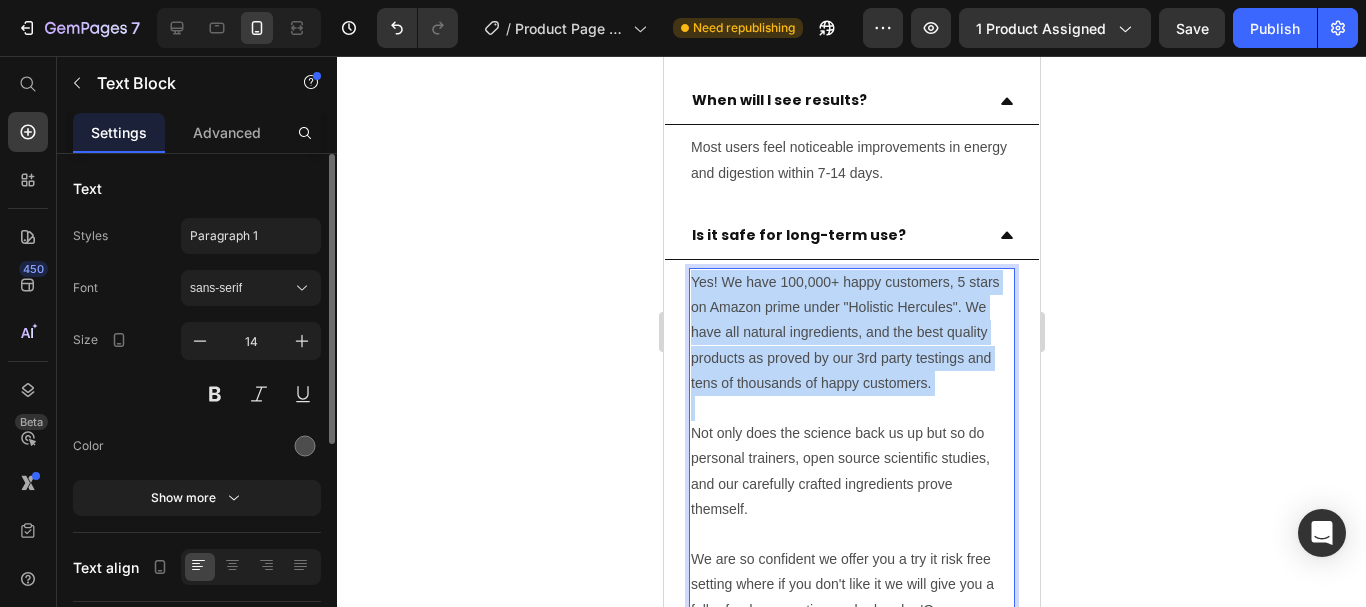 click on "Yes! We have 100,000+ happy customers, 5 stars on Amazon prime under "Holistic Hercules". We have all natural ingredients, and the best quality products as proved by our 3rd party testings and tens of thousands of happy customers." at bounding box center [851, 333] 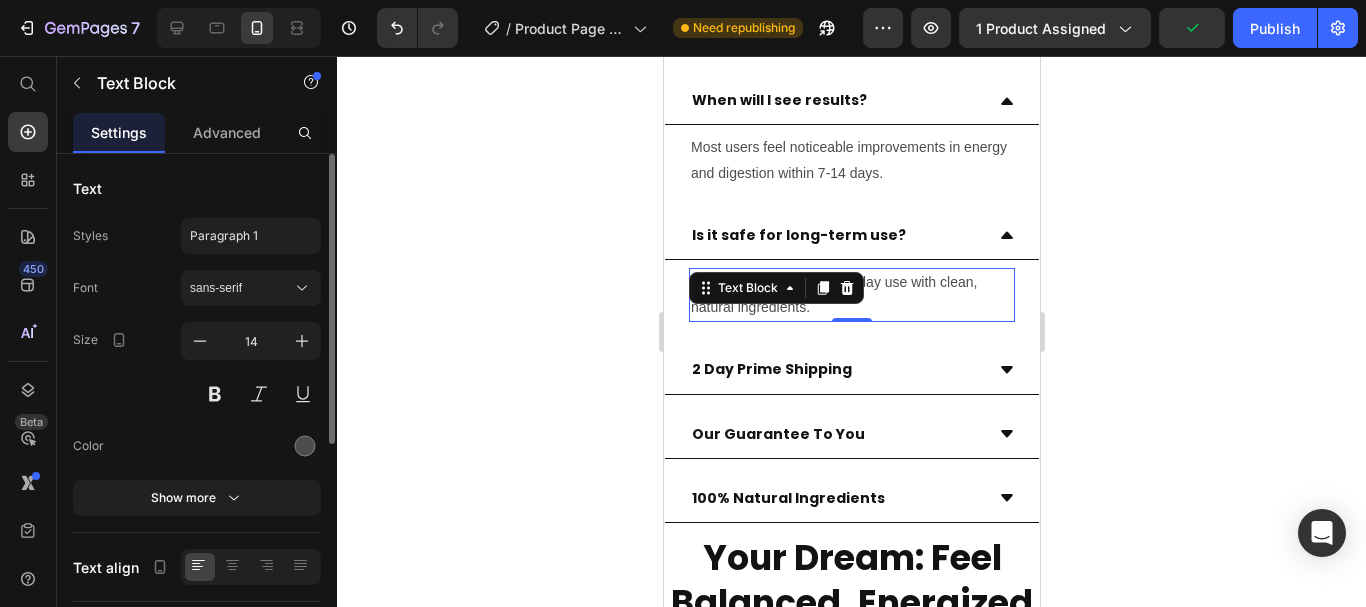 click 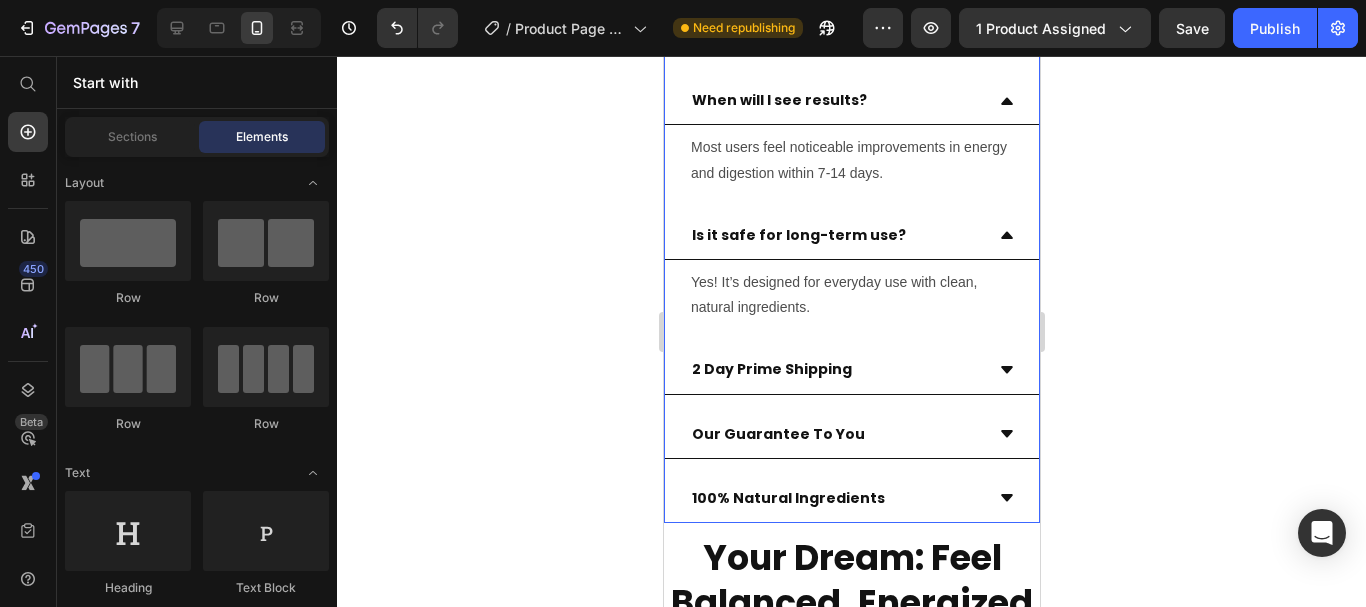 click on "2 Day Prime Shipping" at bounding box center [851, 370] 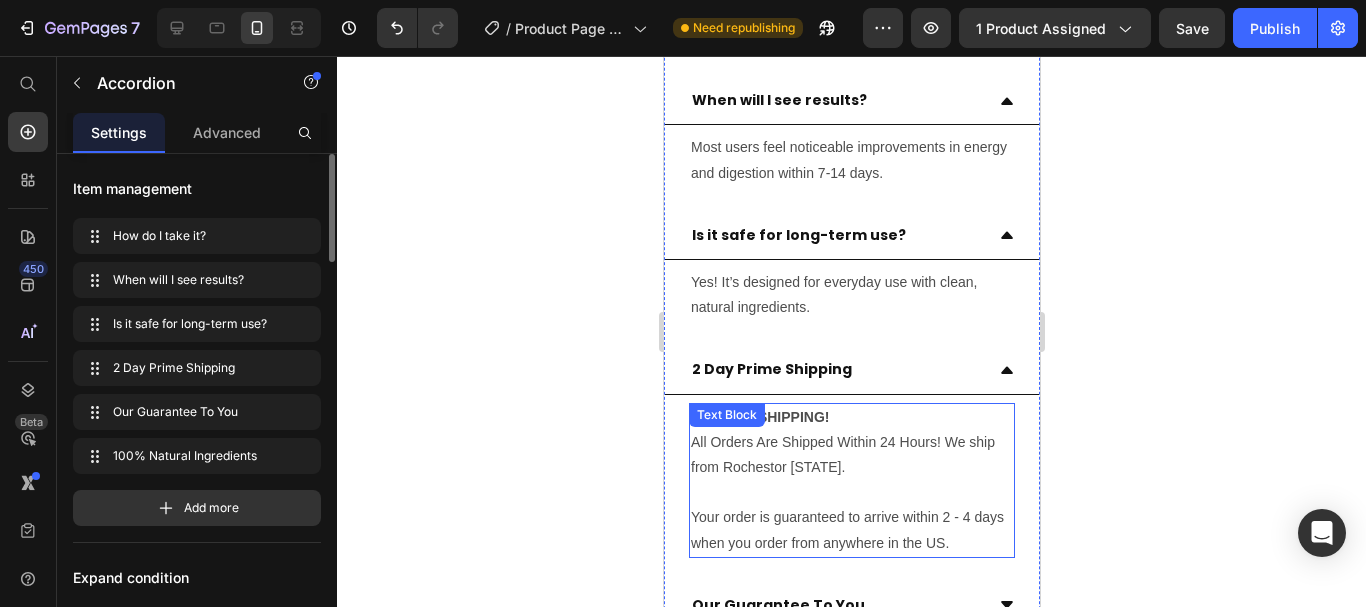 scroll, scrollTop: 1200, scrollLeft: 0, axis: vertical 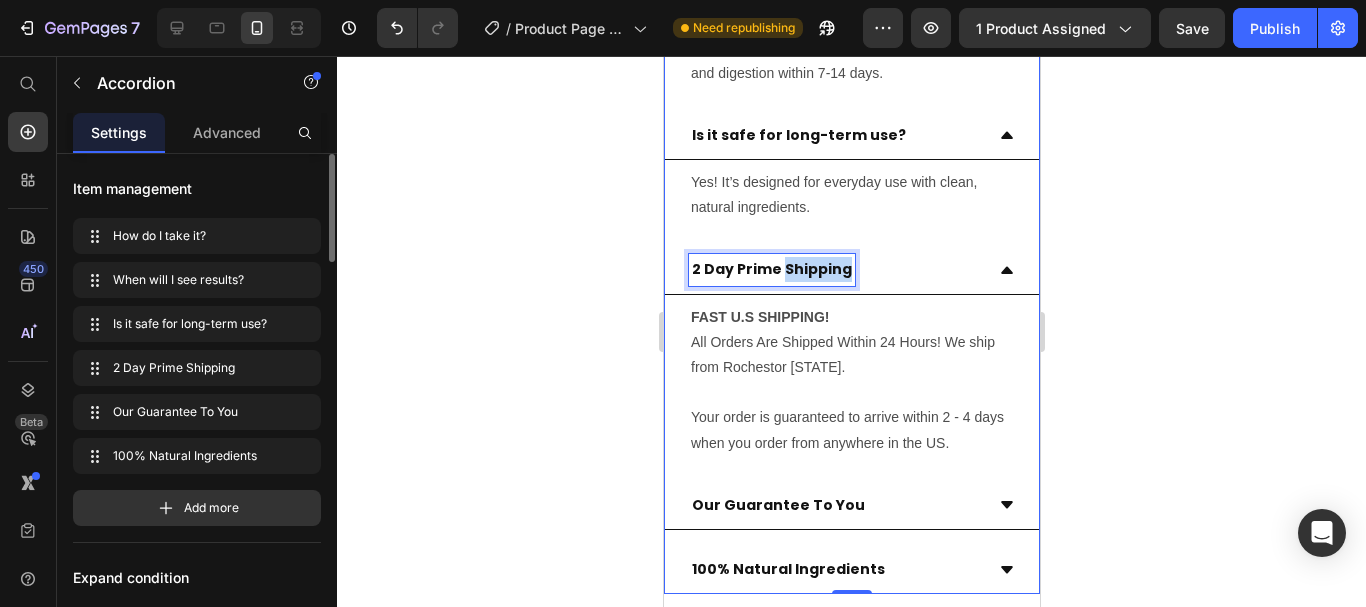 click on "2 Day Prime Shipping" at bounding box center (771, 269) 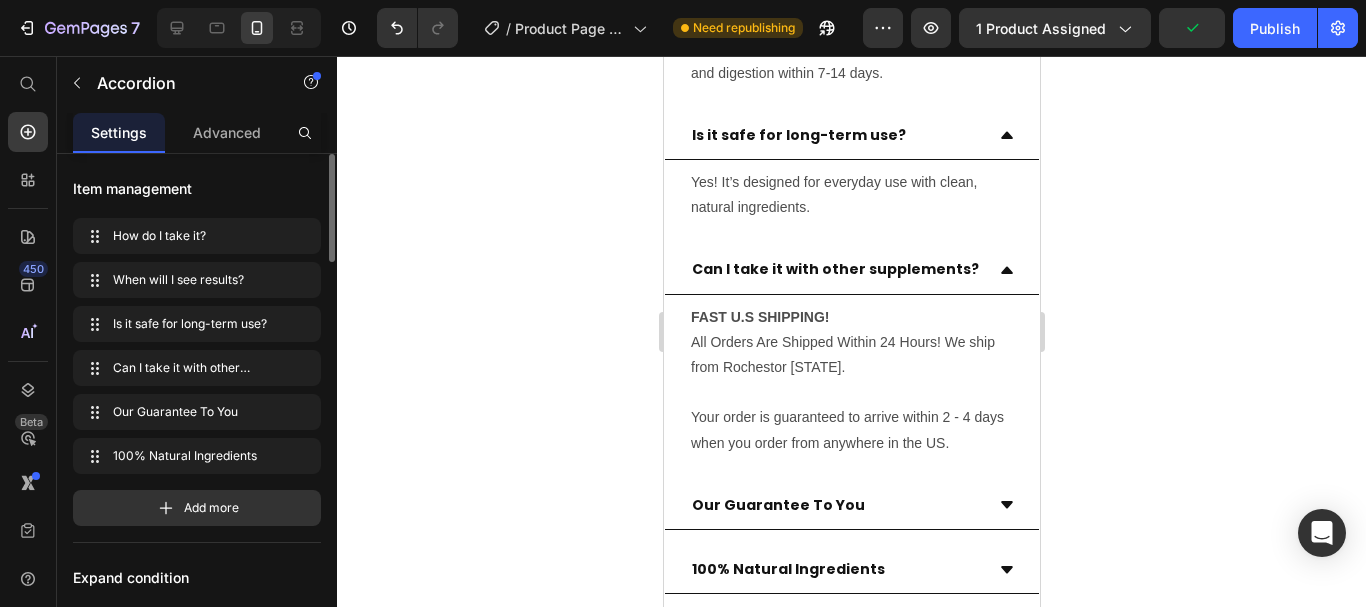 click 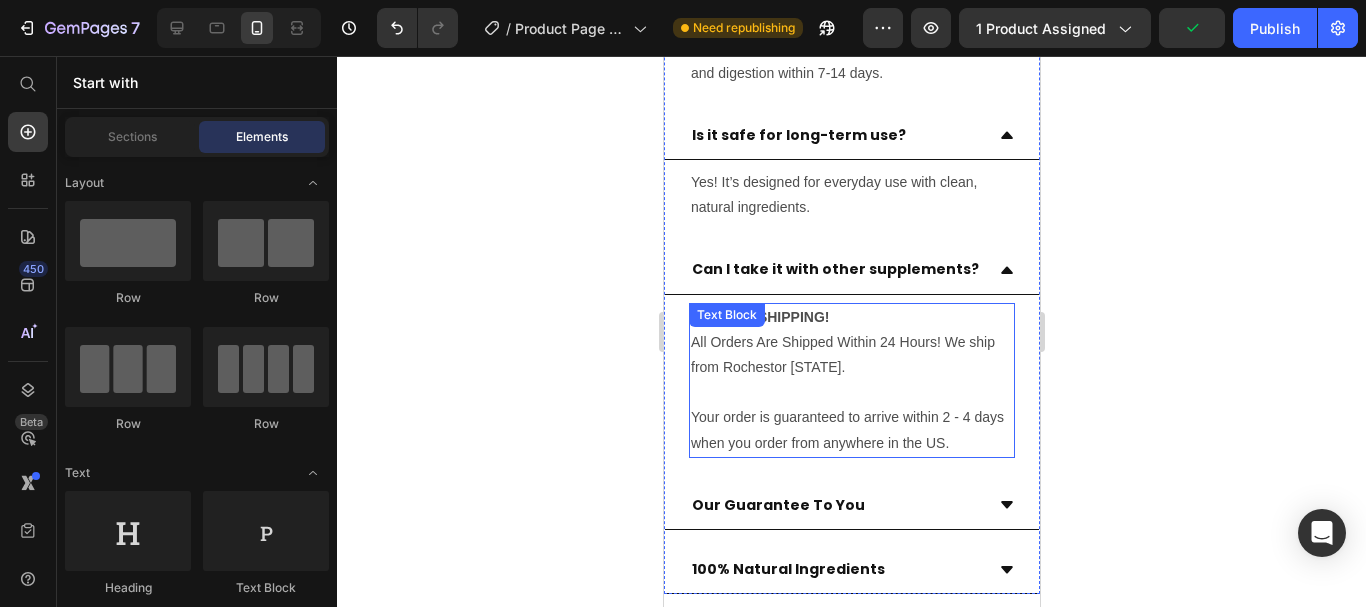 click on "FAST U.S SHIPPING! All Orders Are Shipped Within 24 Hours! We ship from Rochestor [STATE].   Your order is guaranteed to arrive within 2 - 4 days when you order from anywhere in the US. Text Block" at bounding box center [851, 380] 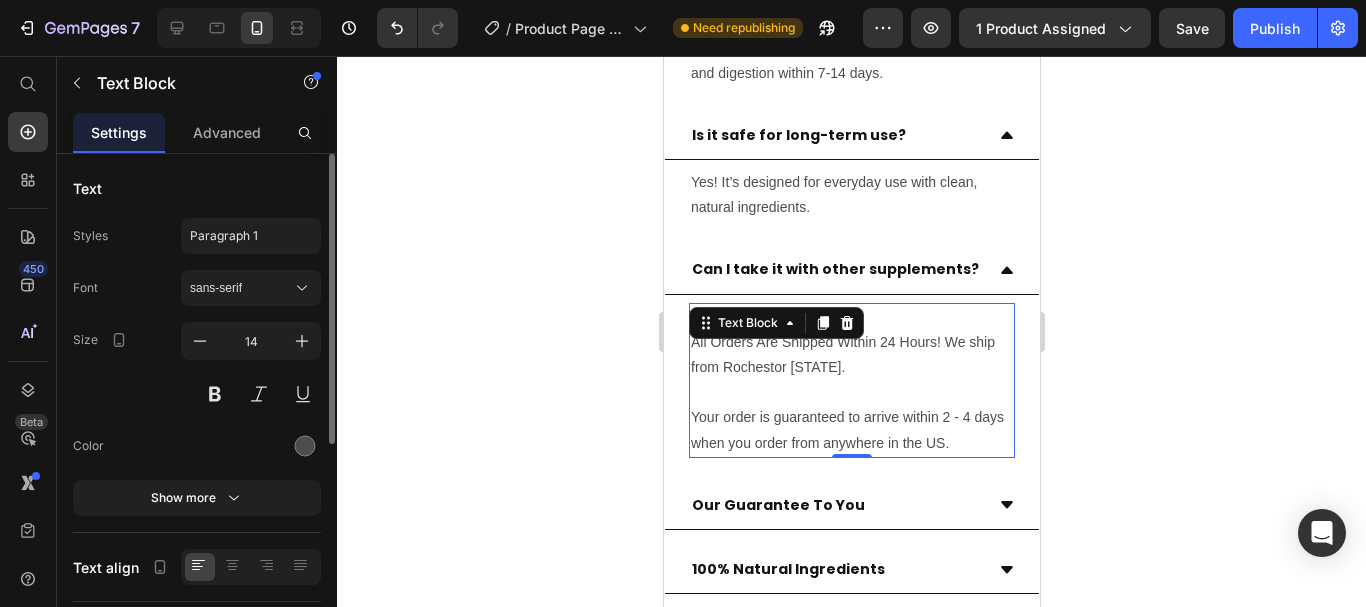 click on "All Orders Are Shipped Within 24 Hours! We ship from Rochestor [STATE]." at bounding box center [851, 355] 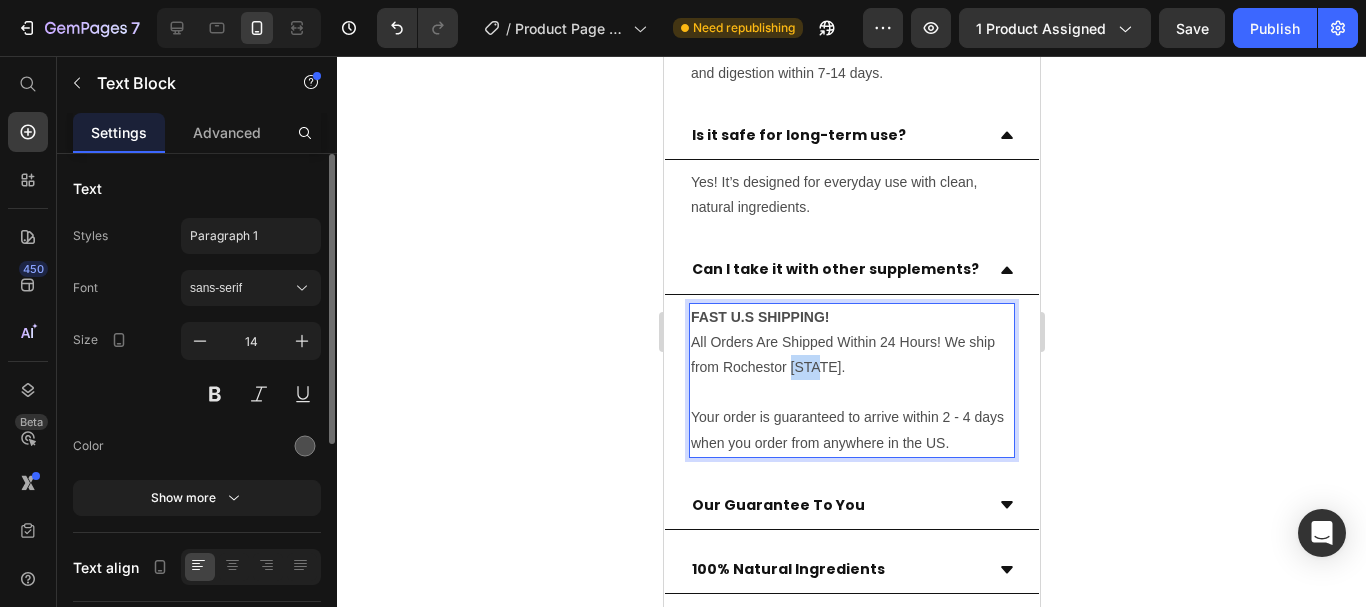 click on "All Orders Are Shipped Within 24 Hours! We ship from Rochestor [STATE]." at bounding box center [851, 355] 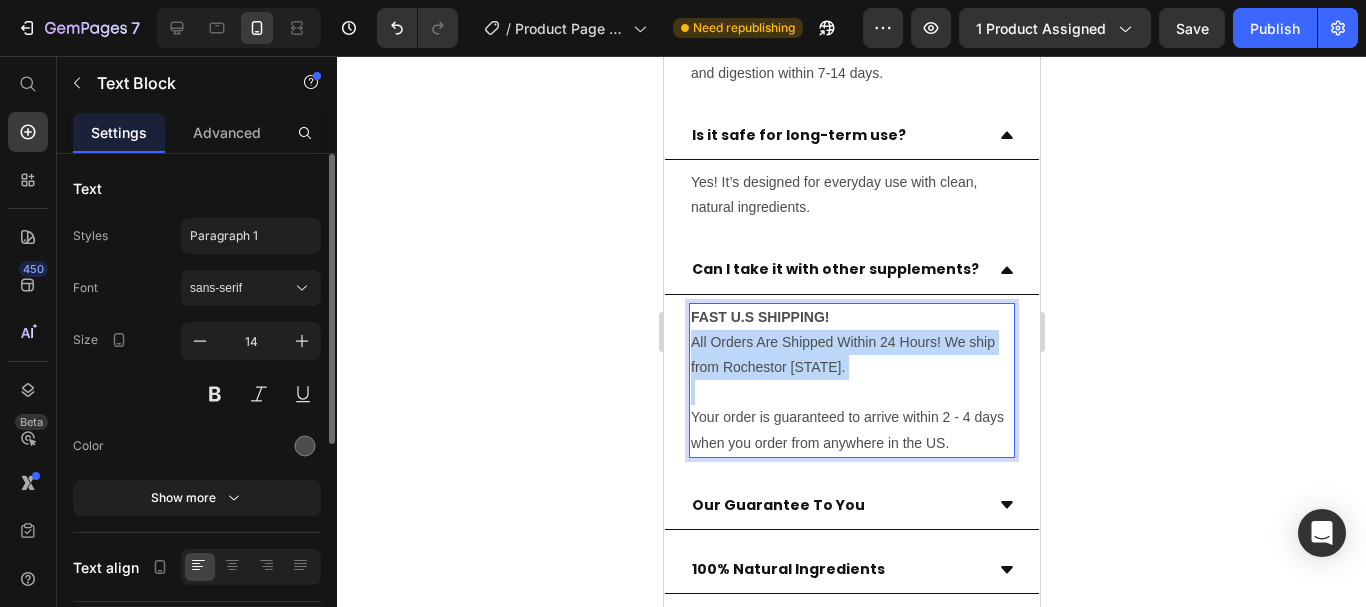 click on "All Orders Are Shipped Within 24 Hours! We ship from Rochestor [STATE]." at bounding box center (851, 355) 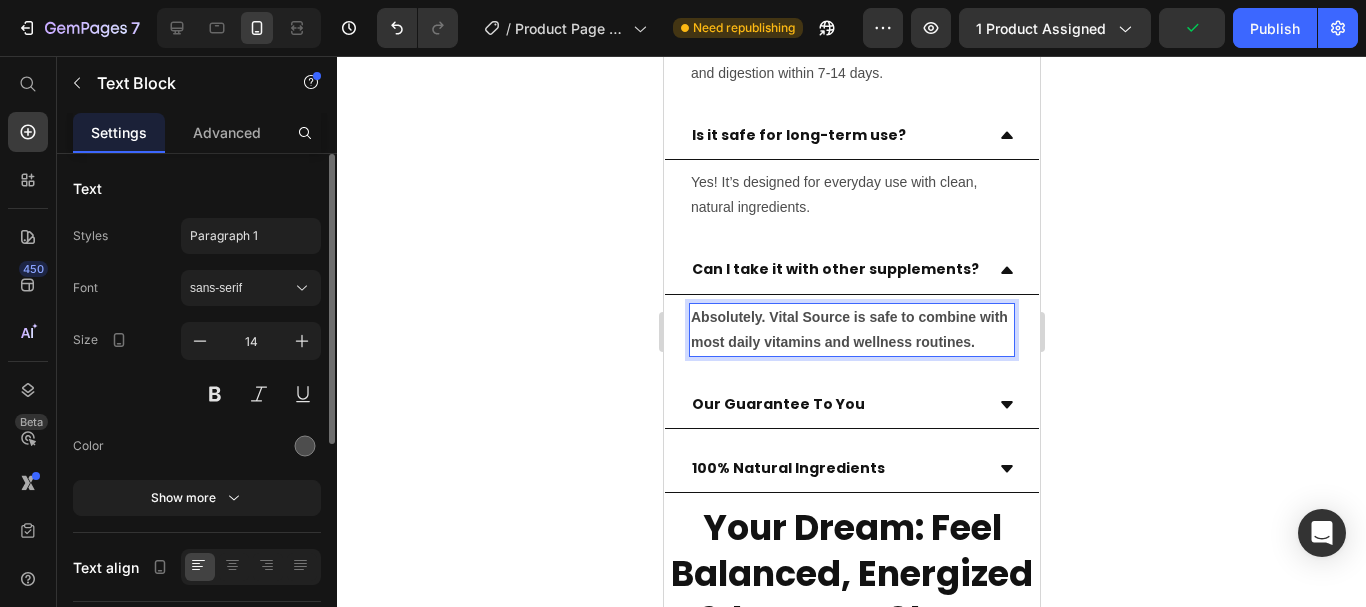 click 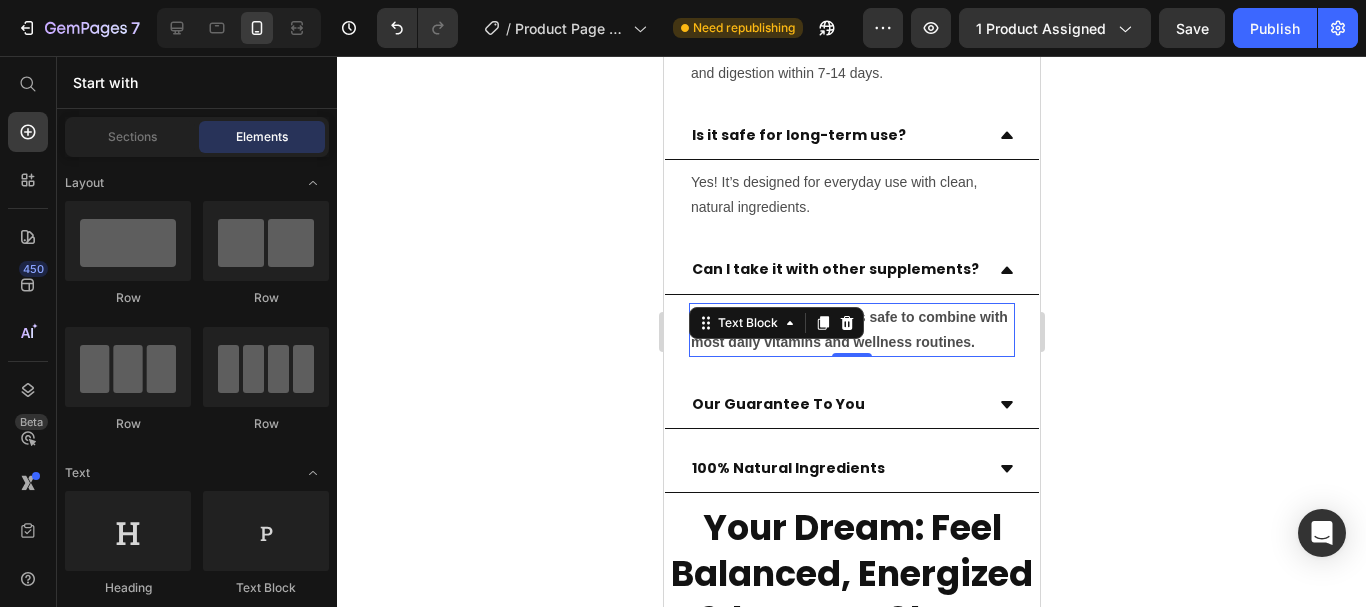 click on "Absolutely. Vital Source is safe to combine with most daily vitamins and wellness routines. Text Block   0" at bounding box center (851, 330) 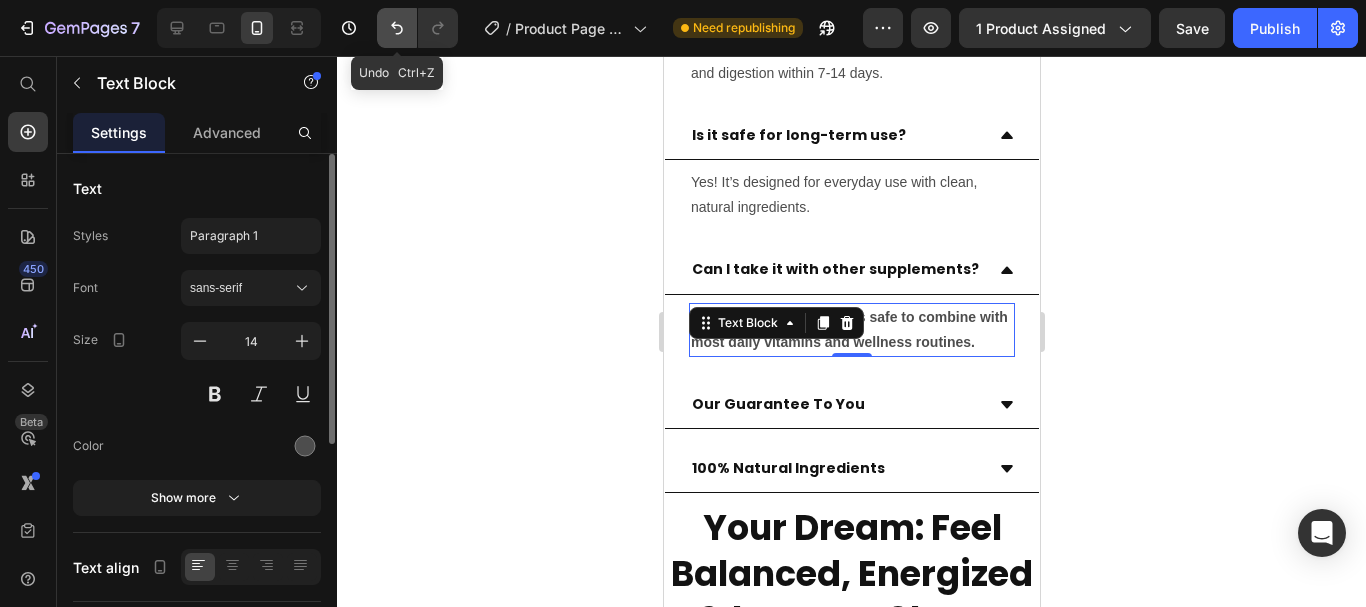 click 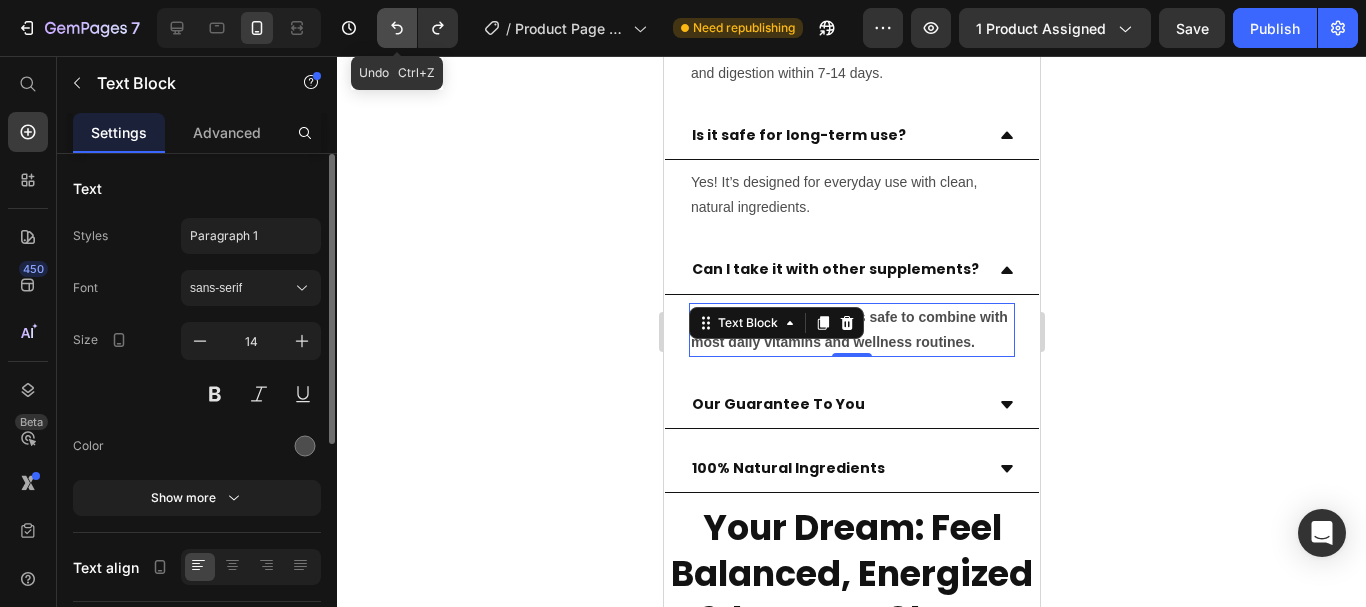 click 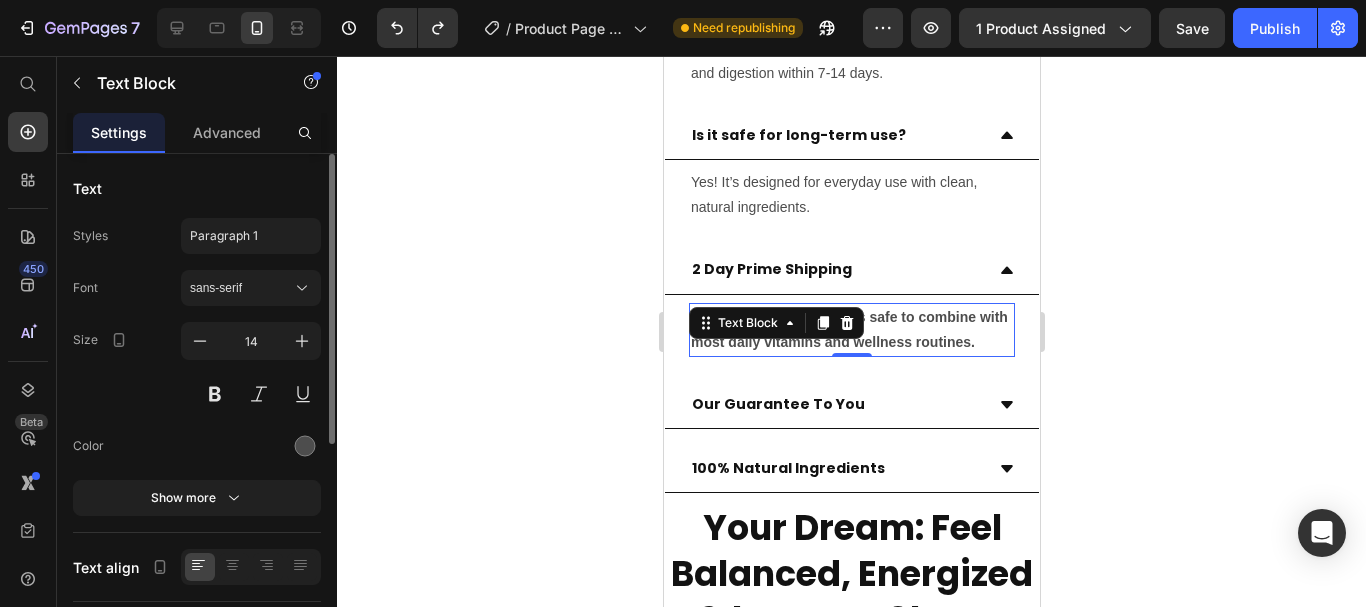 click 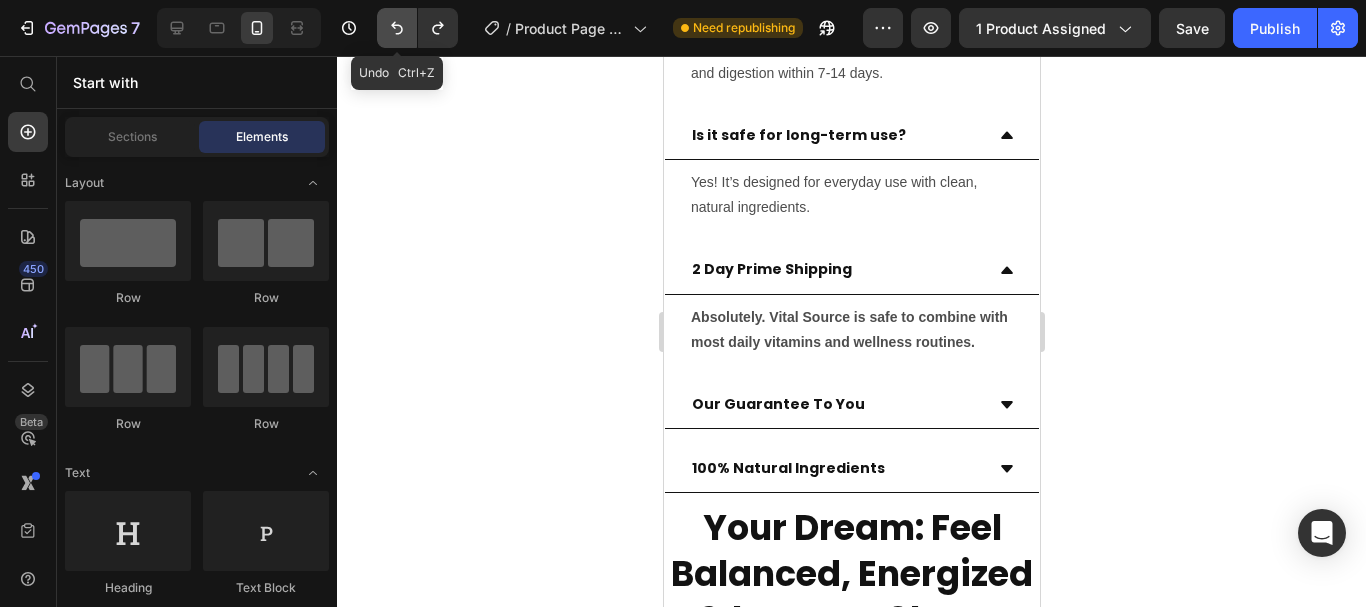 click 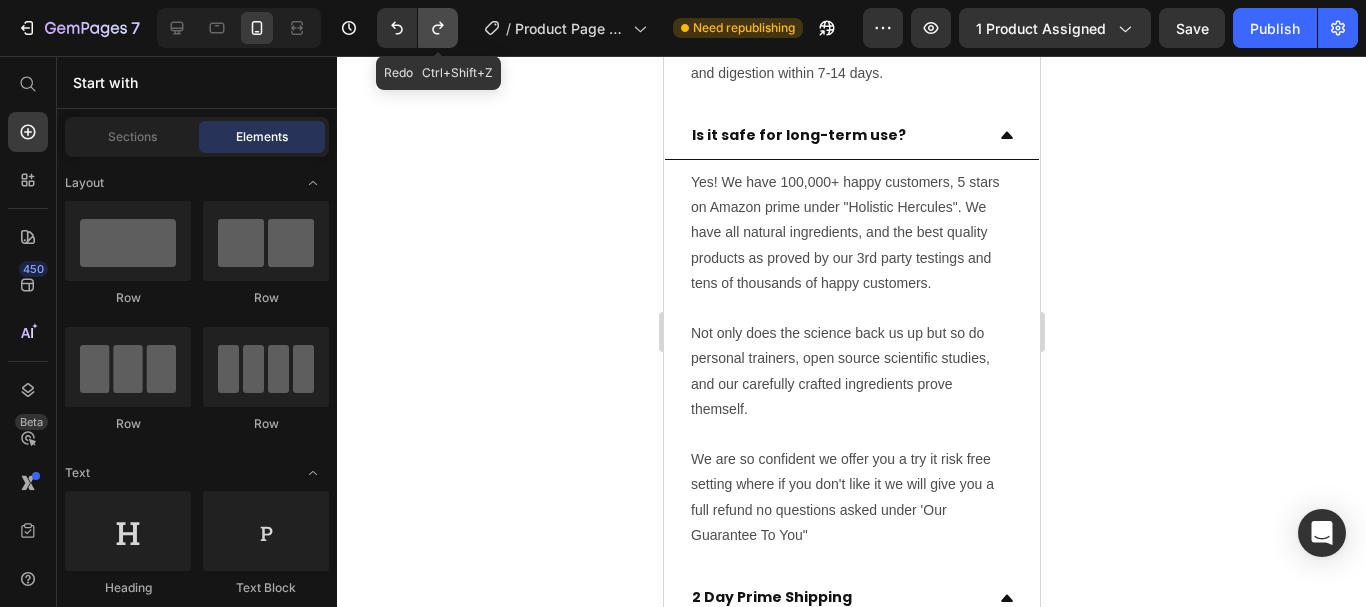 click 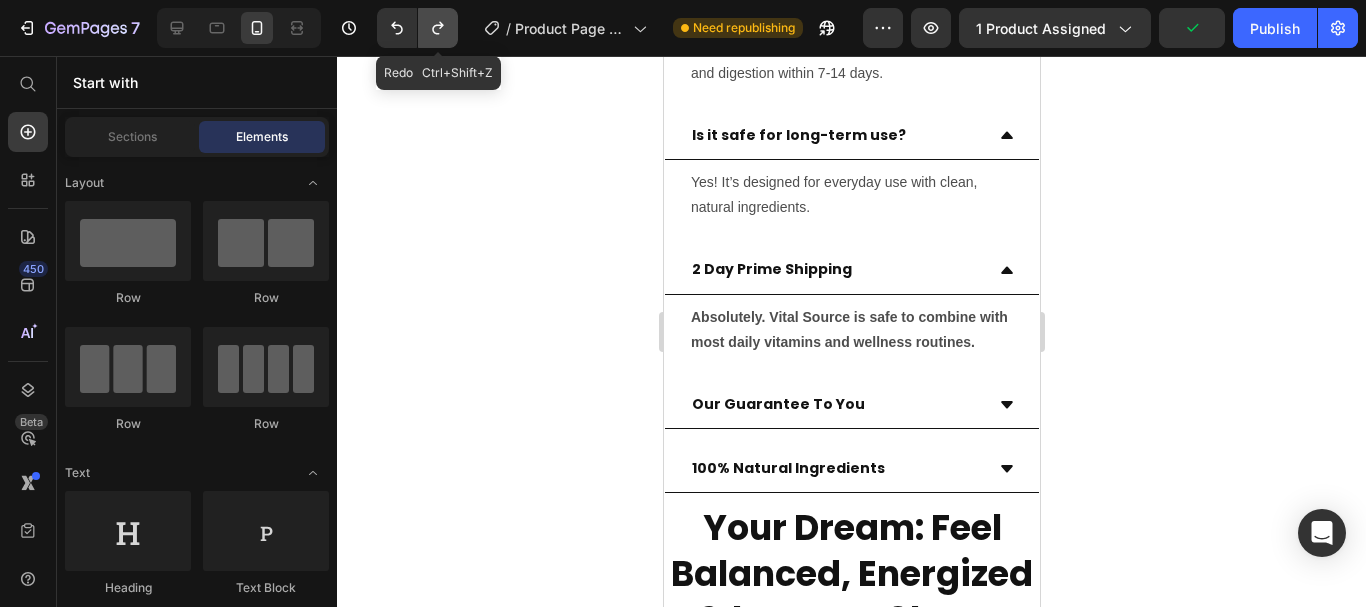 click 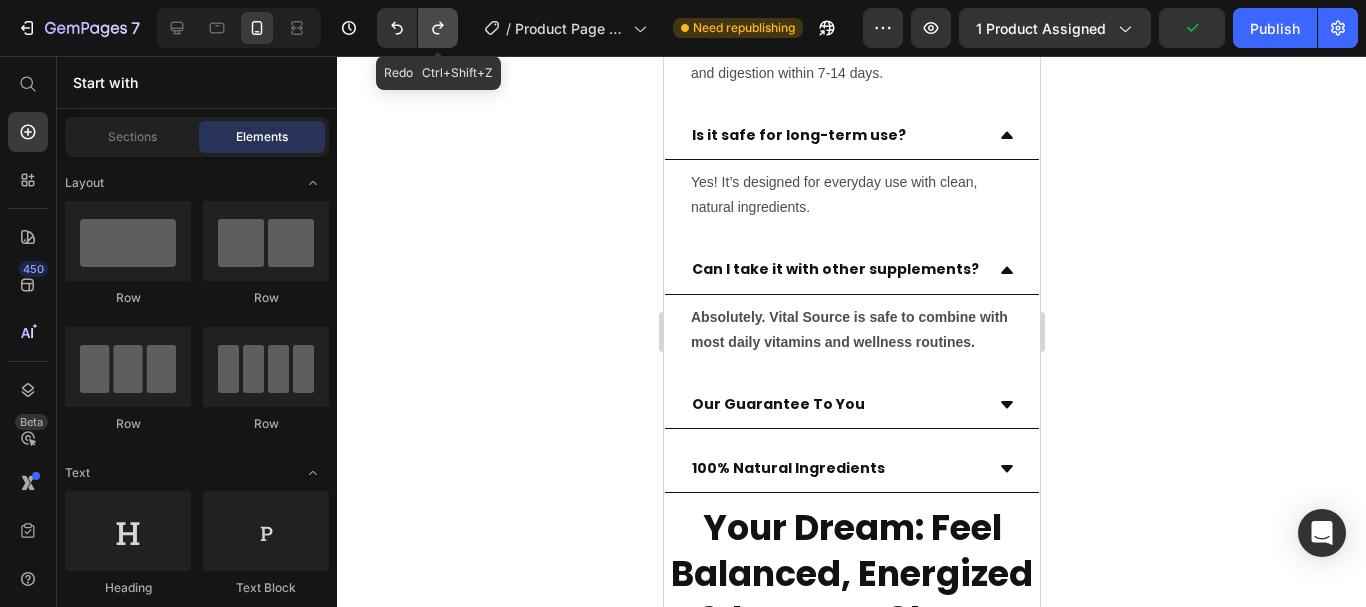 click 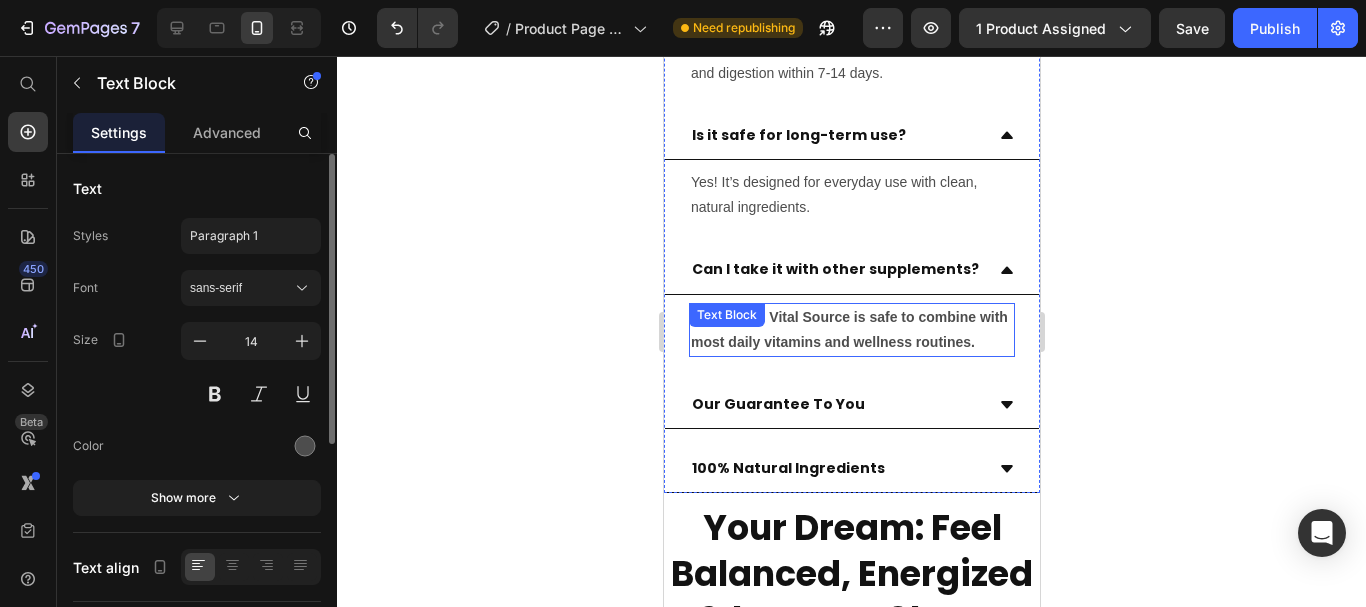 click on "Absolutely. Vital Source is safe to combine with most daily vitamins and wellness routines." at bounding box center (848, 329) 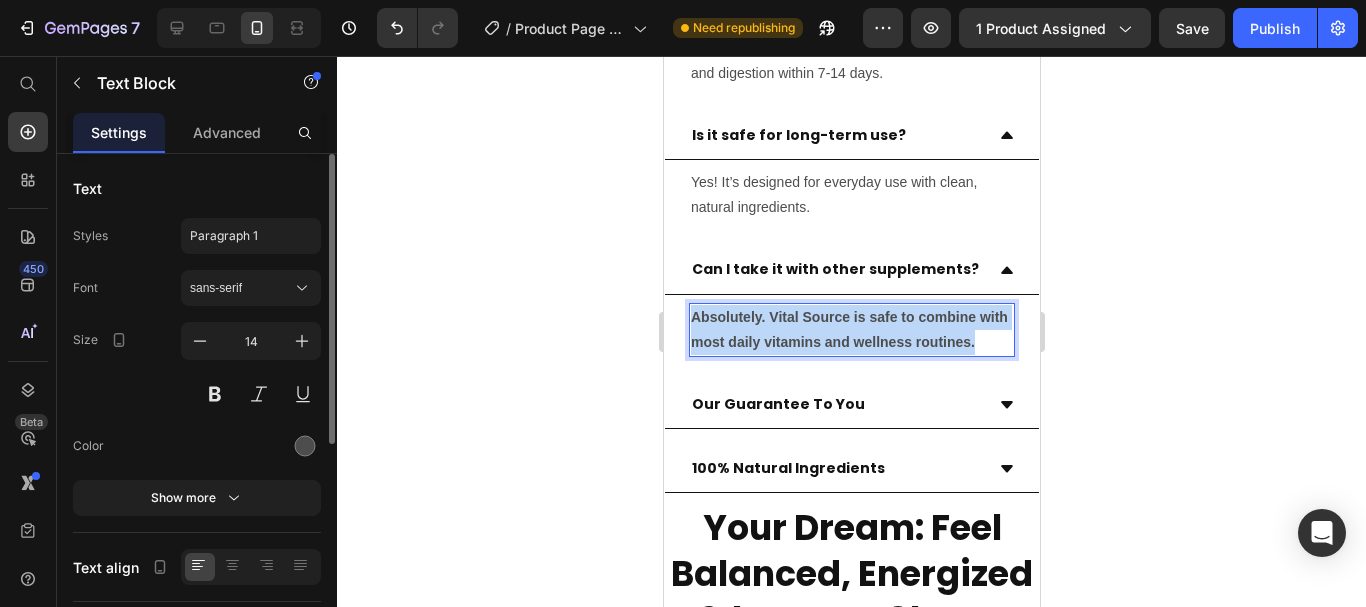 click on "Absolutely. Vital Source is safe to combine with most daily vitamins and wellness routines." at bounding box center (848, 329) 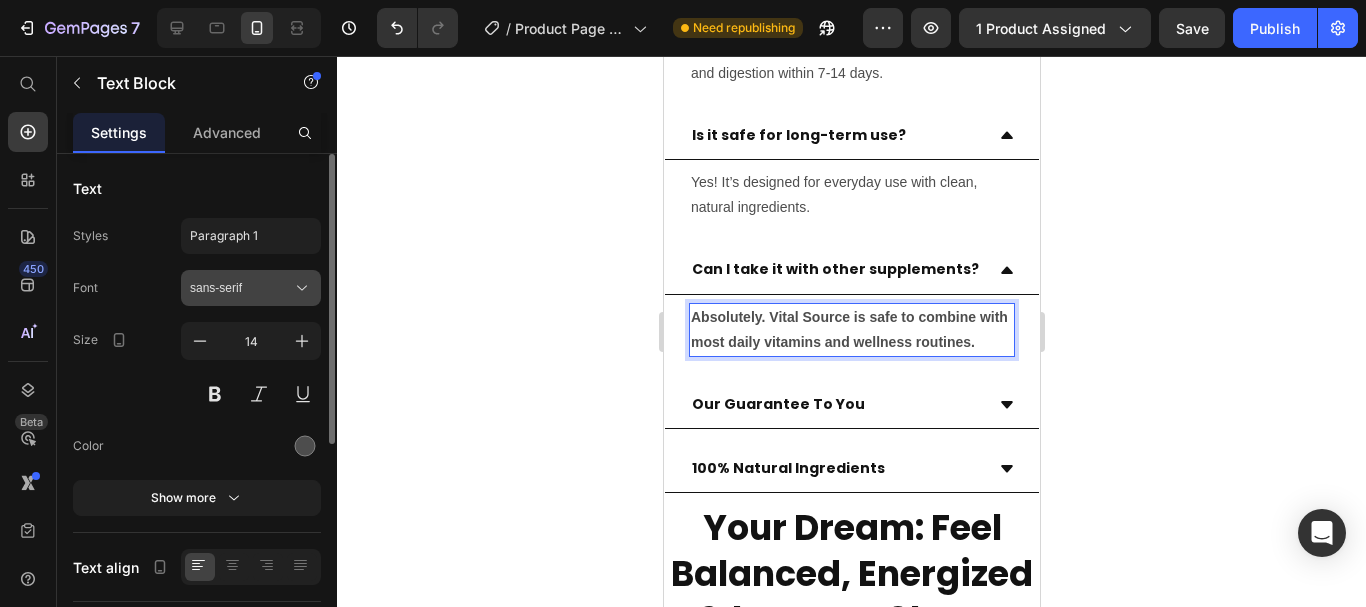 click on "sans-serif" at bounding box center (241, 288) 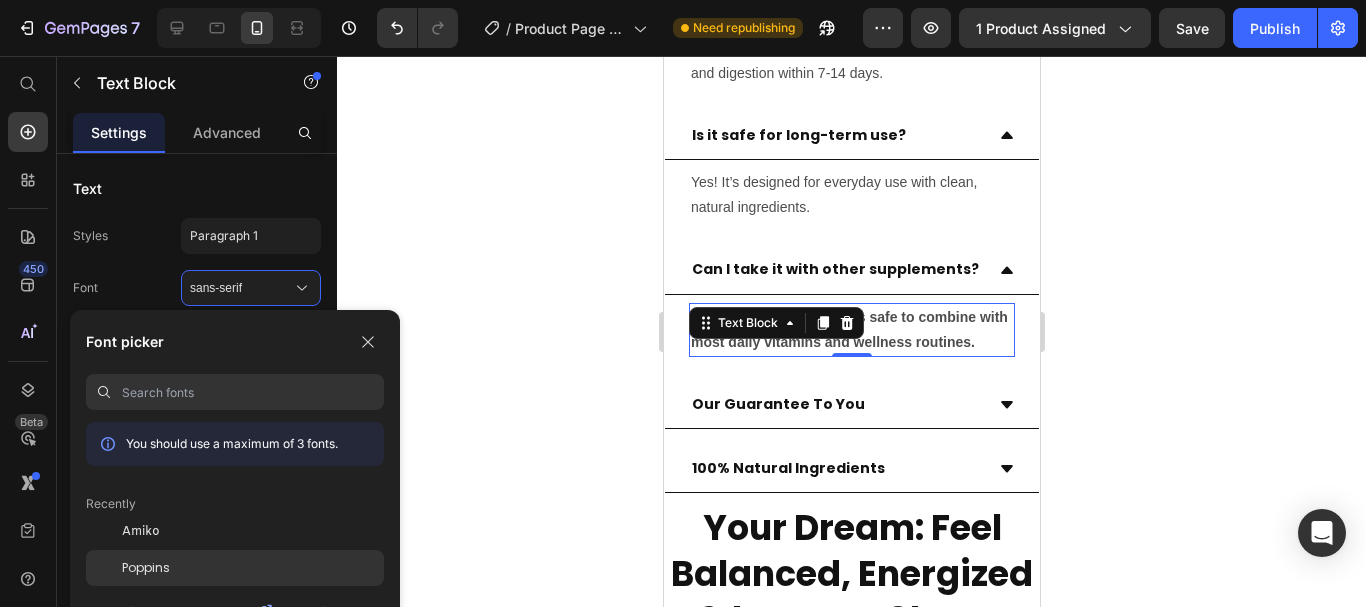 click on "Poppins" at bounding box center (146, 568) 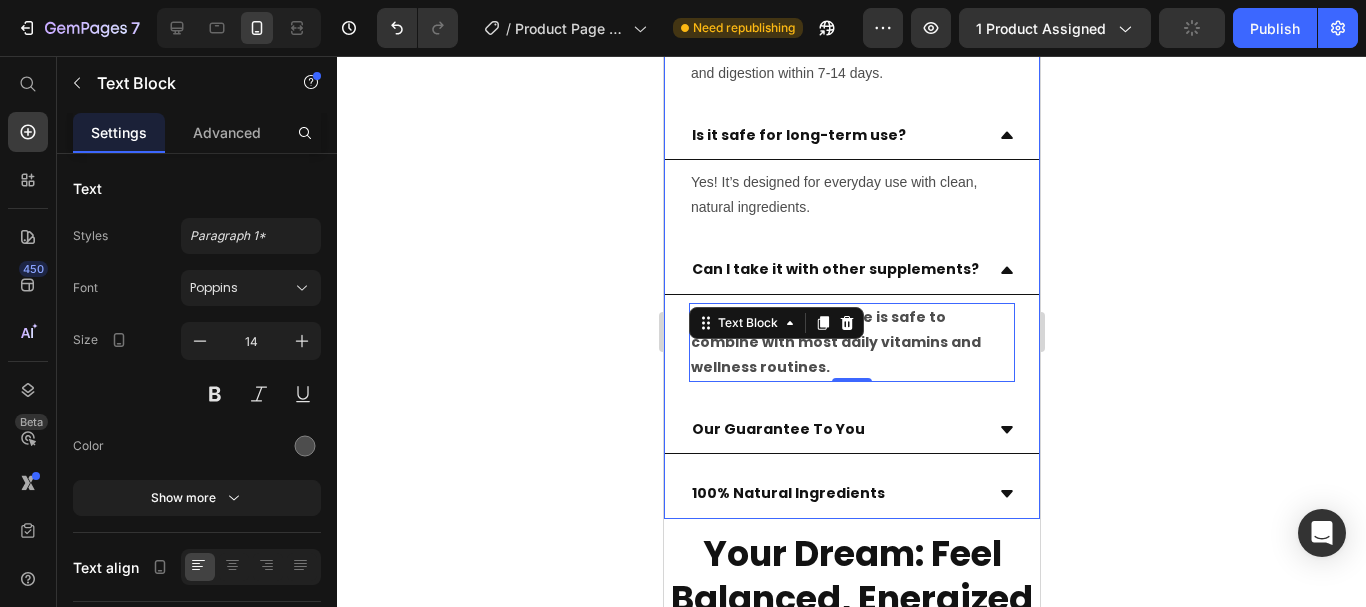 click on "Yes! It’s designed for everyday use with clean, natural ingredients." at bounding box center [851, 195] 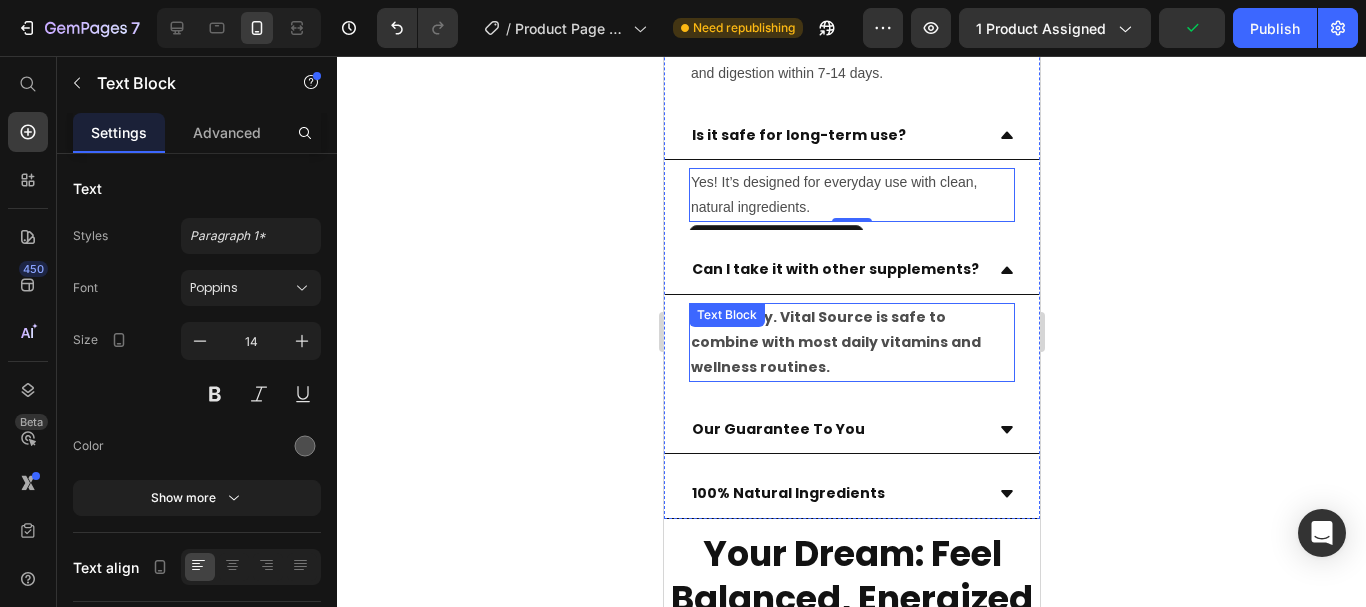 click on "Absolutely. Vital Source is safe to combine with most daily vitamins and wellness routines." at bounding box center (835, 342) 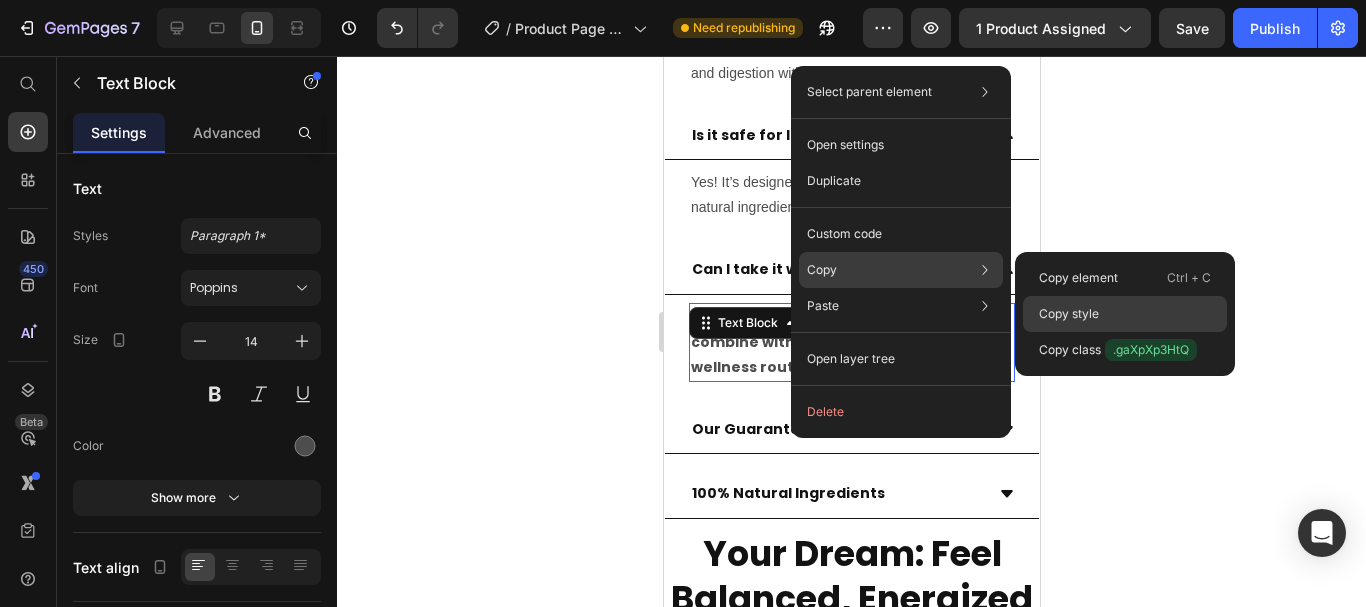 click on "Copy style" 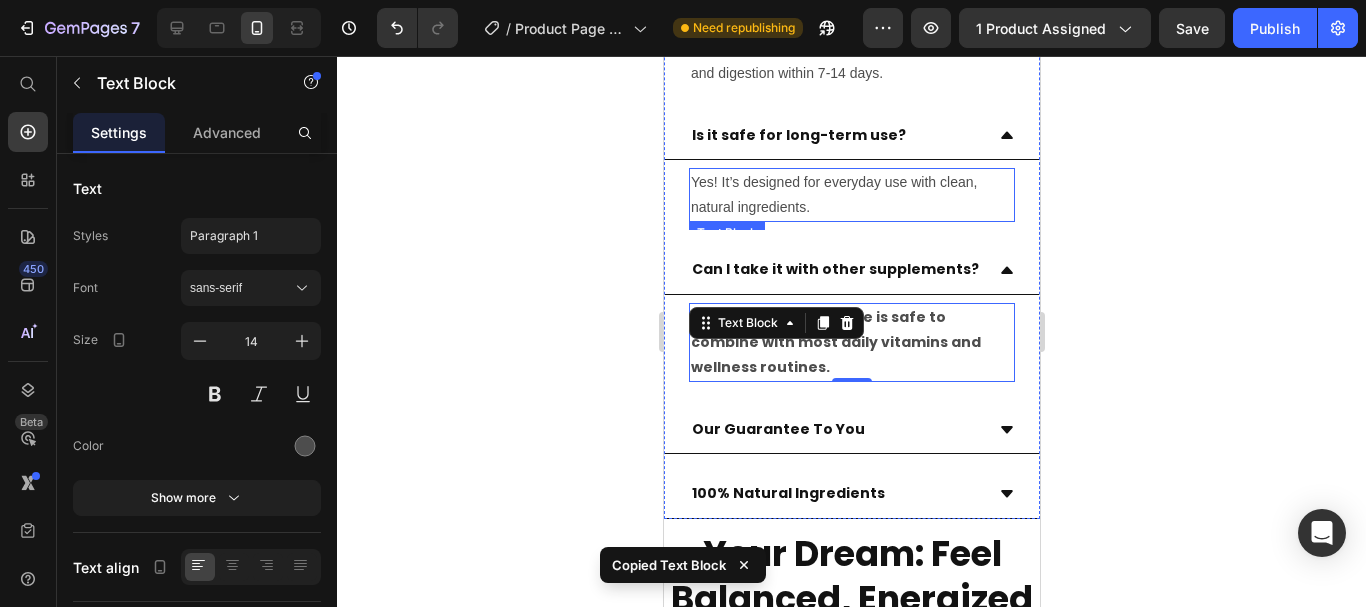 click on "Yes! It’s designed for everyday use with clean, natural ingredients." at bounding box center [851, 195] 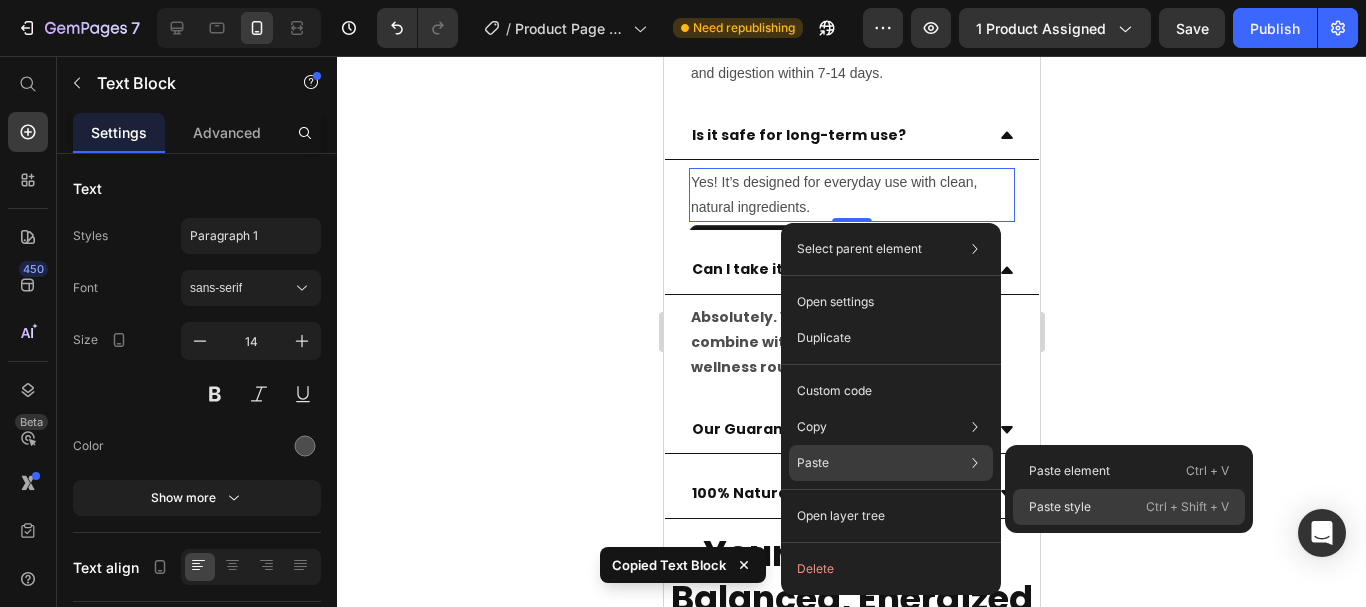 click on "Paste style" at bounding box center (1060, 507) 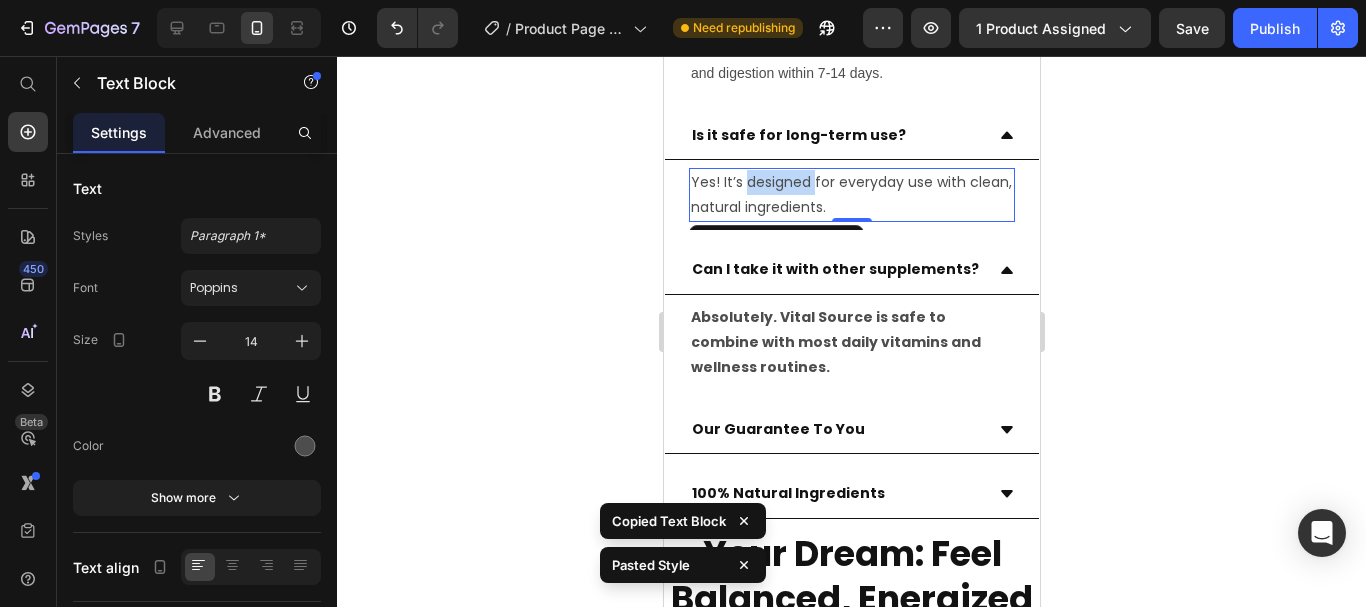 click on "Yes! It’s designed for everyday use with clean, natural ingredients." at bounding box center [851, 195] 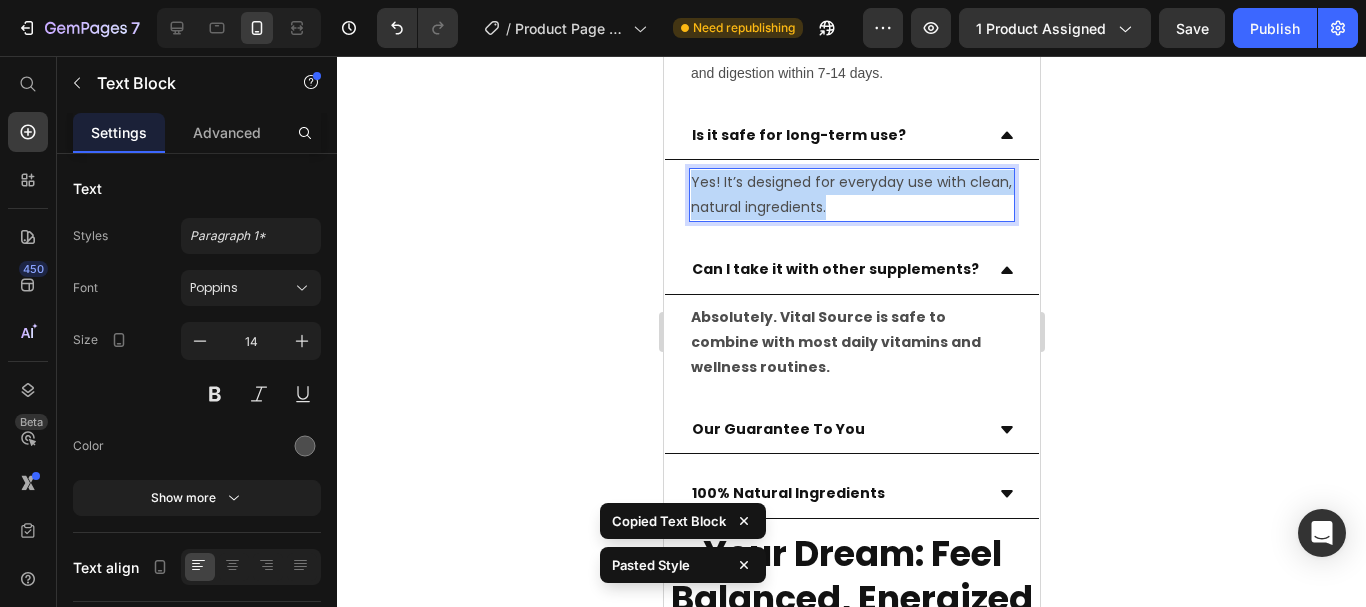 click on "Yes! It’s designed for everyday use with clean, natural ingredients." at bounding box center (851, 195) 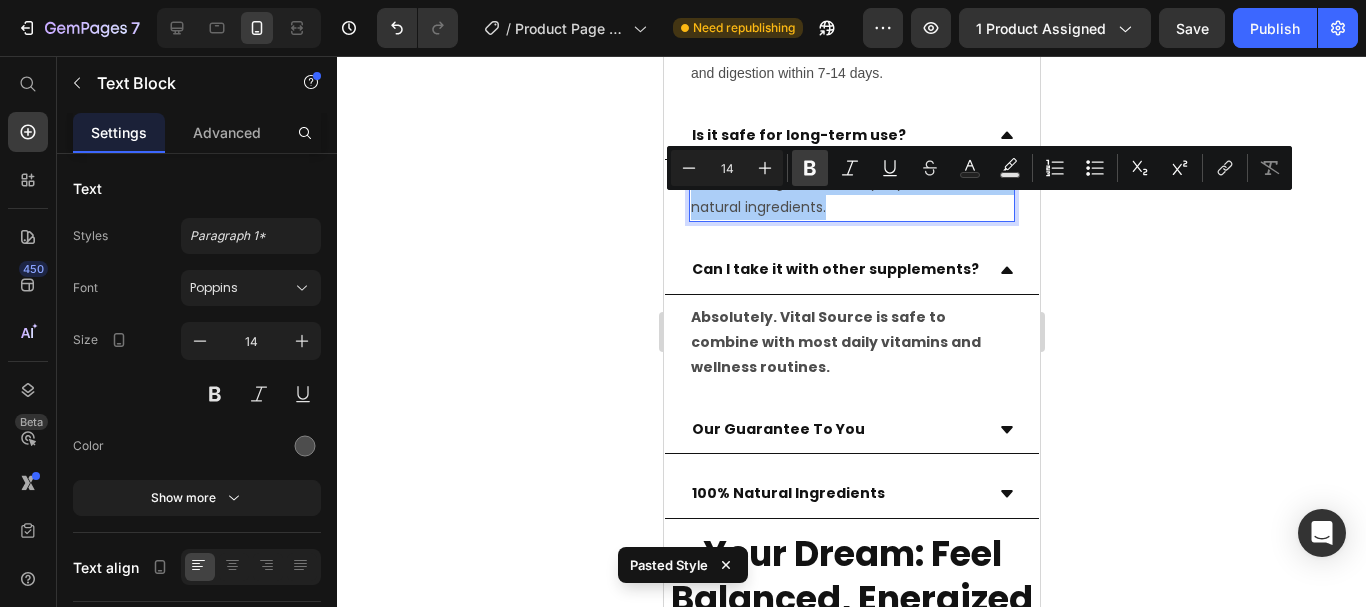 click 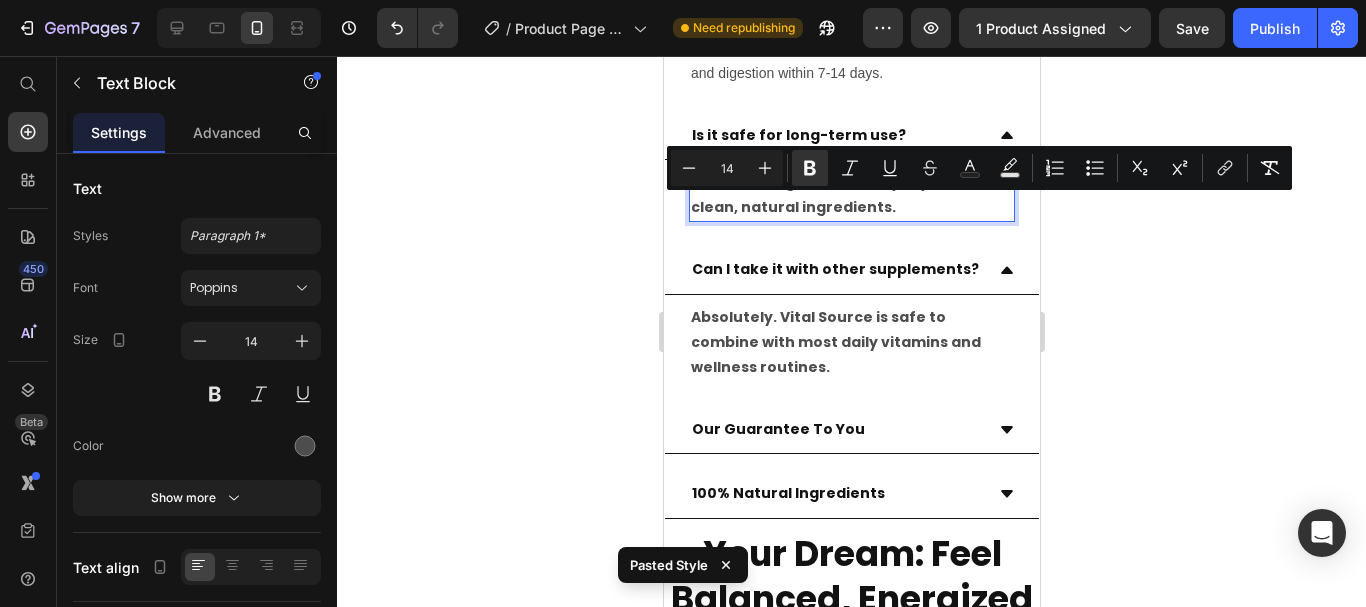 click 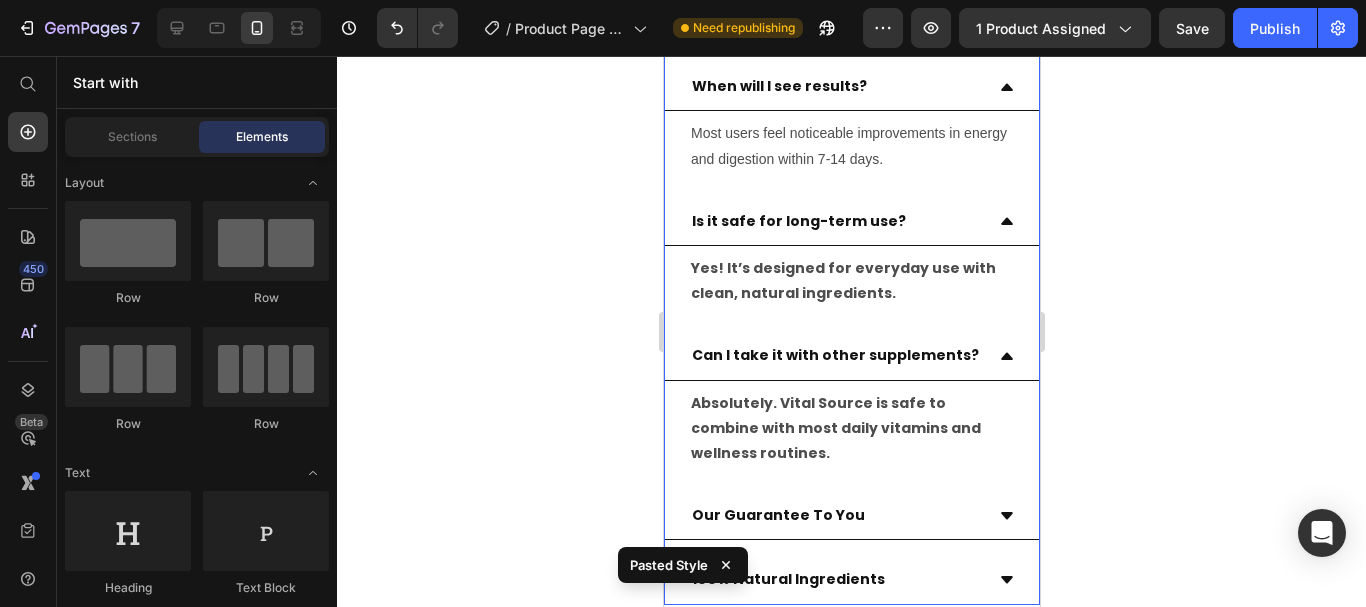 scroll, scrollTop: 1000, scrollLeft: 0, axis: vertical 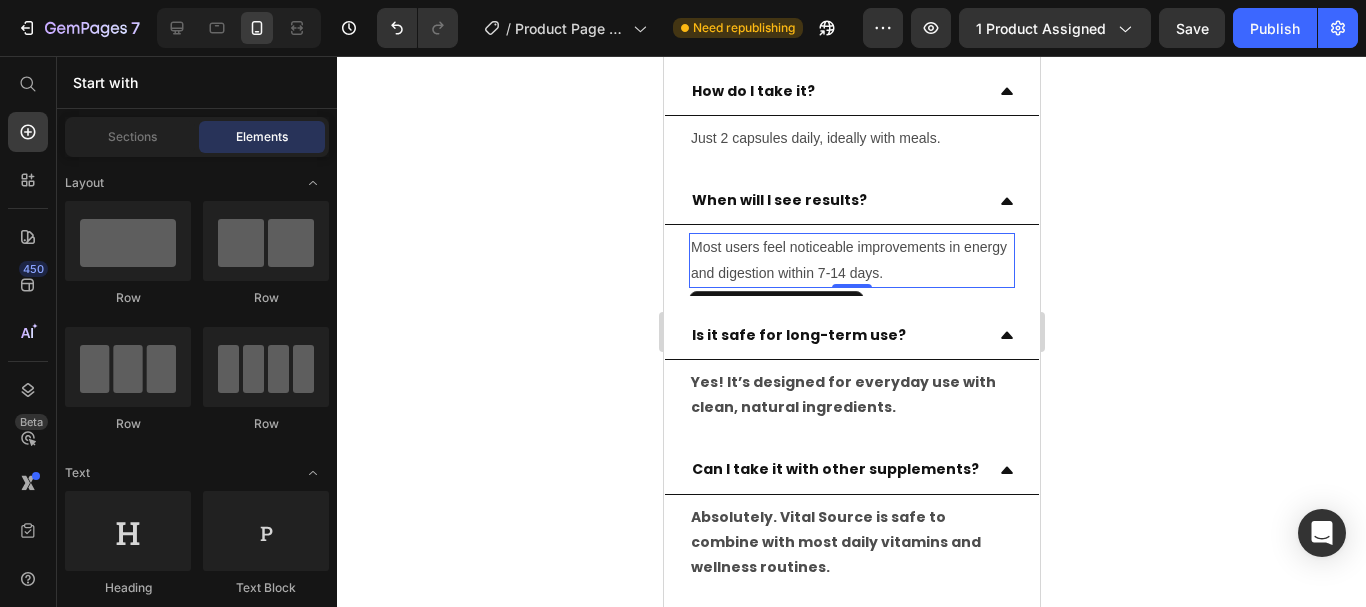 click on "Most users feel noticeable improvements in energy and digestion within 7-14 days." at bounding box center [851, 260] 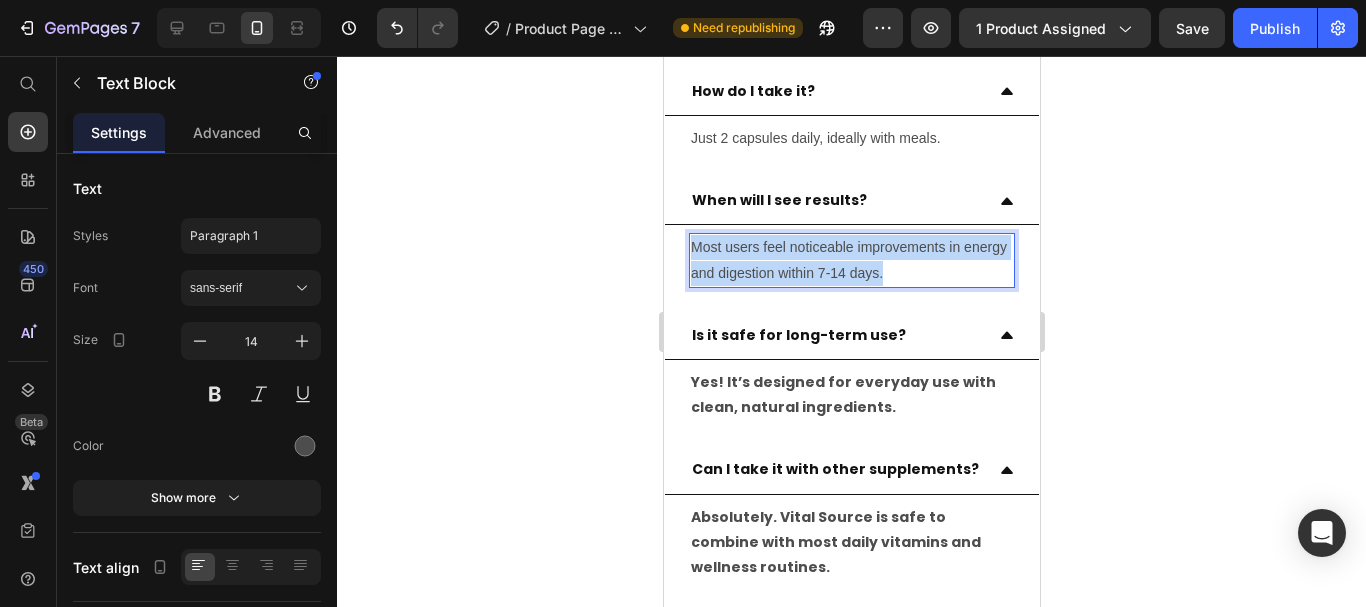 click on "Most users feel noticeable improvements in energy and digestion within 7-14 days." at bounding box center (851, 260) 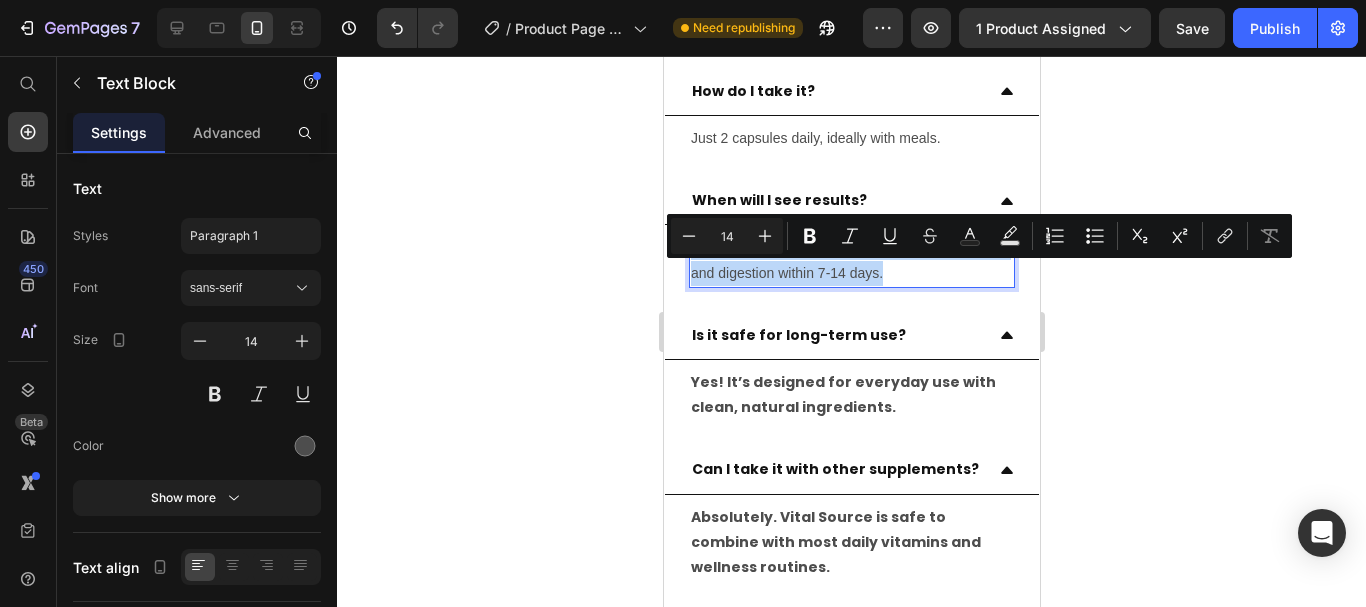 drag, startPoint x: 828, startPoint y: 286, endPoint x: 861, endPoint y: 281, distance: 33.37664 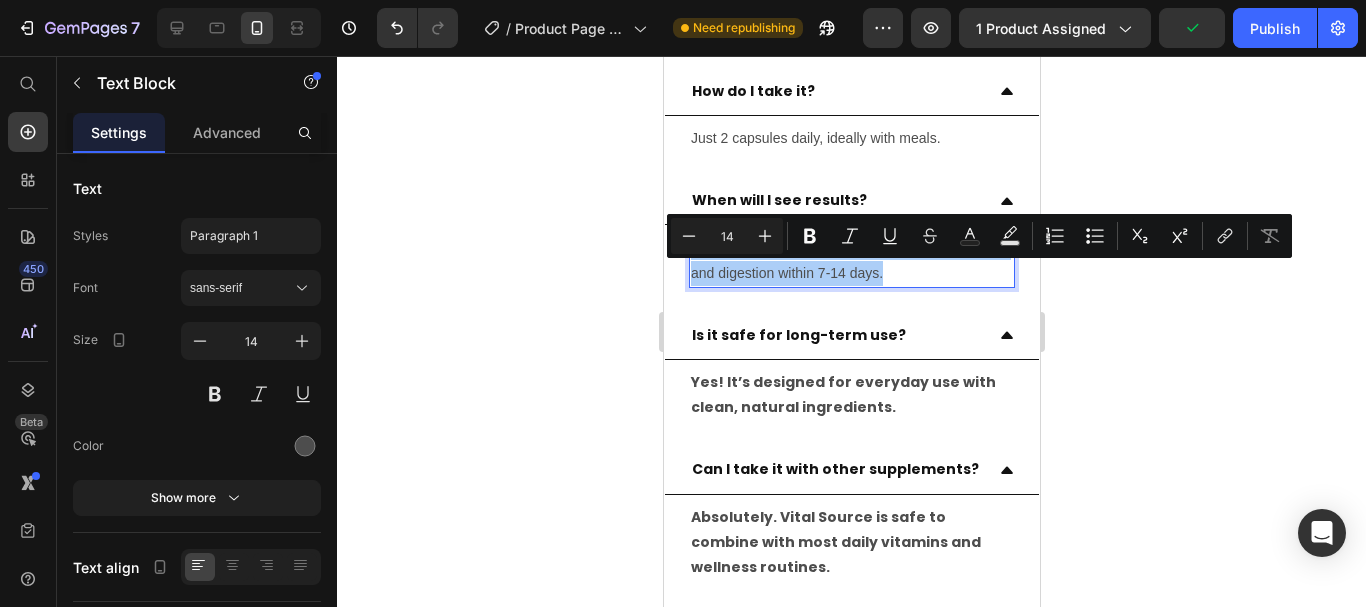 drag, startPoint x: 305, startPoint y: 234, endPoint x: 1132, endPoint y: 333, distance: 832.90454 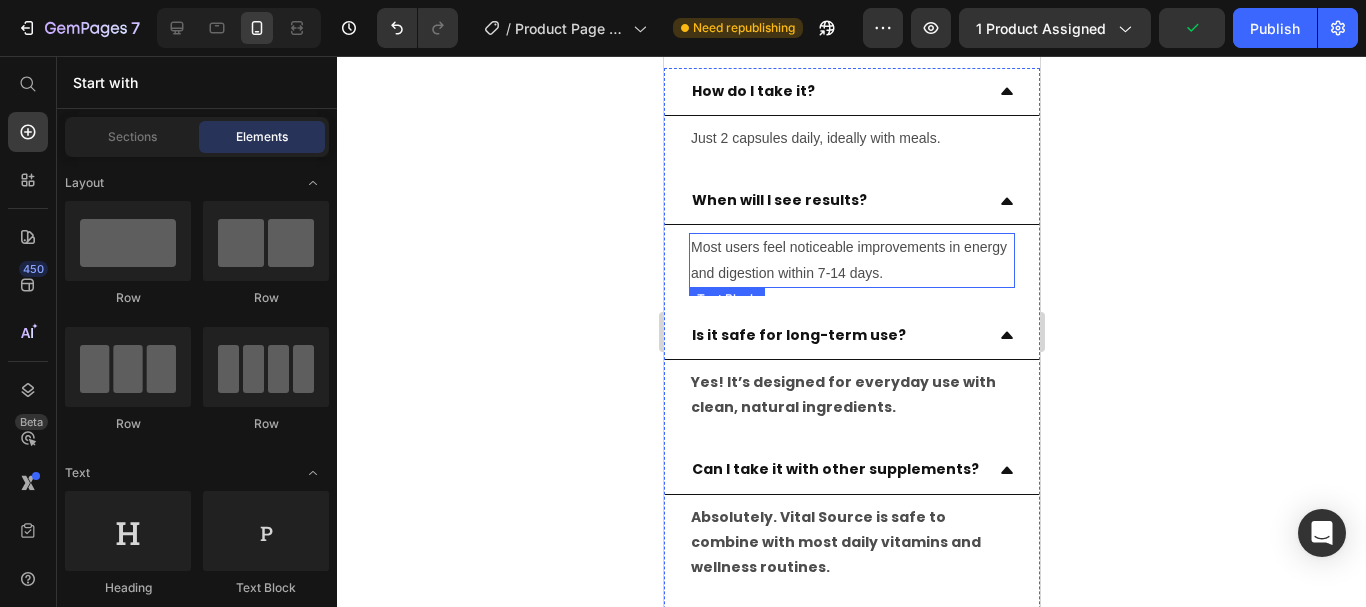 click on "Most users feel noticeable improvements in energy and digestion within 7-14 days." at bounding box center (851, 260) 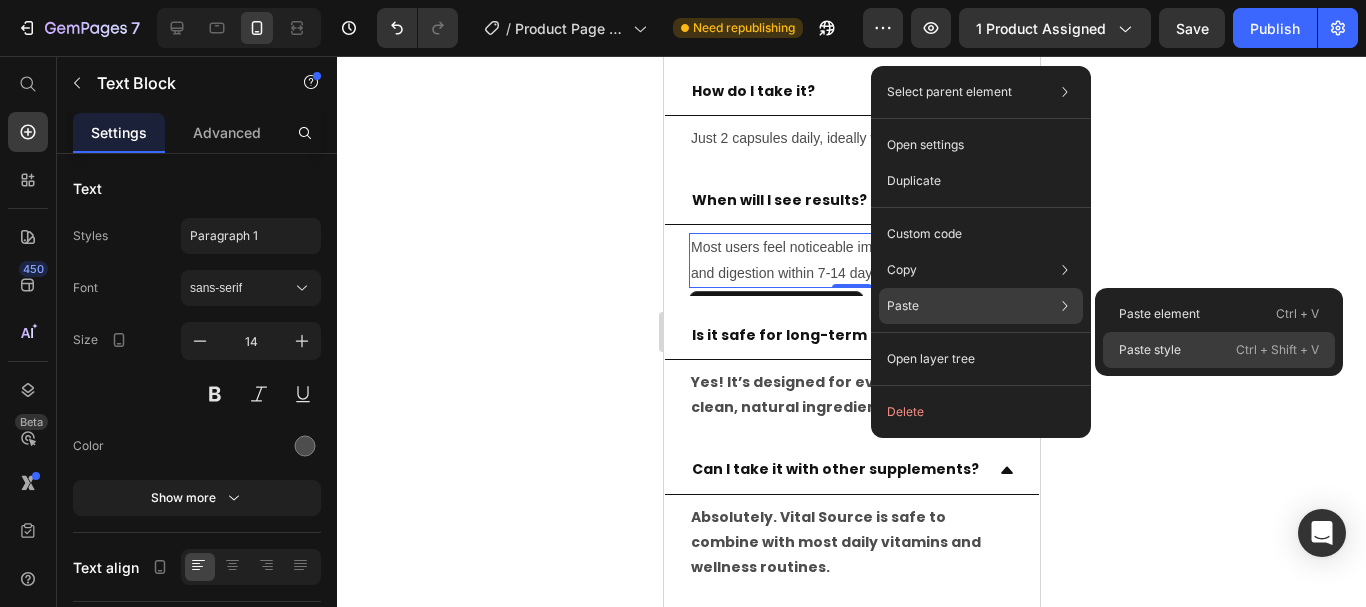 click on "Paste style  Ctrl + Shift + V" 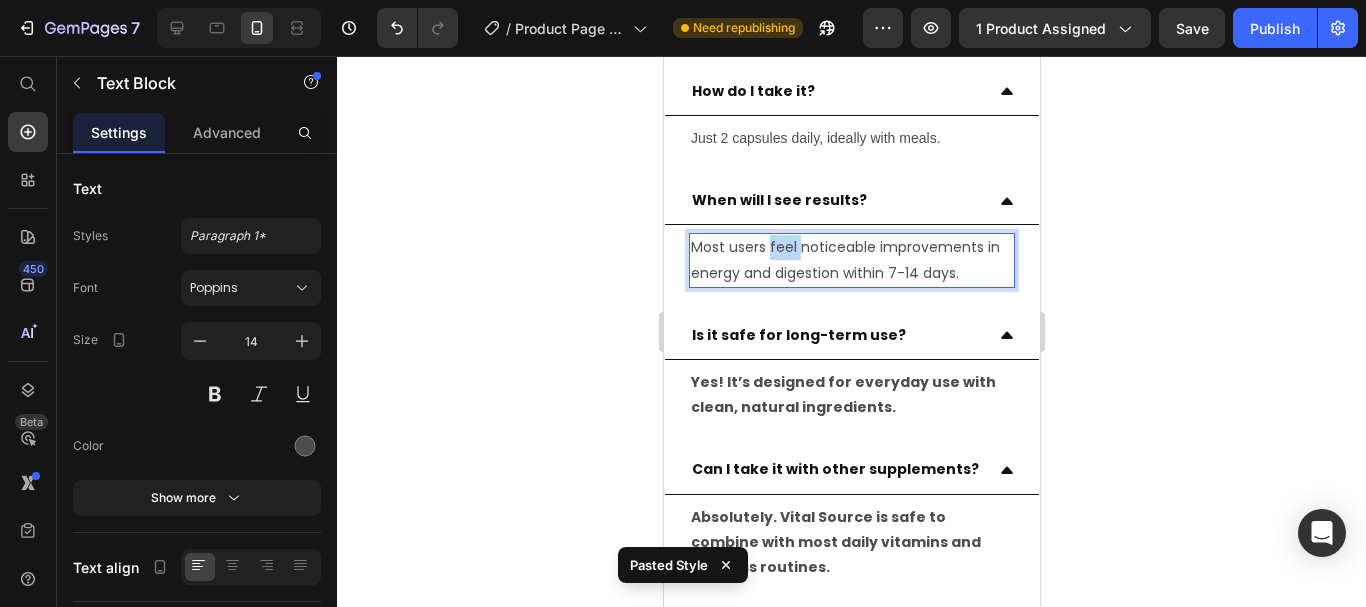 click on "Most users feel noticeable improvements in energy and digestion within 7-14 days." at bounding box center [851, 260] 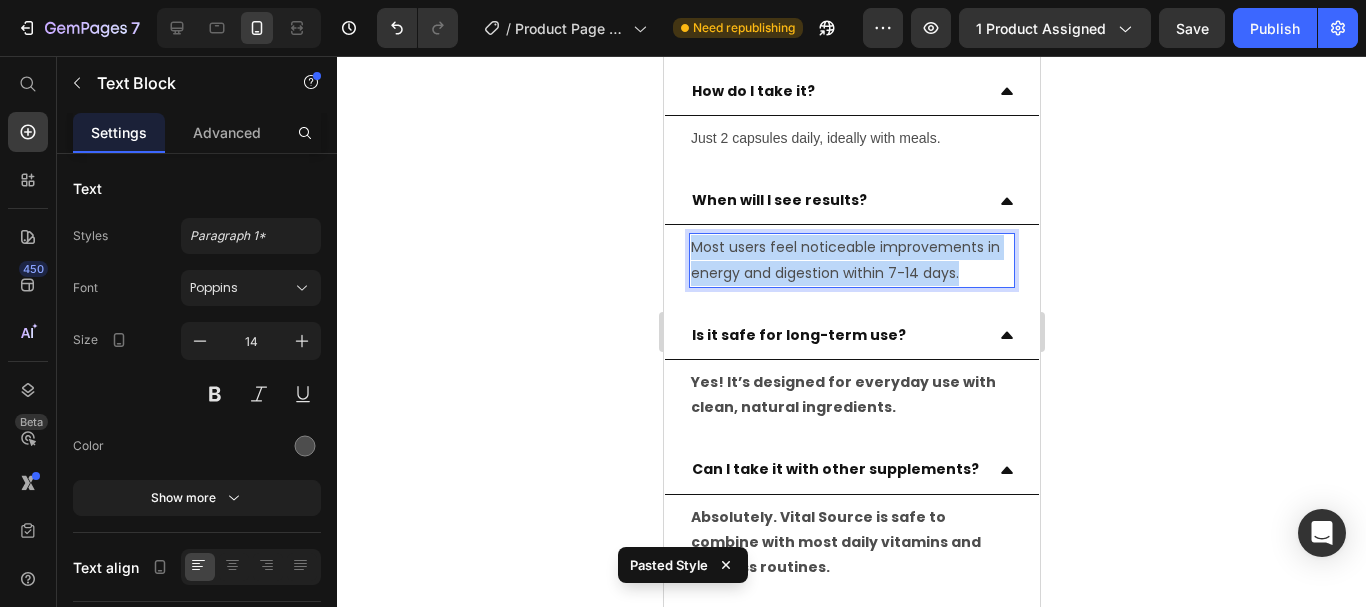 click on "Most users feel noticeable improvements in energy and digestion within 7-14 days." at bounding box center [851, 260] 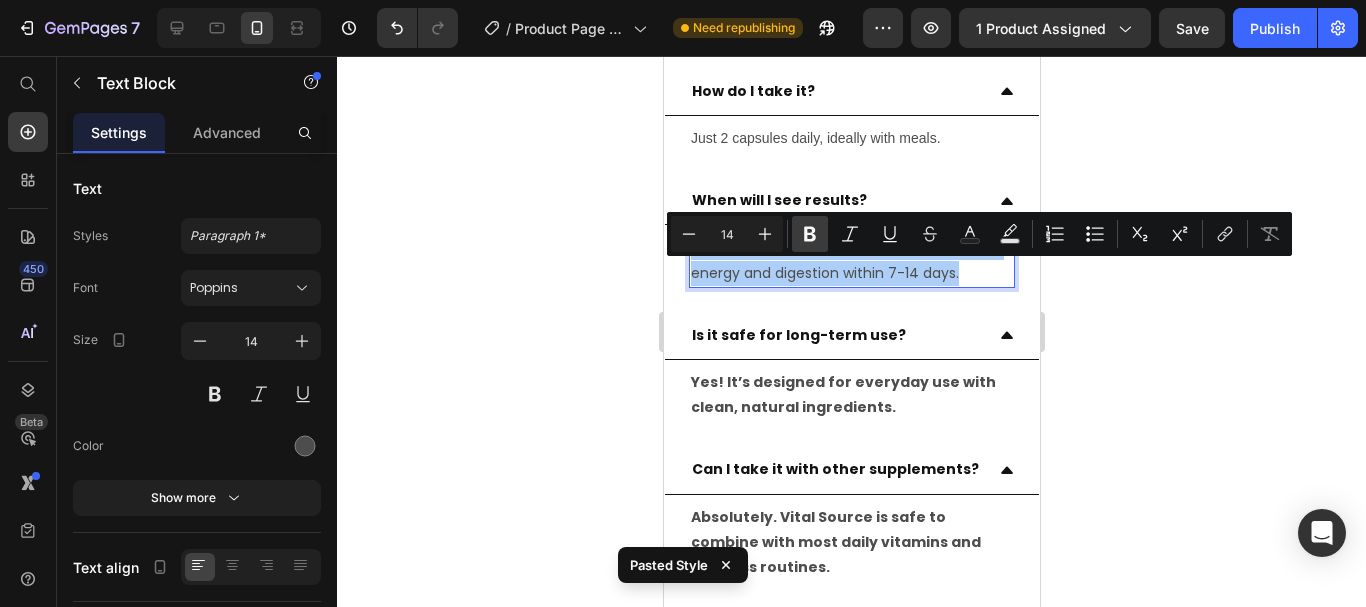 click 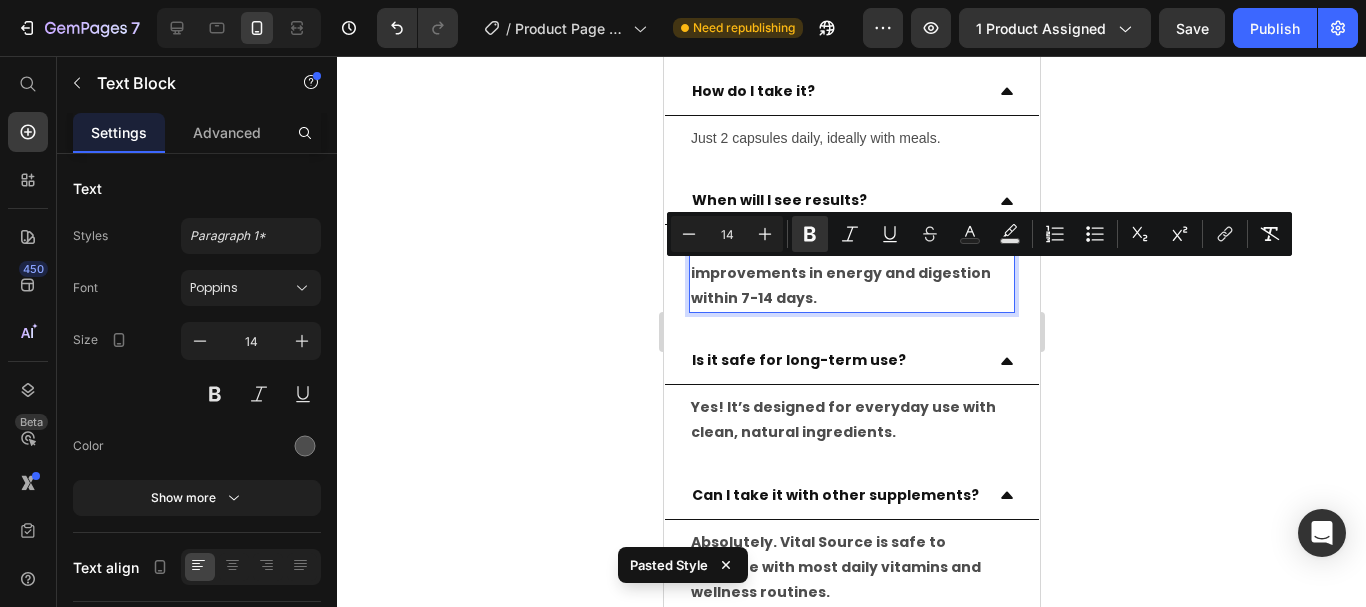 click 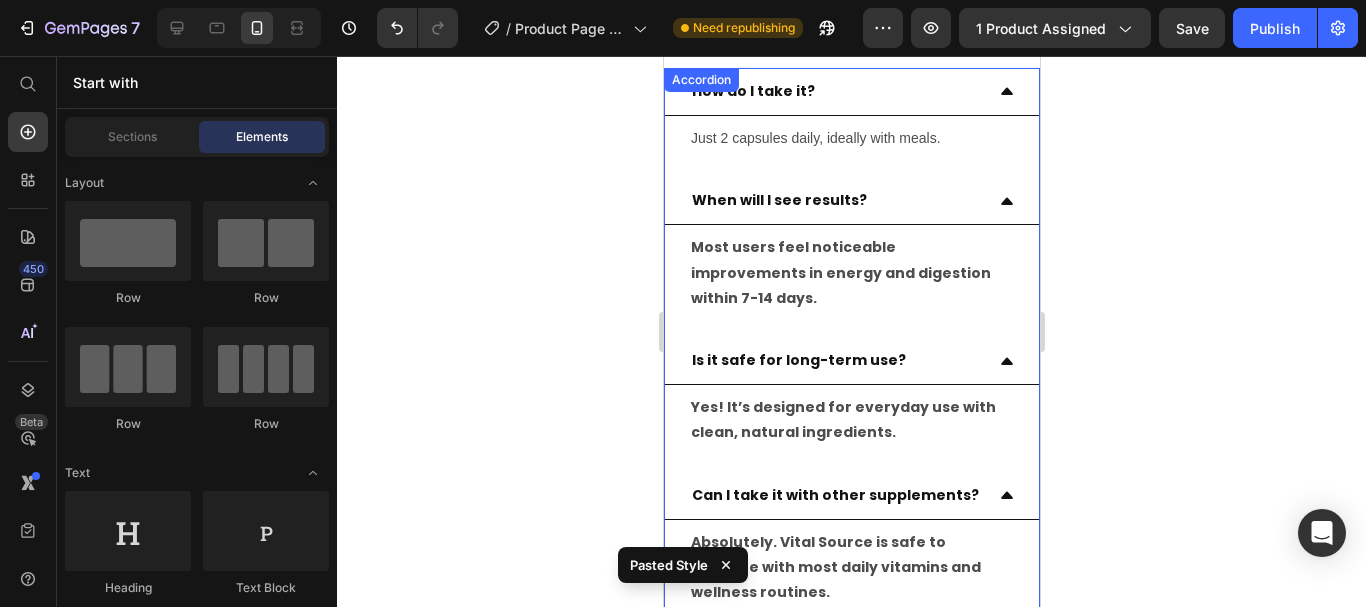 click on "Just 2 capsules daily, ideally with meals." at bounding box center [851, 138] 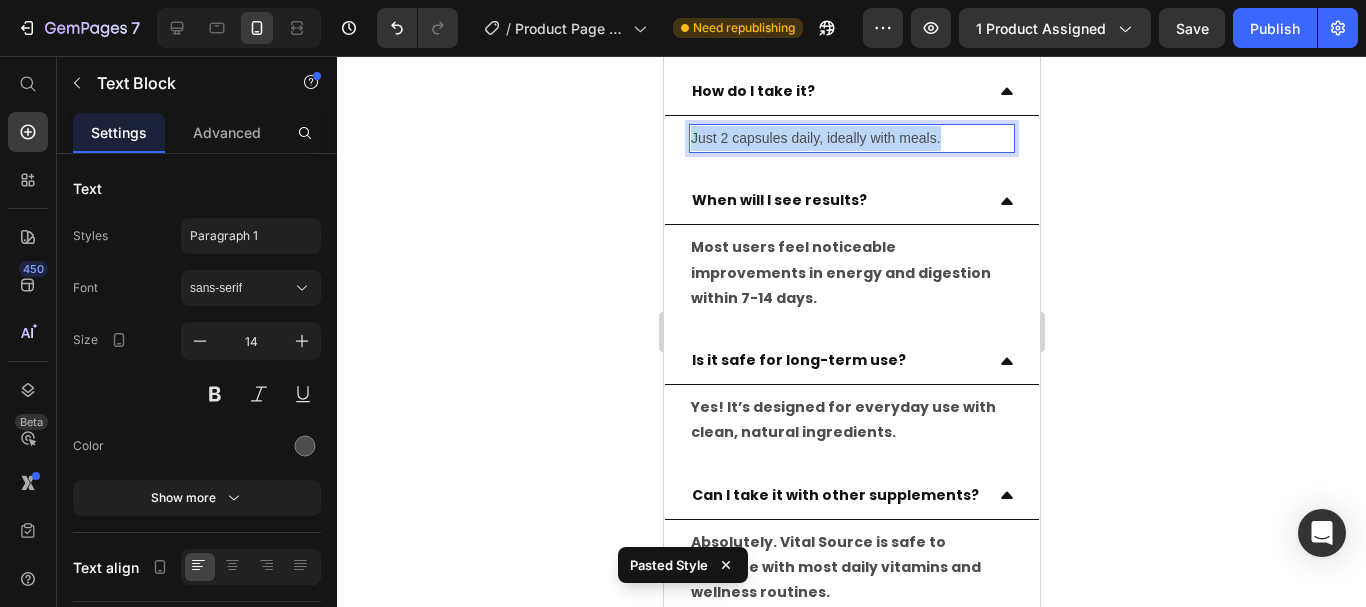click on "Just 2 capsules daily, ideally with meals." at bounding box center [851, 138] 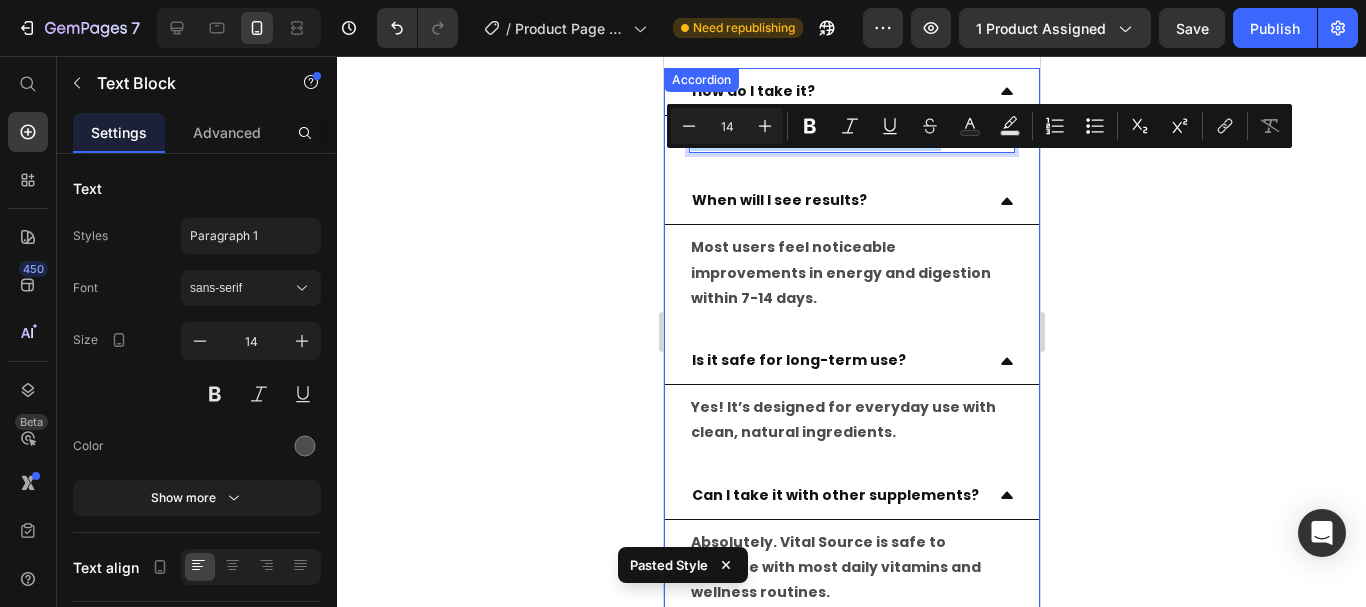 click on "How do I take it? Just 2 capsules daily, ideally with meals. Text Block   0
When will I see results? Most users feel noticeable improvements in energy and digestion within 7-14 days. Text Block
Is it safe for long-term use? Yes! It’s designed for everyday use with clean, natural ingredients. Text Block
Can I take it with other supplements? Absolutely. Vital Source is safe to combine with most daily vitamins and wellness routines. Text Block
Our Guarantee To You
100% Natural Ingredients" at bounding box center (851, 406) 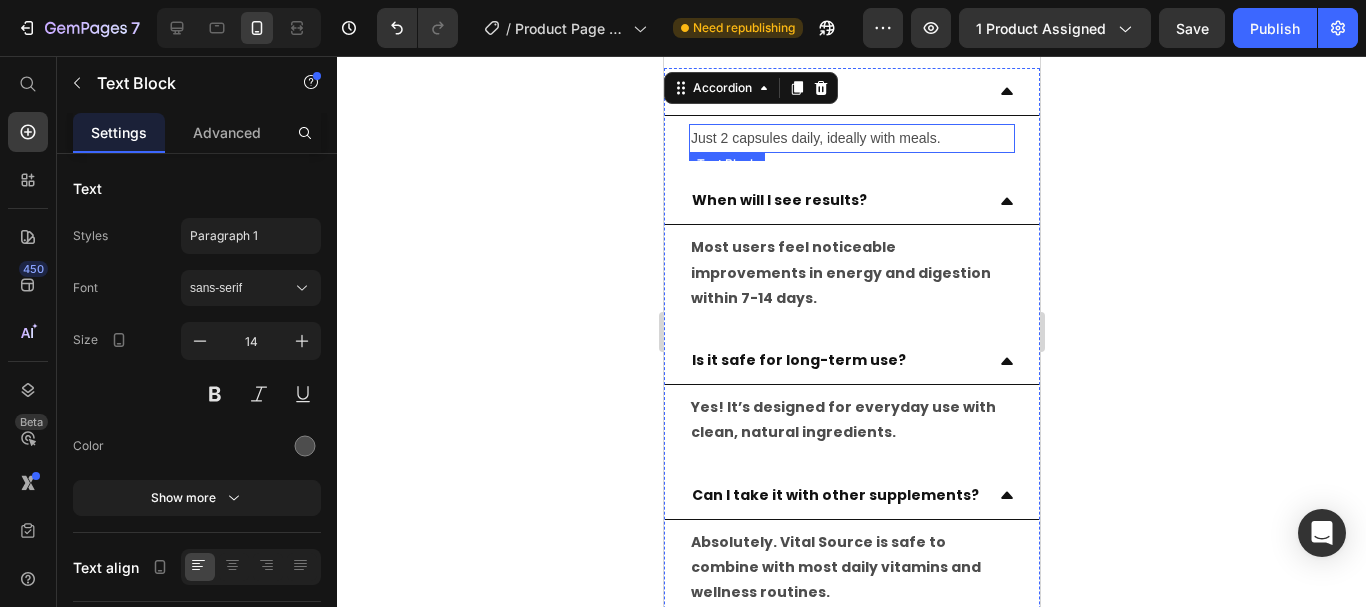 click on "Just 2 capsules daily, ideally with meals." at bounding box center [851, 138] 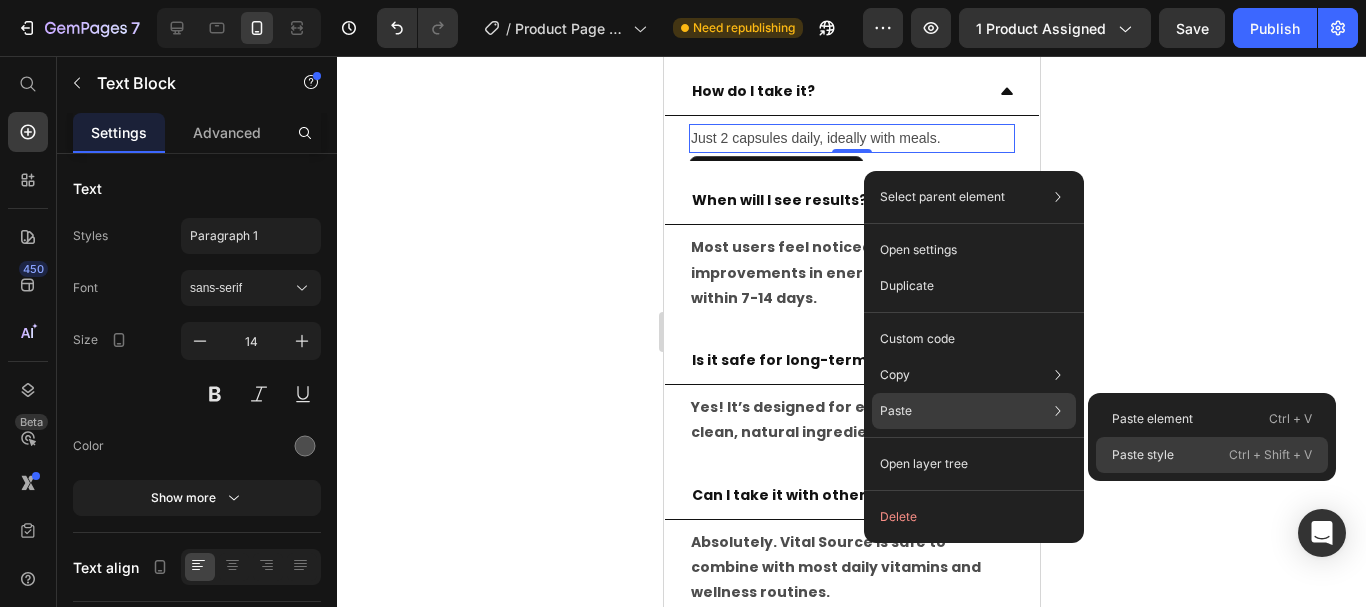 click on "Paste style" at bounding box center [1143, 455] 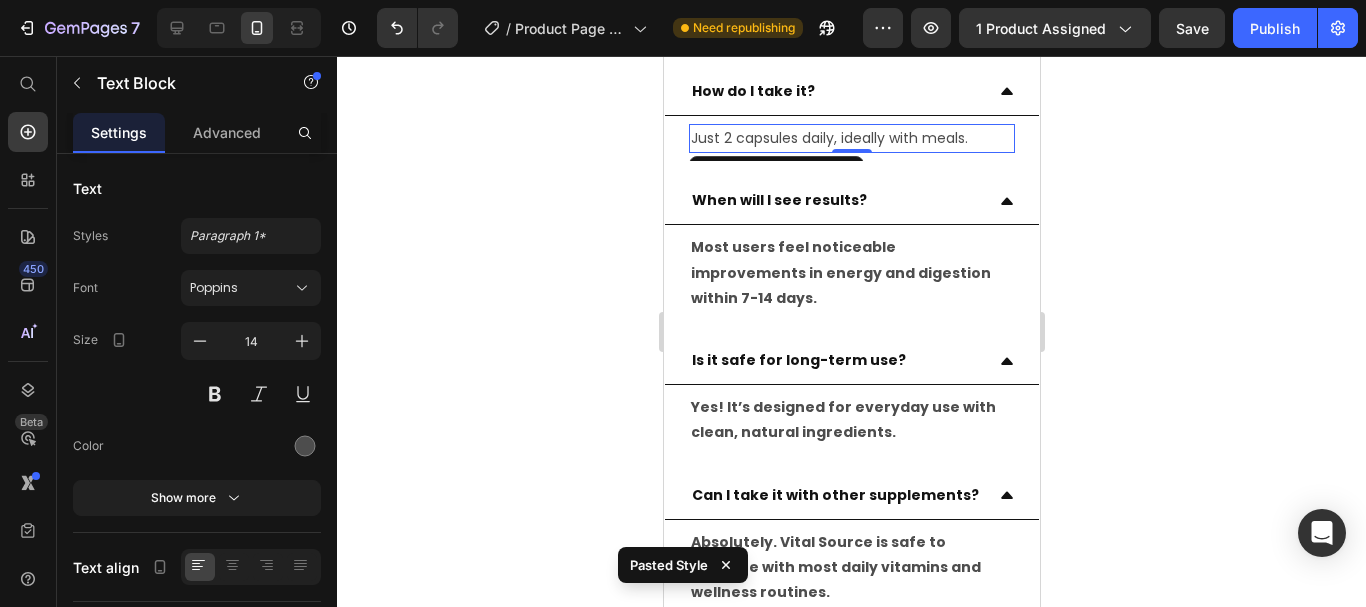 click 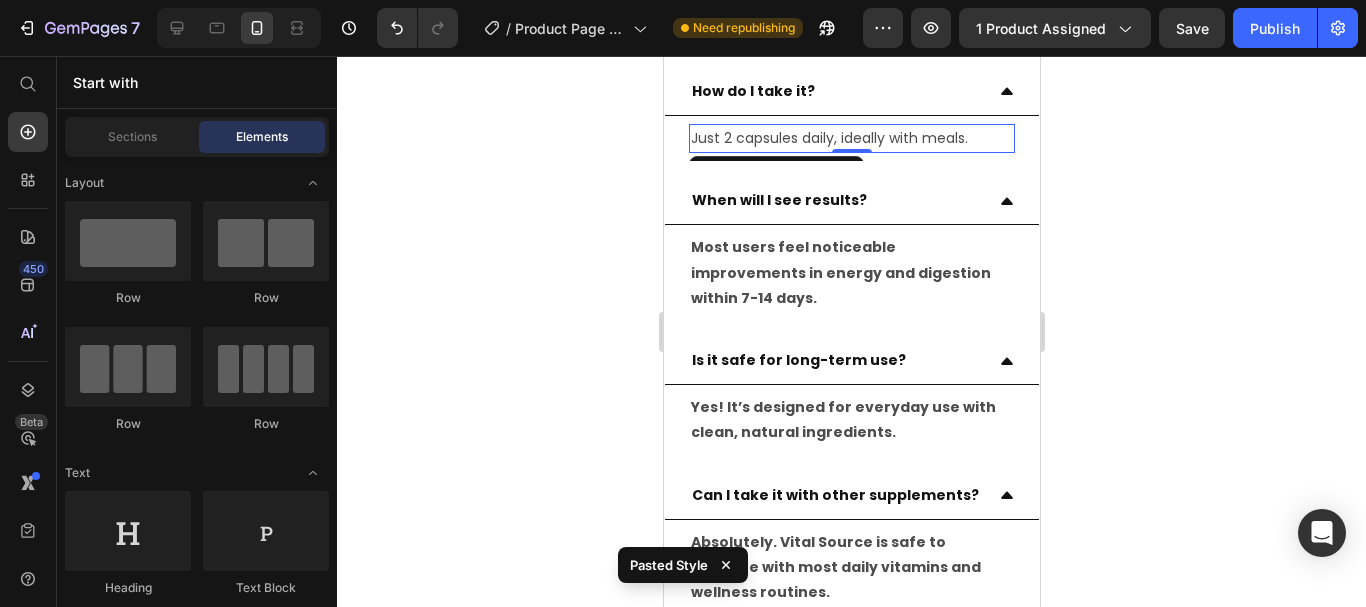 click on "Just 2 capsules daily, ideally with meals." at bounding box center (851, 138) 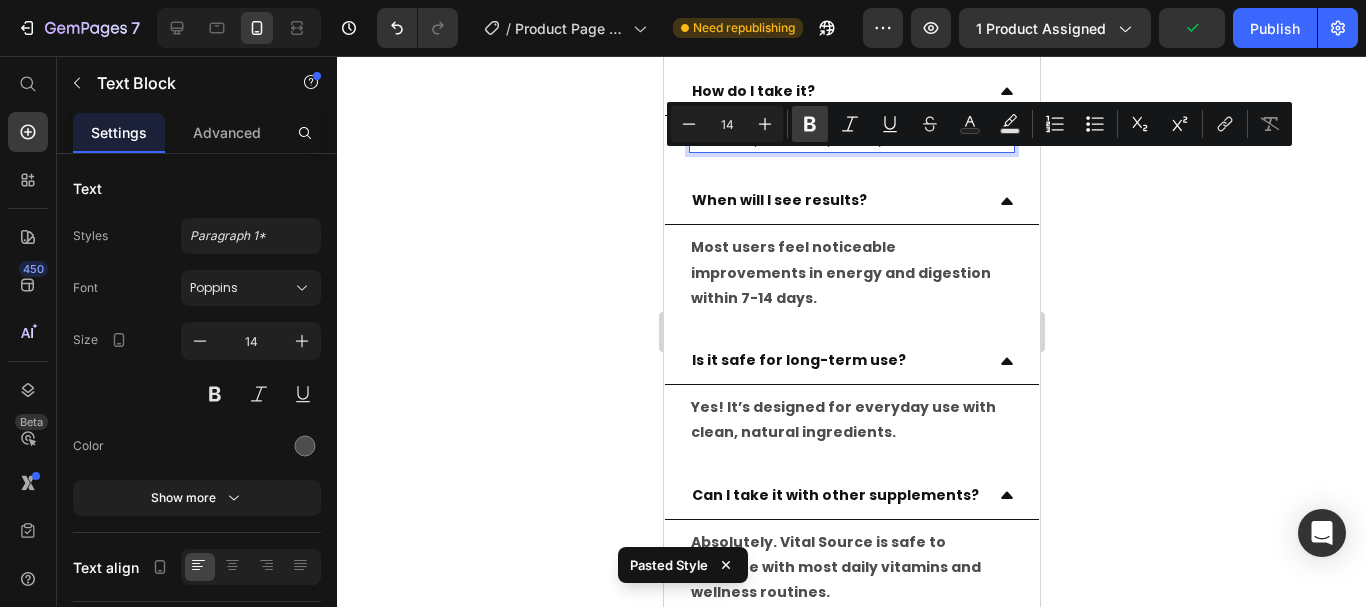click 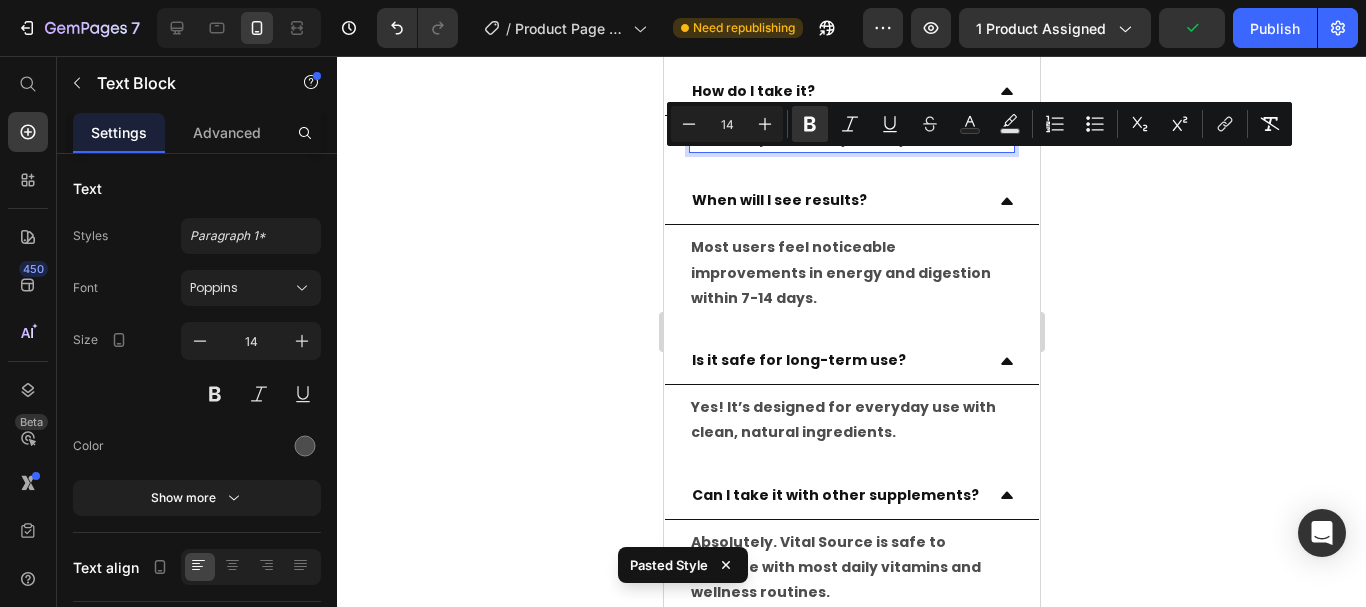 click 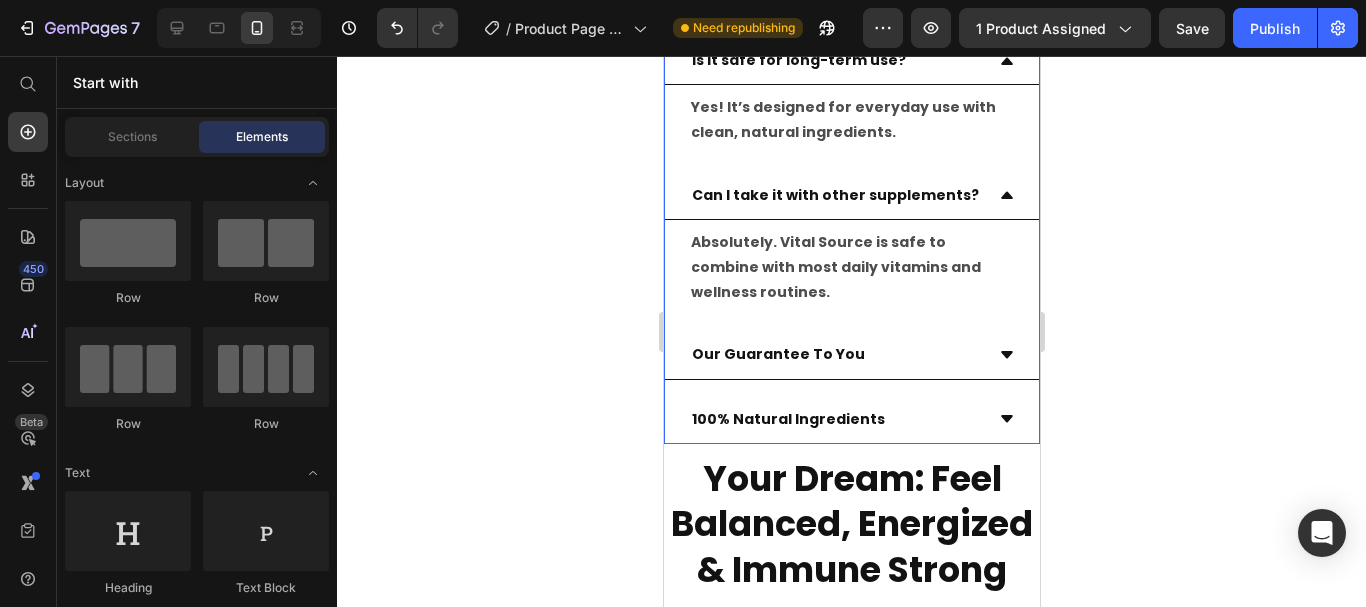 scroll, scrollTop: 1200, scrollLeft: 0, axis: vertical 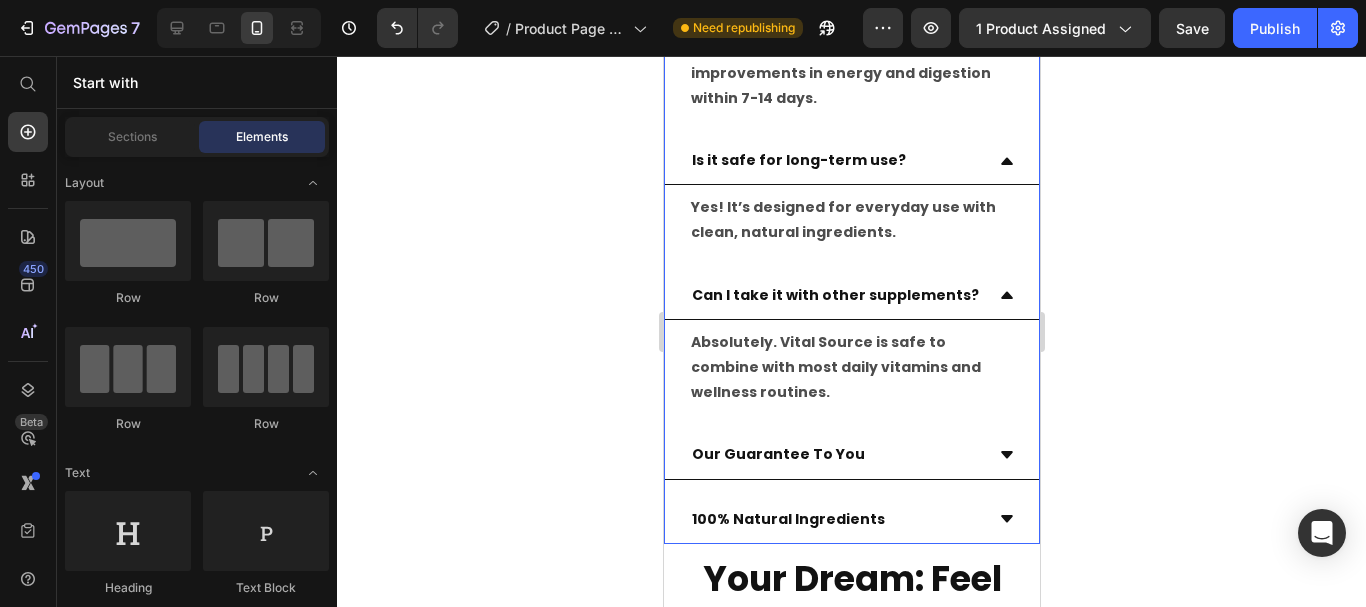 click on "Our Guarantee To You" at bounding box center (835, 454) 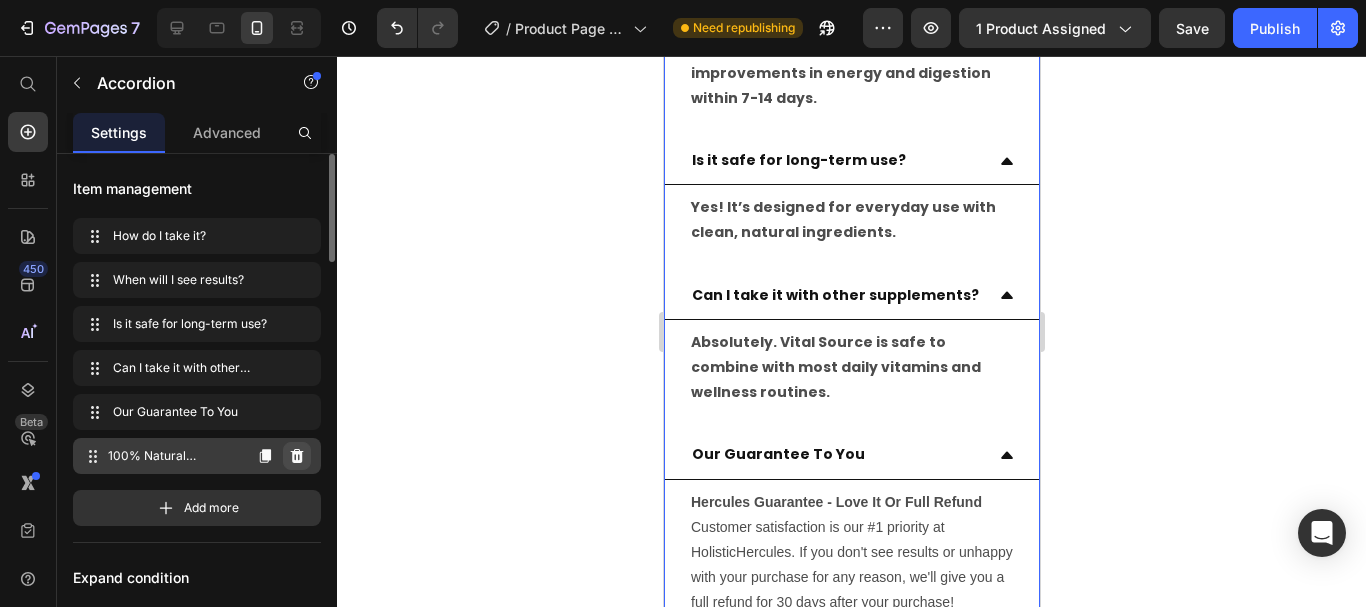 click 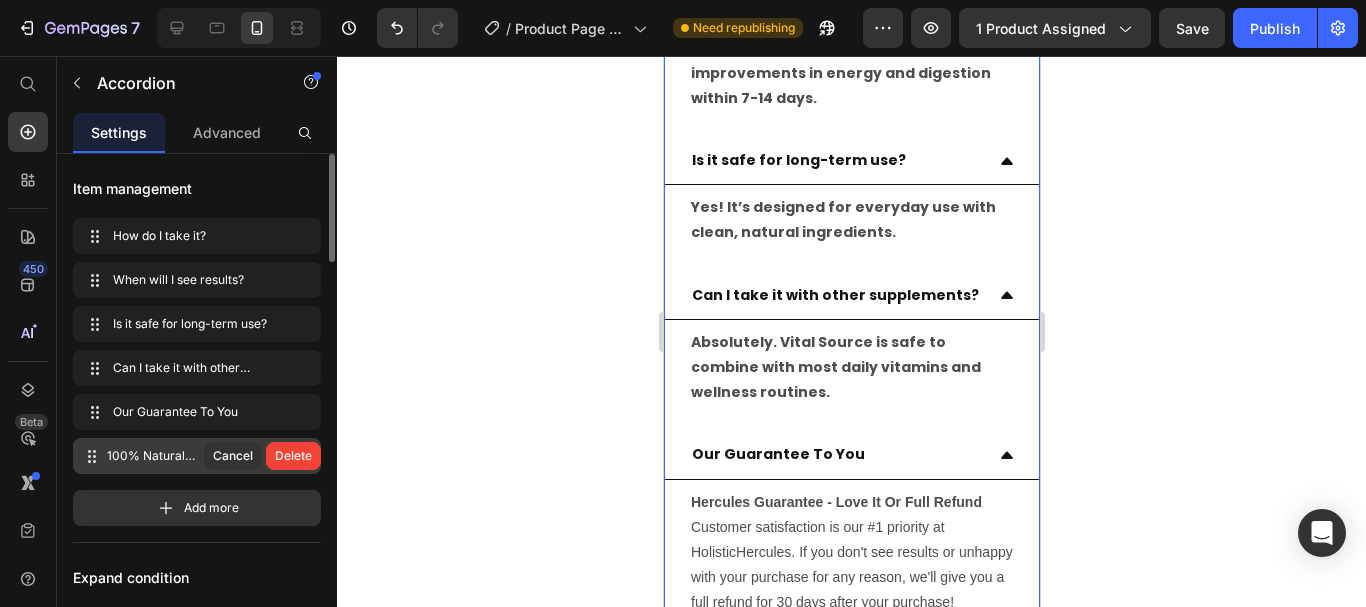 click on "Delete" at bounding box center [293, 456] 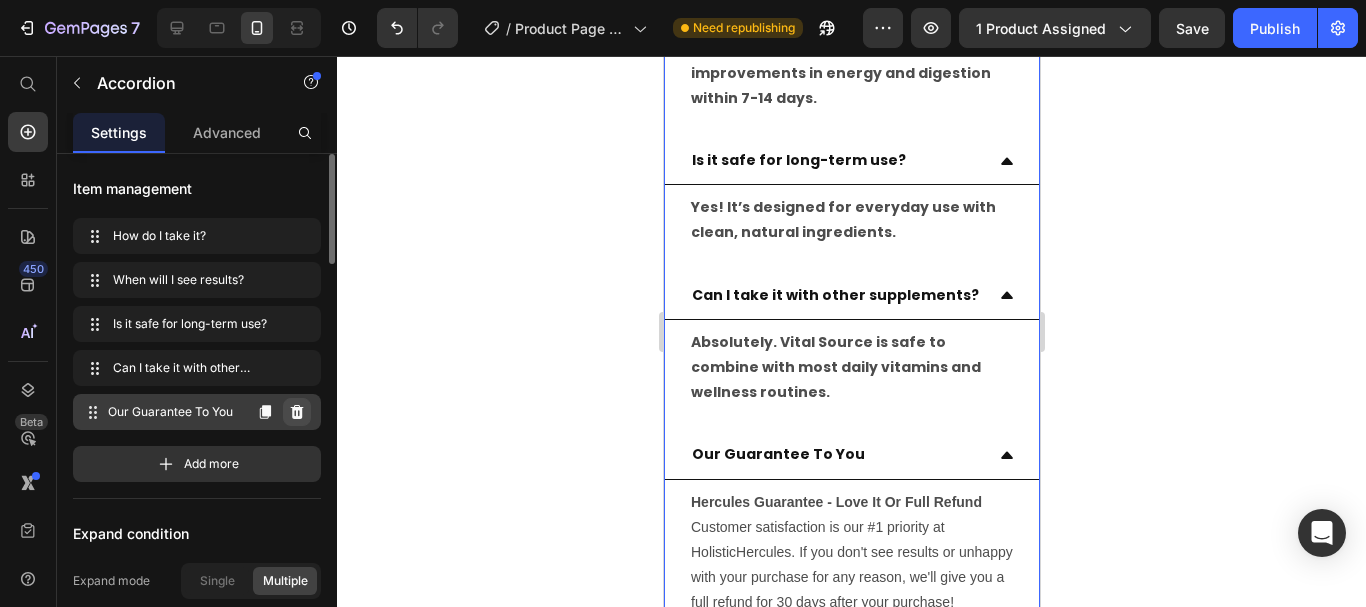 click 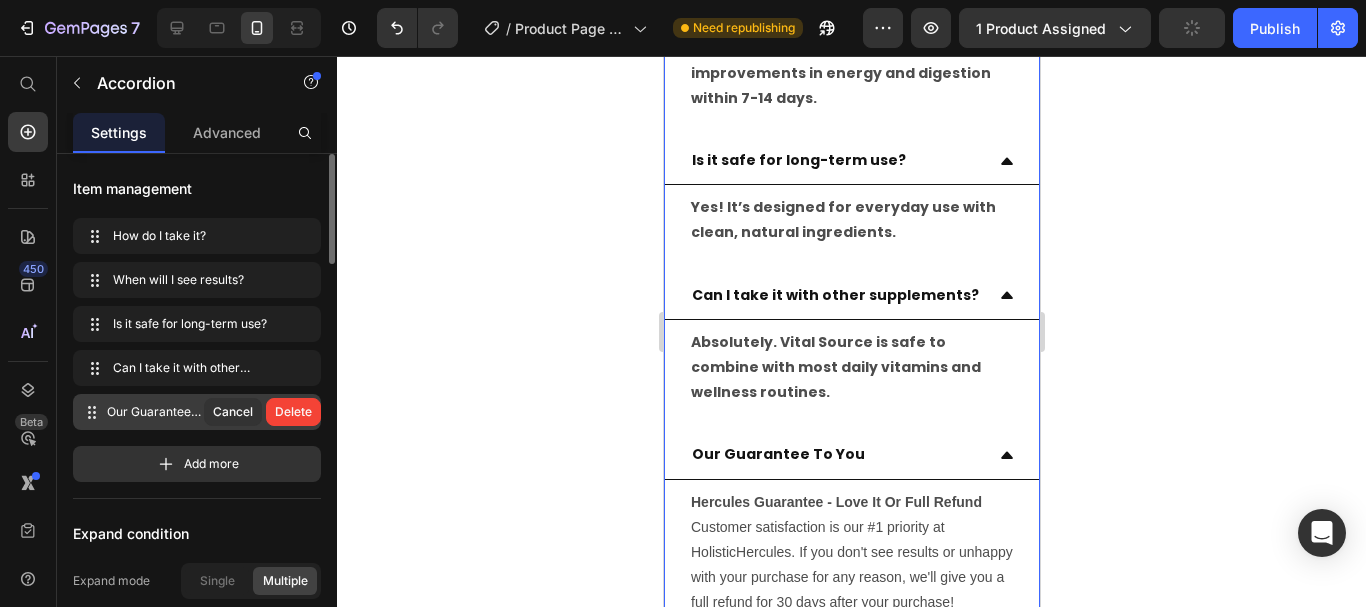 click on "Delete" at bounding box center [293, 412] 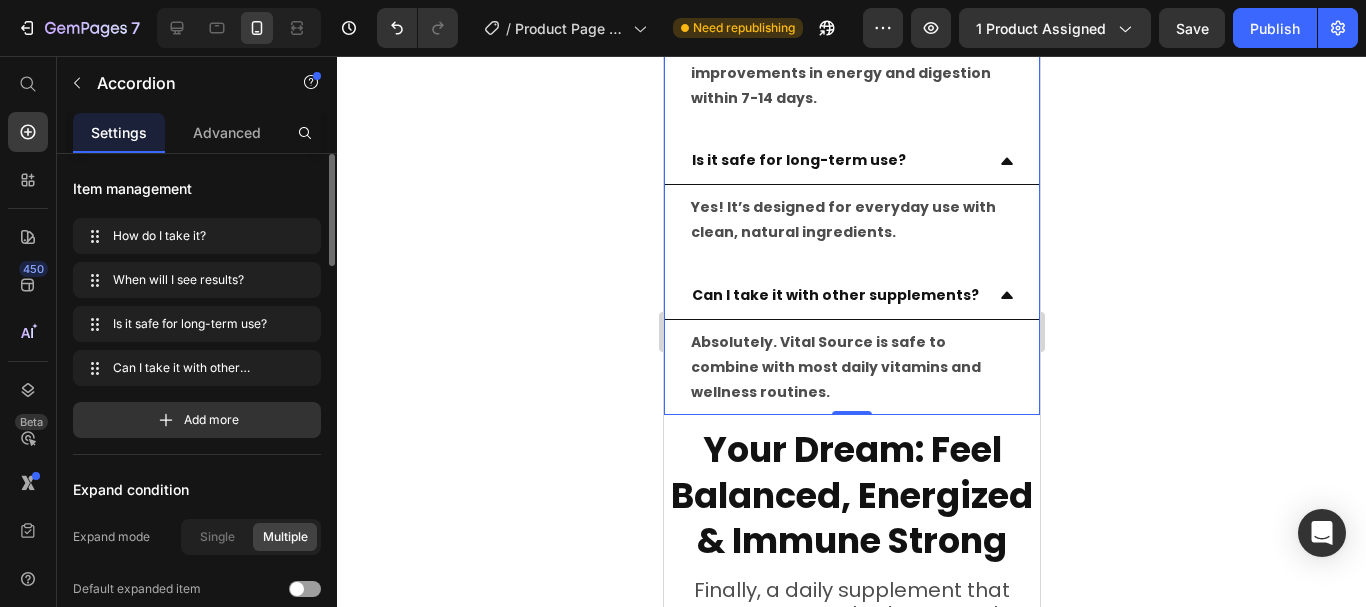 click 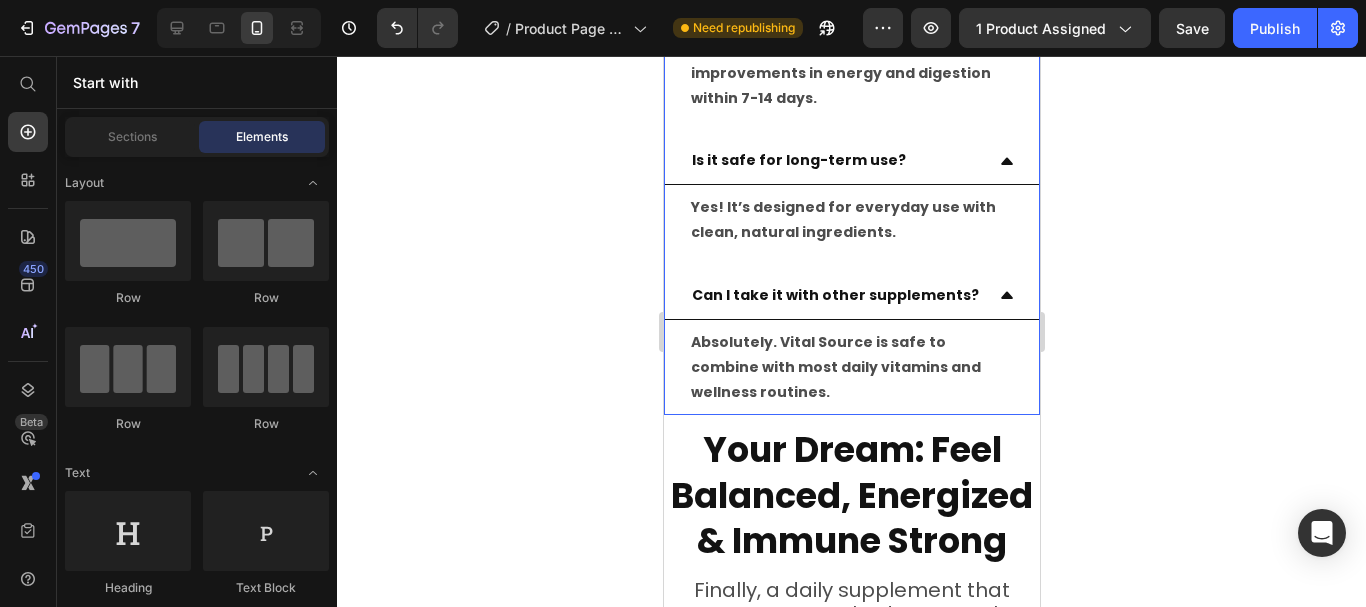 click 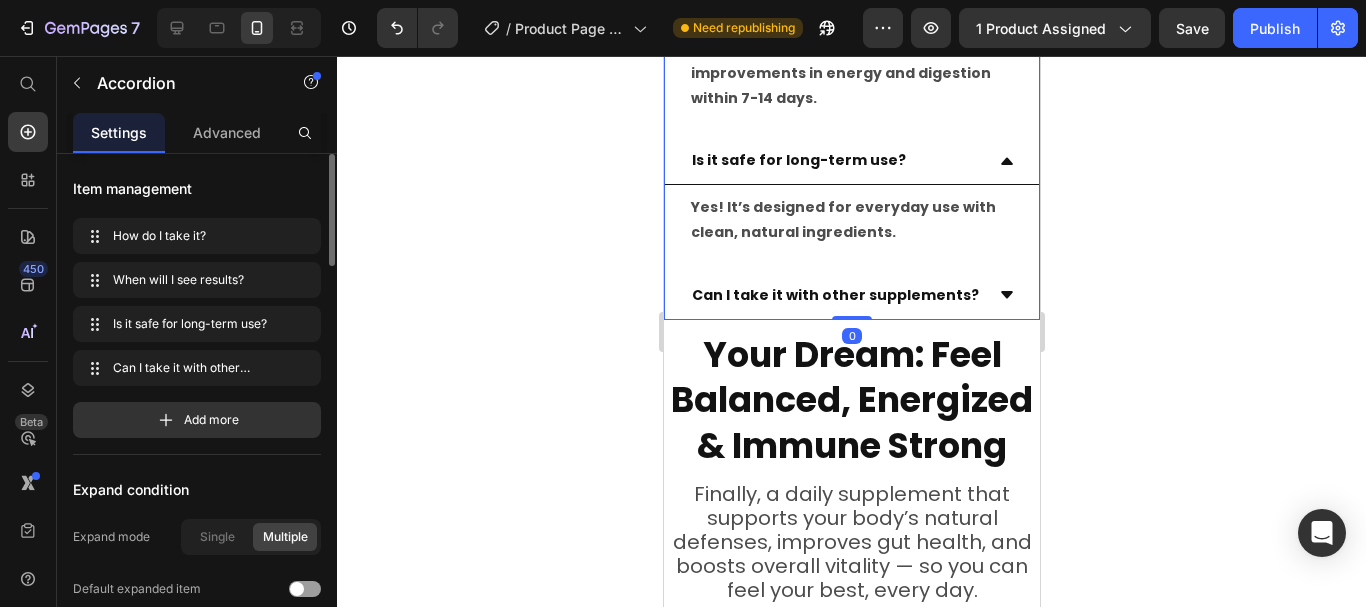 click 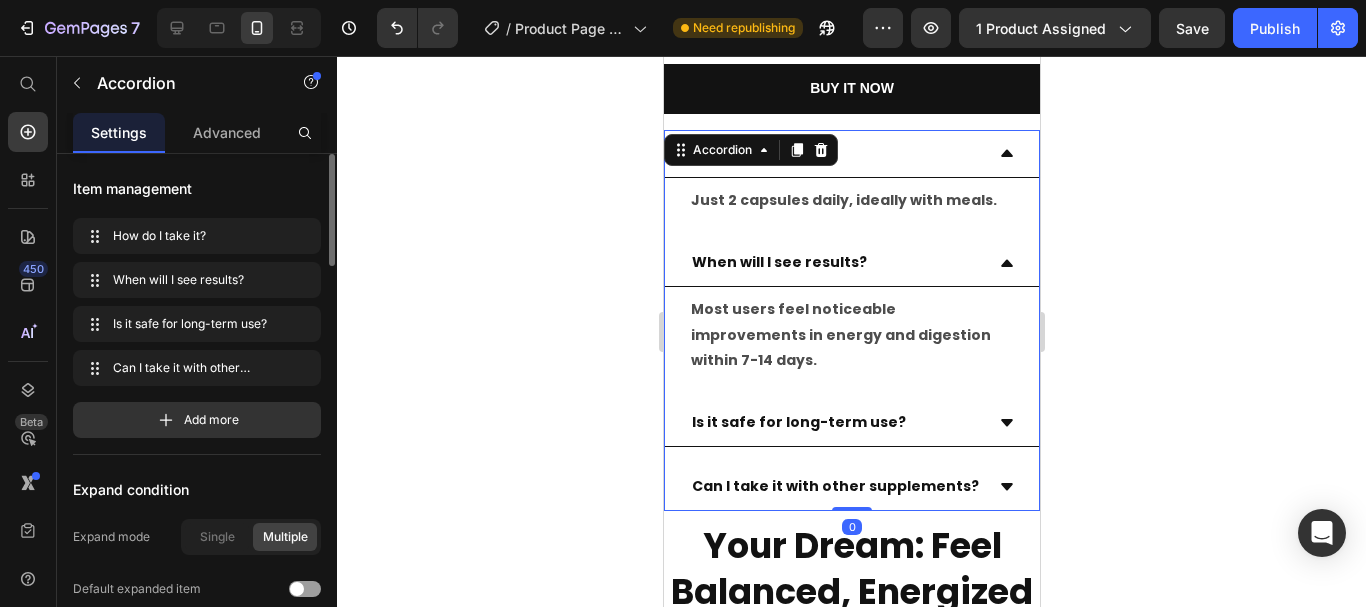 scroll, scrollTop: 900, scrollLeft: 0, axis: vertical 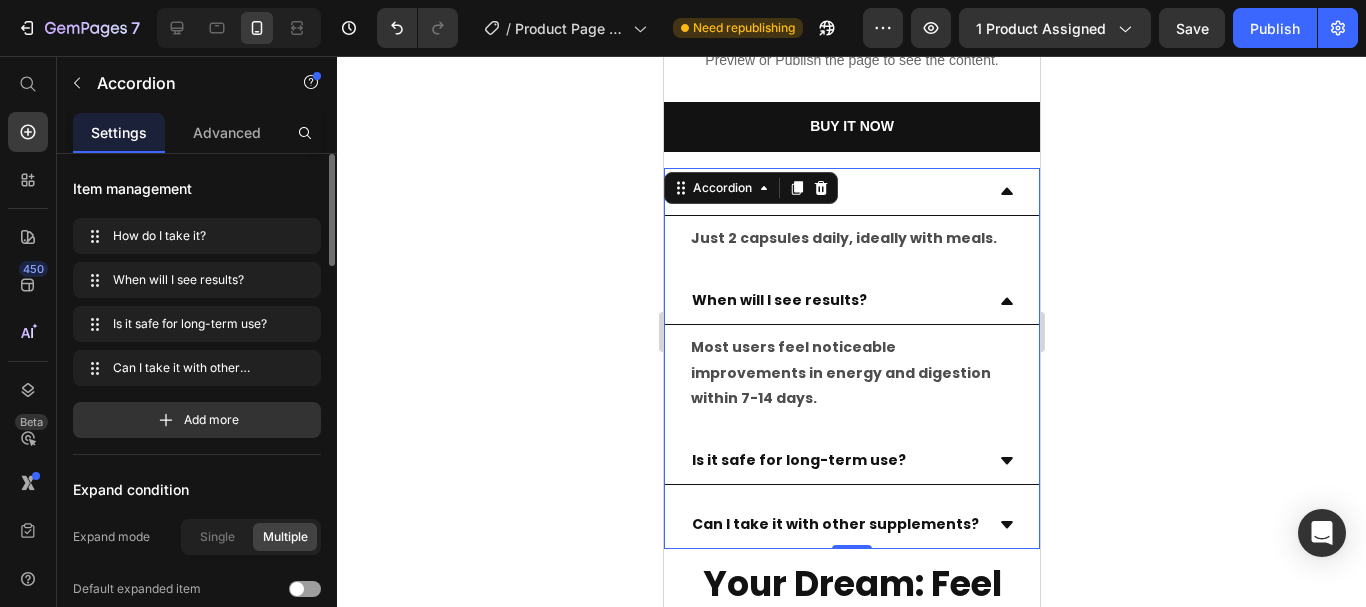 click 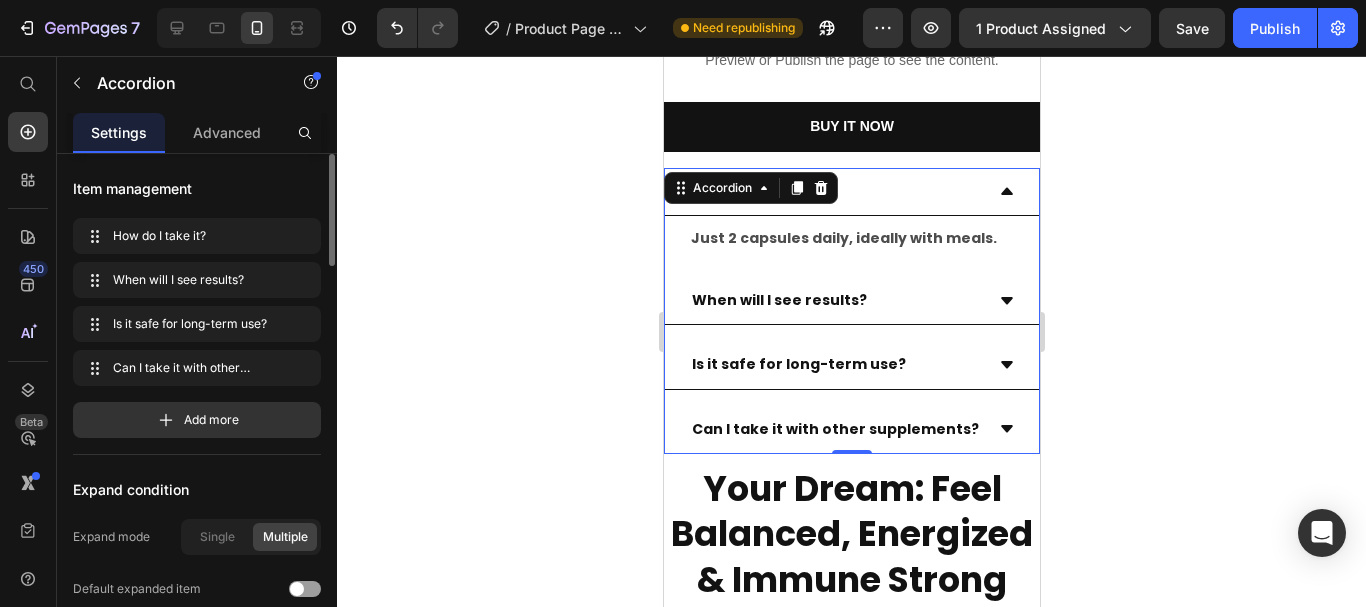 click 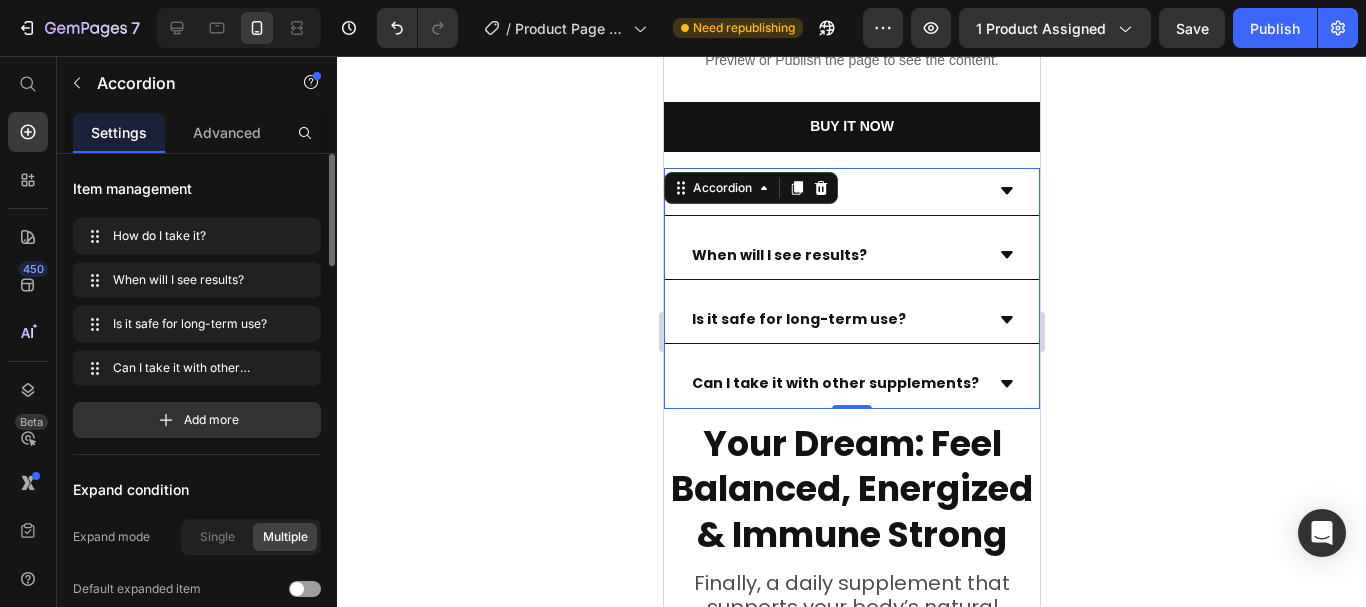 click 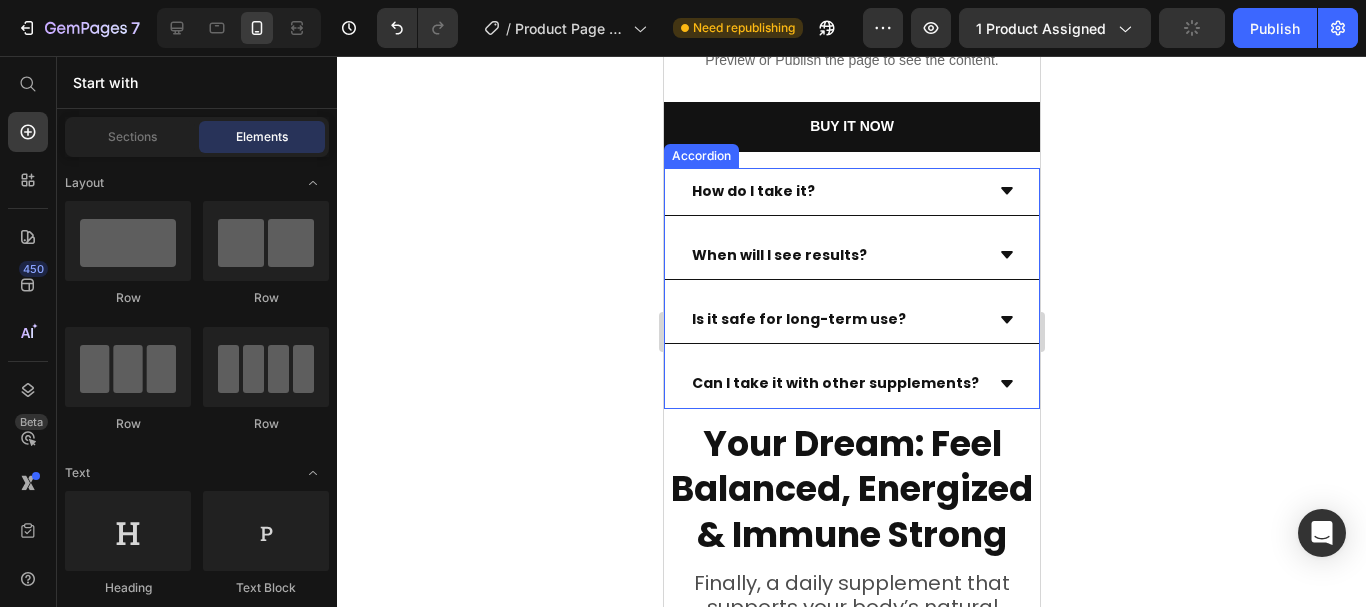 click on "Accordion" at bounding box center (700, 156) 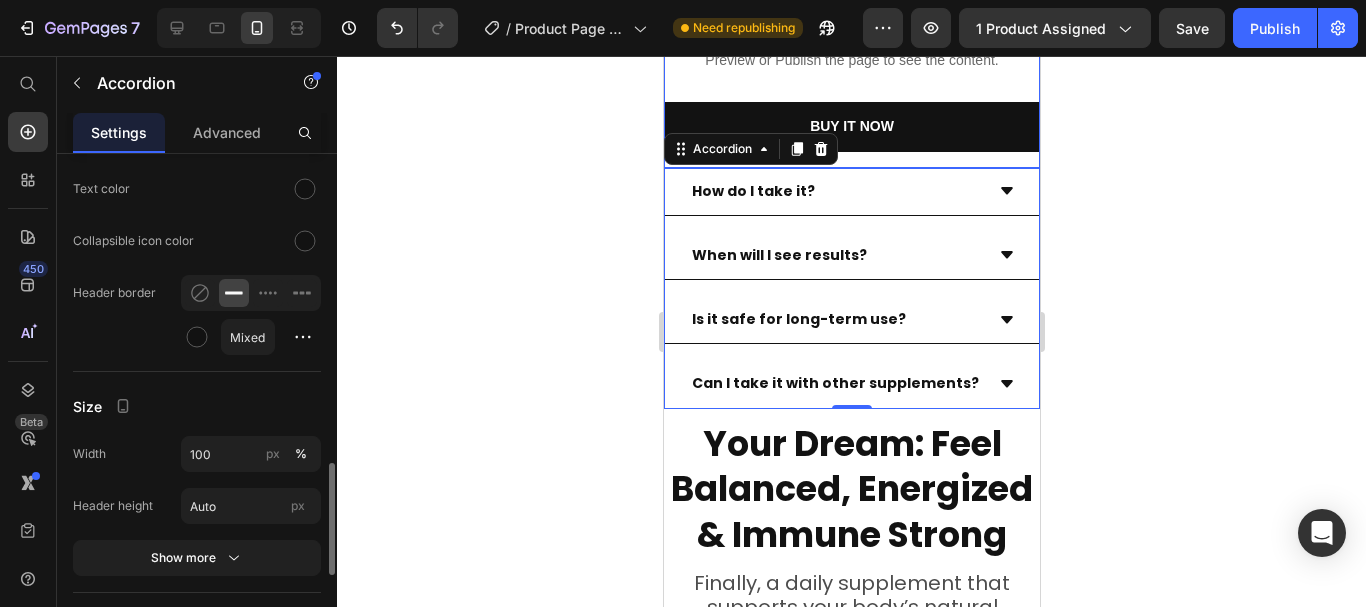scroll, scrollTop: 1500, scrollLeft: 0, axis: vertical 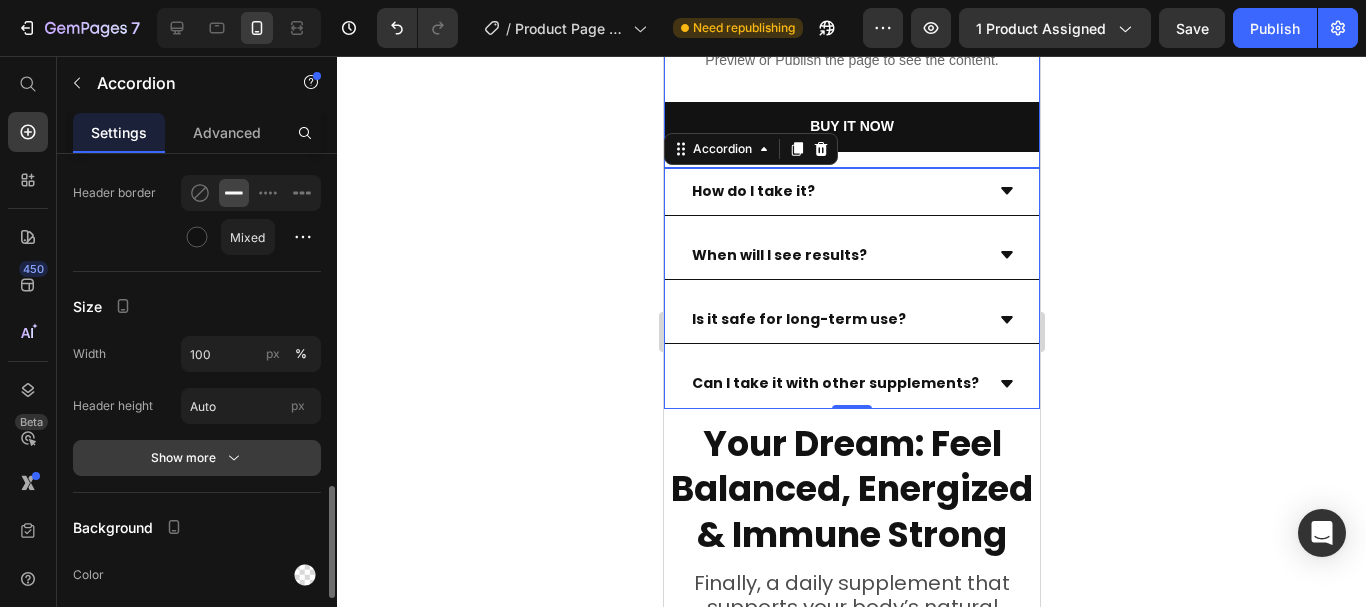 click on "Show more" at bounding box center [197, 458] 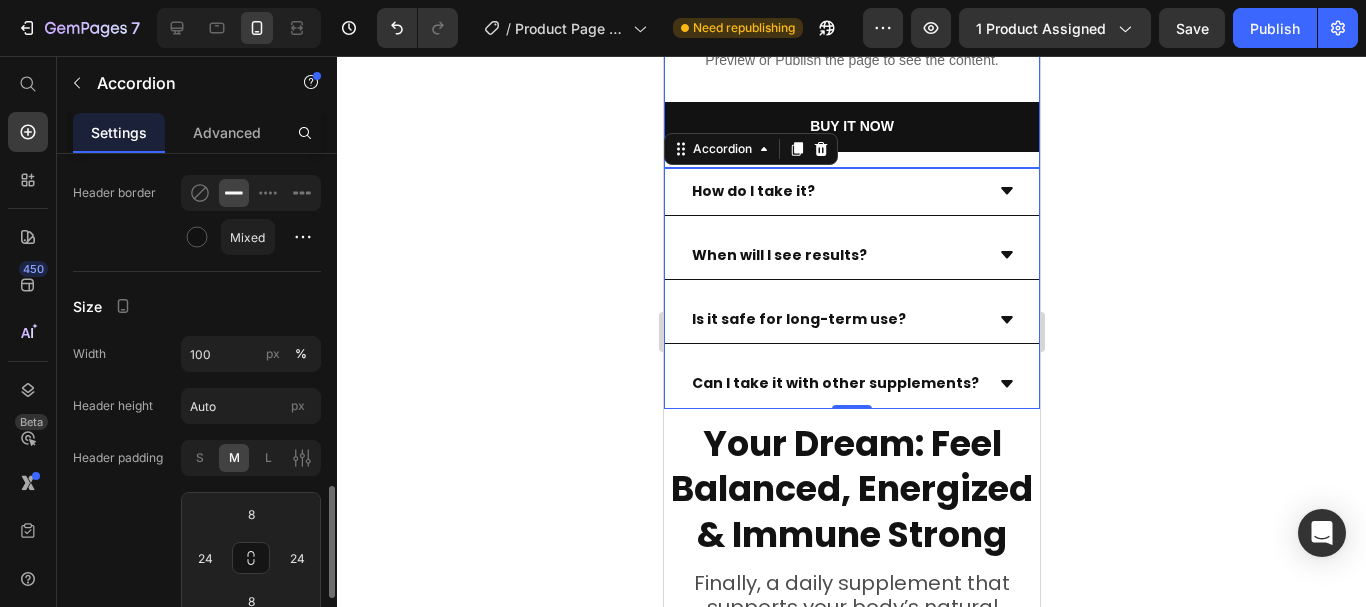 scroll, scrollTop: 1600, scrollLeft: 0, axis: vertical 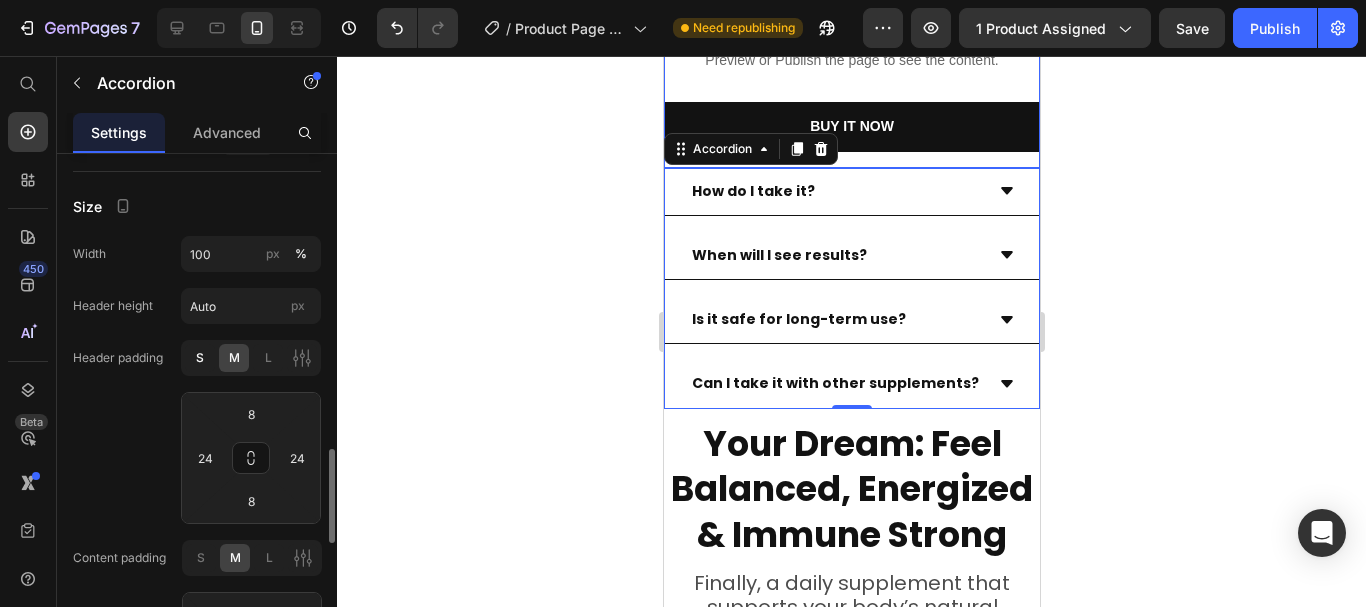click on "S" 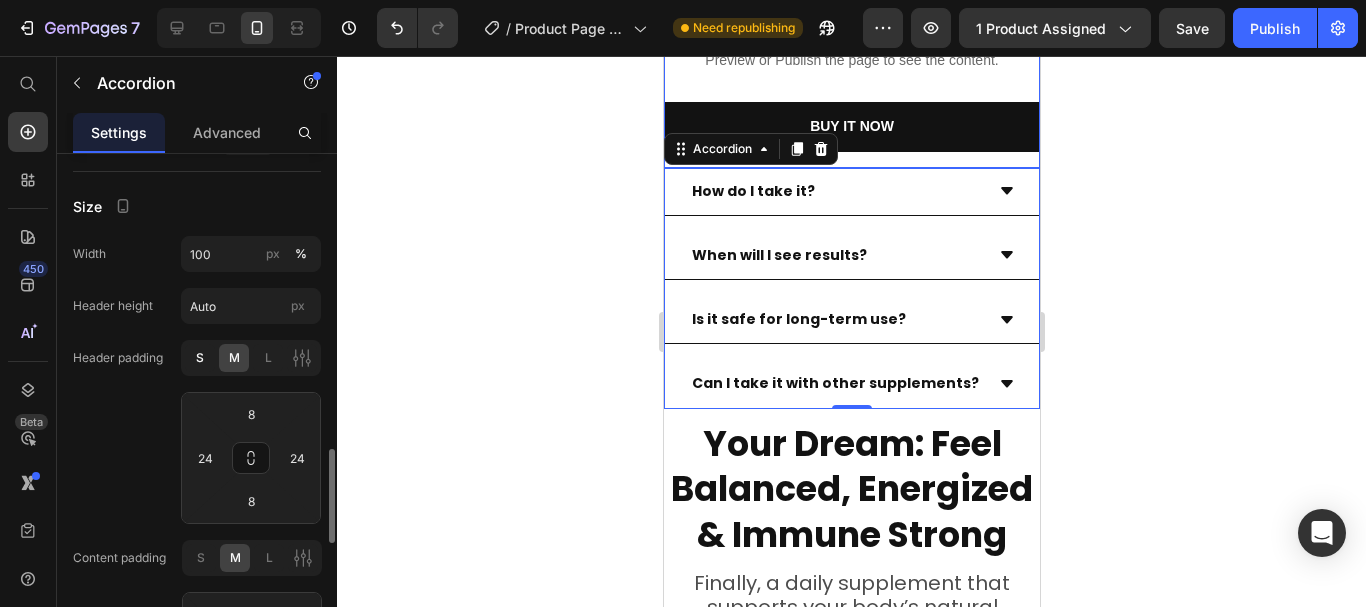 type on "4" 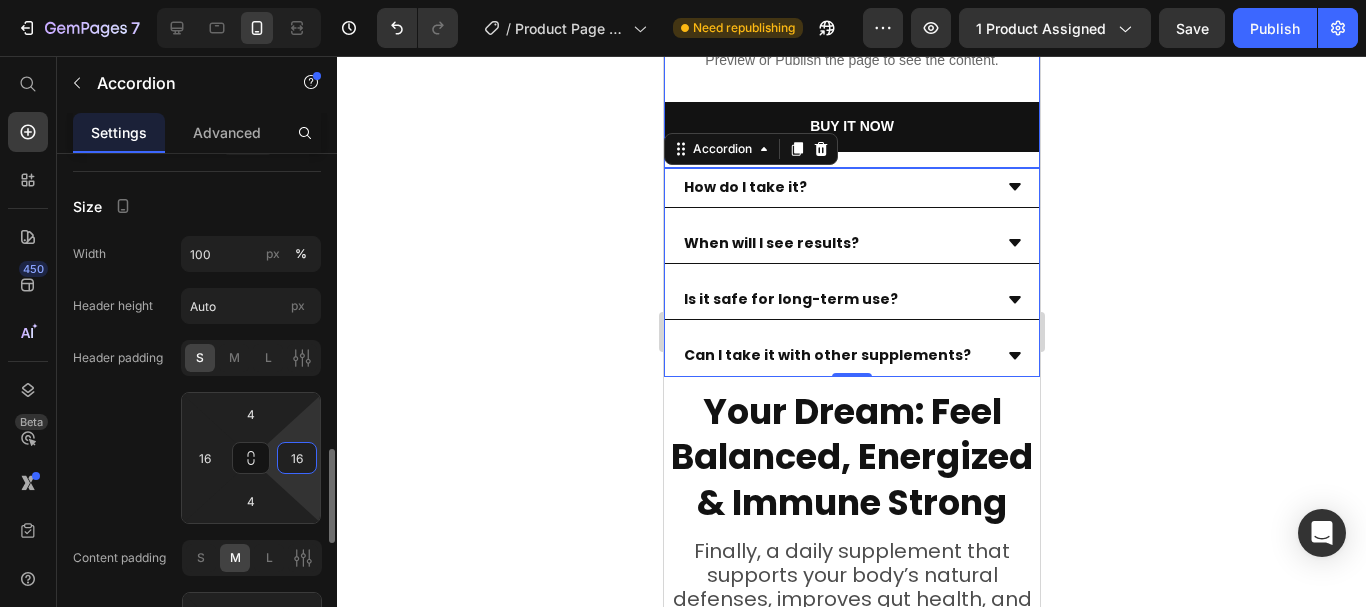 click on "16" at bounding box center [297, 458] 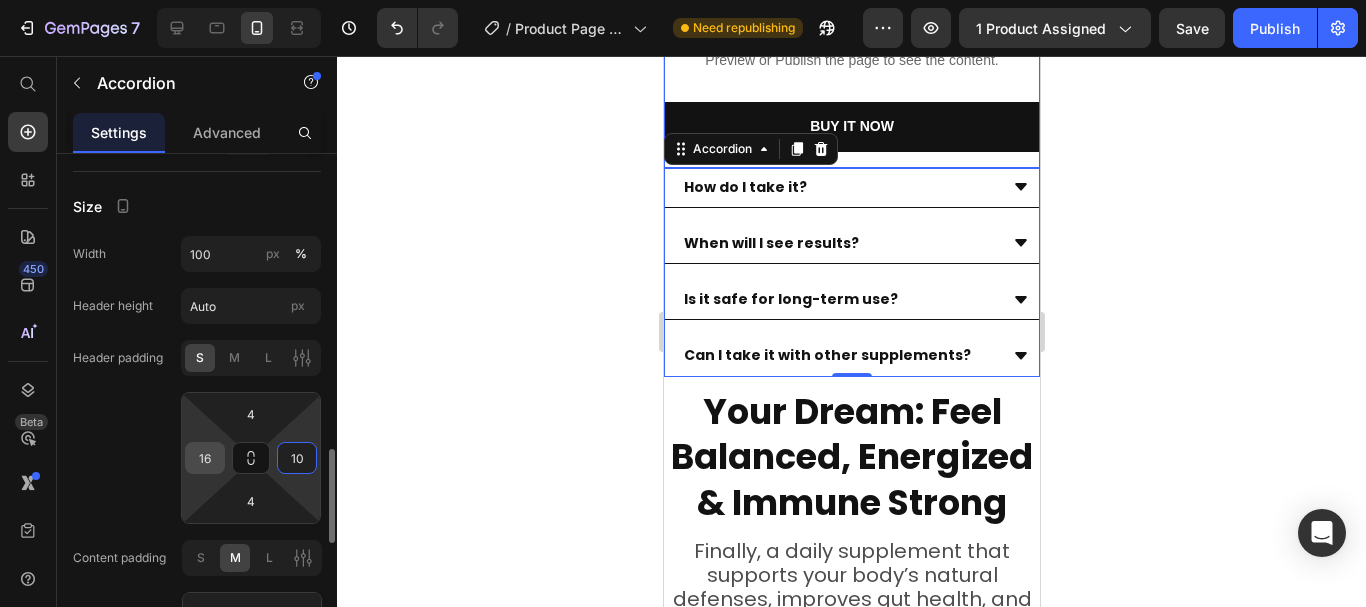 type on "10" 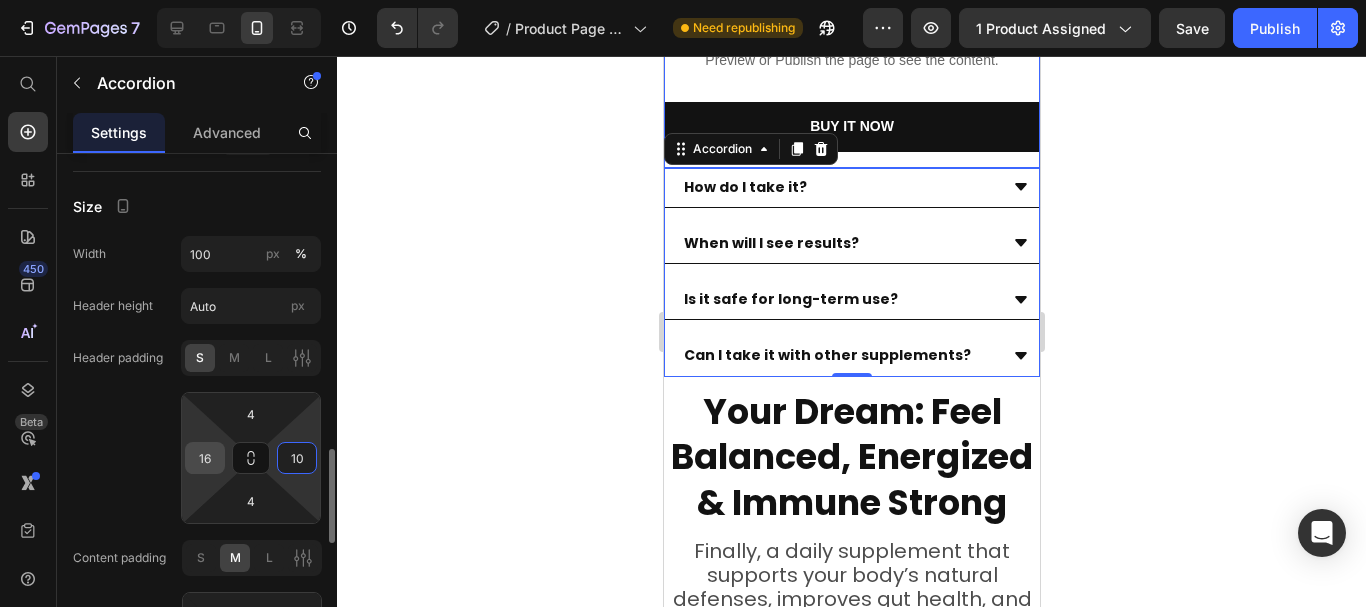 click on "16" at bounding box center (205, 458) 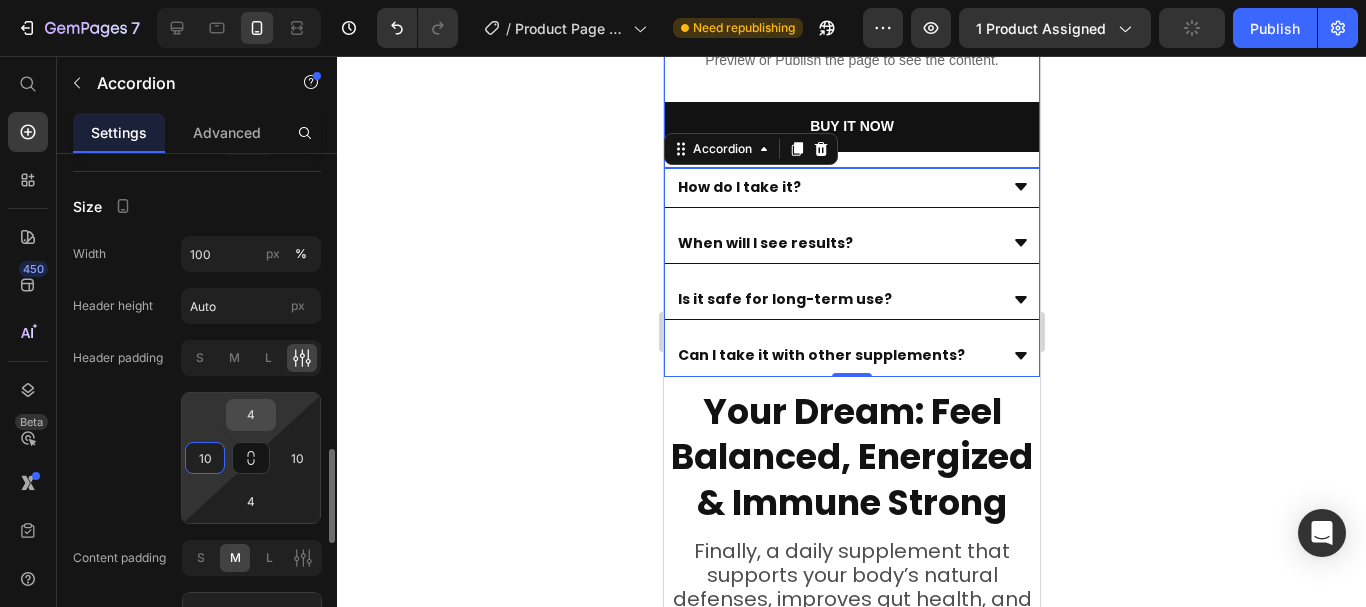 click on "4" at bounding box center [251, 415] 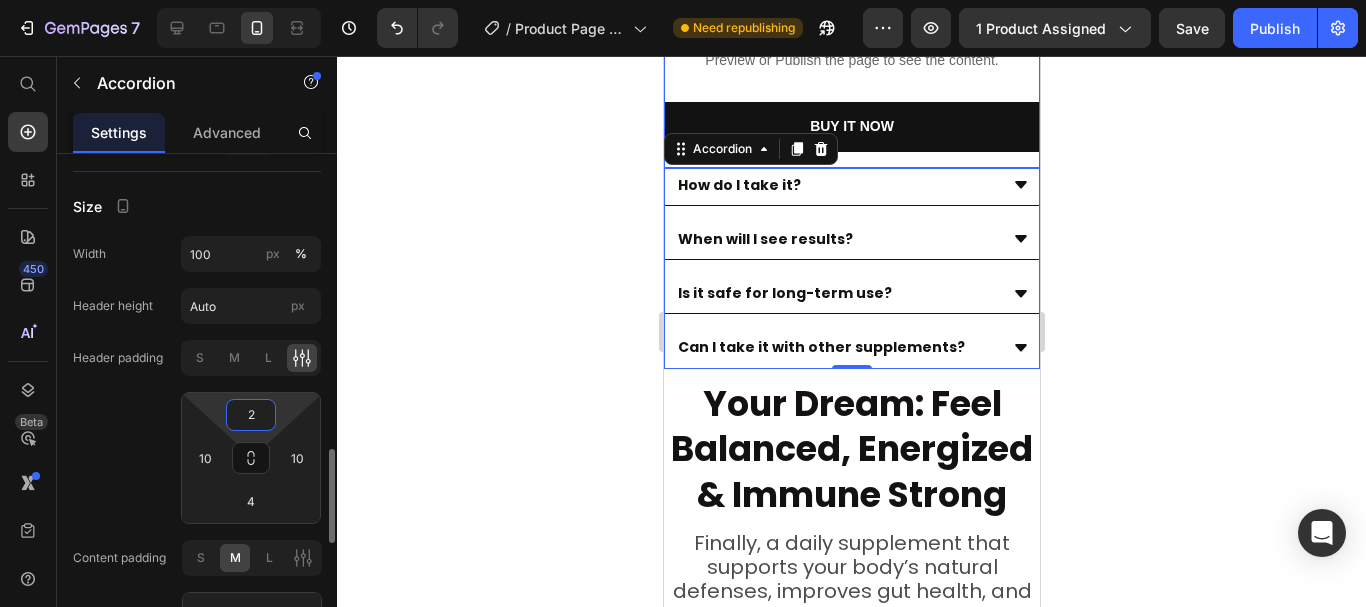 drag, startPoint x: 258, startPoint y: 413, endPoint x: 236, endPoint y: 418, distance: 22.561028 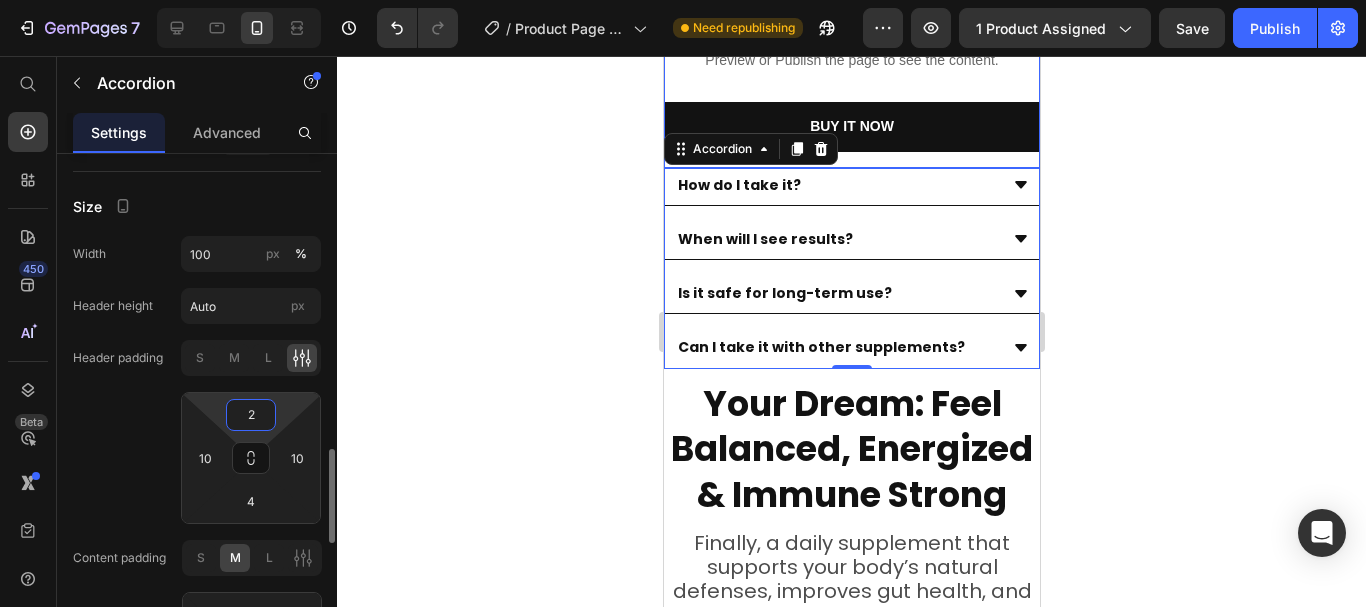 click on "2" at bounding box center [251, 415] 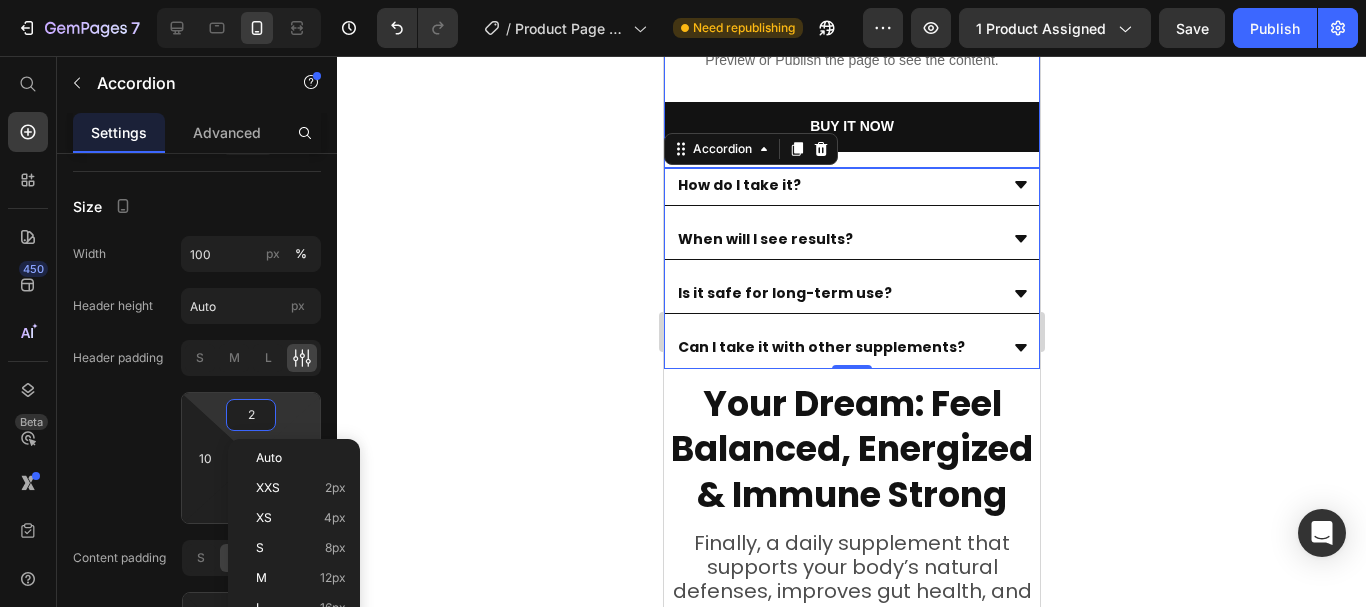 type on "4" 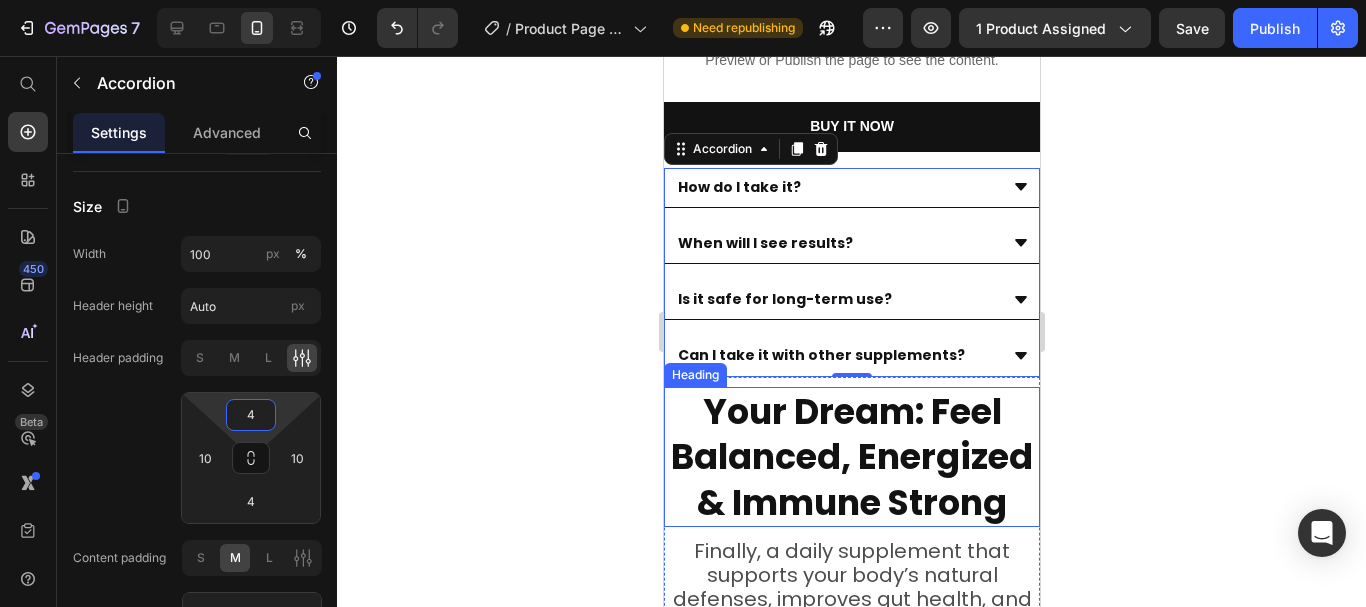click 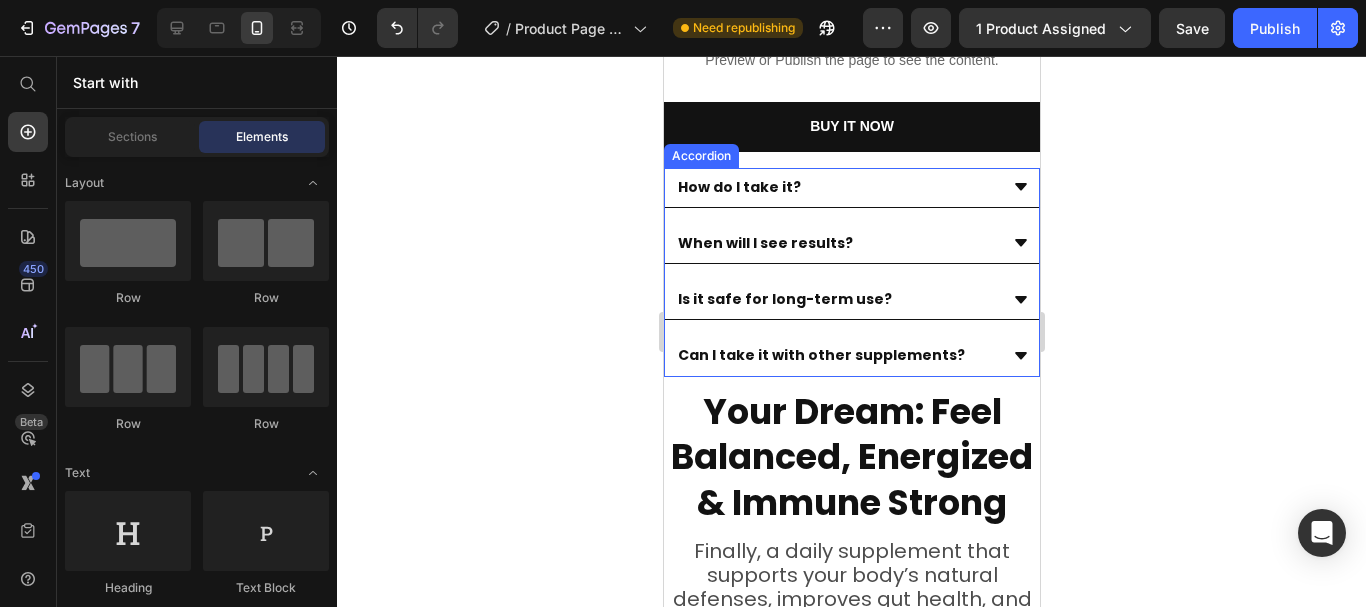 click 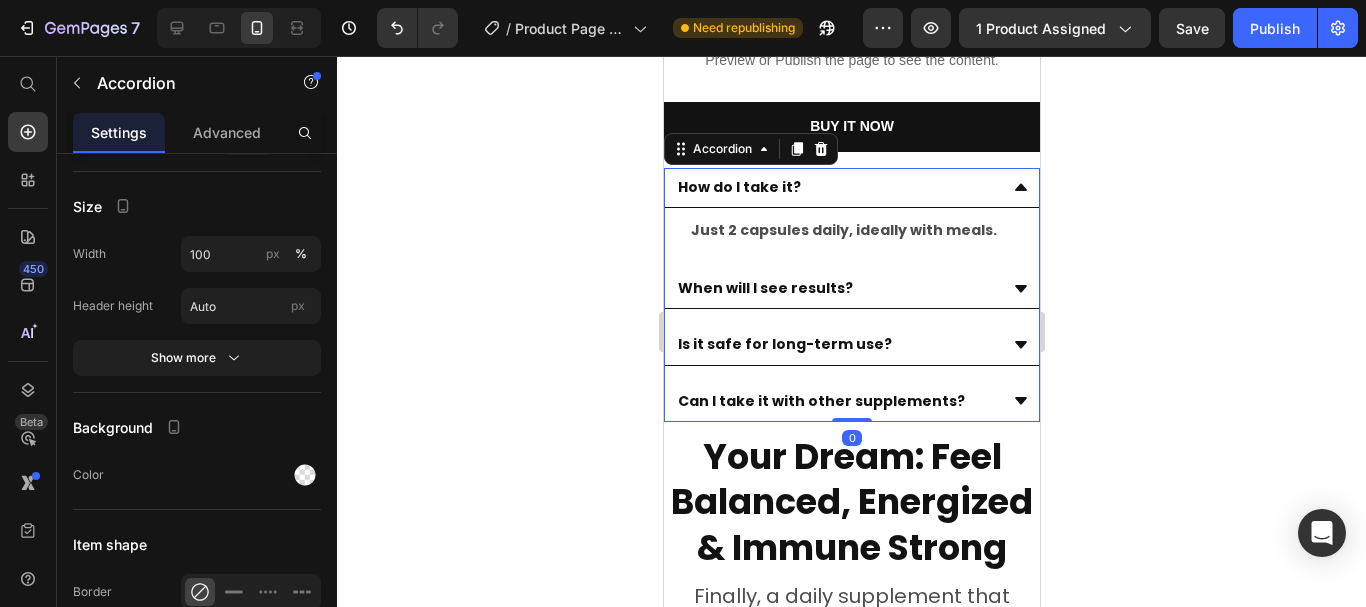 click 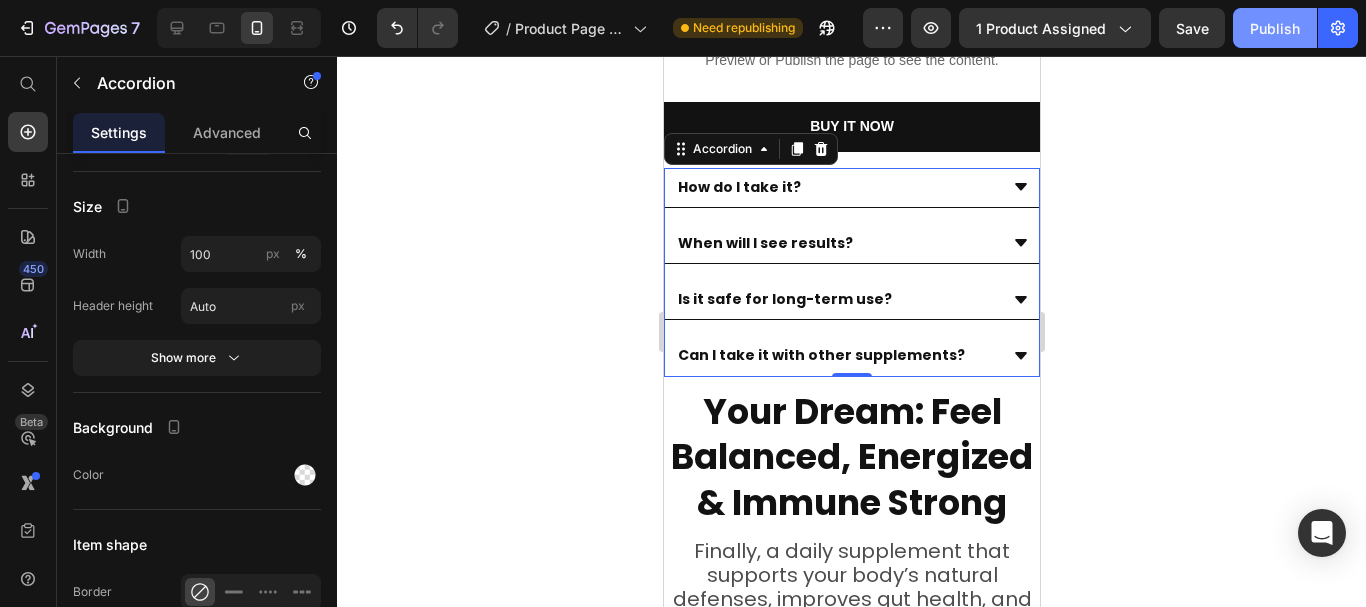 click on "Publish" at bounding box center [1275, 28] 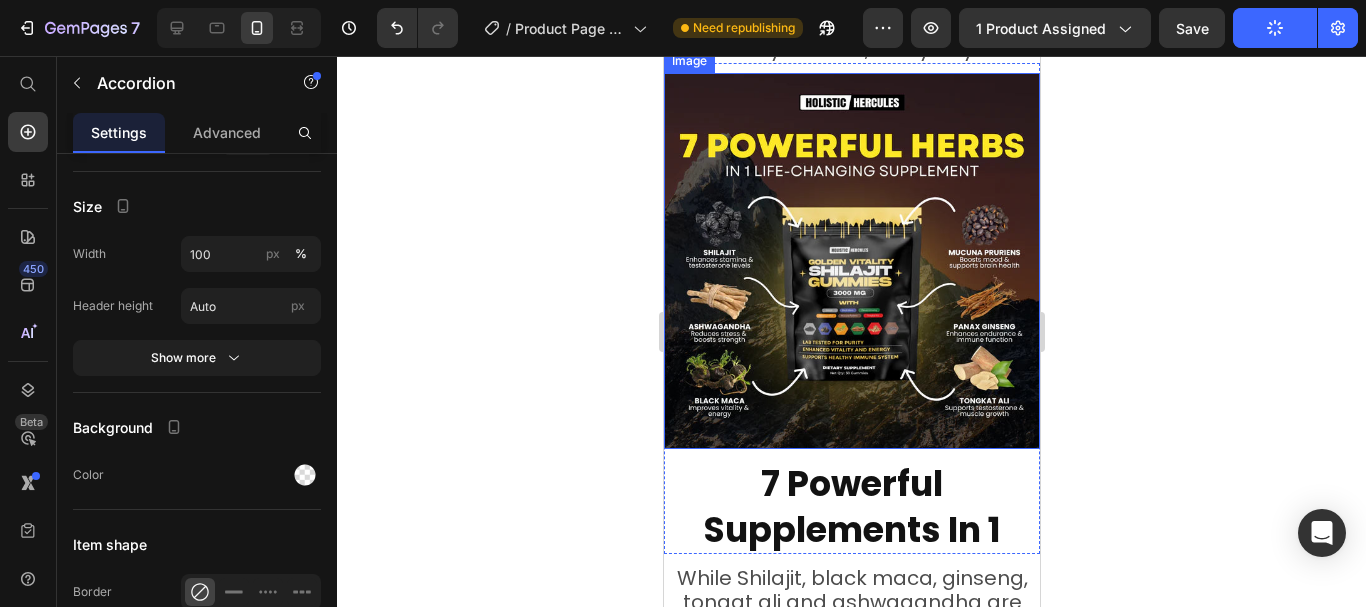 scroll, scrollTop: 1500, scrollLeft: 0, axis: vertical 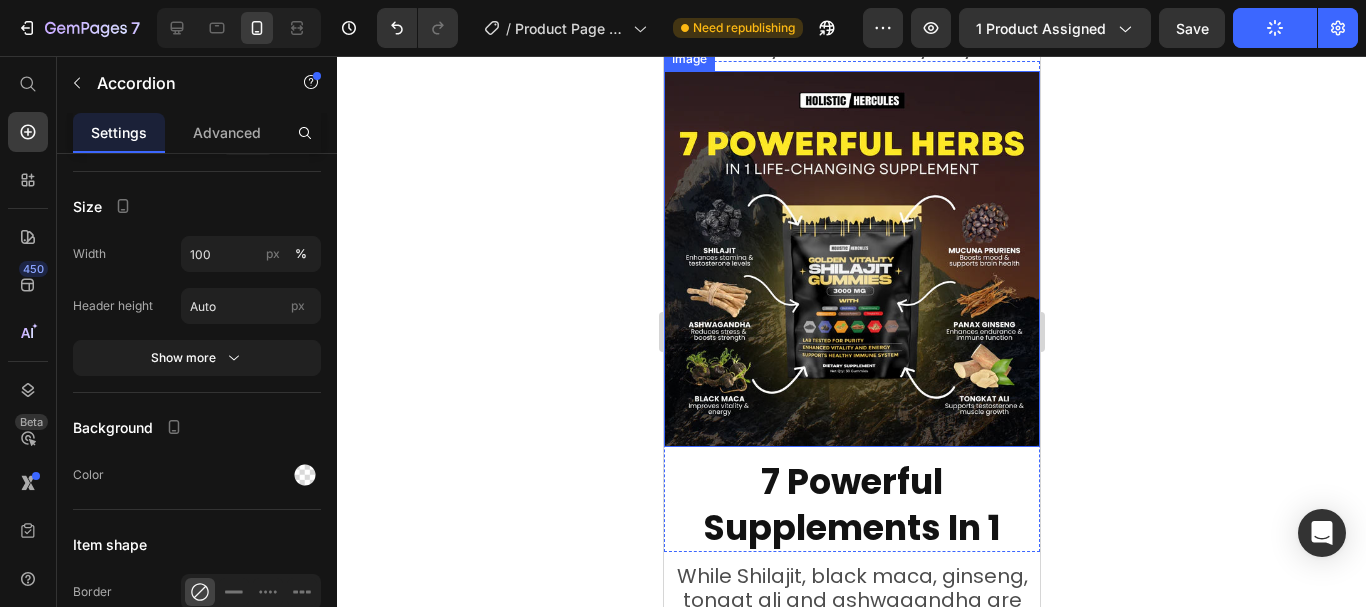 click at bounding box center [851, 259] 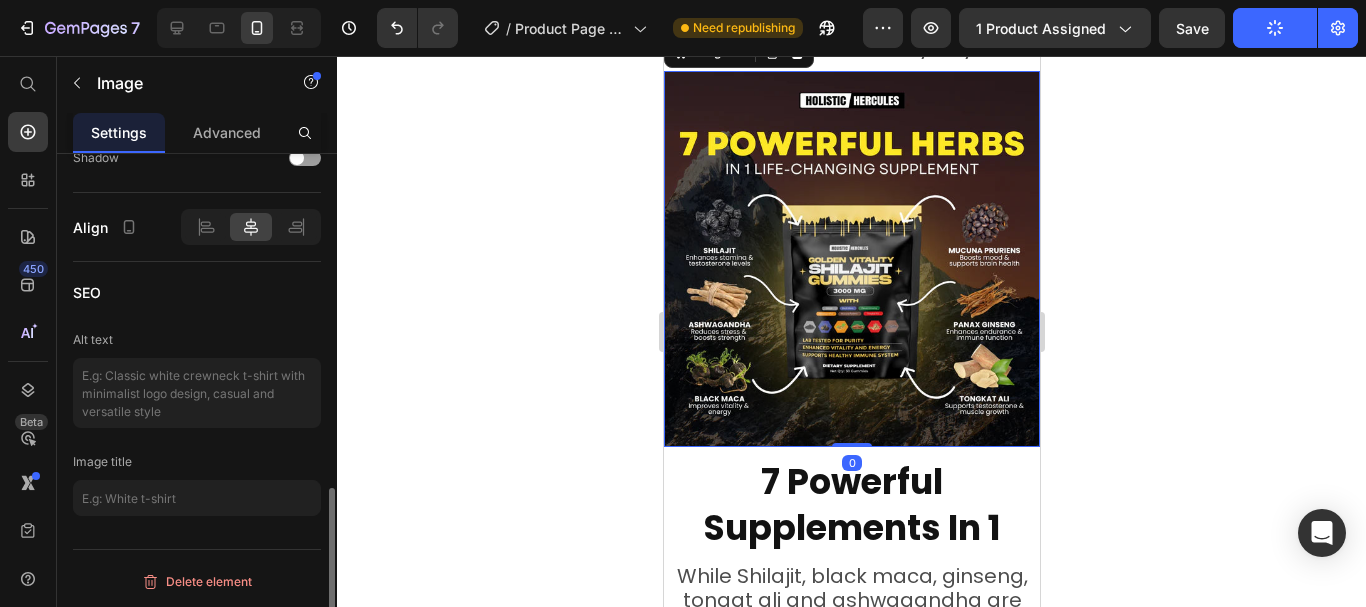 scroll, scrollTop: 0, scrollLeft: 0, axis: both 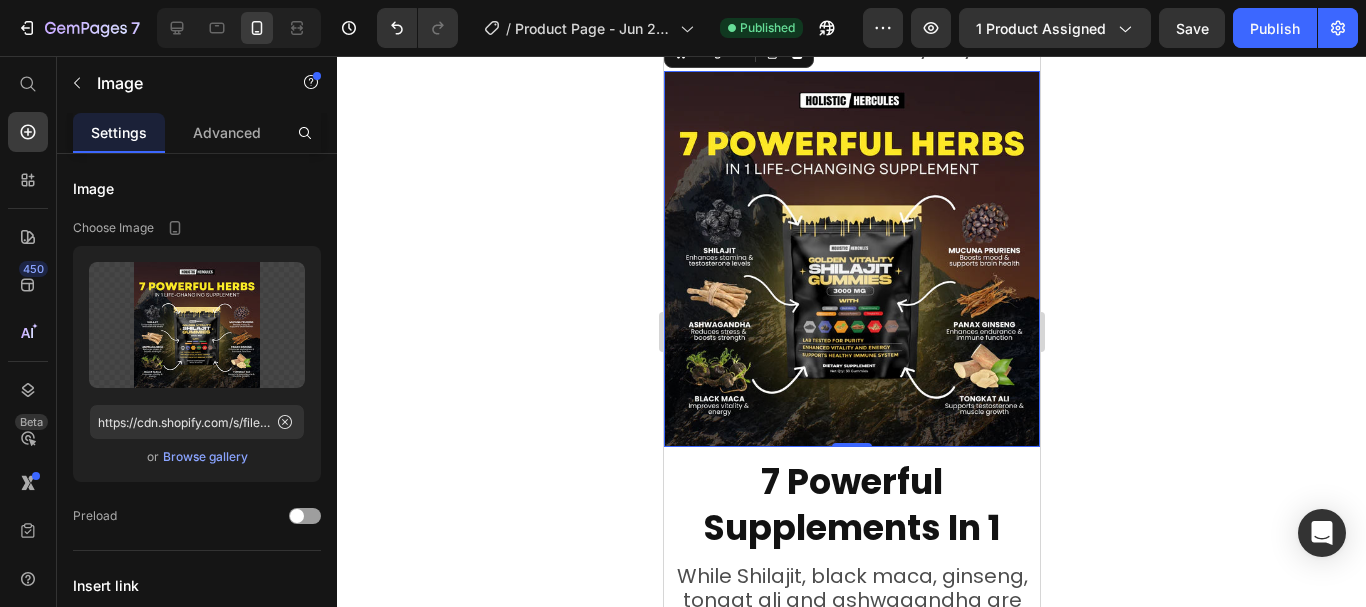 click at bounding box center [851, 259] 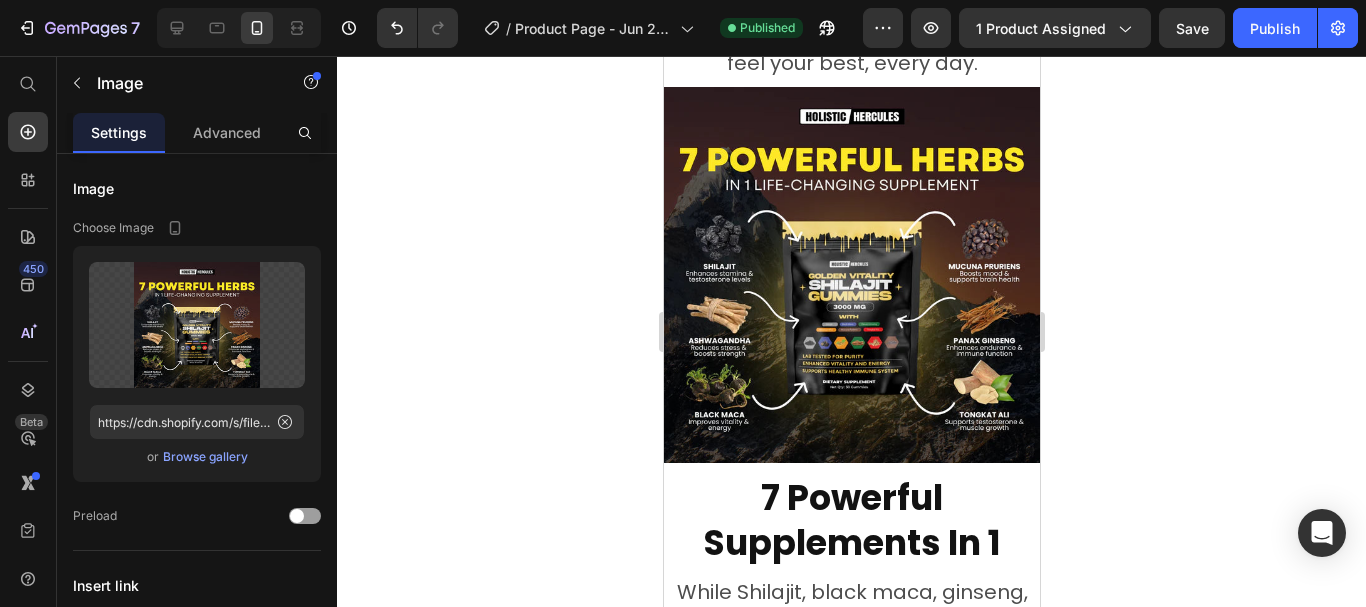 scroll, scrollTop: 1900, scrollLeft: 0, axis: vertical 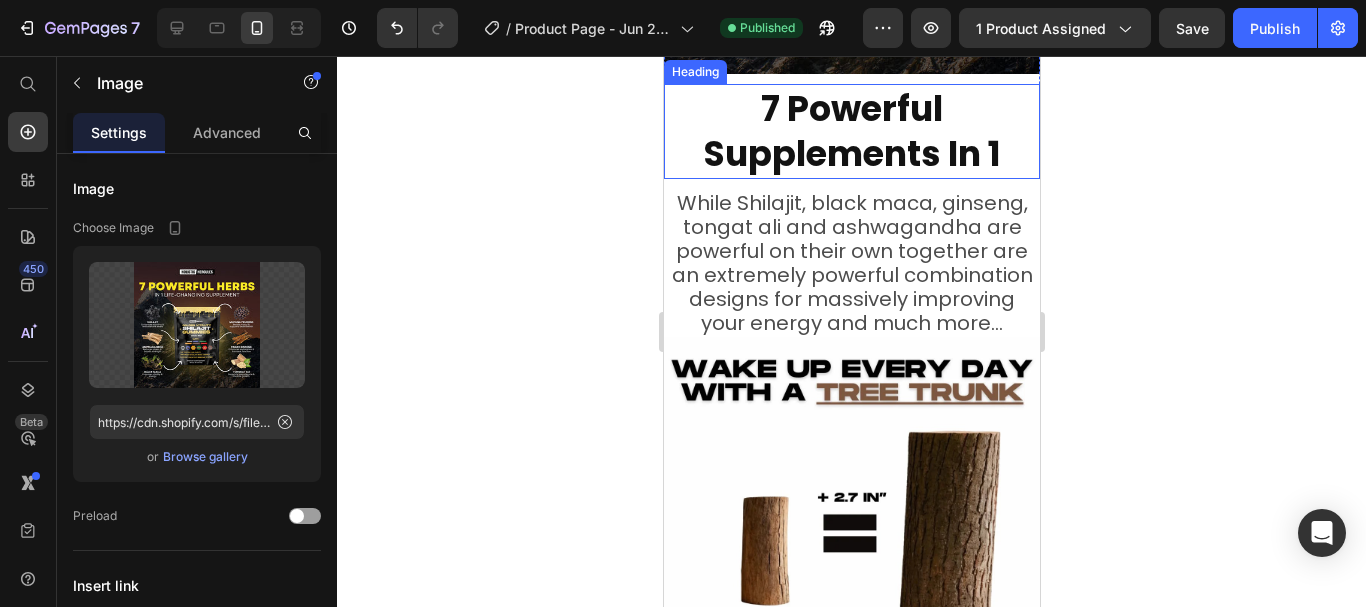 click on "7 Powerful Supplements In 1" at bounding box center [851, 131] 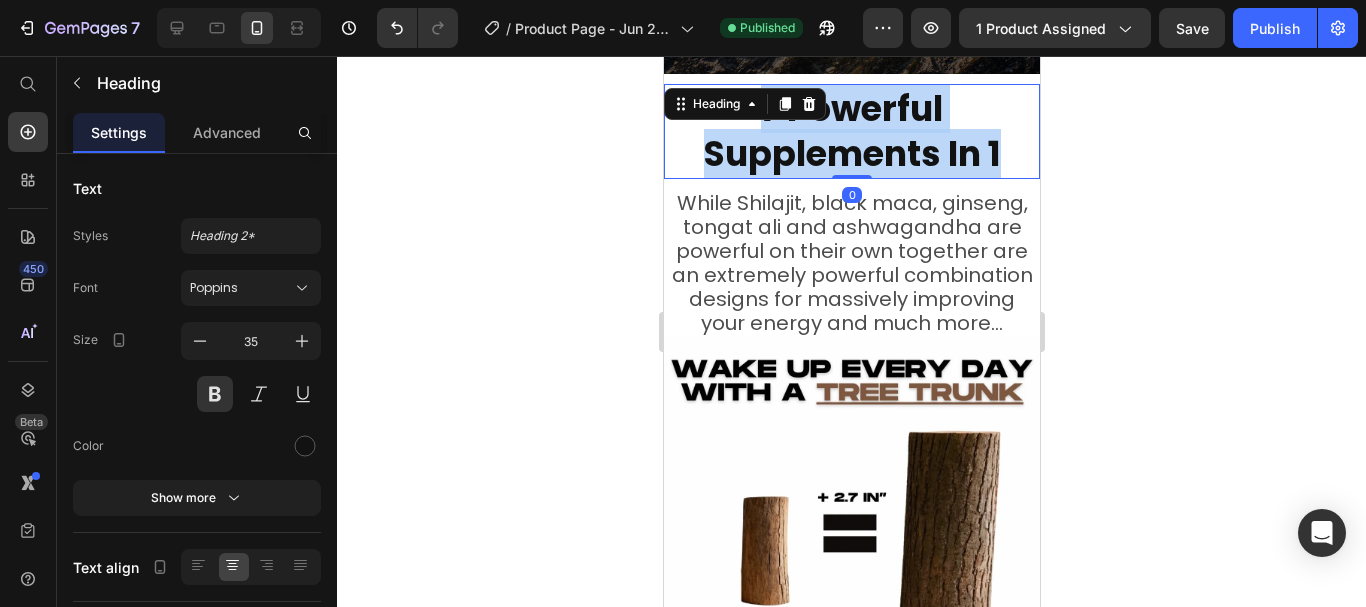 click on "7 Powerful Supplements In 1" at bounding box center (851, 131) 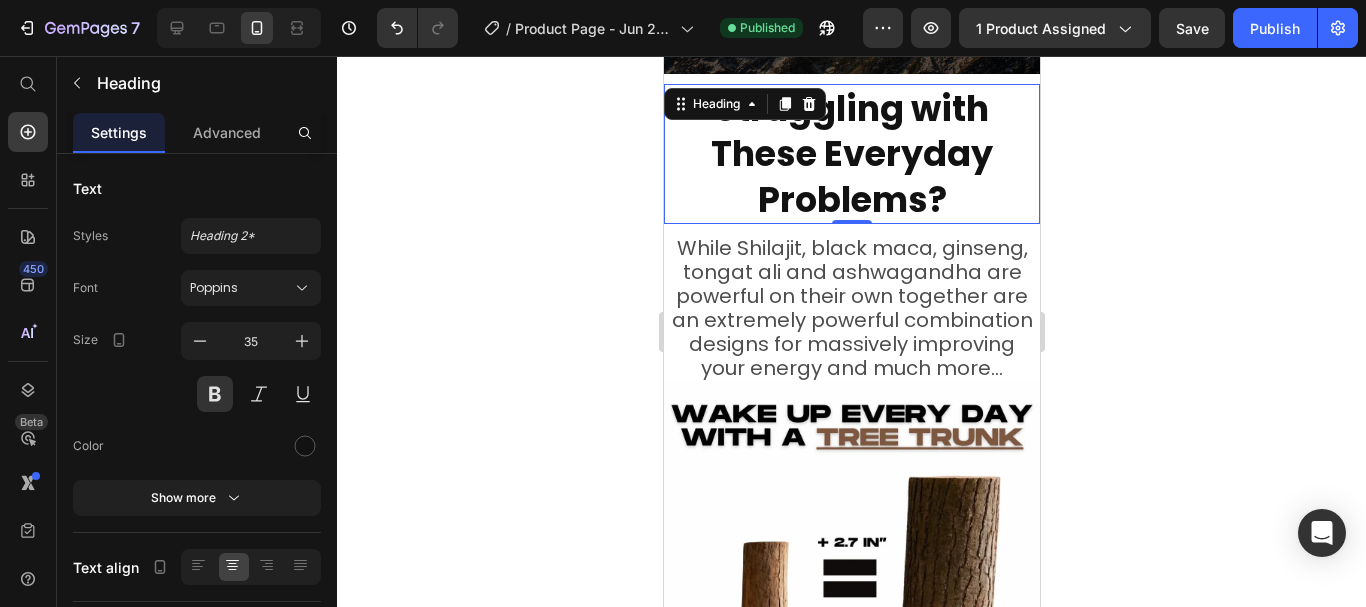click 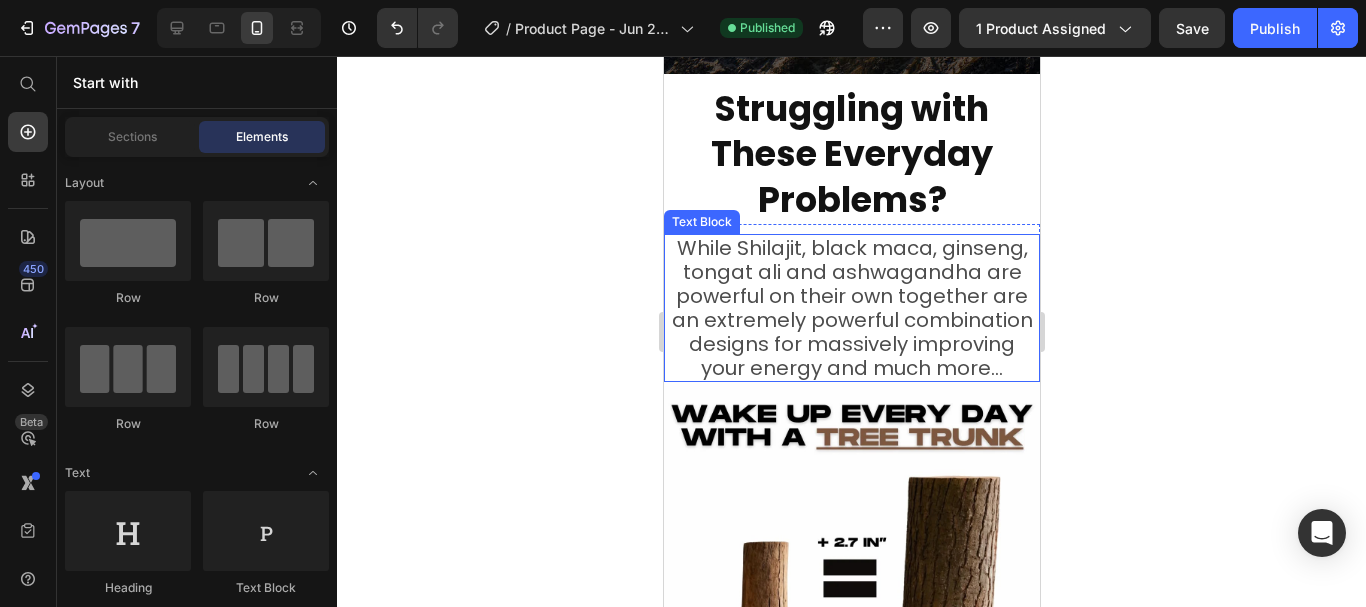 click on "While Shilajit, black maca, ginseng, tongat ali and ashwagandha are powerful on their own together are an extremely powerful combination designs for massively improving your energy and much more..." at bounding box center (851, 308) 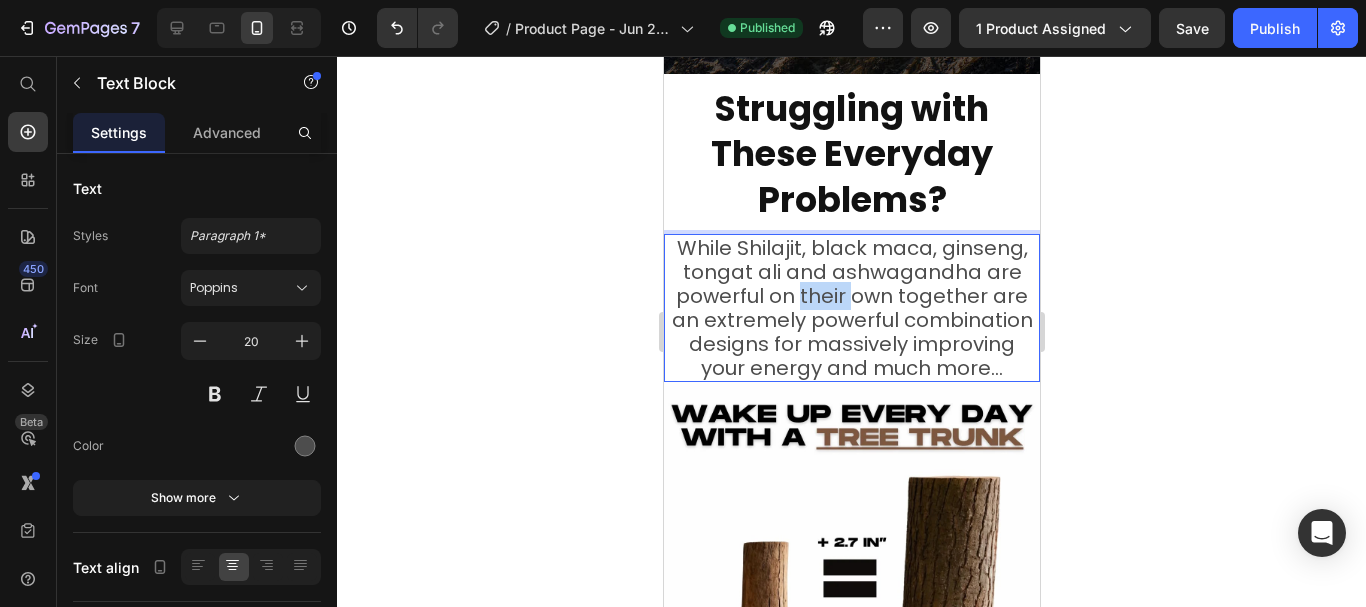 click on "While Shilajit, black maca, ginseng, tongat ali and ashwagandha are powerful on their own together are an extremely powerful combination designs for massively improving your energy and much more..." at bounding box center [851, 308] 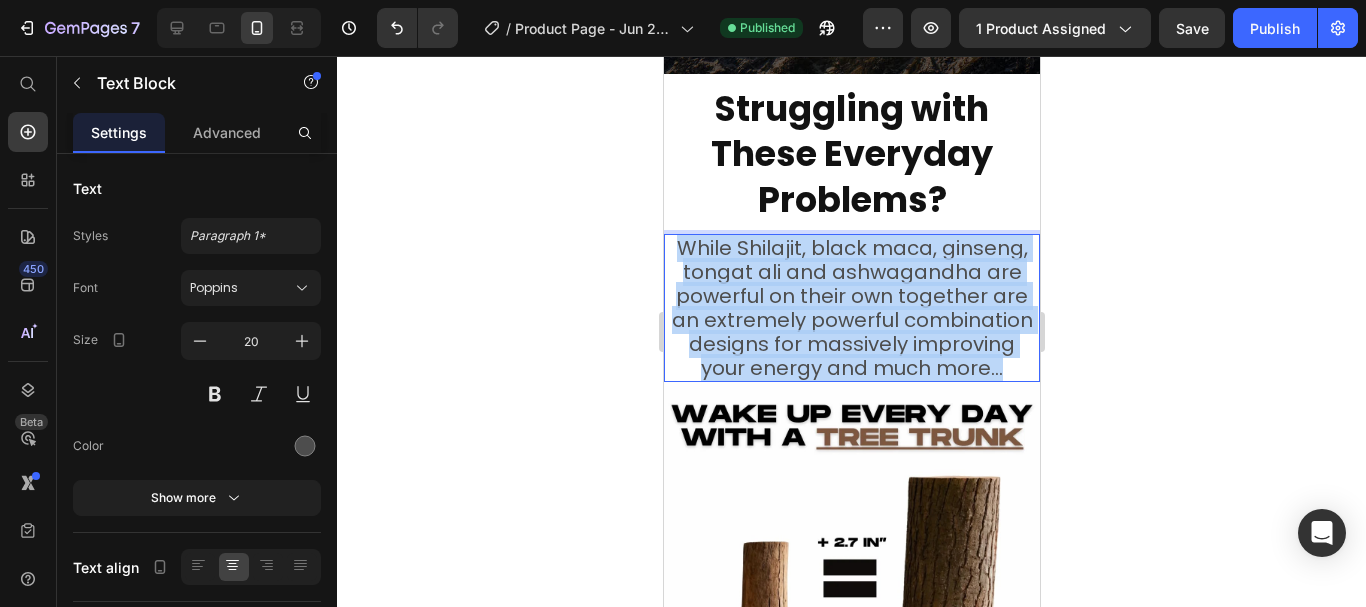 click on "While Shilajit, black maca, ginseng, tongat ali and ashwagandha are powerful on their own together are an extremely powerful combination designs for massively improving your energy and much more..." at bounding box center (851, 308) 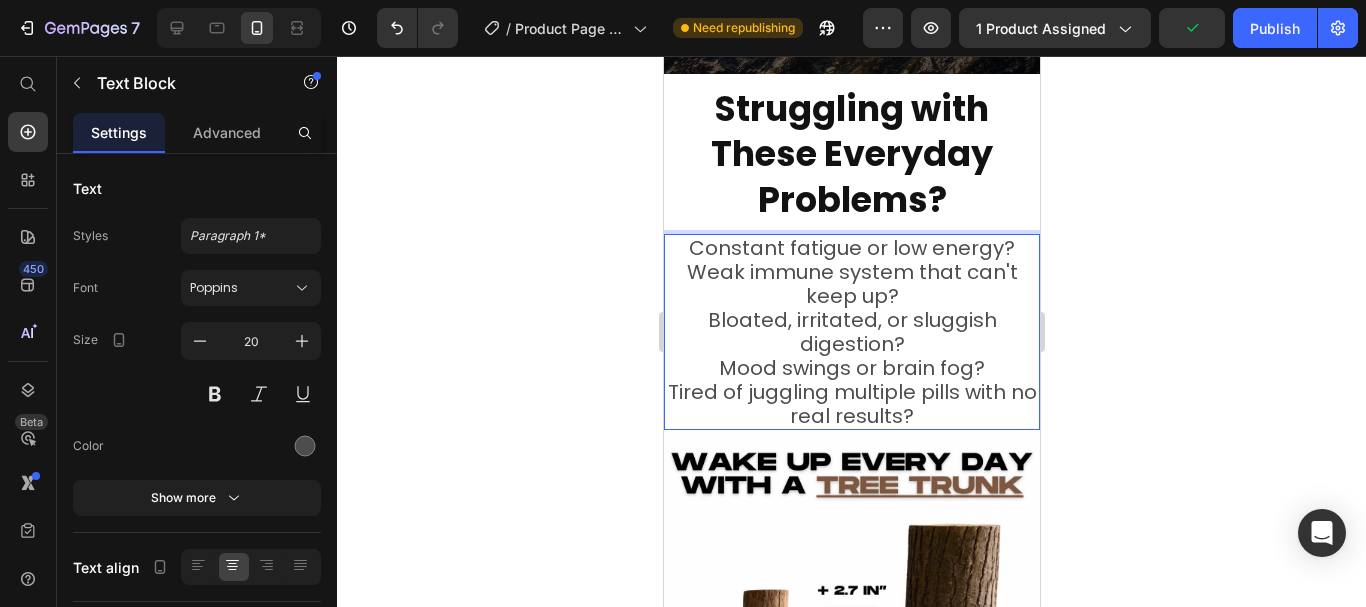 click 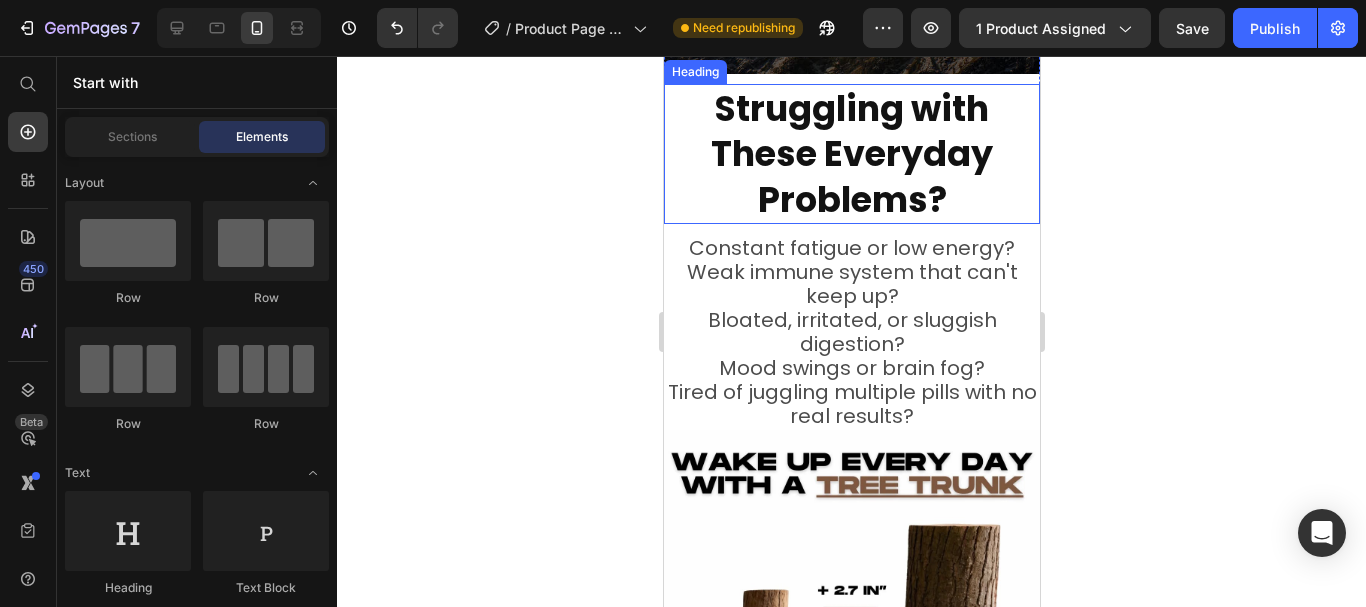 click on "Struggling with These Everyday Problems?" at bounding box center (851, 154) 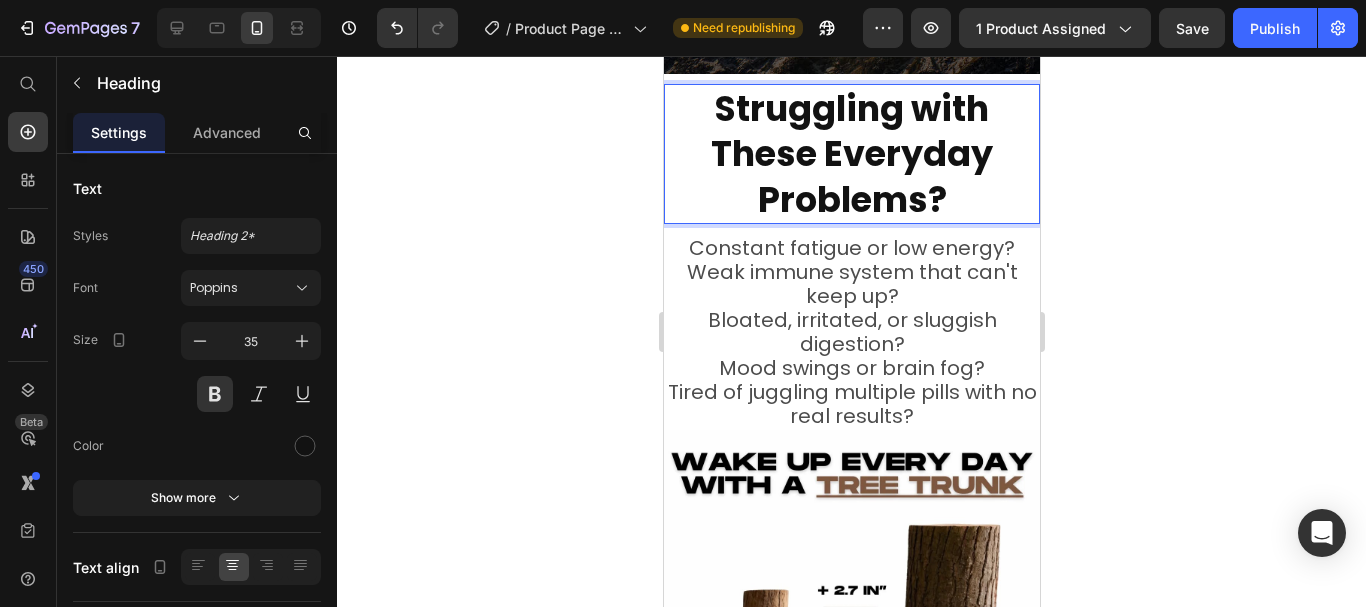 click on "Struggling with These Everyday Problems?" at bounding box center [851, 154] 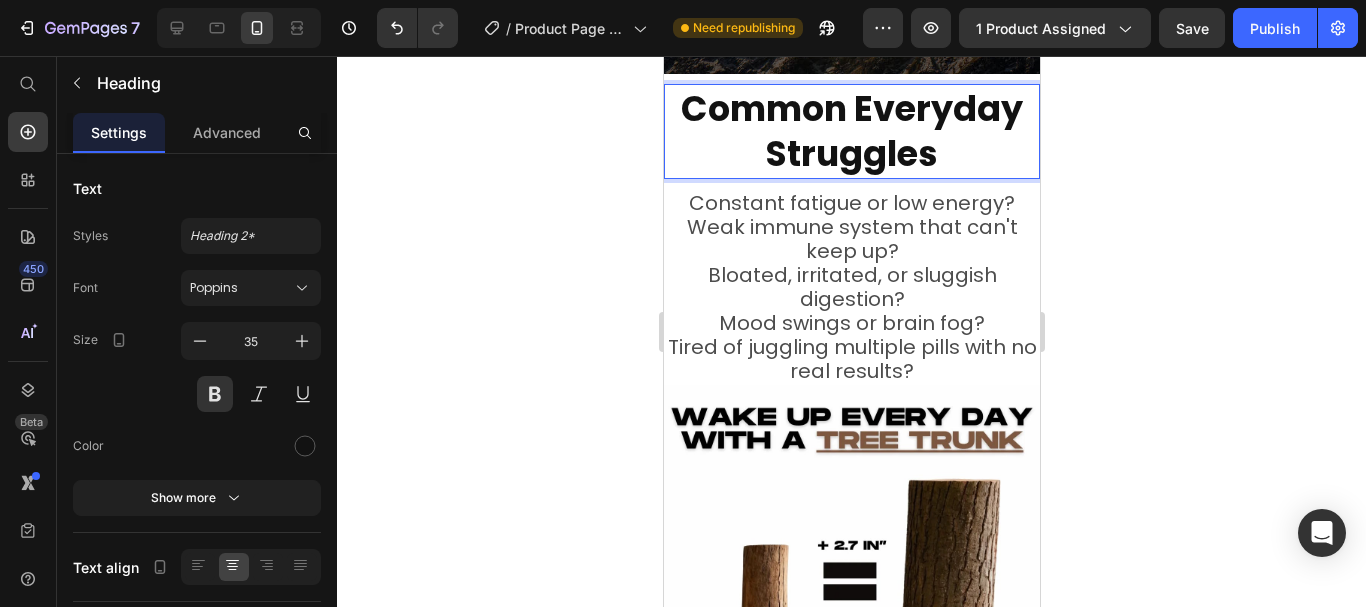 click 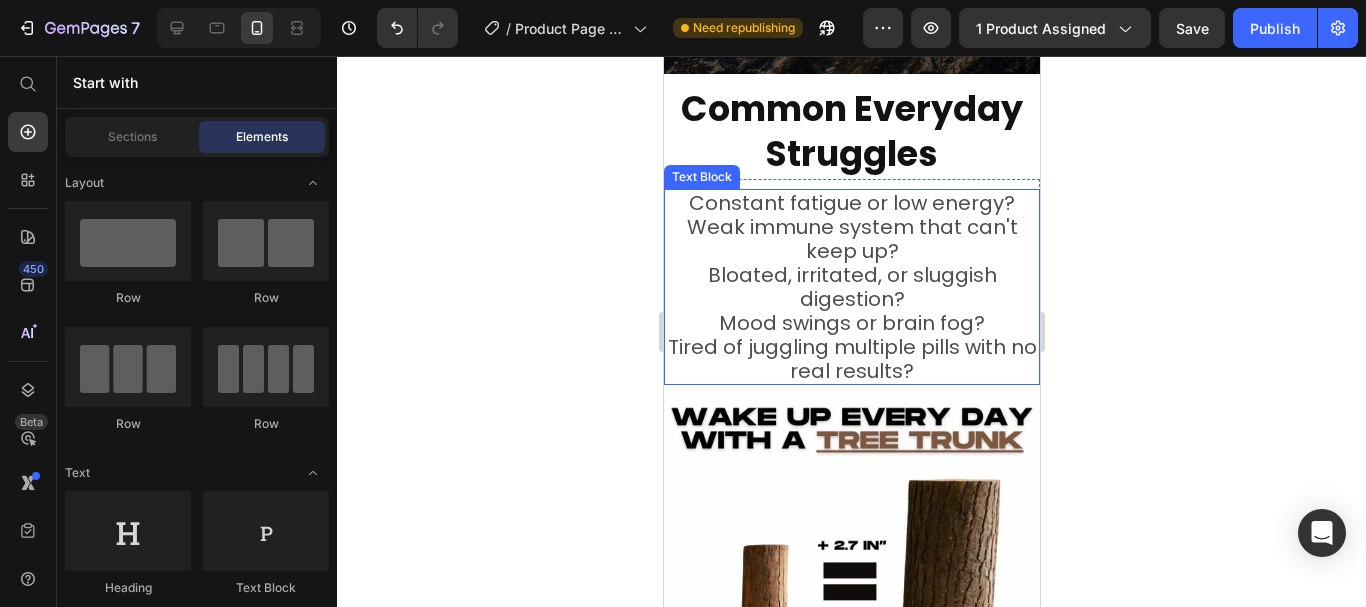 click on "Mood swings or brain fog?" at bounding box center (851, 323) 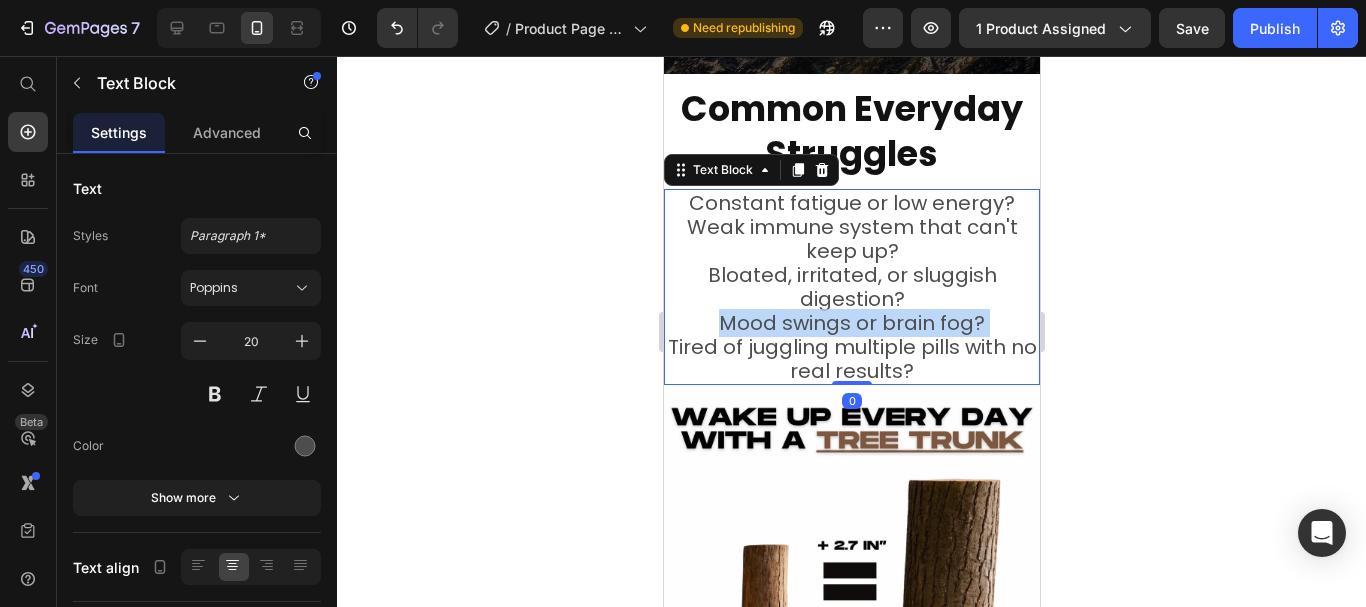 click on "Mood swings or brain fog?" at bounding box center [851, 323] 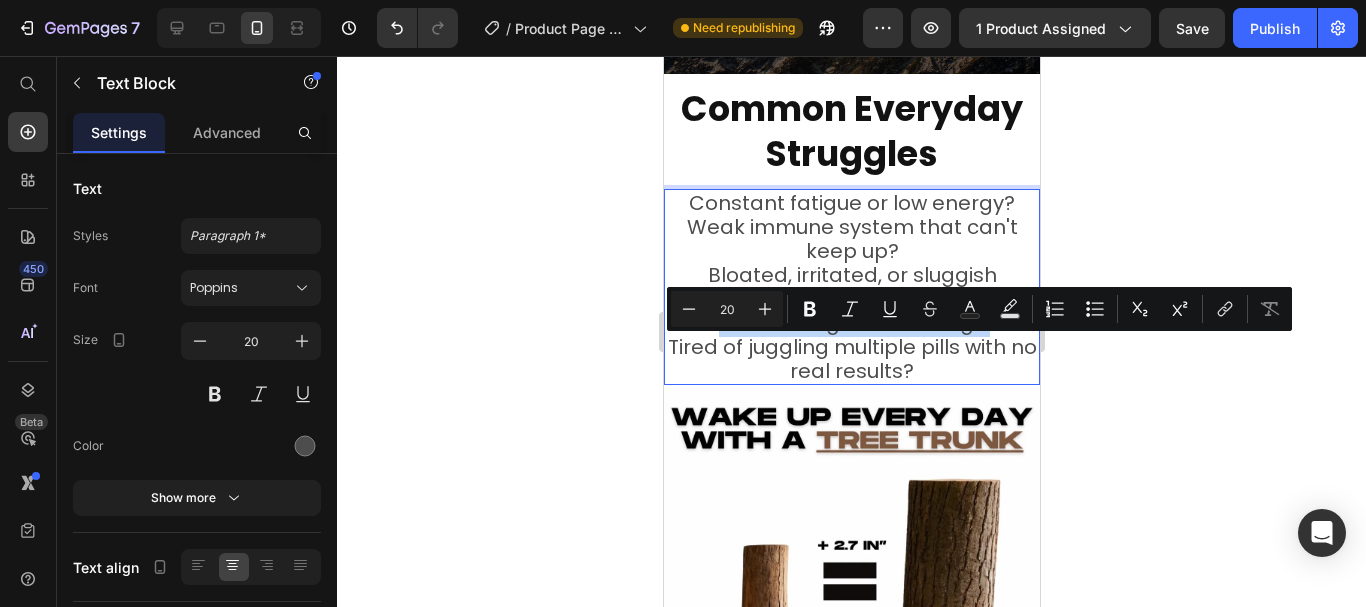 click on "Mood swings or brain fog?" at bounding box center (851, 323) 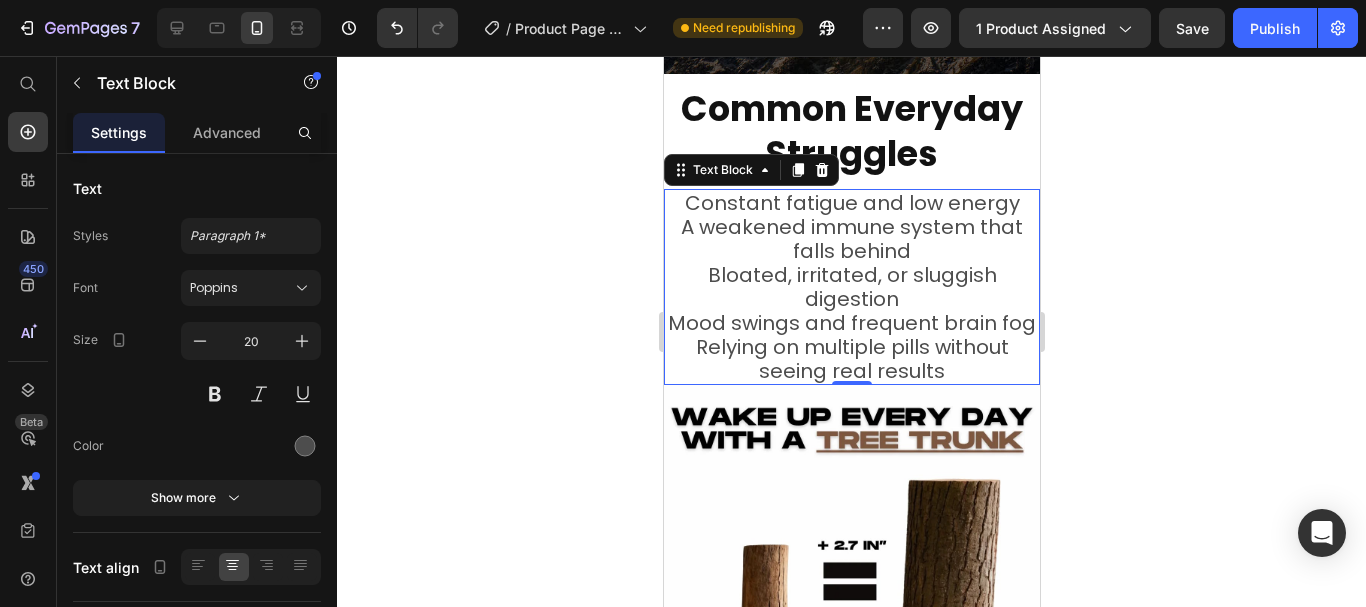 click 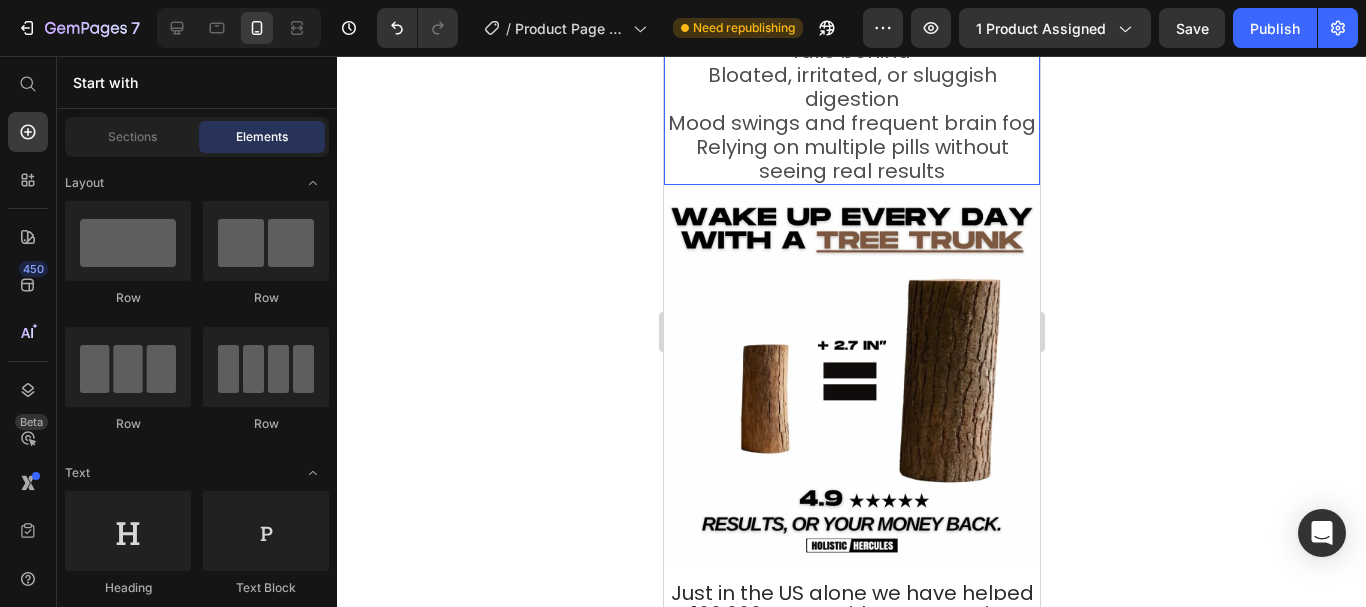 scroll, scrollTop: 2000, scrollLeft: 0, axis: vertical 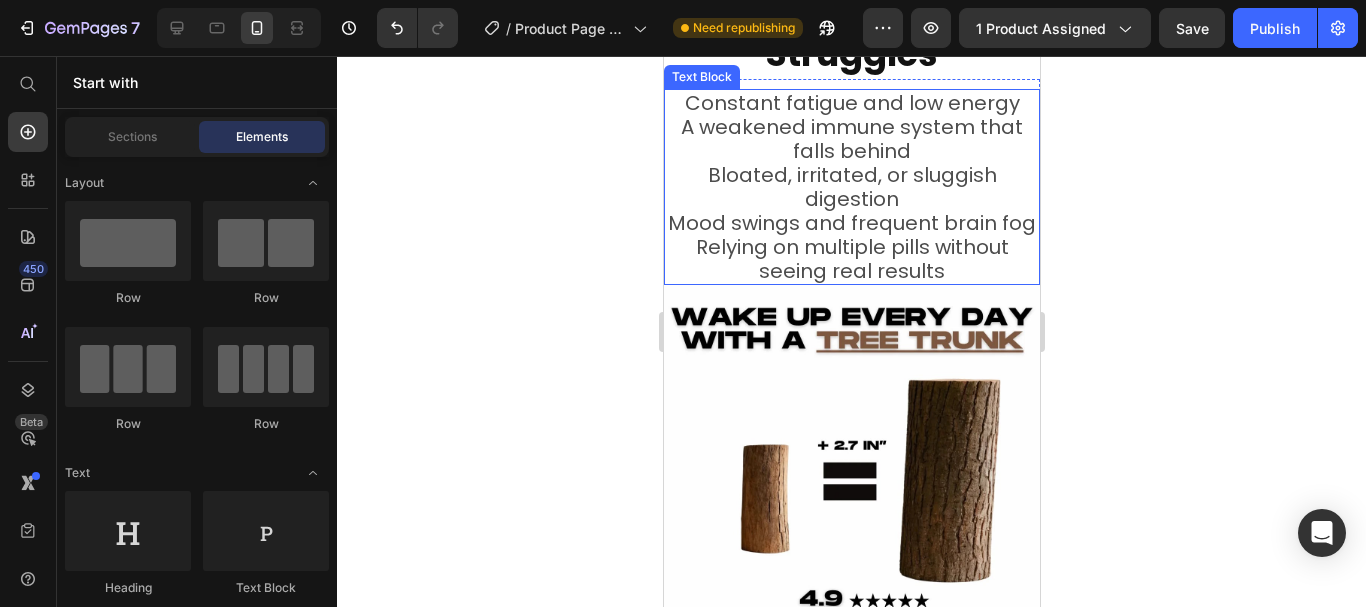 click on "Mood swings and frequent brain fog" at bounding box center (851, 223) 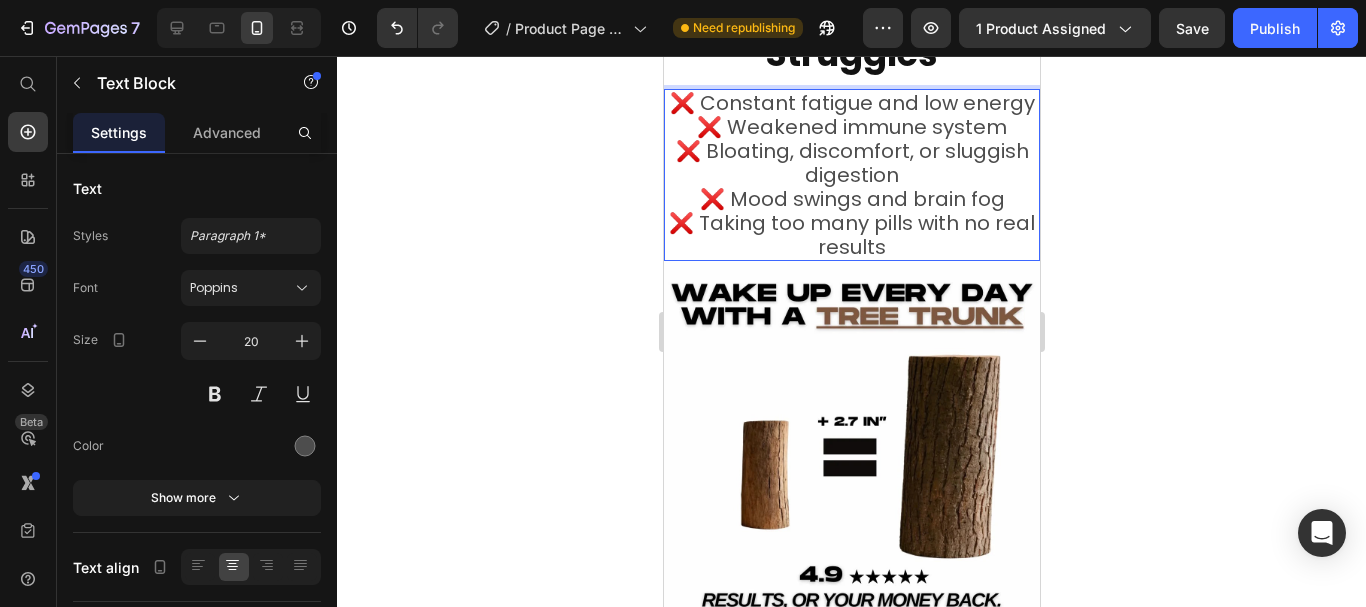 click 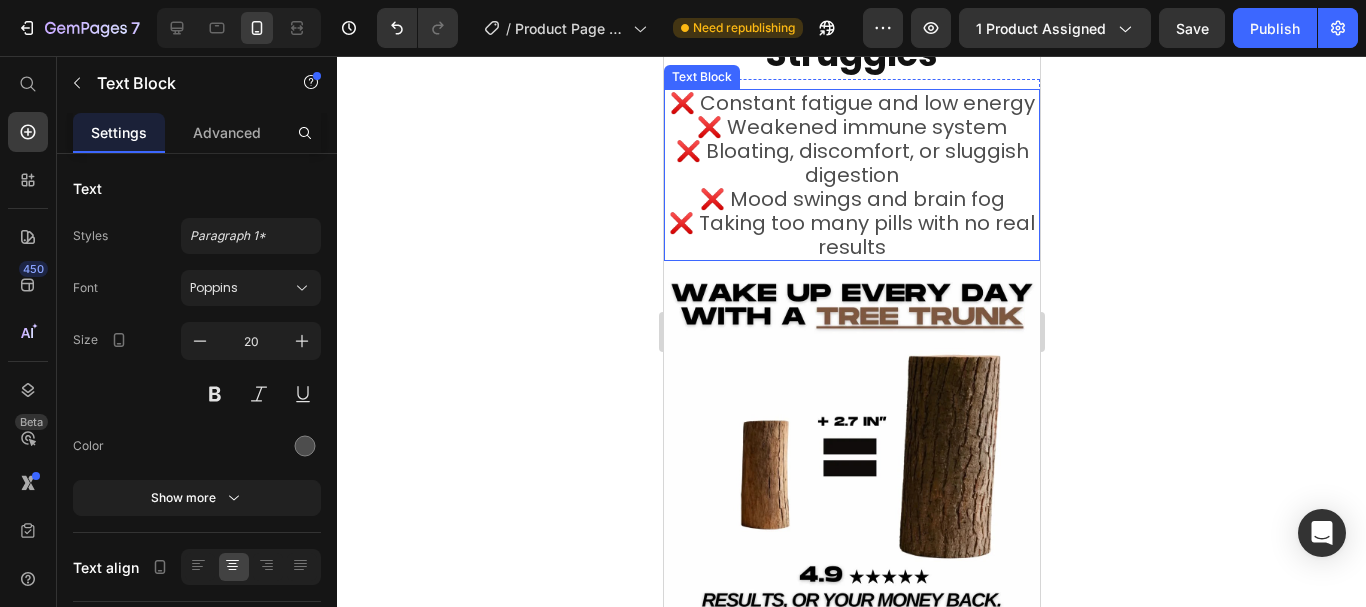 click on "❌ Bloating, discomfort, or sluggish digestion" at bounding box center (851, 163) 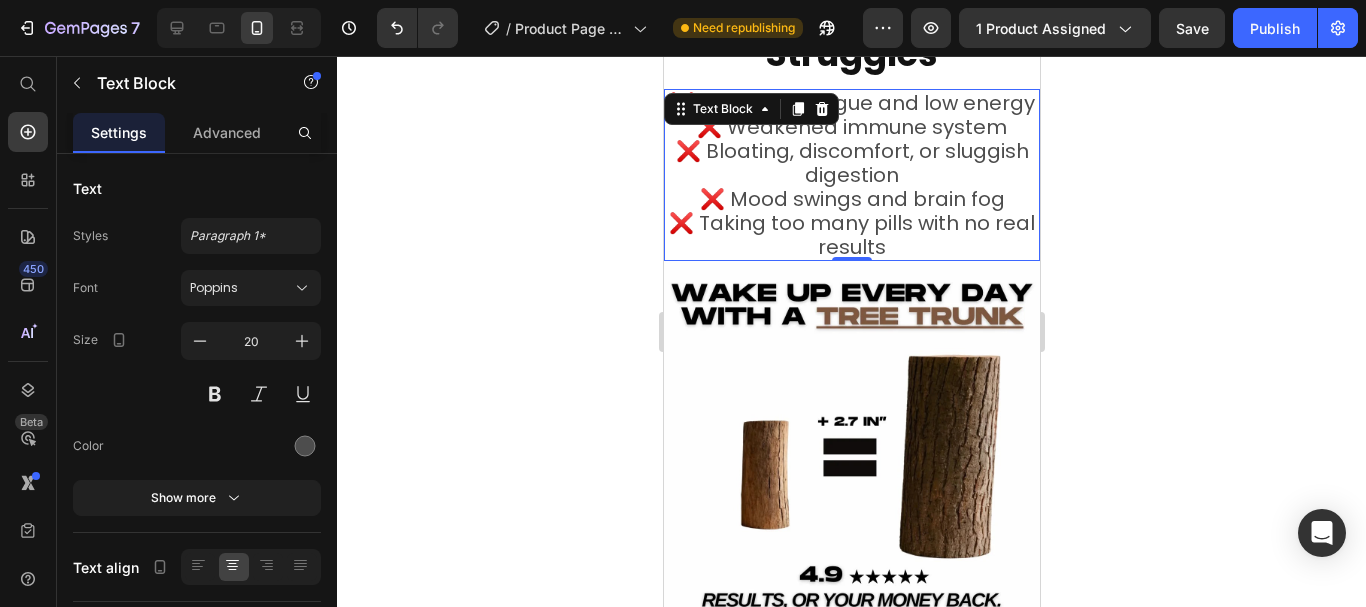 click 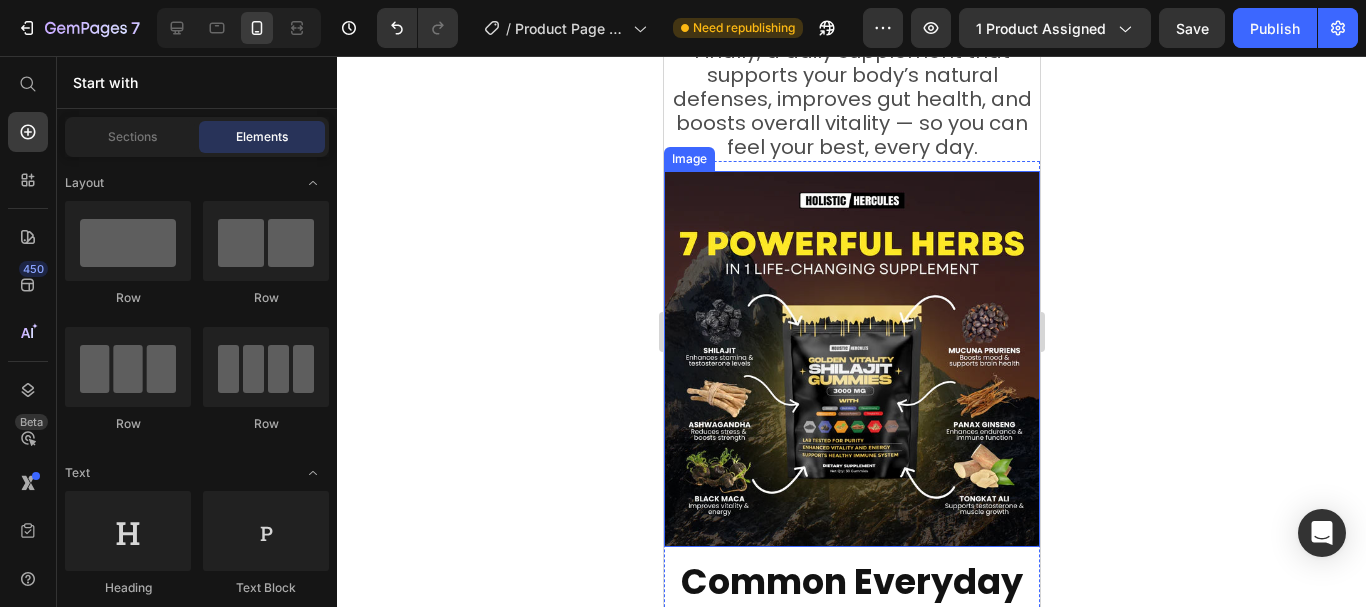 scroll, scrollTop: 1600, scrollLeft: 0, axis: vertical 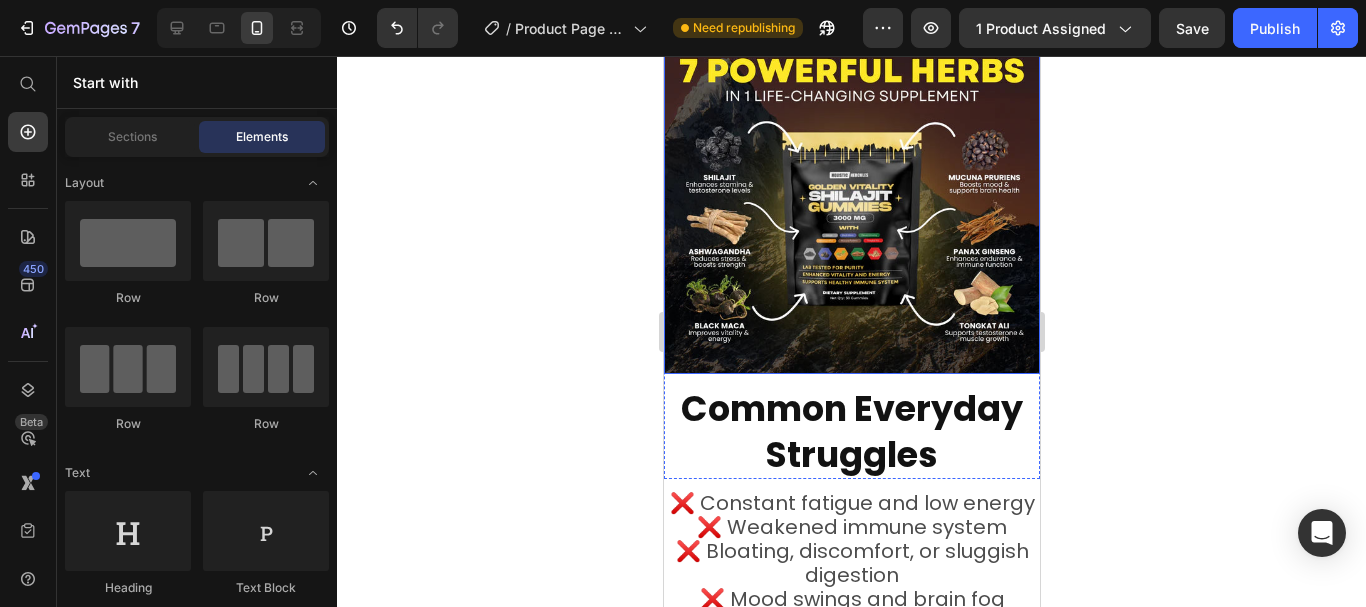 click at bounding box center (851, 186) 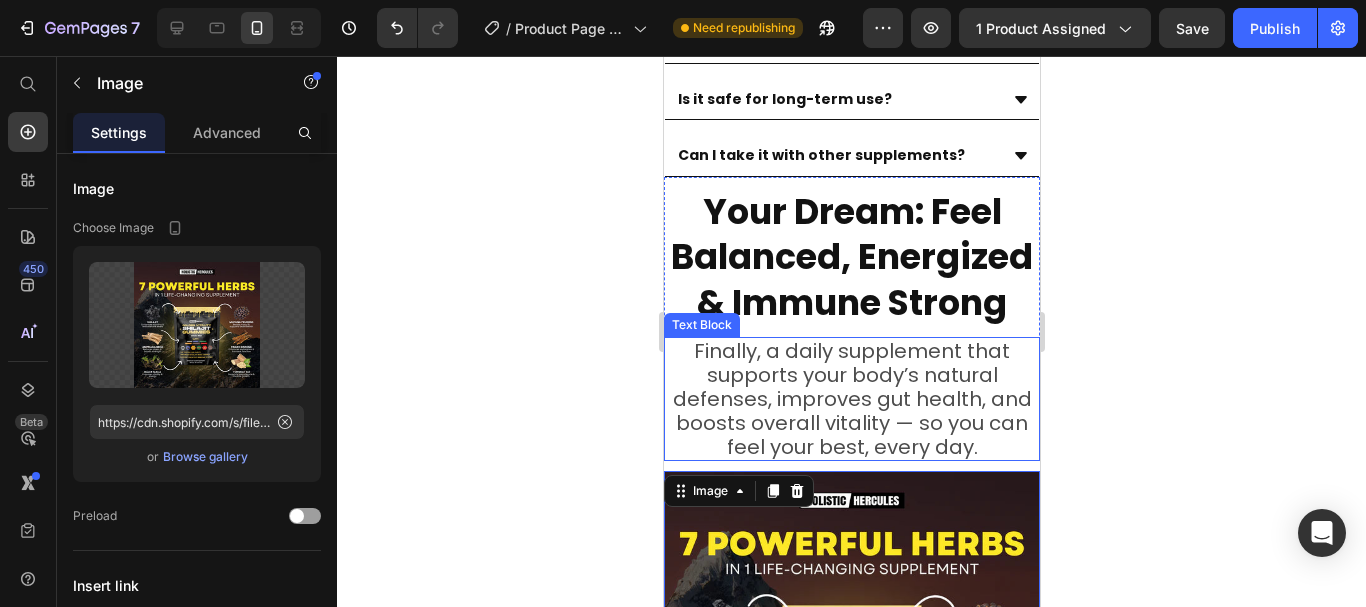 scroll, scrollTop: 1400, scrollLeft: 0, axis: vertical 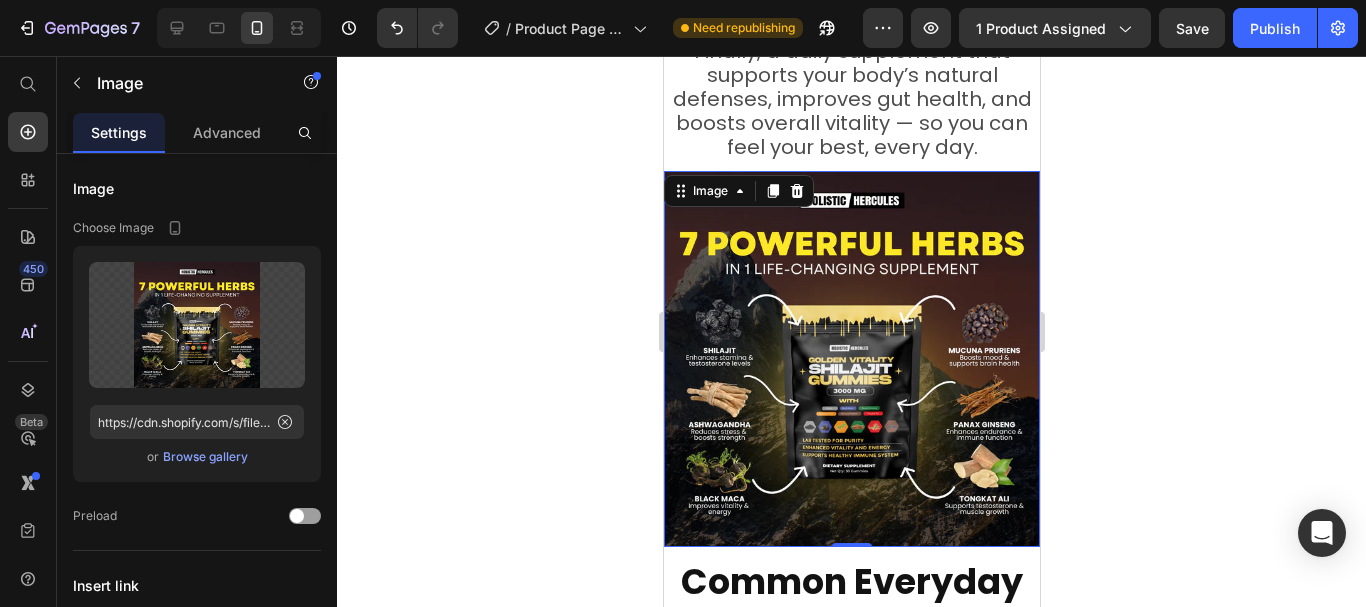 click at bounding box center [851, 359] 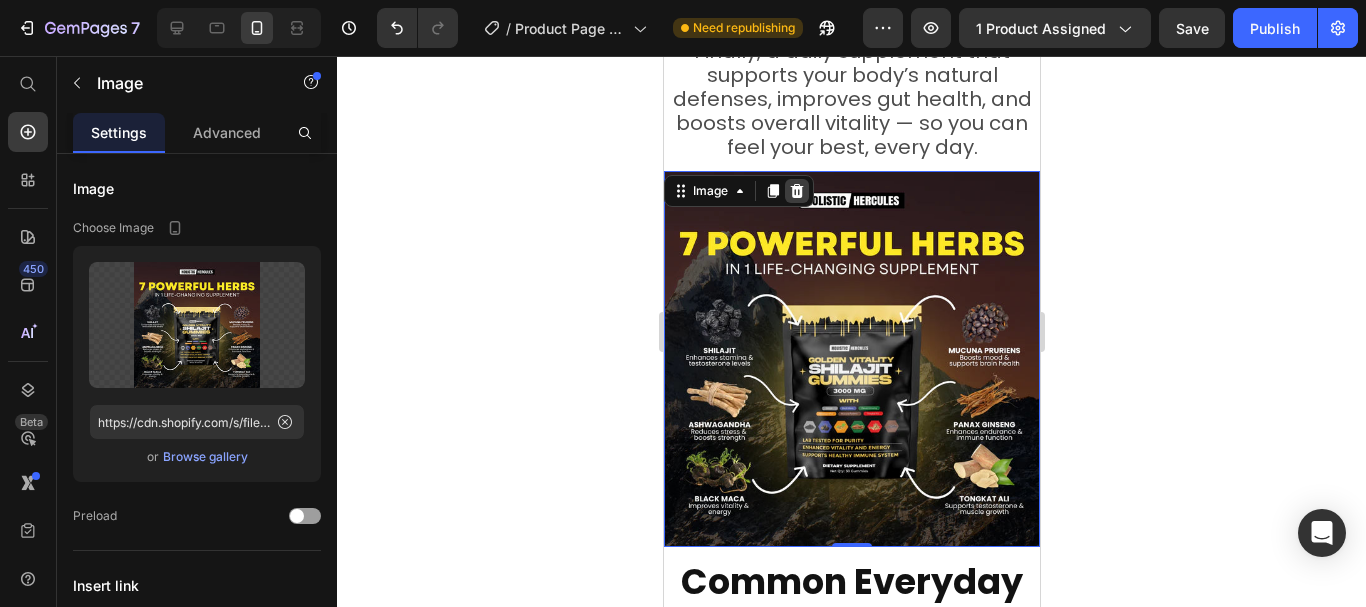 click 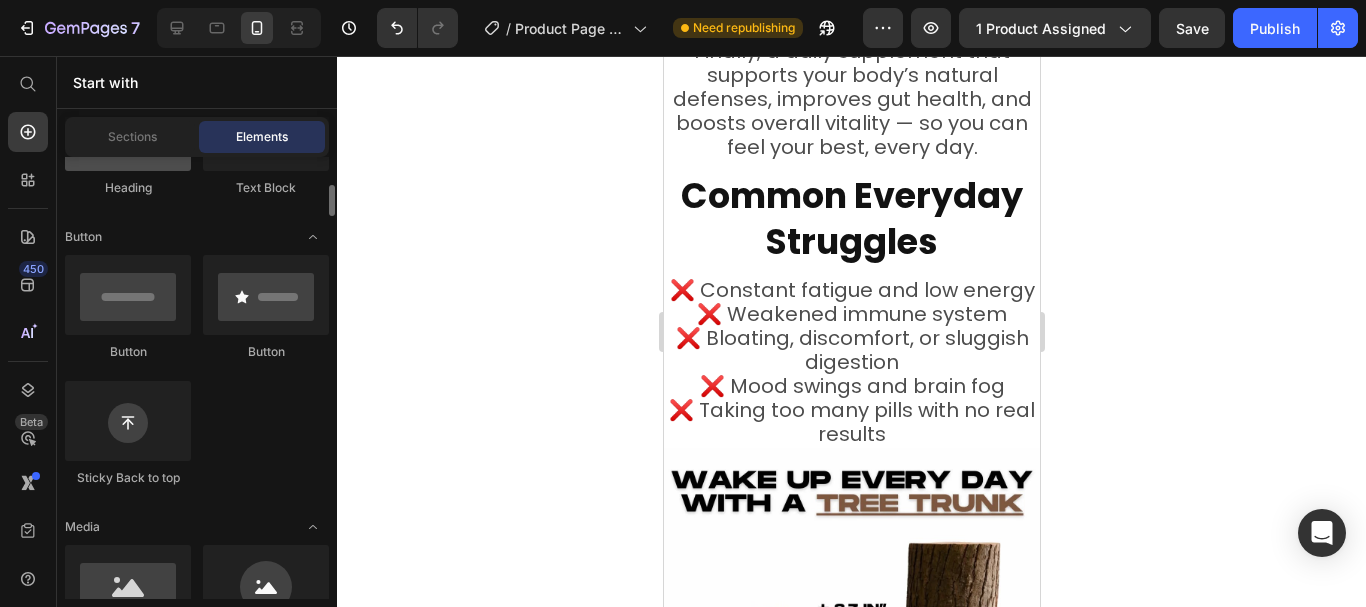 scroll, scrollTop: 700, scrollLeft: 0, axis: vertical 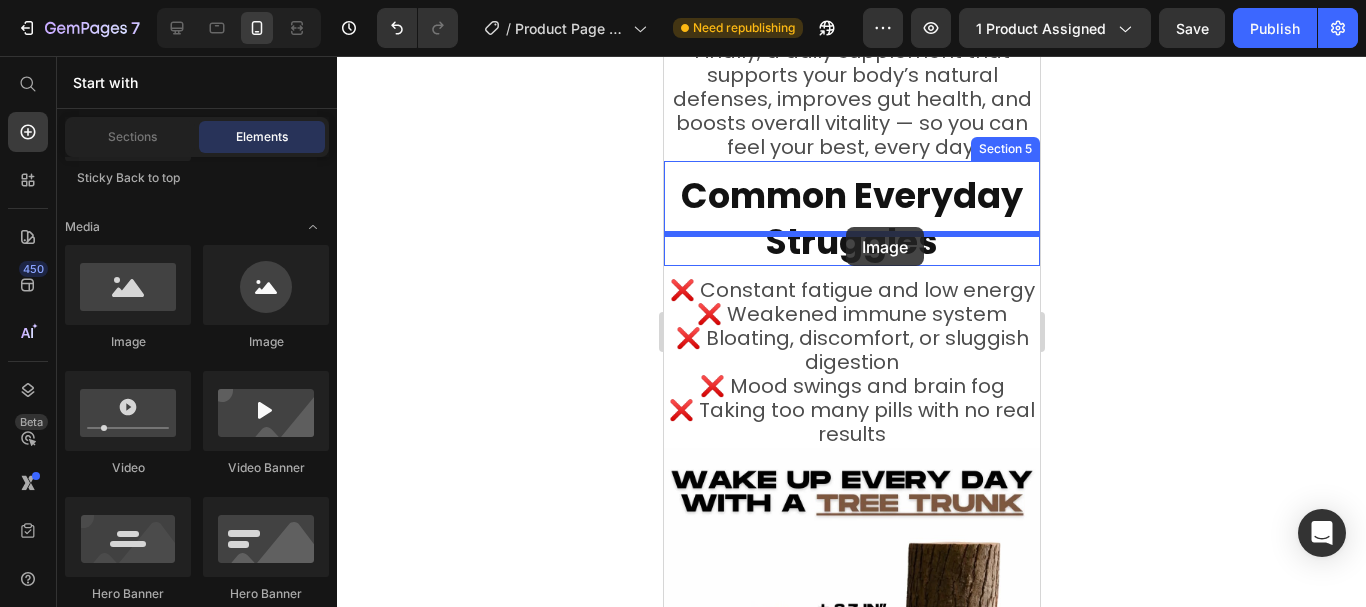 drag, startPoint x: 786, startPoint y: 348, endPoint x: 845, endPoint y: 227, distance: 134.61798 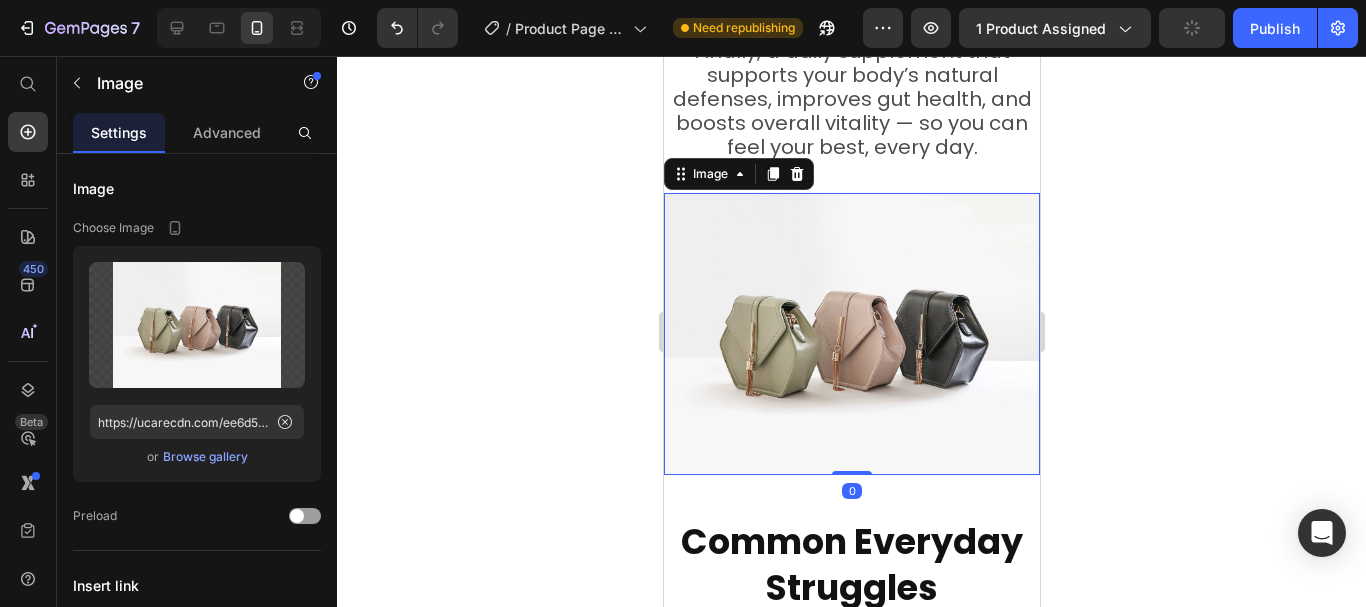 click at bounding box center (851, 334) 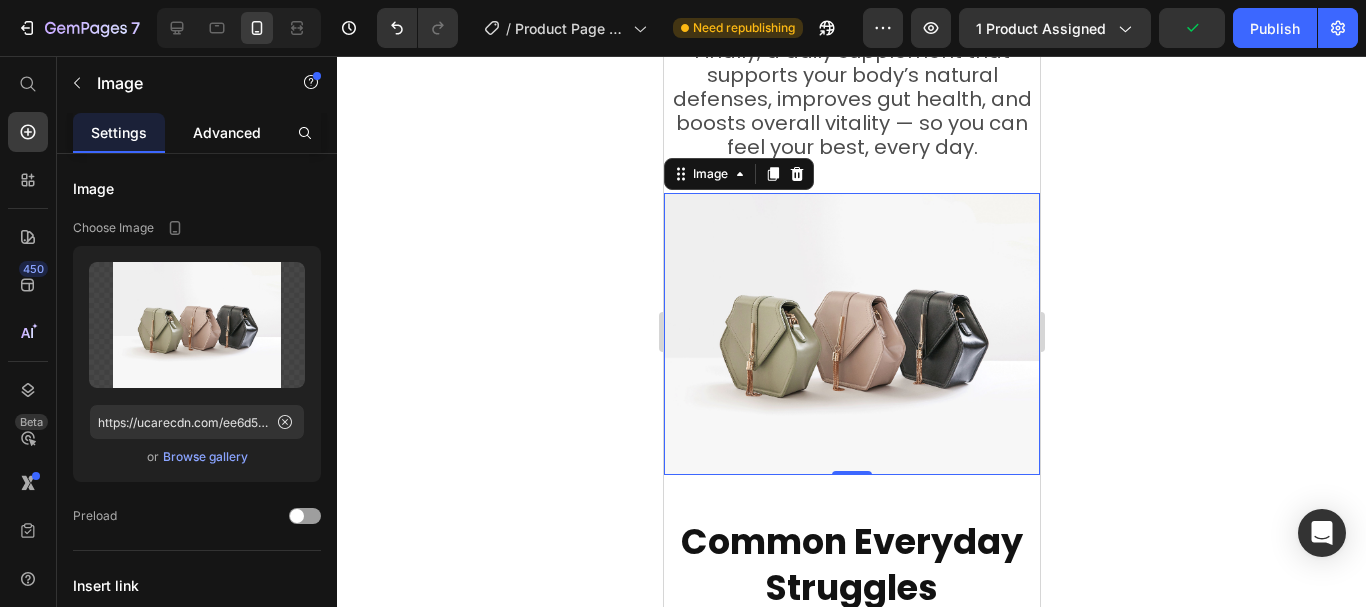 click on "Advanced" at bounding box center (227, 132) 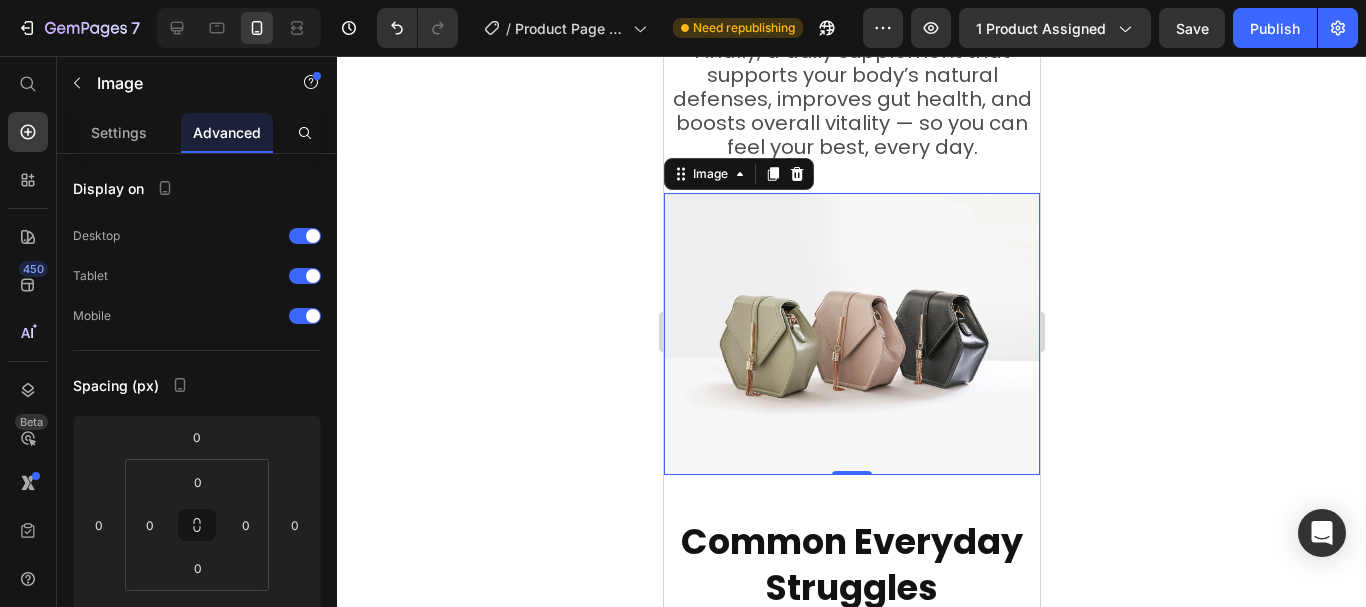 click at bounding box center [851, 334] 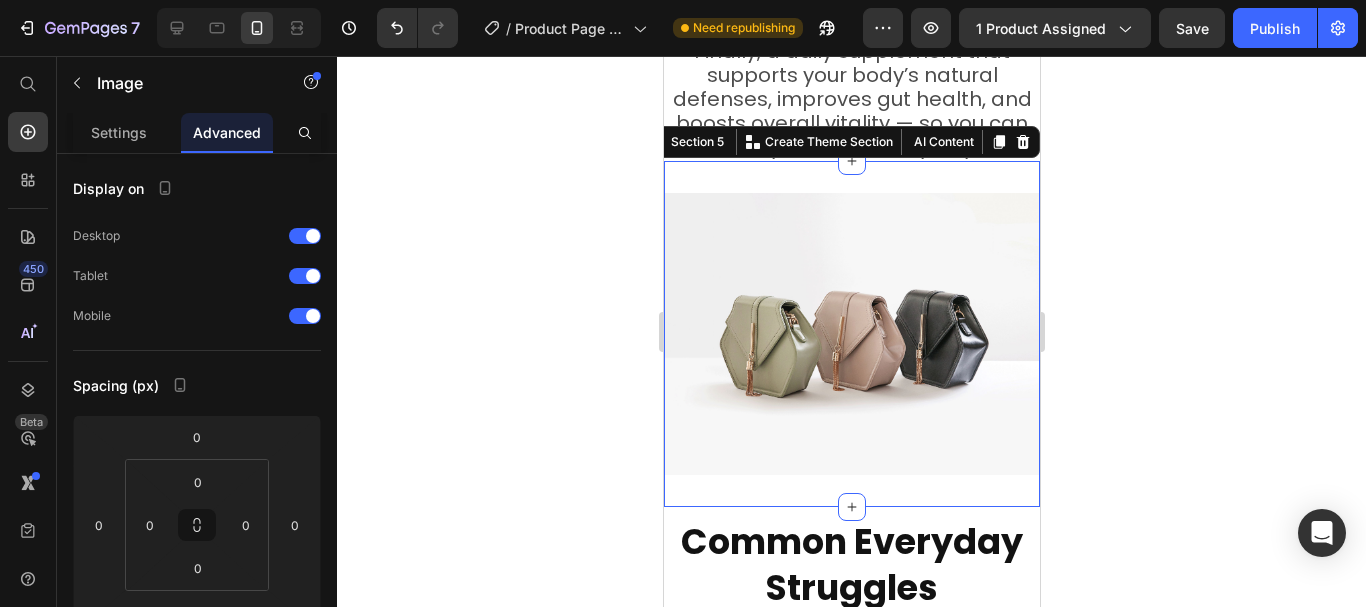 click on "Image Section 5 You can create reusable sections Create Theme Section AI Content Write with GemAI What would you like to describe here? Tone and Voice Persuasive Product Getting products... Show more Generate" at bounding box center [851, 334] 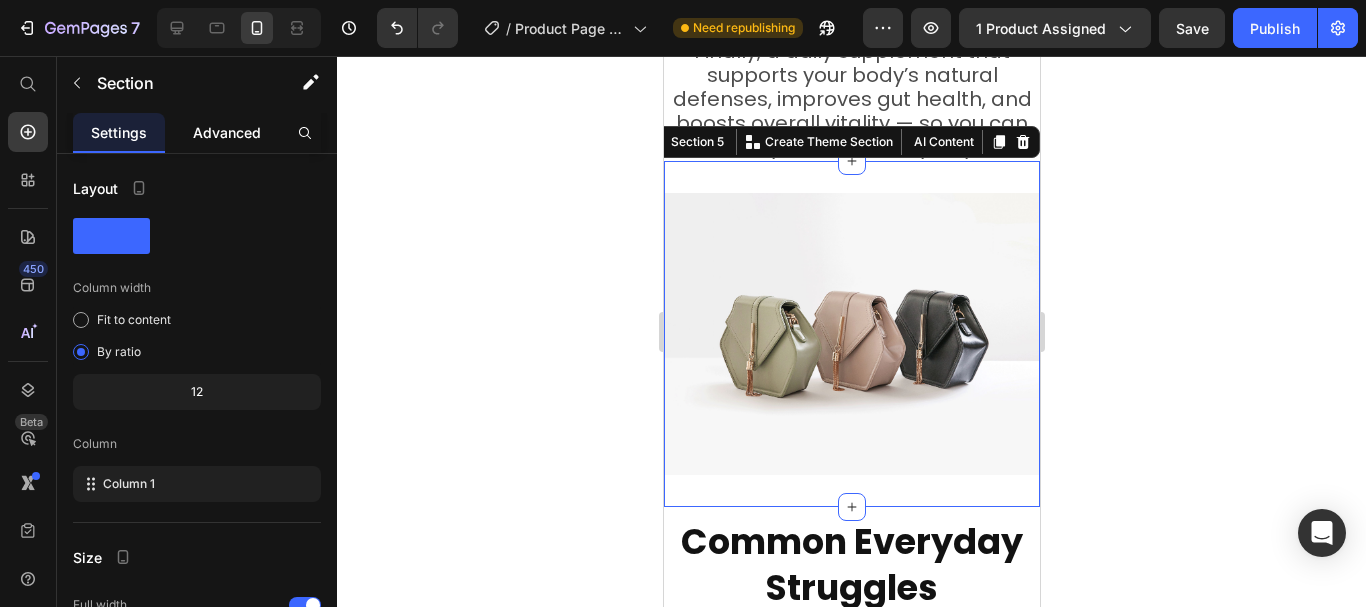 click on "Advanced" at bounding box center (227, 132) 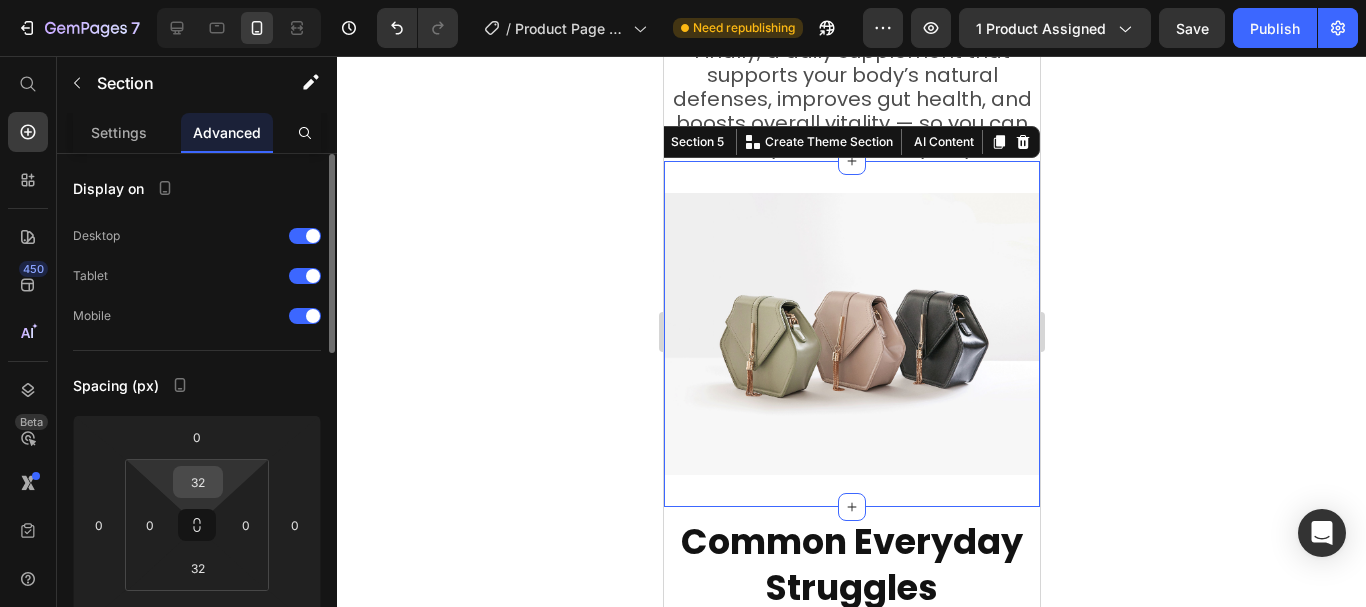click on "32" at bounding box center [198, 482] 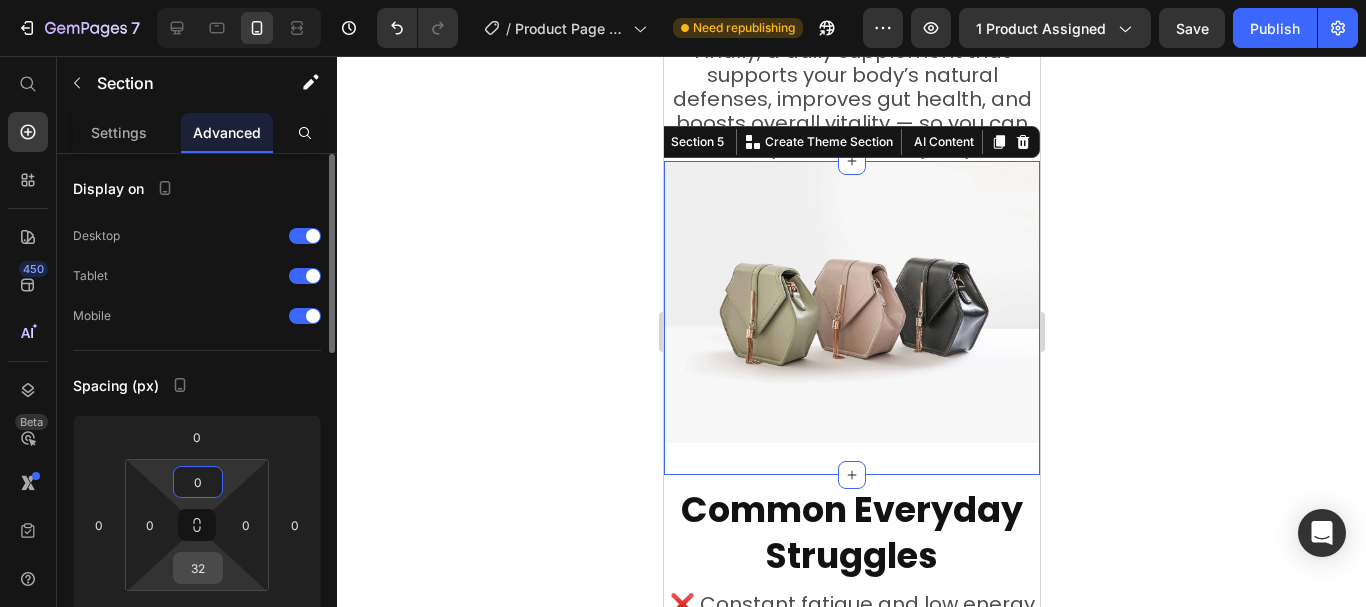 type on "0" 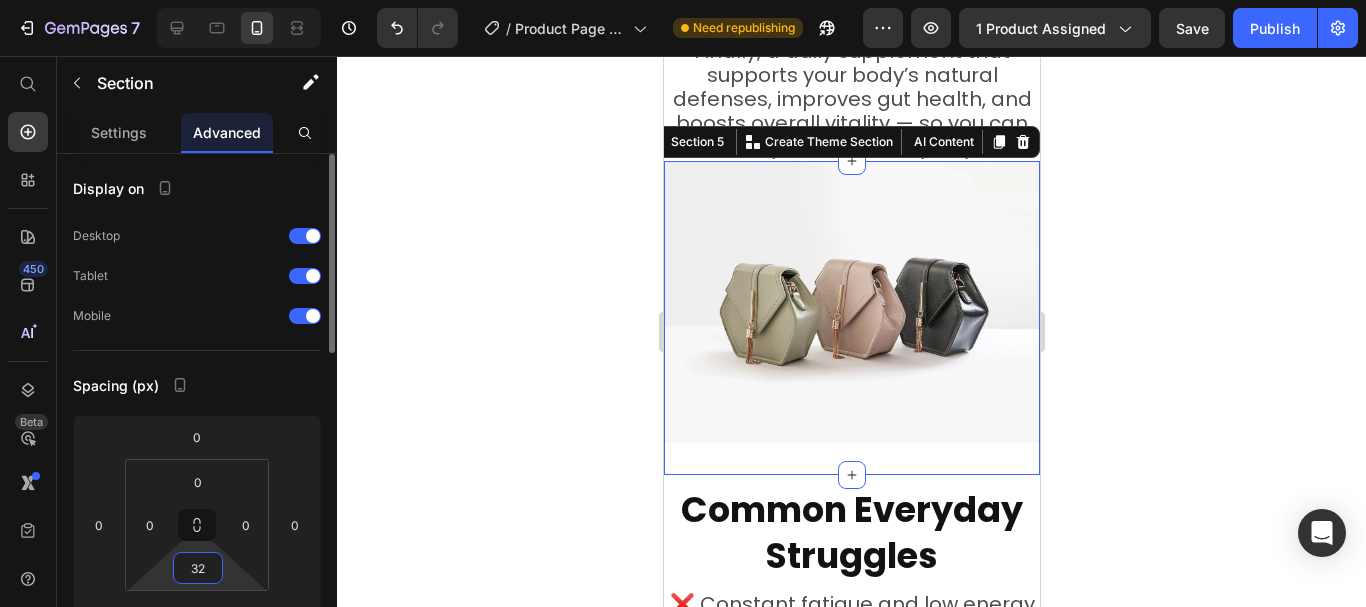 type on "0" 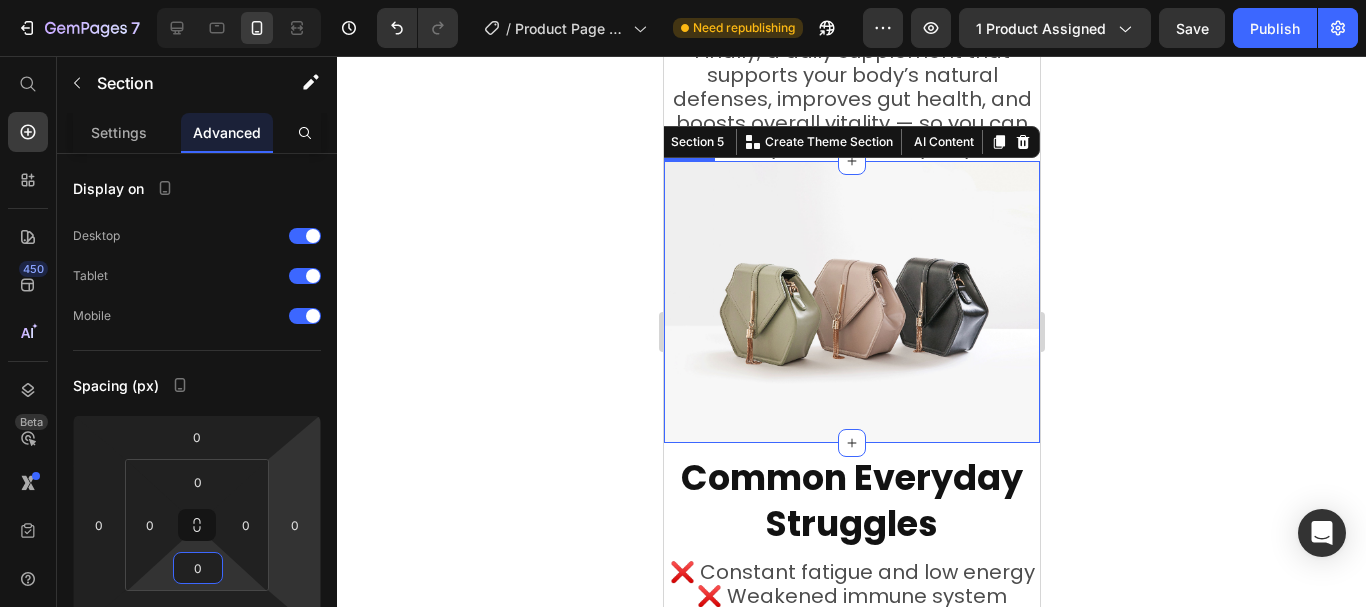 click at bounding box center (851, 302) 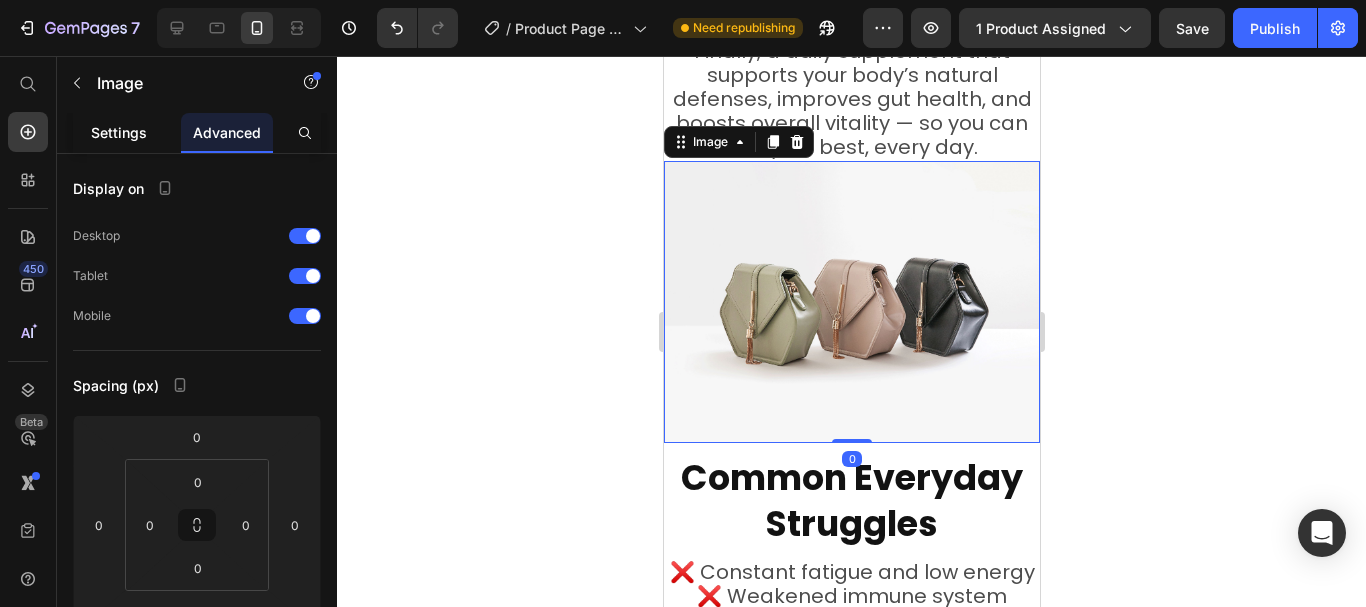 click on "Settings" at bounding box center (119, 132) 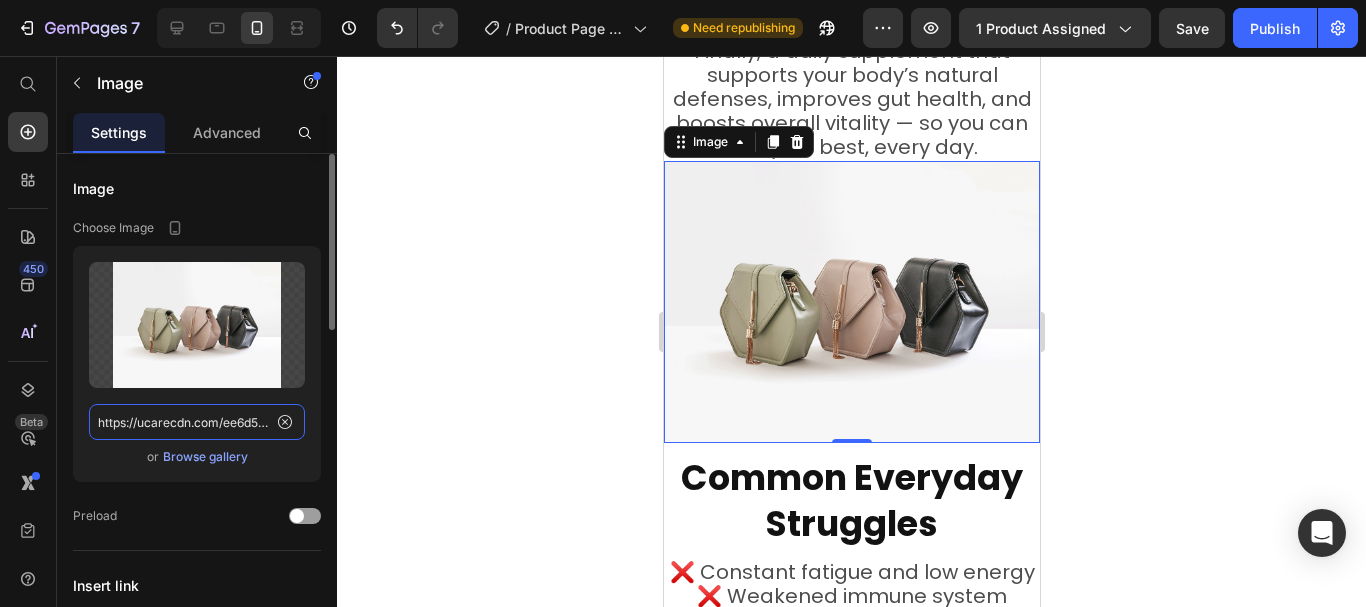 click on "https://ucarecdn.com/ee6d5074-1640-4cc7-8933-47c8589c3dee/-/format/auto/" 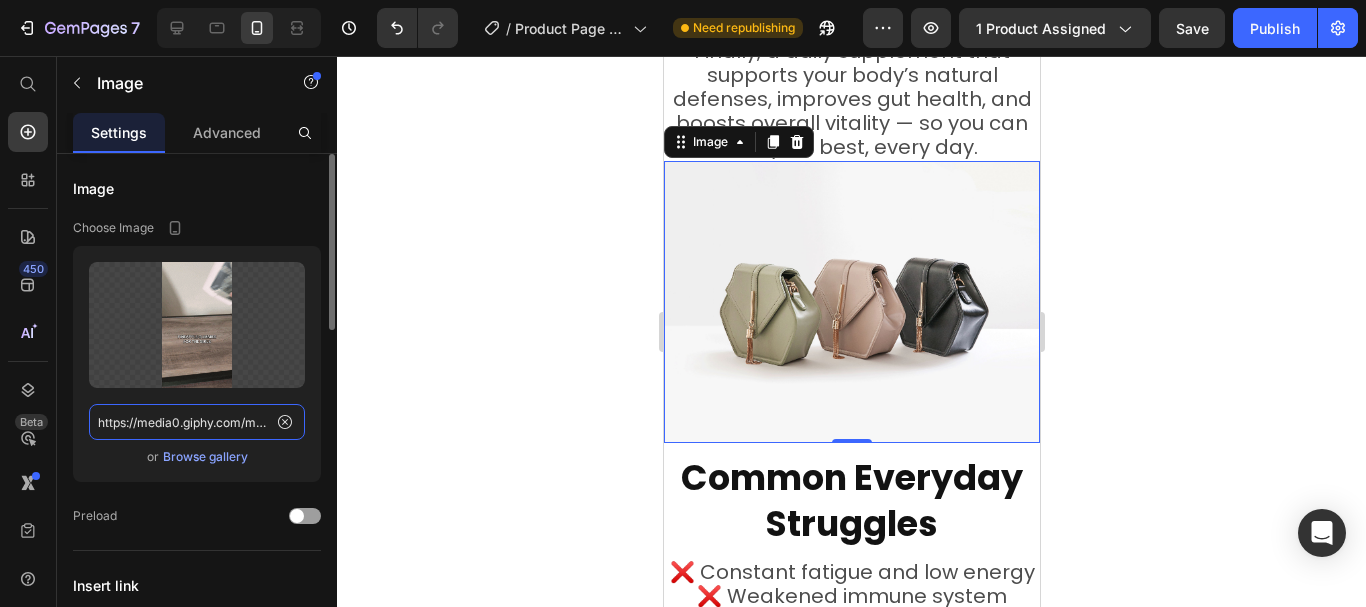 scroll, scrollTop: 0, scrollLeft: 1032, axis: horizontal 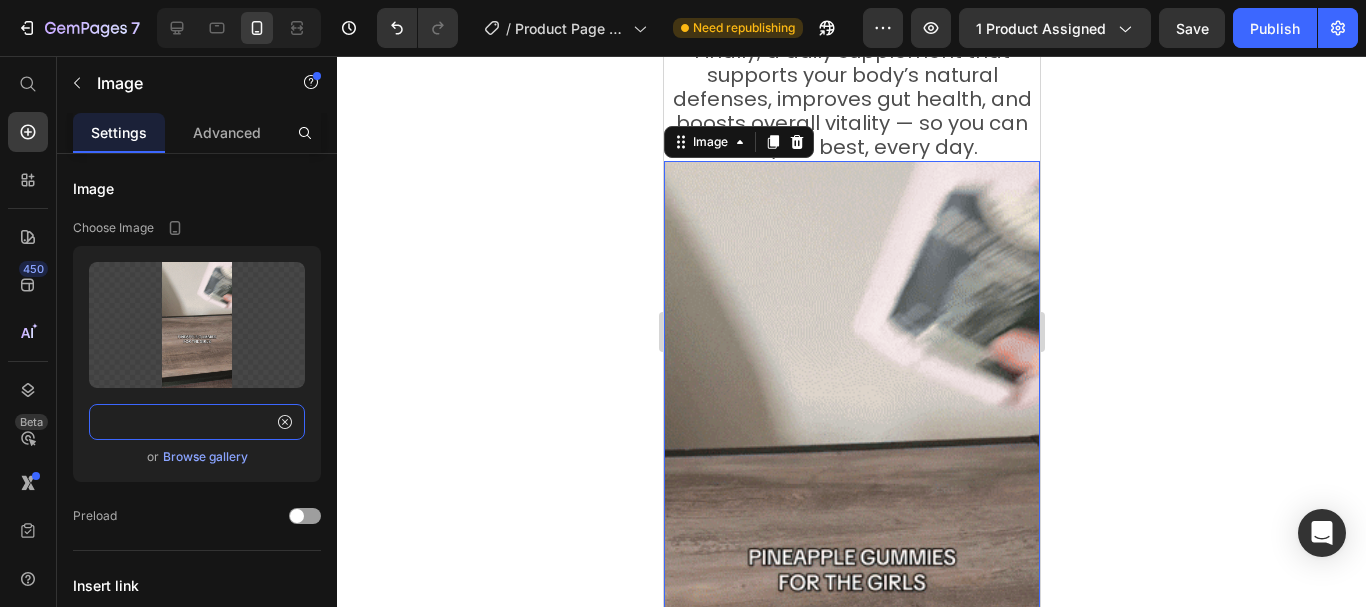 type on "https://media0.giphy.com/media/v1.Y2lkPTc5MGI3NjExcDA3ZTIzaWoyaGtkdGdyeHc1dGMzbXE0MnQ0cHRkZjhlOWkwZ3p3NSZlcD12MV9pbnRlcm5hbF9naWZfYnlfaWQmY3Q9Zw/8xXQVu8HC3CsyzxwDc/giphy.gif" 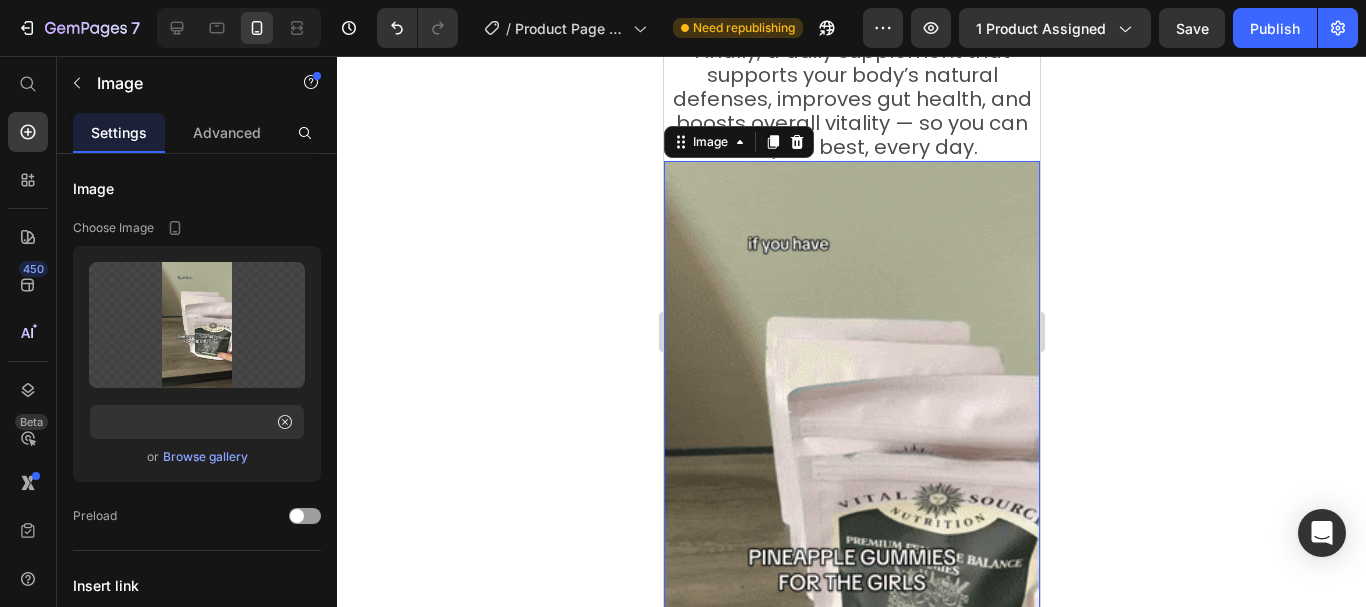 scroll, scrollTop: 0, scrollLeft: 0, axis: both 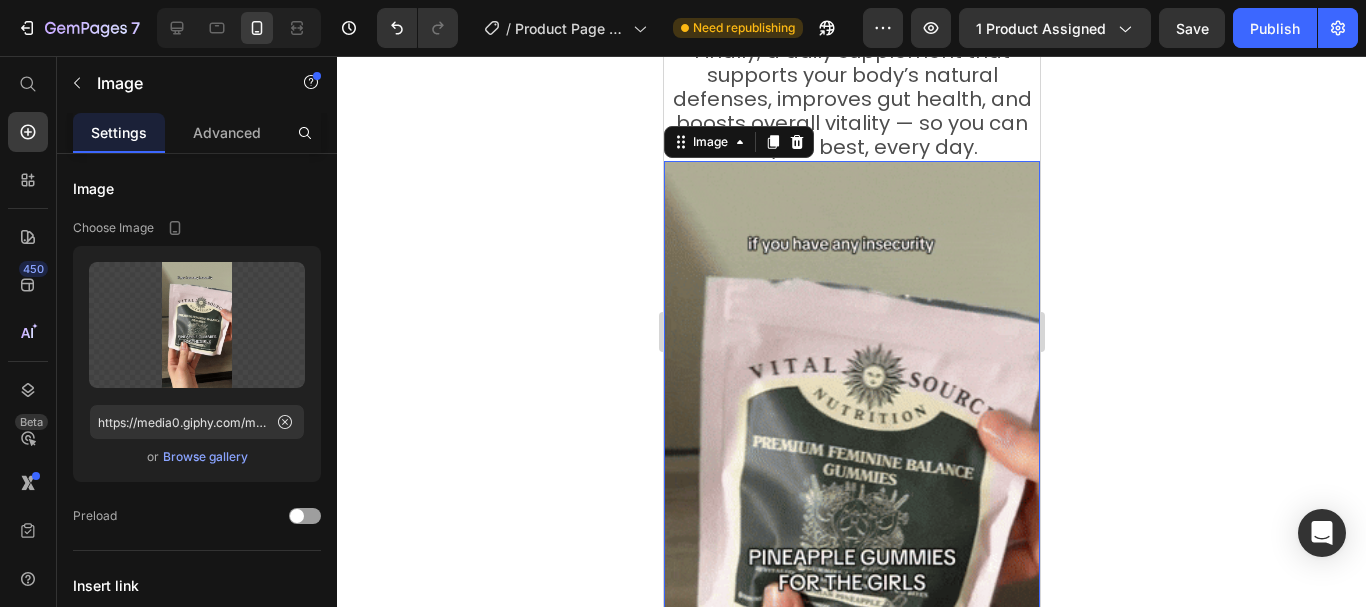 click 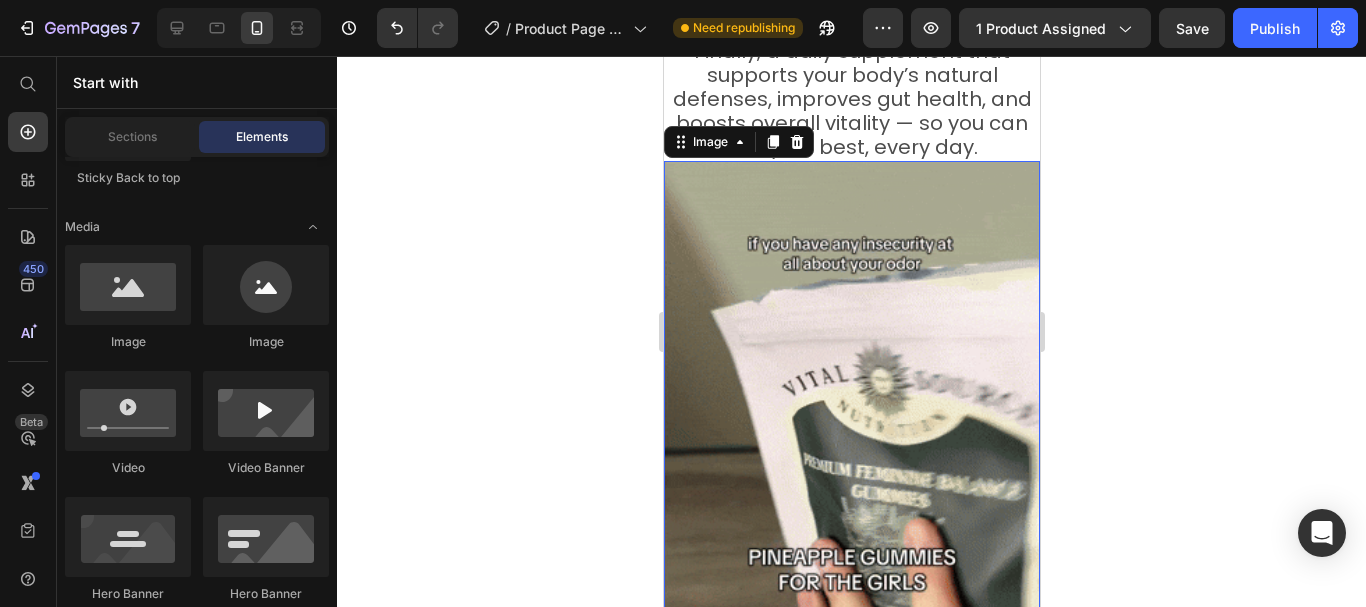 click at bounding box center (851, 495) 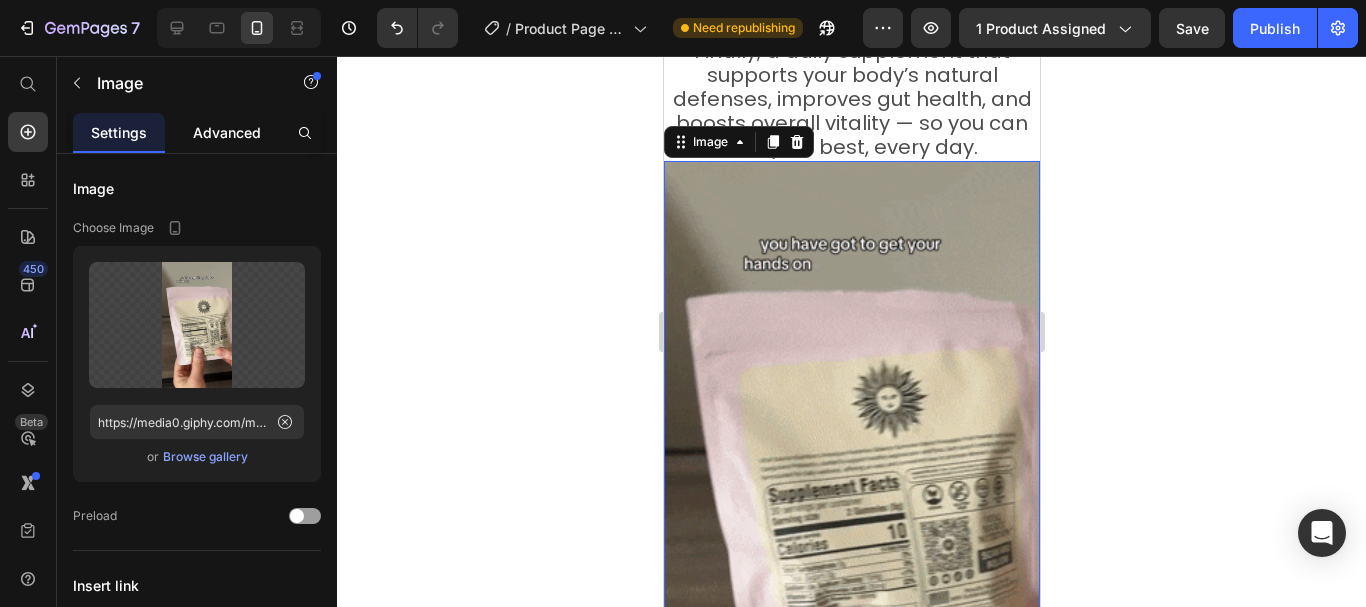 click on "Advanced" at bounding box center (227, 132) 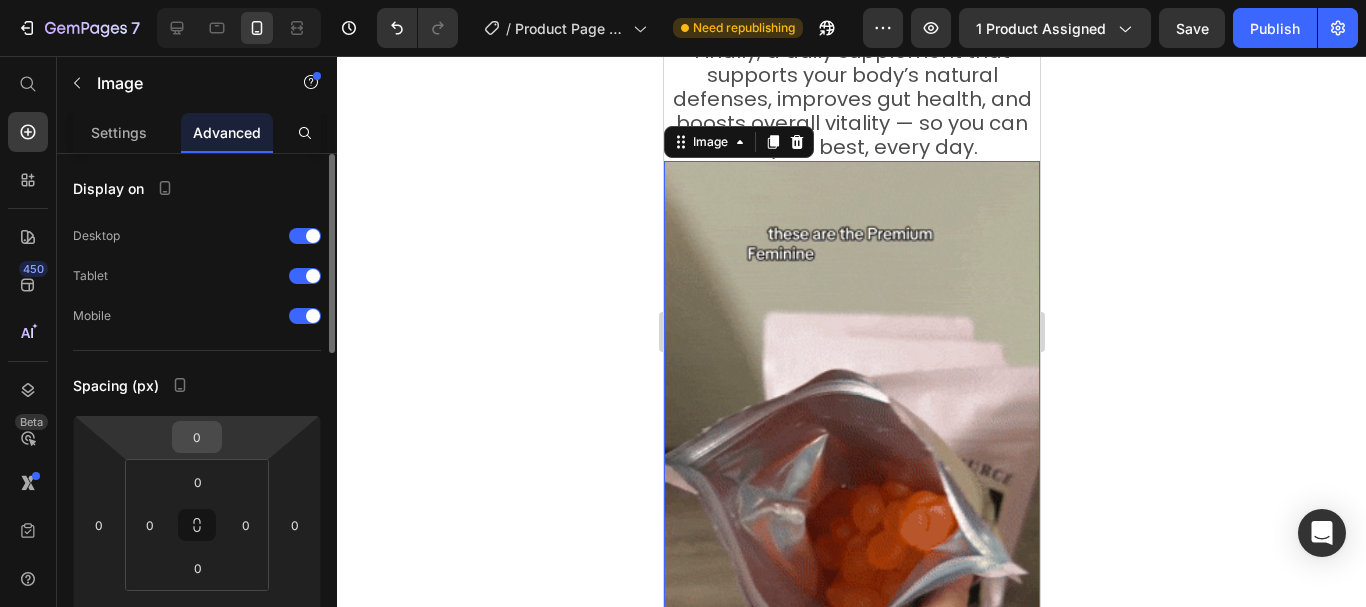 click on "0" at bounding box center (197, 437) 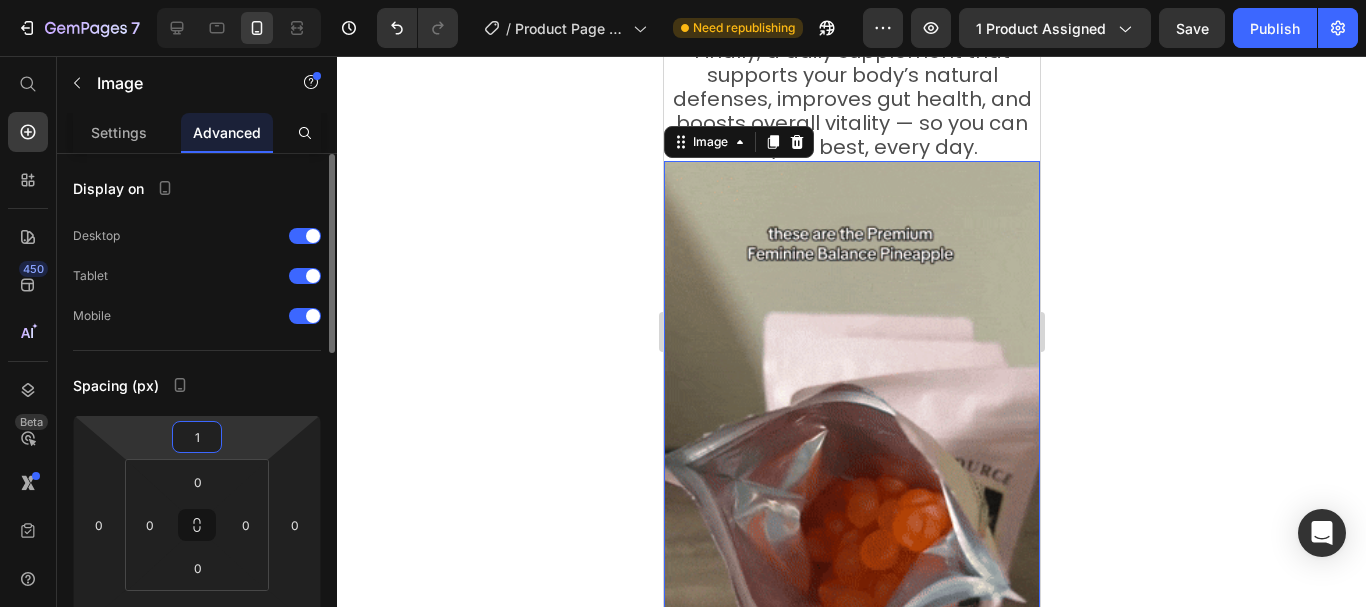 type on "10" 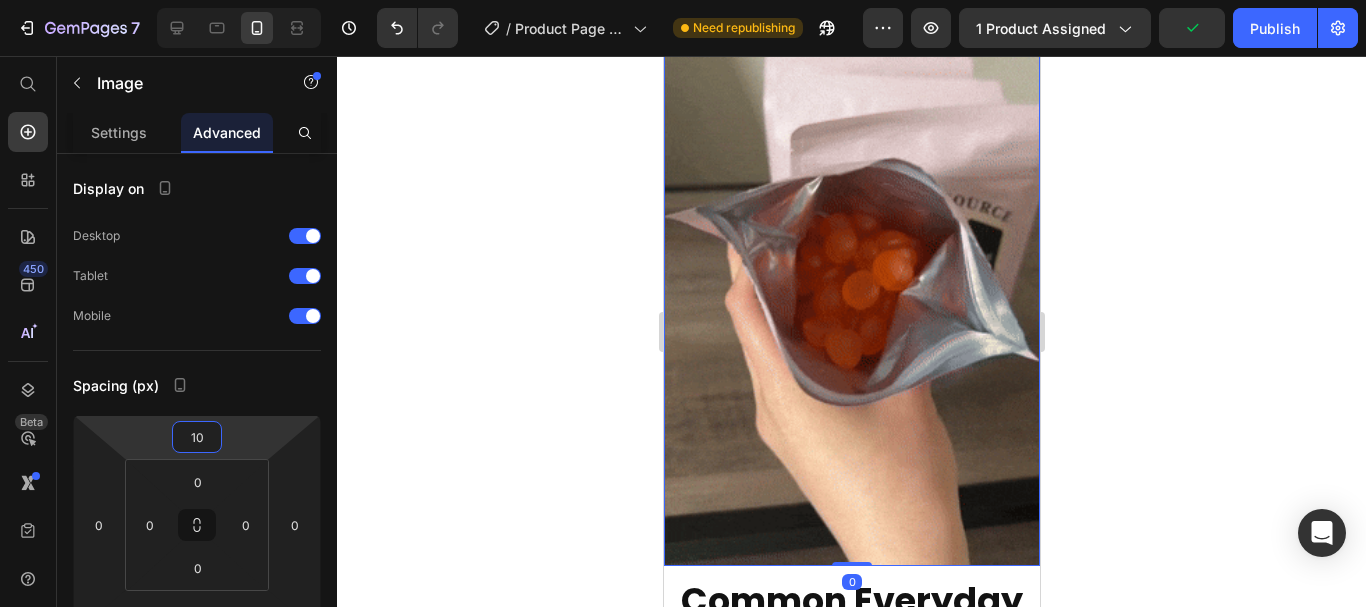 click 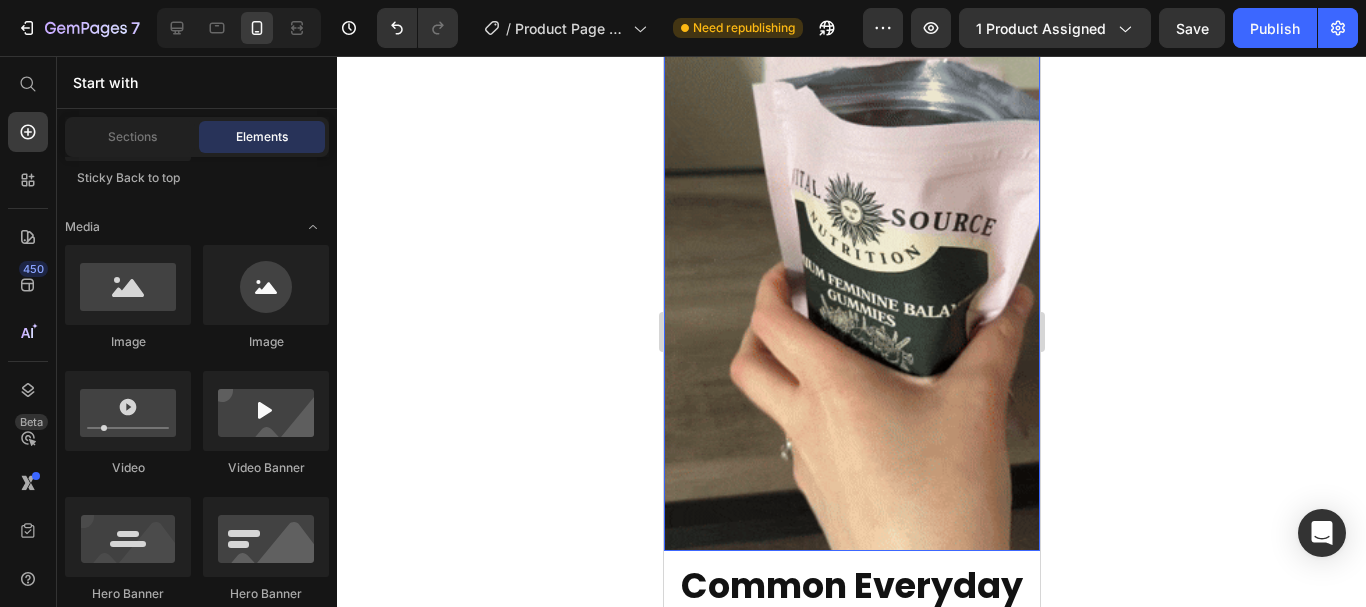 scroll, scrollTop: 1400, scrollLeft: 0, axis: vertical 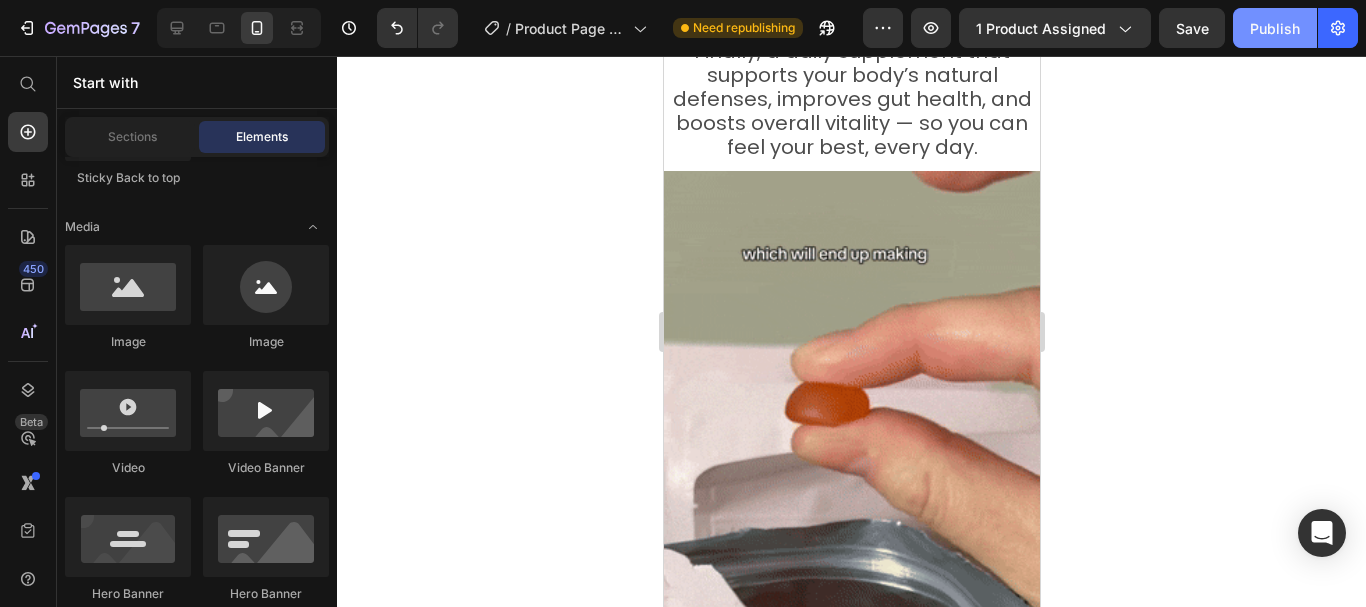 click on "Publish" at bounding box center (1275, 28) 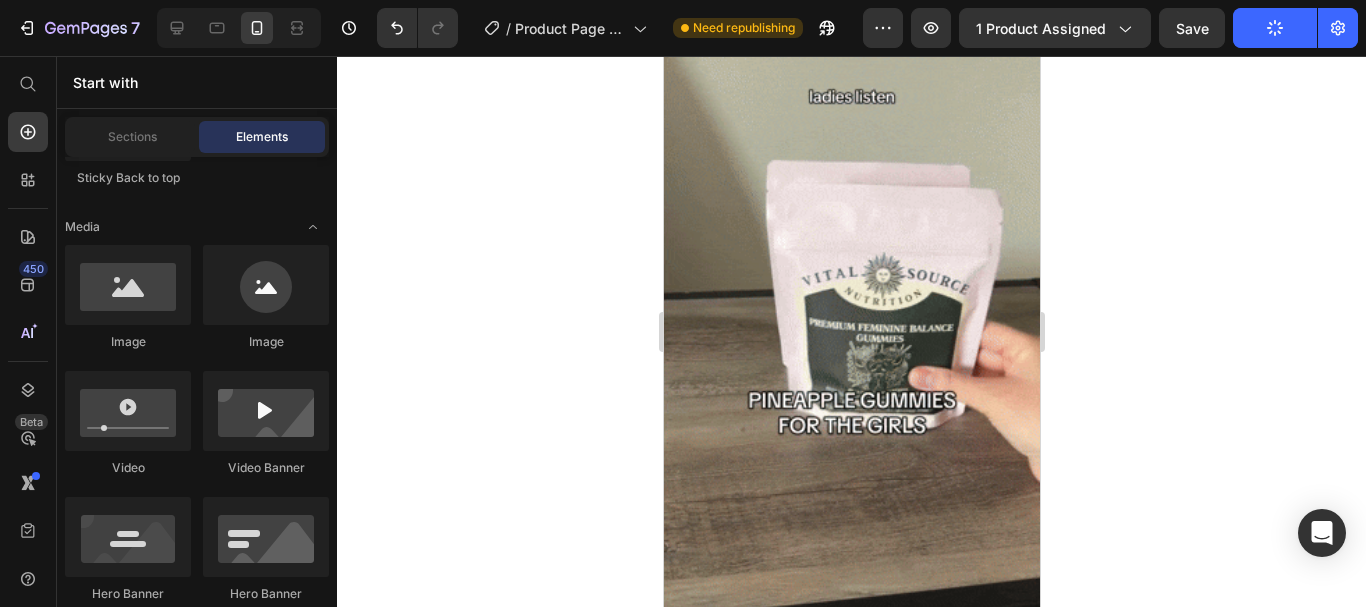 scroll, scrollTop: 1600, scrollLeft: 0, axis: vertical 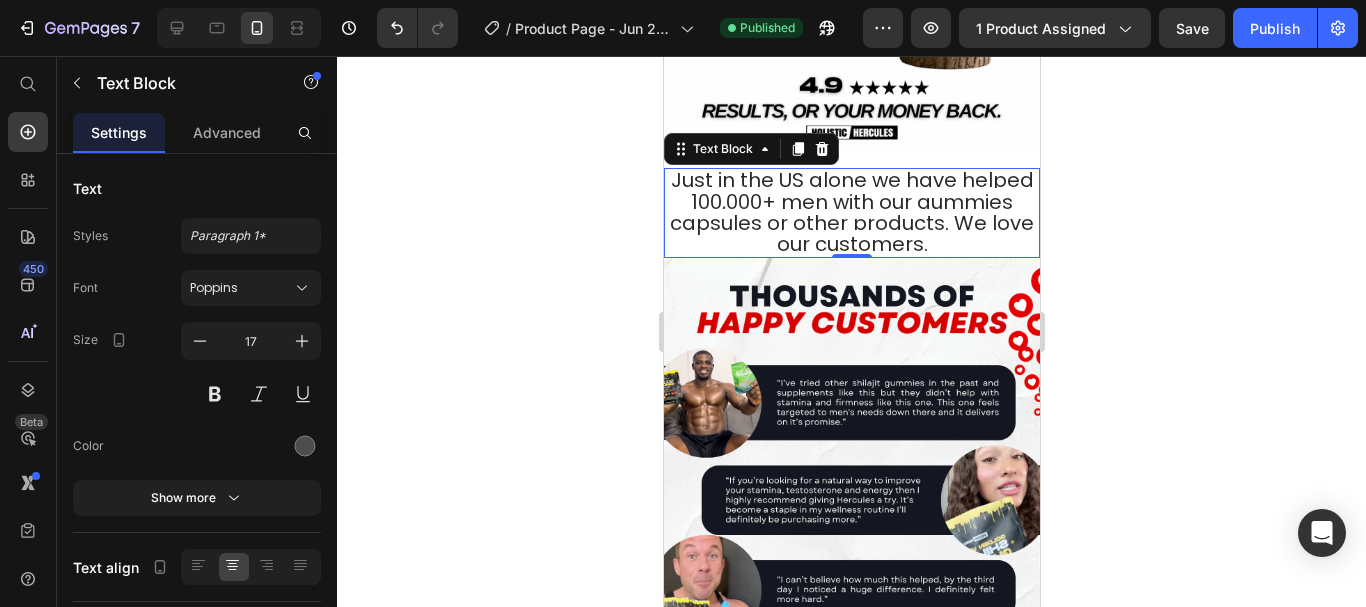 click on "Just in the US alone we have helped 100,000+ men with our gummies capsules or other products. We love our customers." at bounding box center [851, 212] 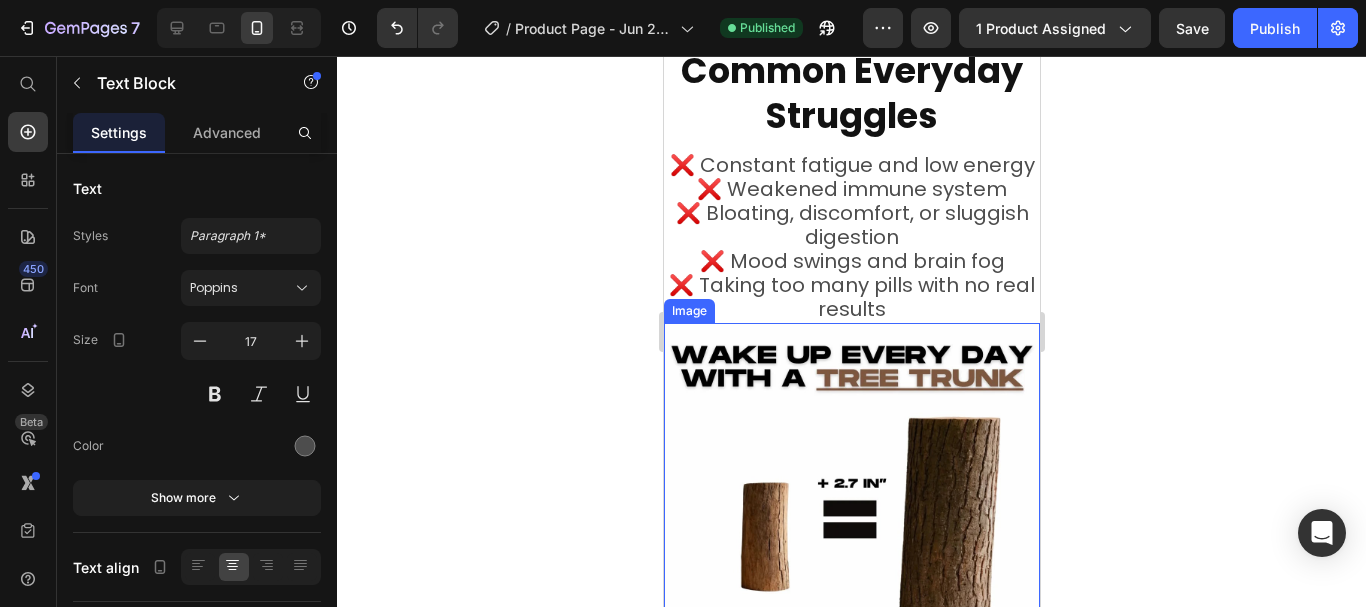 scroll, scrollTop: 2600, scrollLeft: 0, axis: vertical 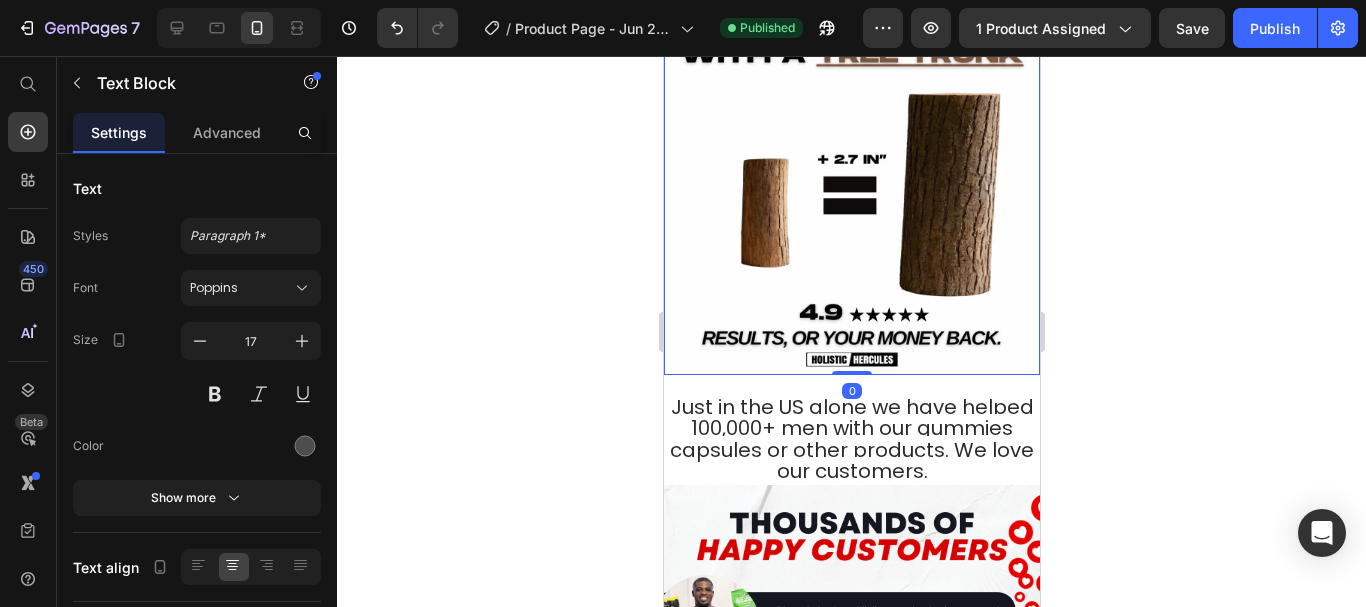 click at bounding box center [851, 187] 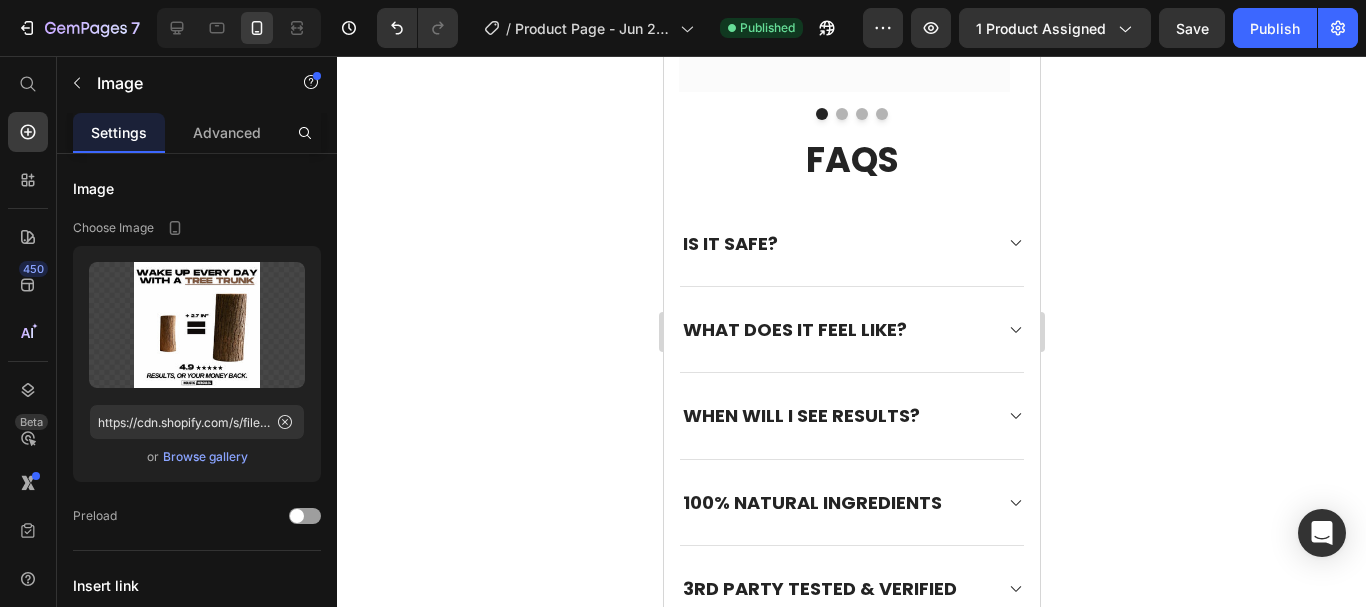 scroll, scrollTop: 5100, scrollLeft: 0, axis: vertical 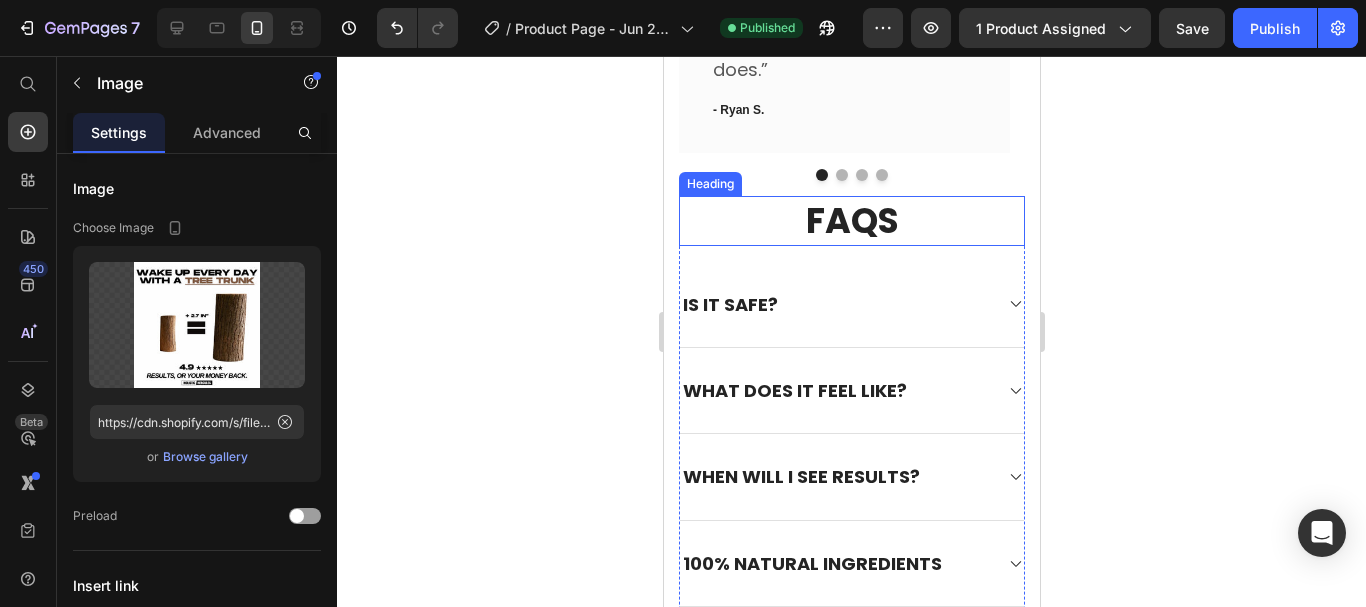 click on "FAQS" at bounding box center [851, 221] 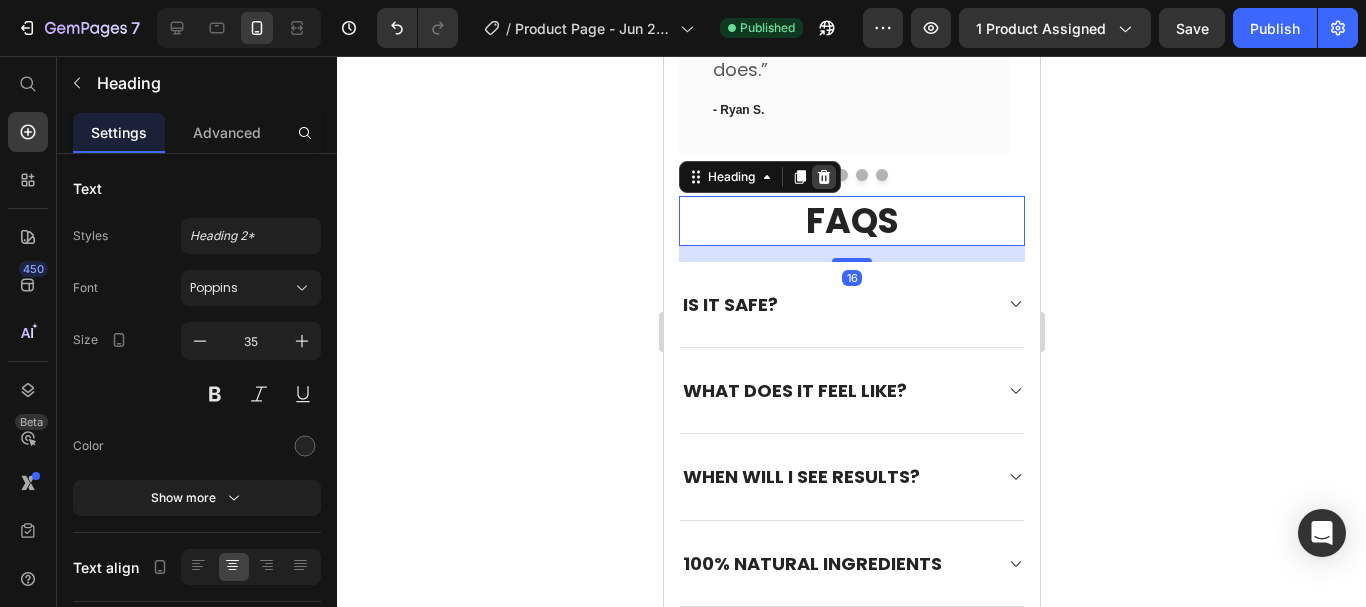 click 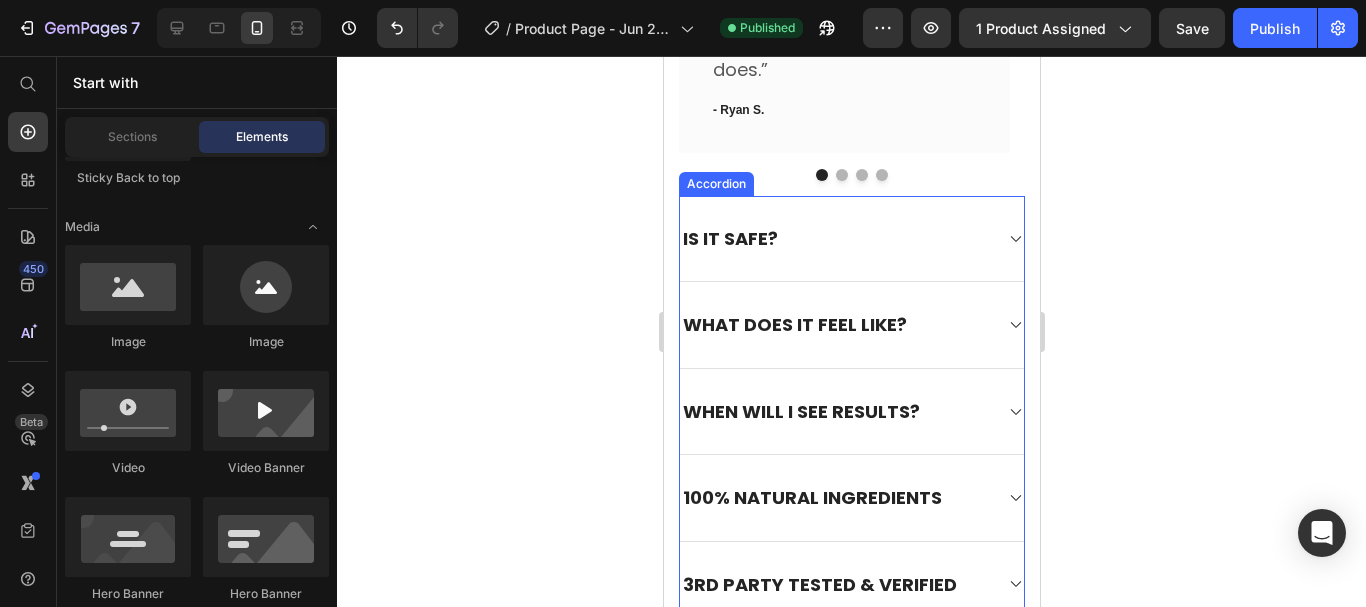 scroll, scrollTop: 5000, scrollLeft: 0, axis: vertical 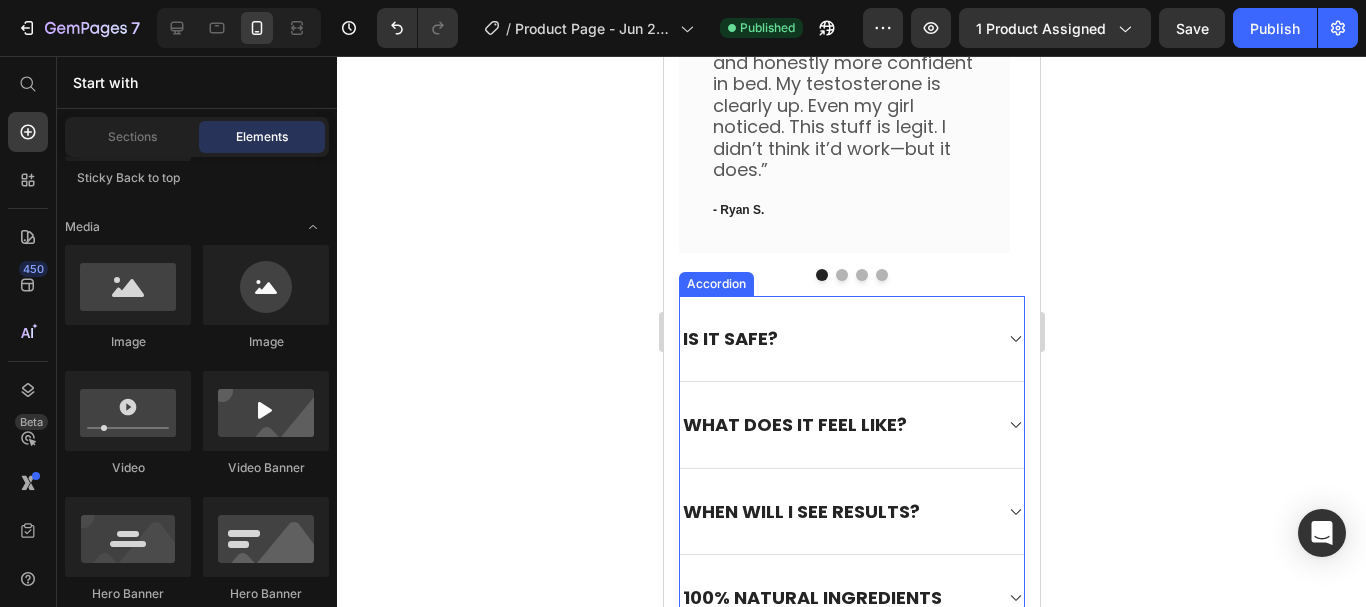 click on "IS IT SAFE?" at bounding box center (851, 339) 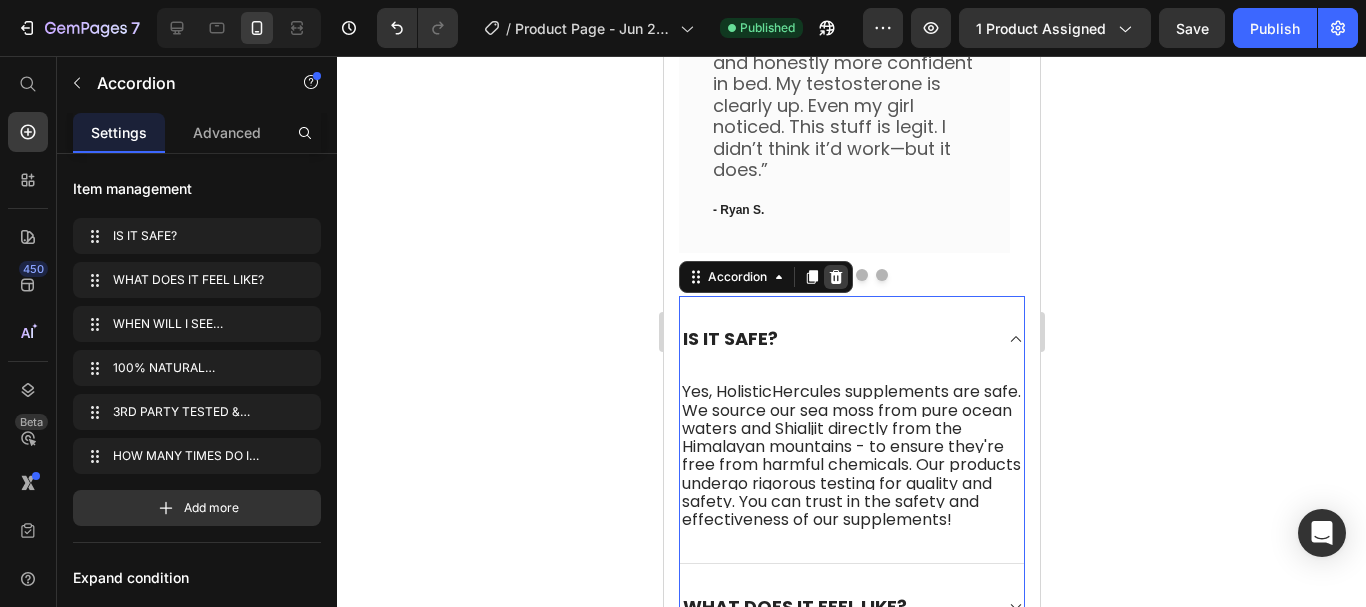 click 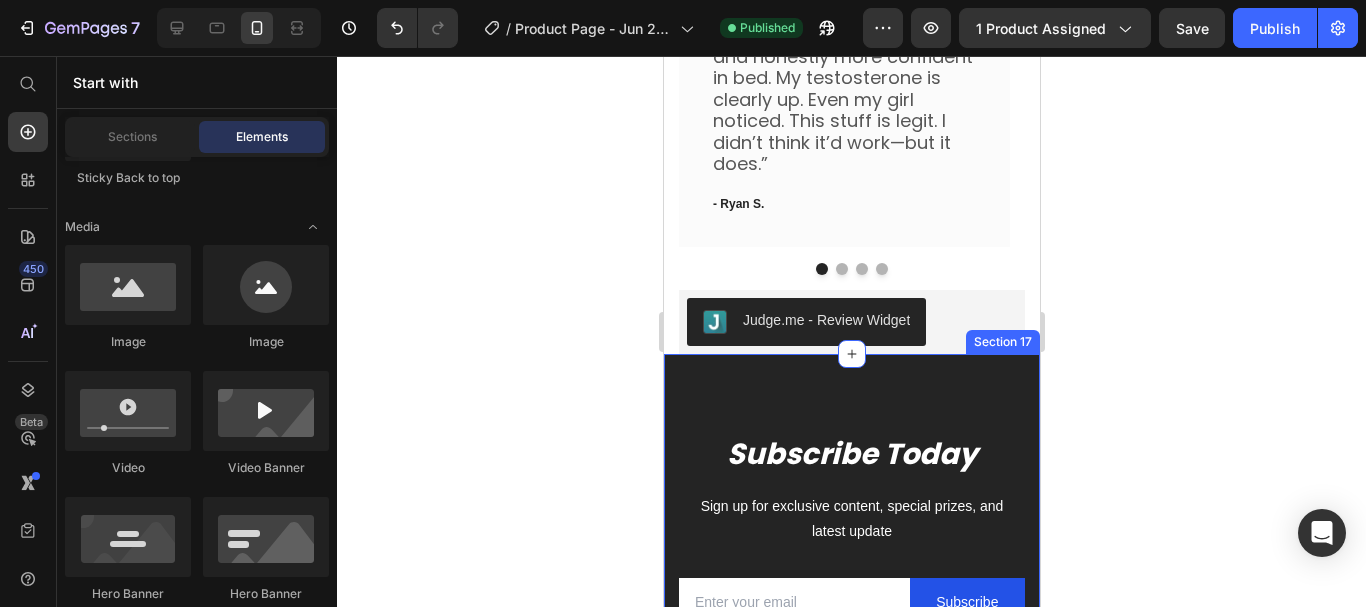 scroll, scrollTop: 5200, scrollLeft: 0, axis: vertical 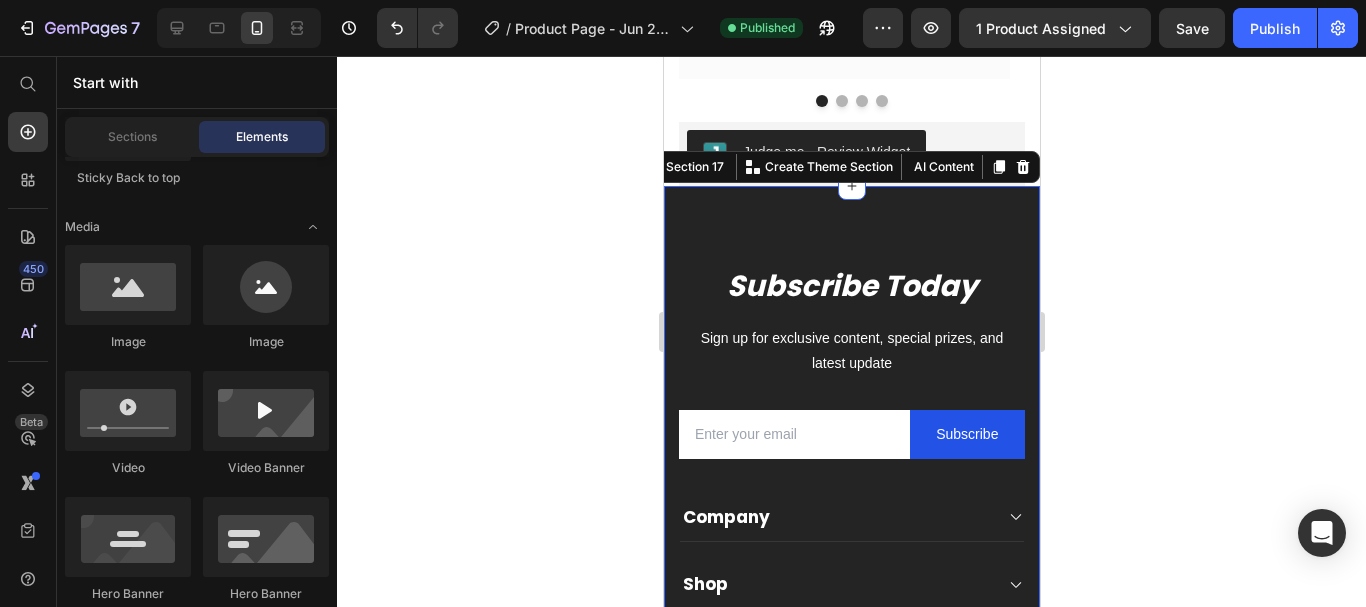click on "Subscribe Today Heading Sign up for exclusive content, special prizes, and latest update Text block Email Field Subscribe Submit Button Row Newsletter Row Company Text block About Button Events Button Rentals Button Features Button Shop Text block Men Button Women Button Footweat Button Brands Button Help Text block Customer Service Button Returns & Exchanges Button FAQs Button Contact Us Button Visit Text block 261 NW 26th Street [CITY], [STATE] 33127 Text block [PHONE] Text block support@example.com Text block Image Image Image Image Row Row
Company
Shop
Help
Visit Accordion Row                Title Line
Drop element here
Drop element here Row Section 17   You can create reusable sections Create Theme Section AI Content Write with GemAI What would you like to describe here? Tone and Voice Persuasive Product Show more" at bounding box center [851, 577] 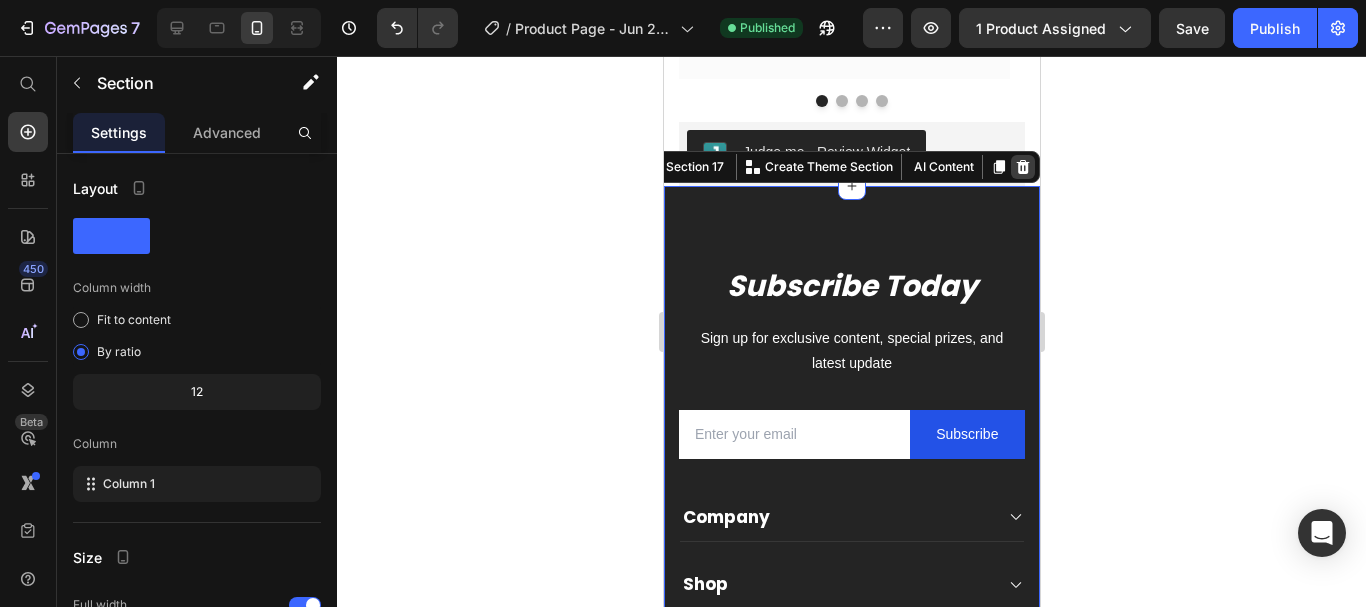 click 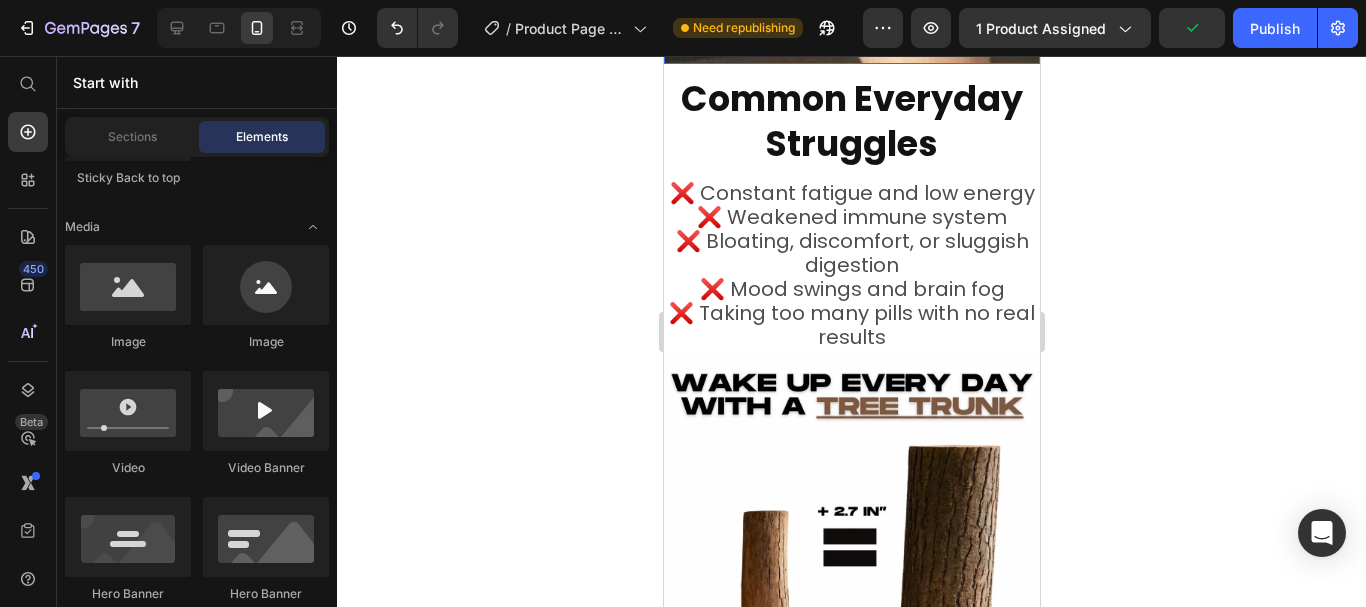 scroll, scrollTop: 2353, scrollLeft: 0, axis: vertical 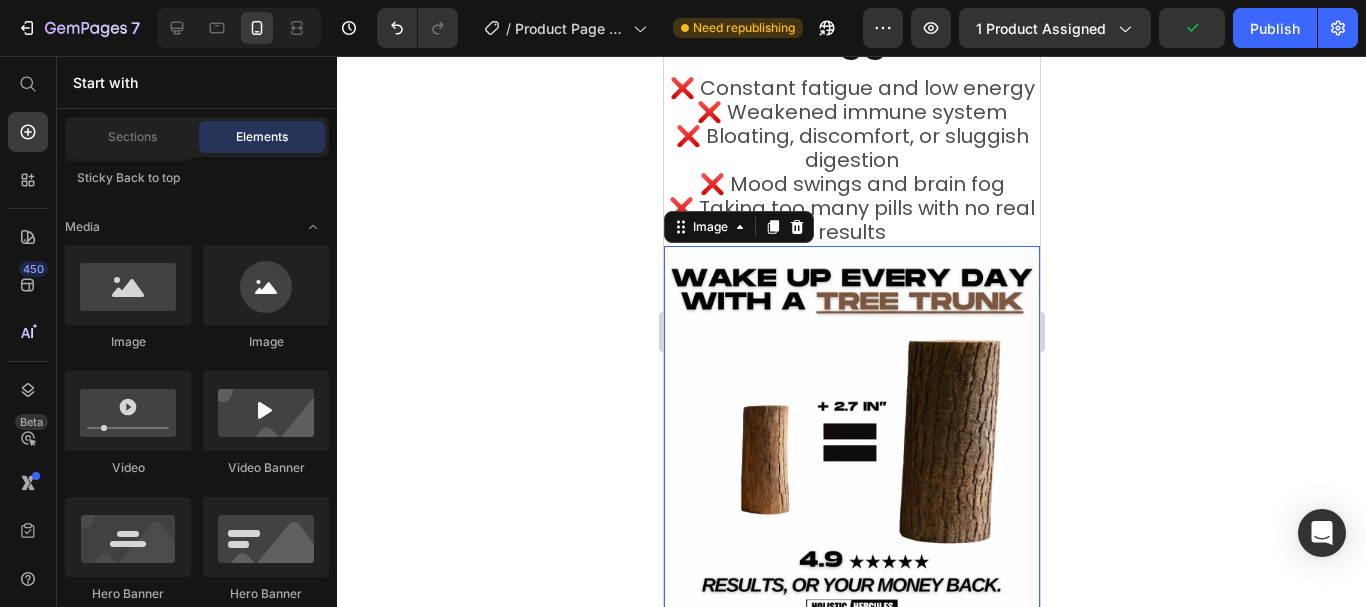 click at bounding box center [851, 434] 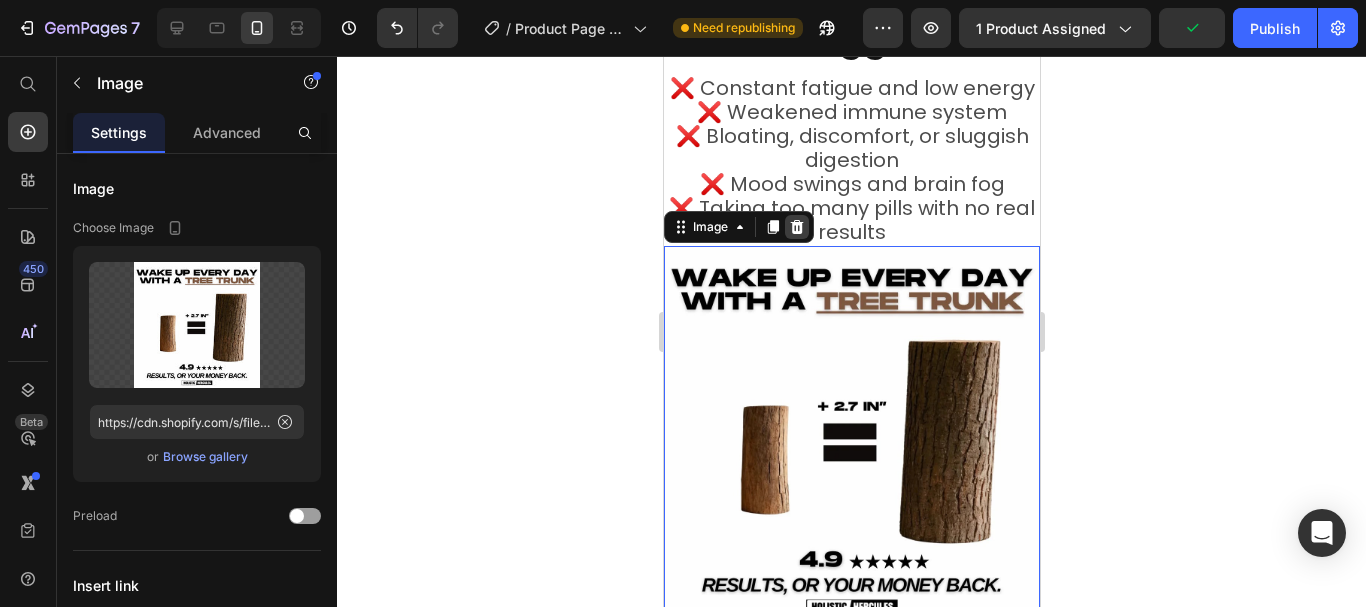 click 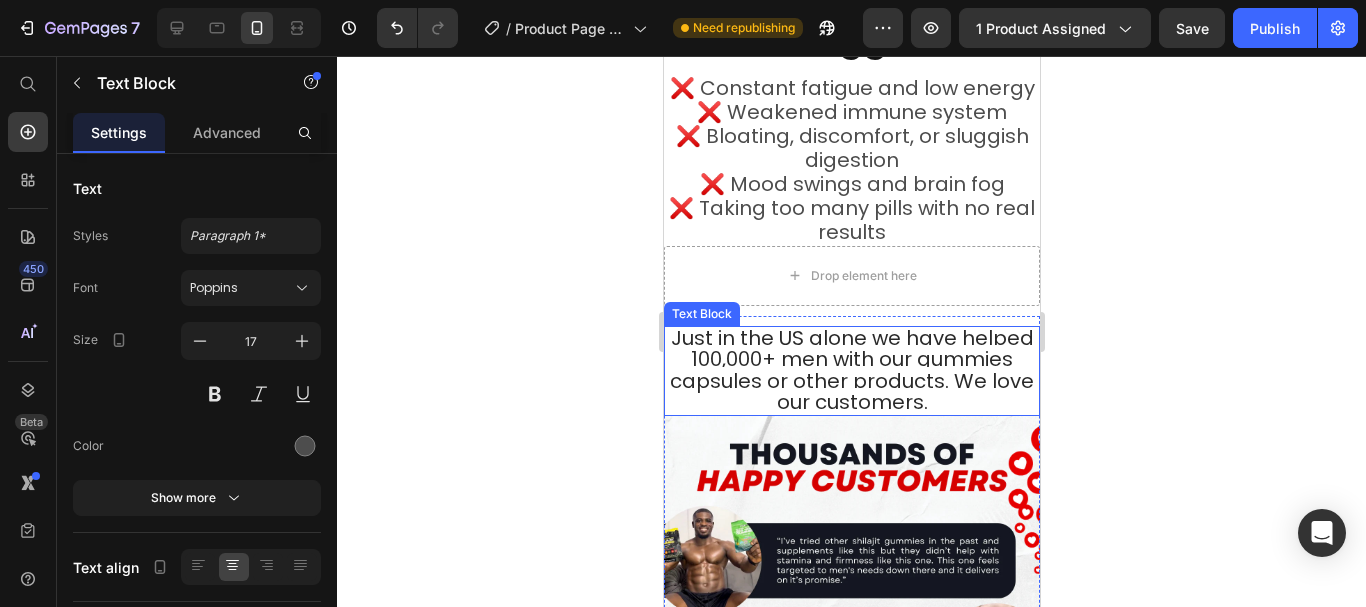 click on "Just in the US alone we have helped 100,000+ men with our gummies capsules or other products. We love our customers." at bounding box center (851, 370) 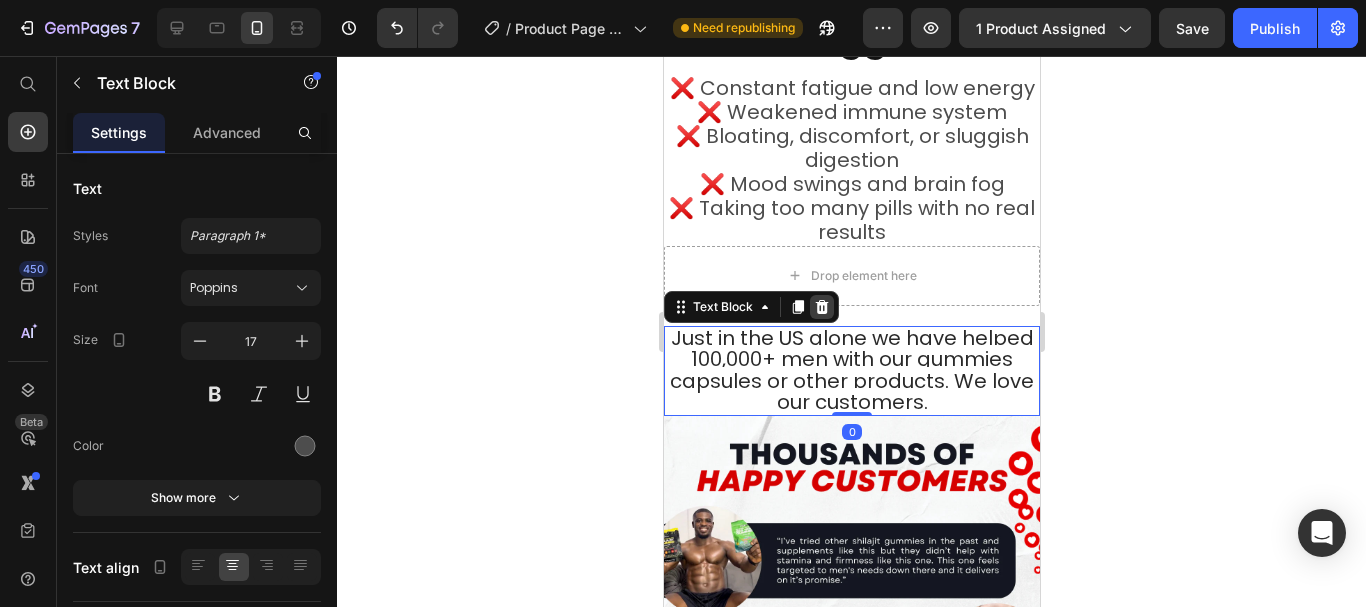 click 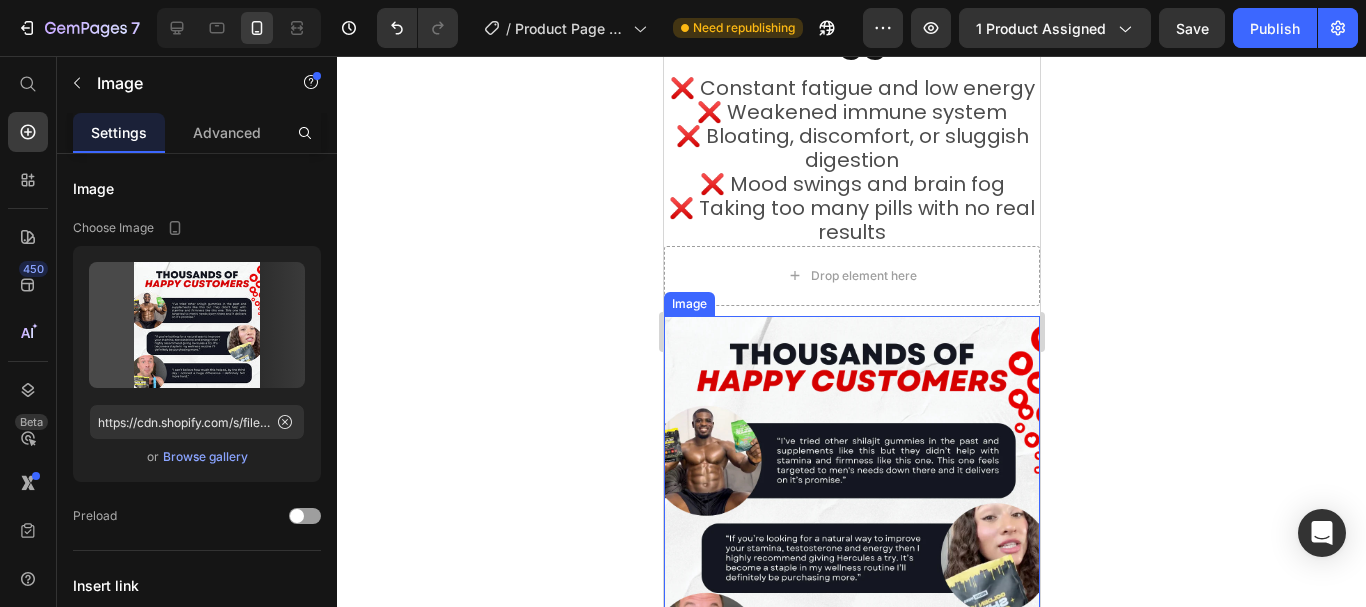 click at bounding box center (851, 504) 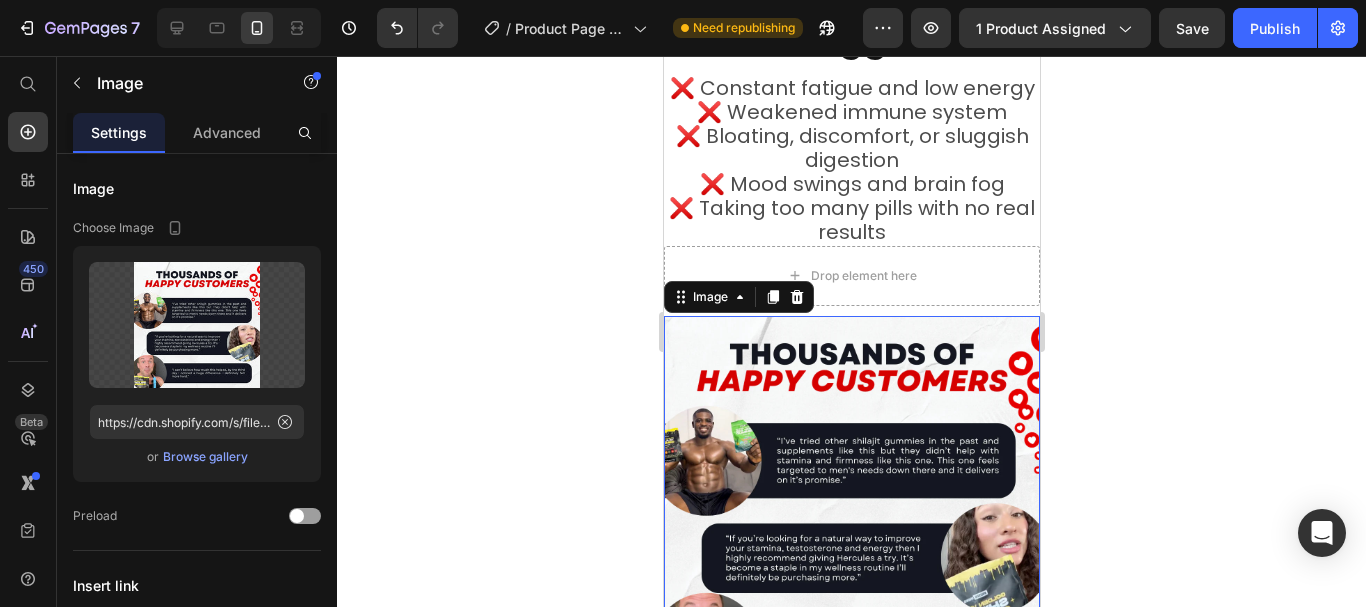 click at bounding box center [796, 297] 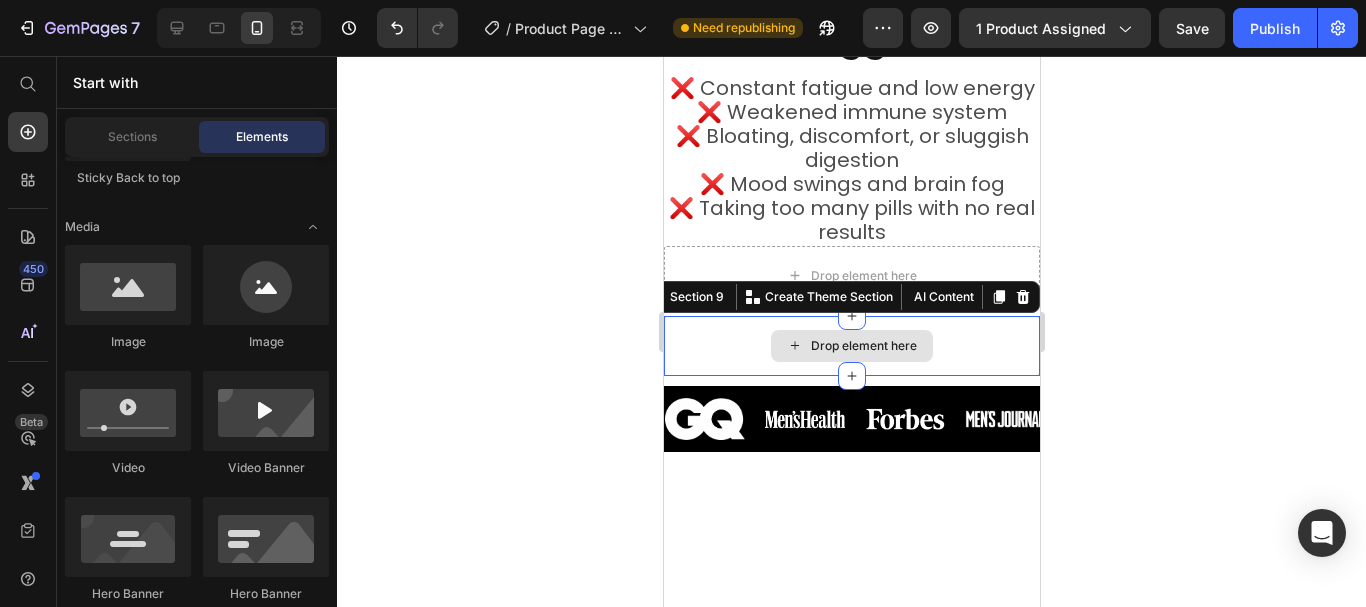 click on "Drop element here" at bounding box center (851, 346) 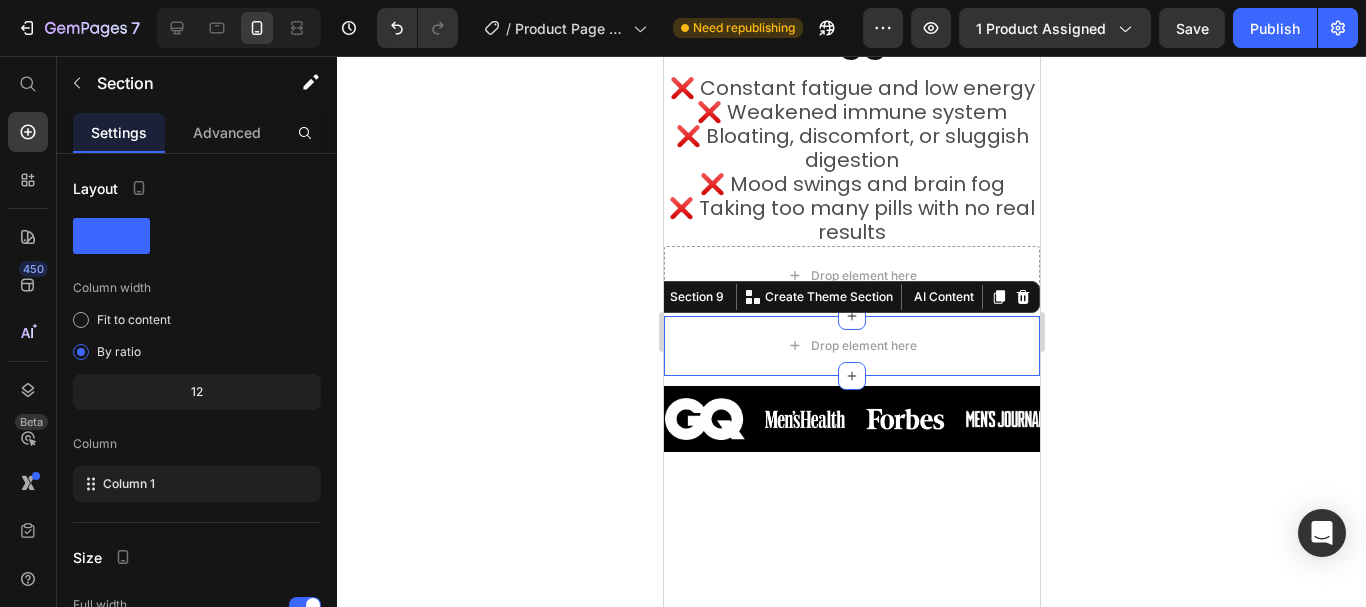 click 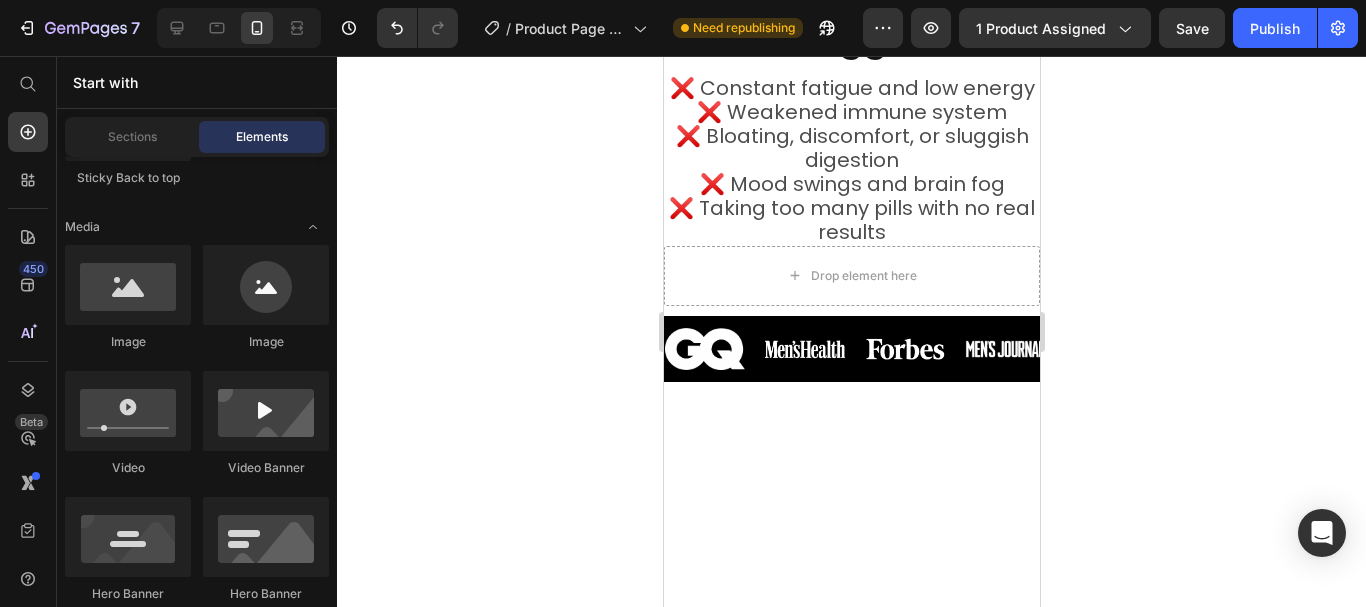 click 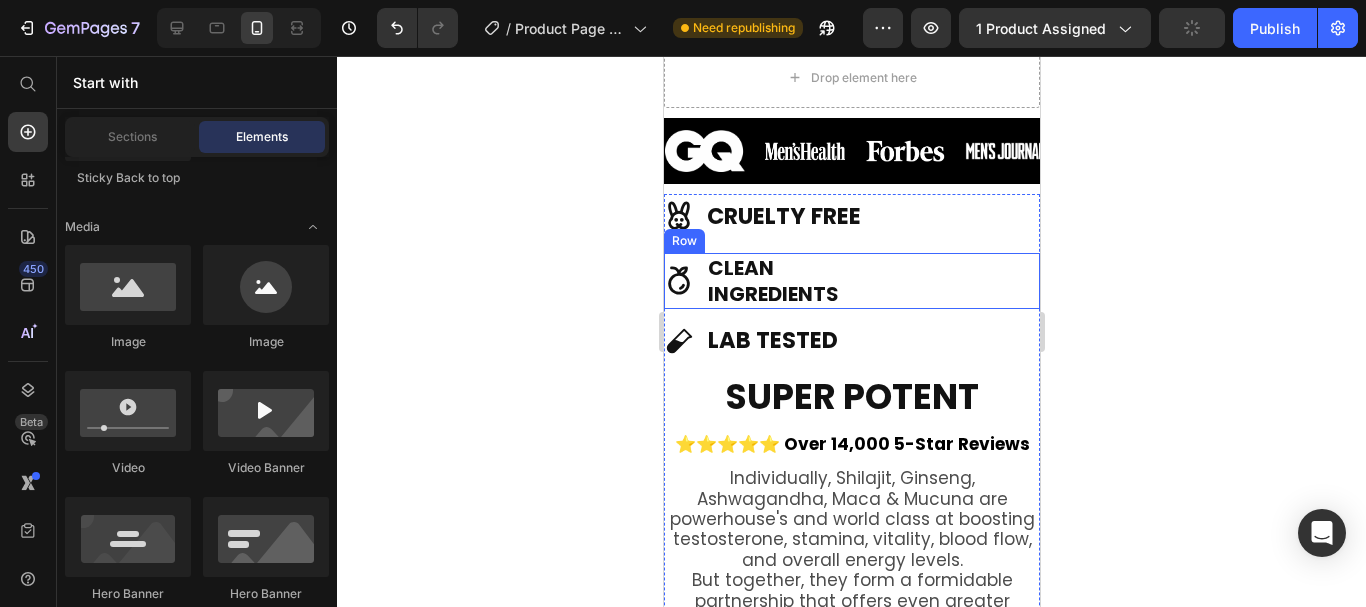scroll, scrollTop: 2553, scrollLeft: 0, axis: vertical 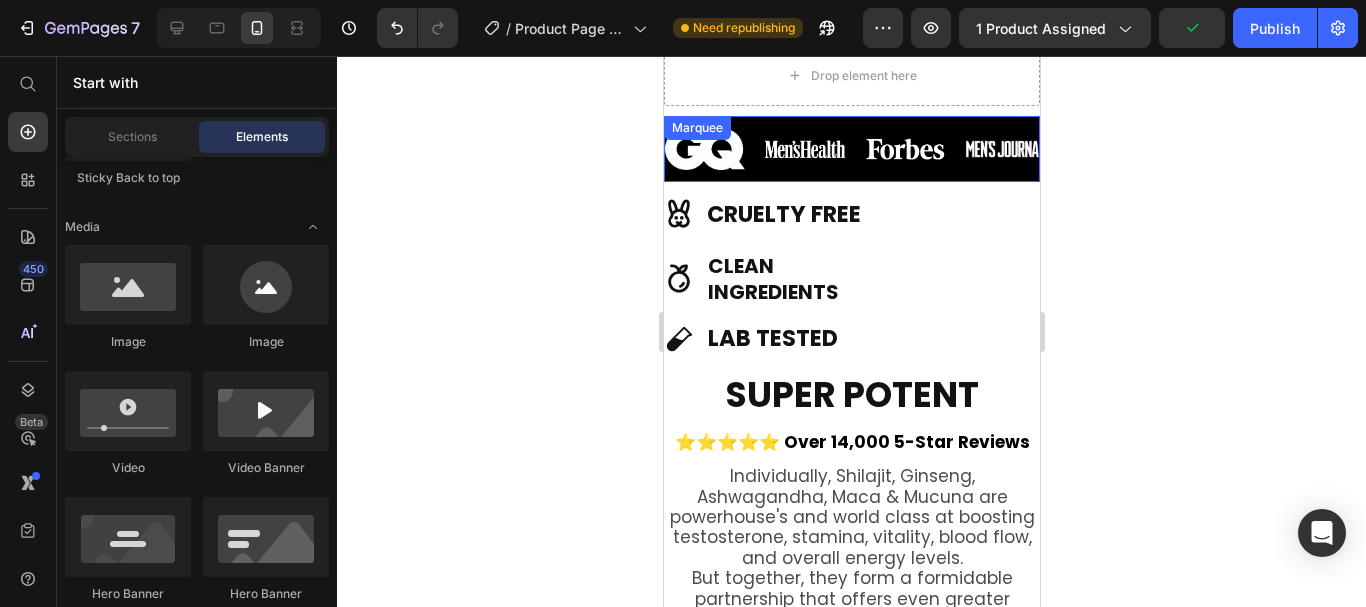 click on "Image" at bounding box center [914, 149] 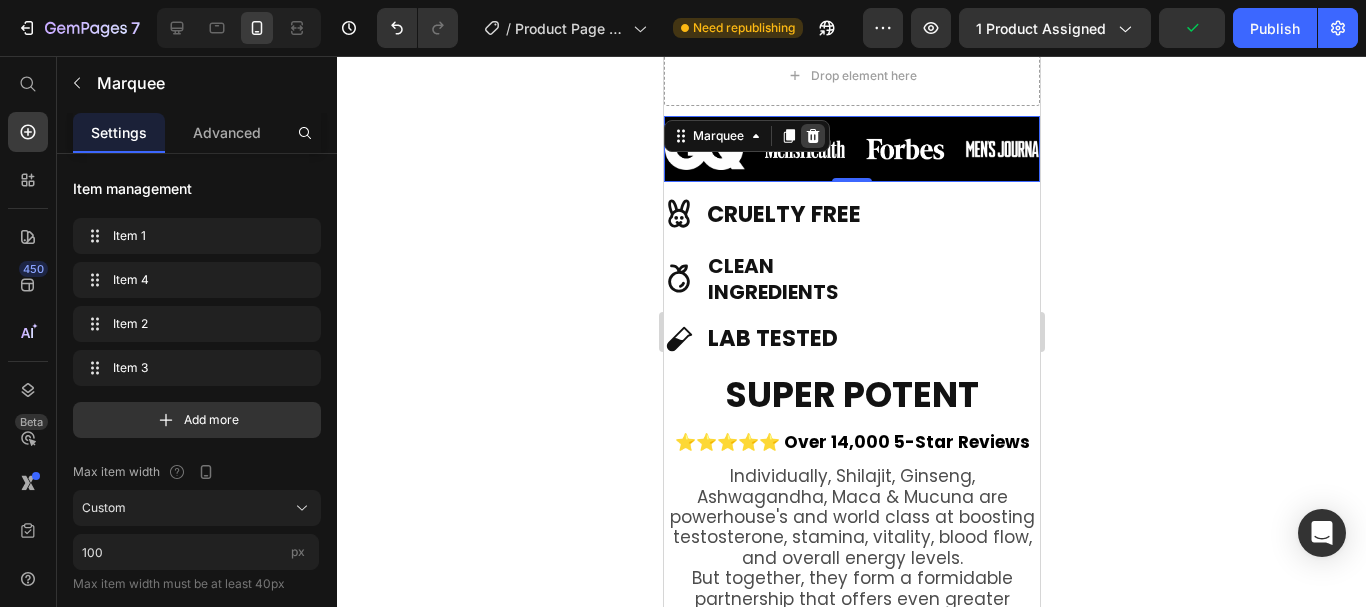 click 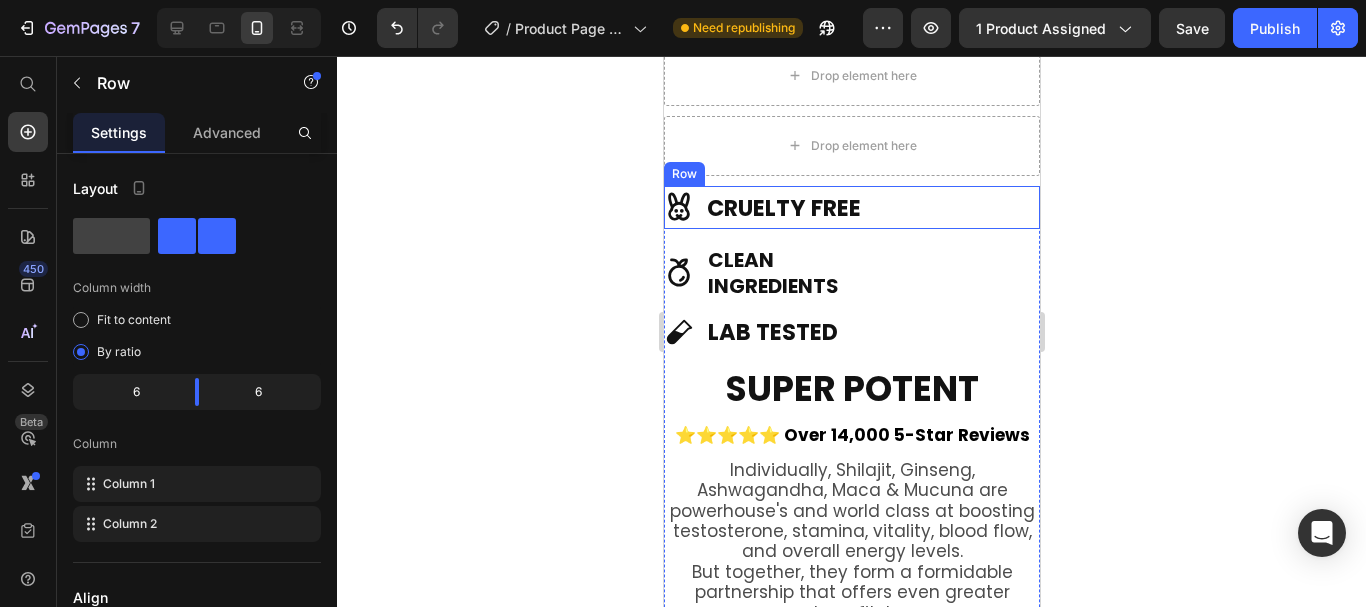 click on "CRUELTY FREE Text Block" at bounding box center [947, 207] 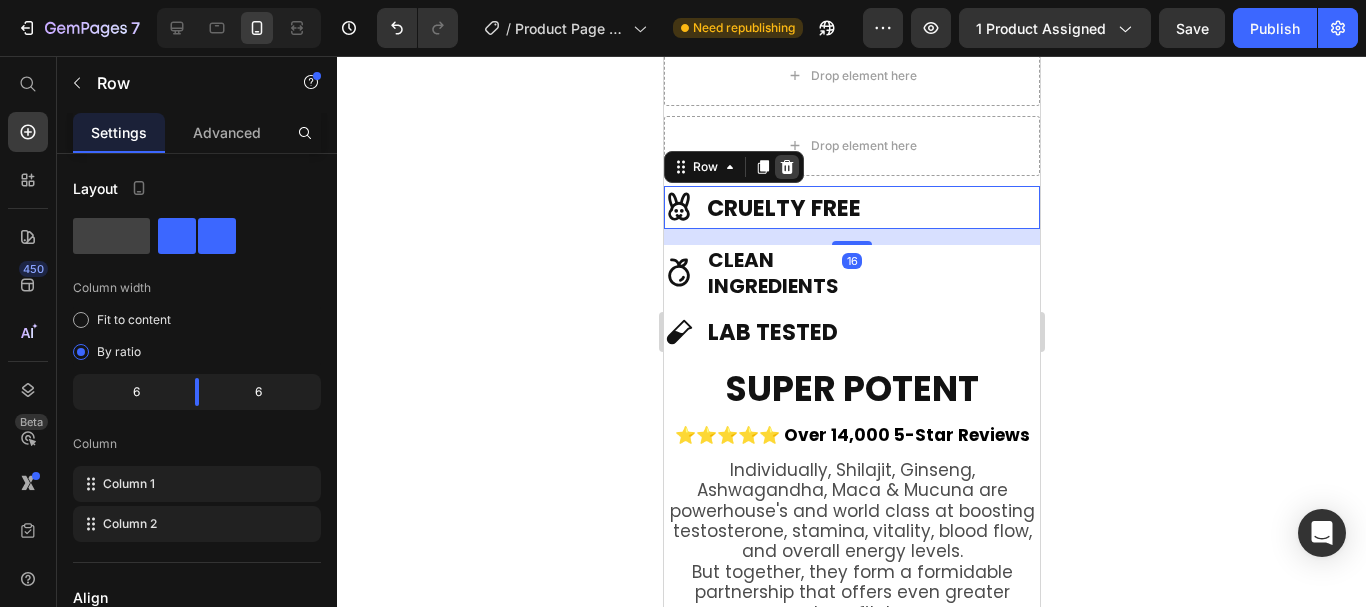 click 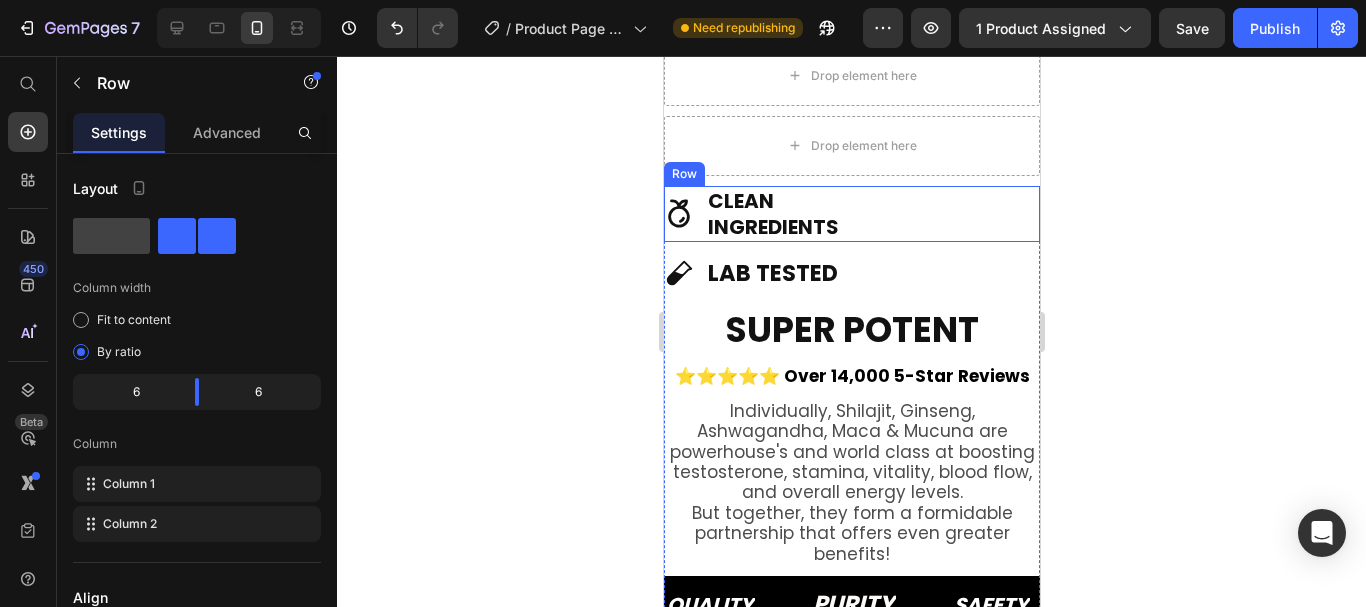 click on "CLEAN INGREDIENTS Text Block" at bounding box center [947, 214] 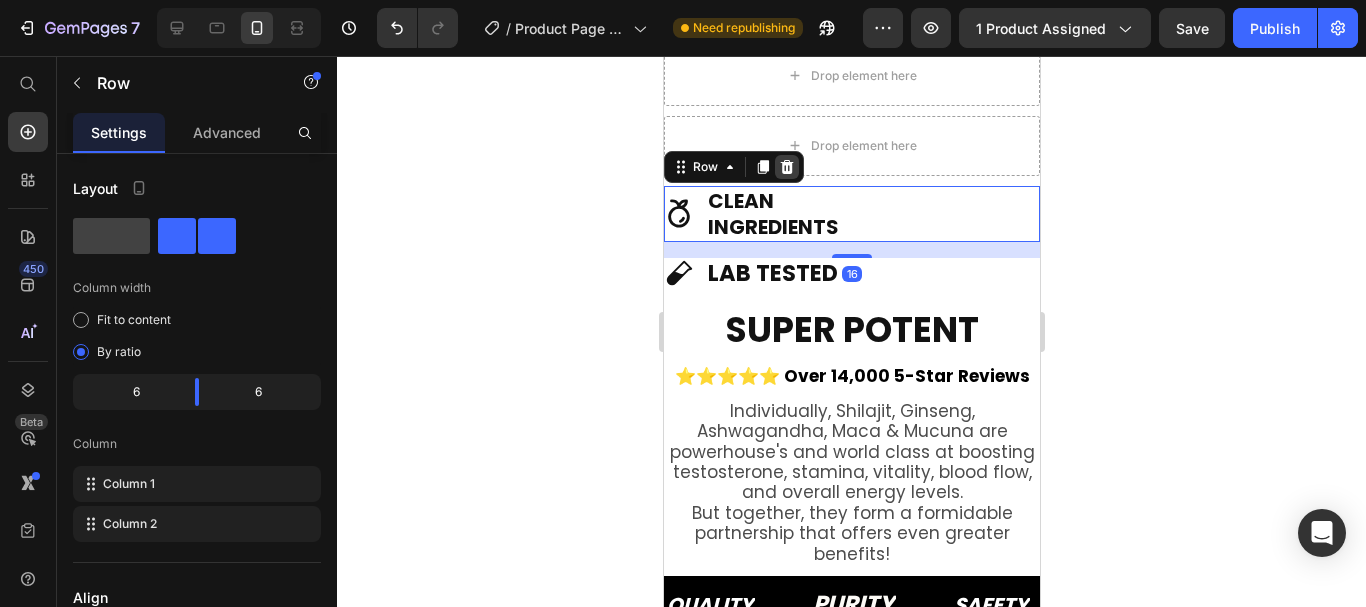 click at bounding box center [786, 167] 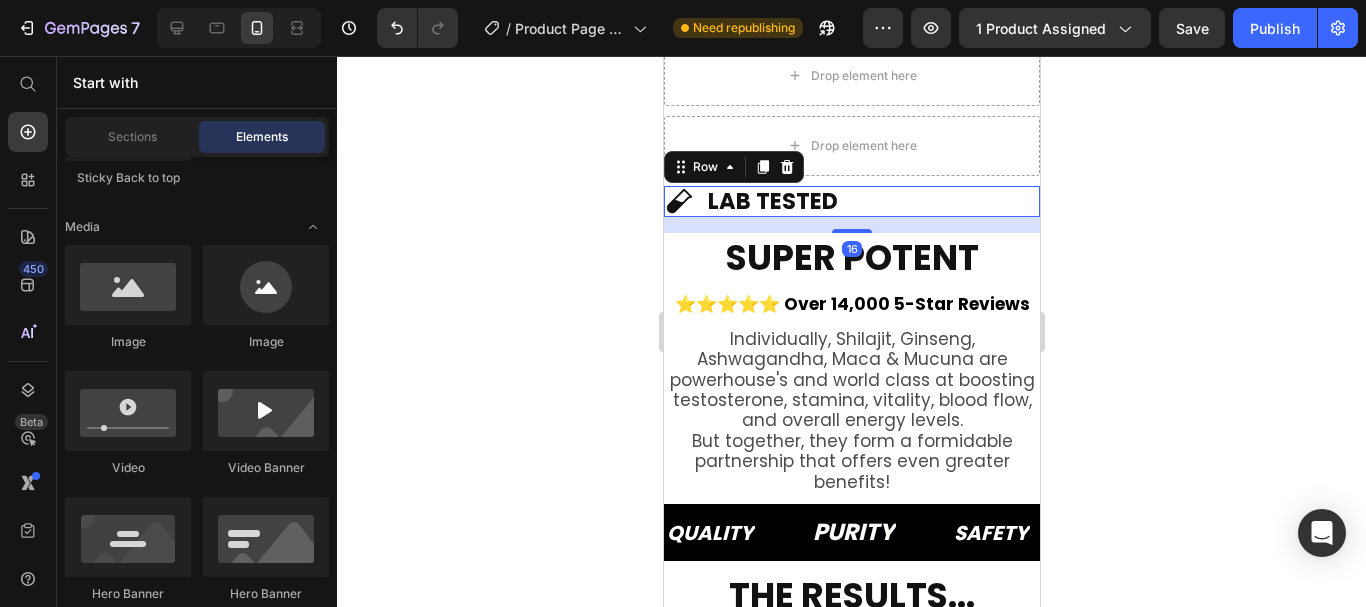 click on "LAB TESTED Text Block" at bounding box center (947, 201) 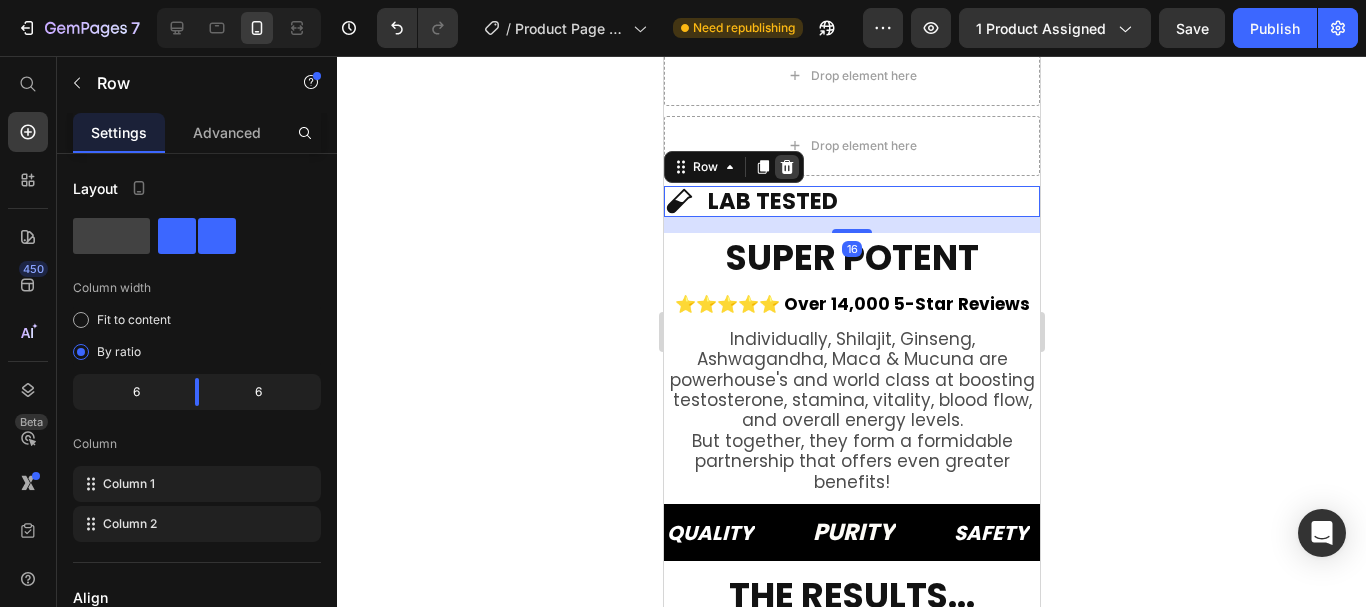 click 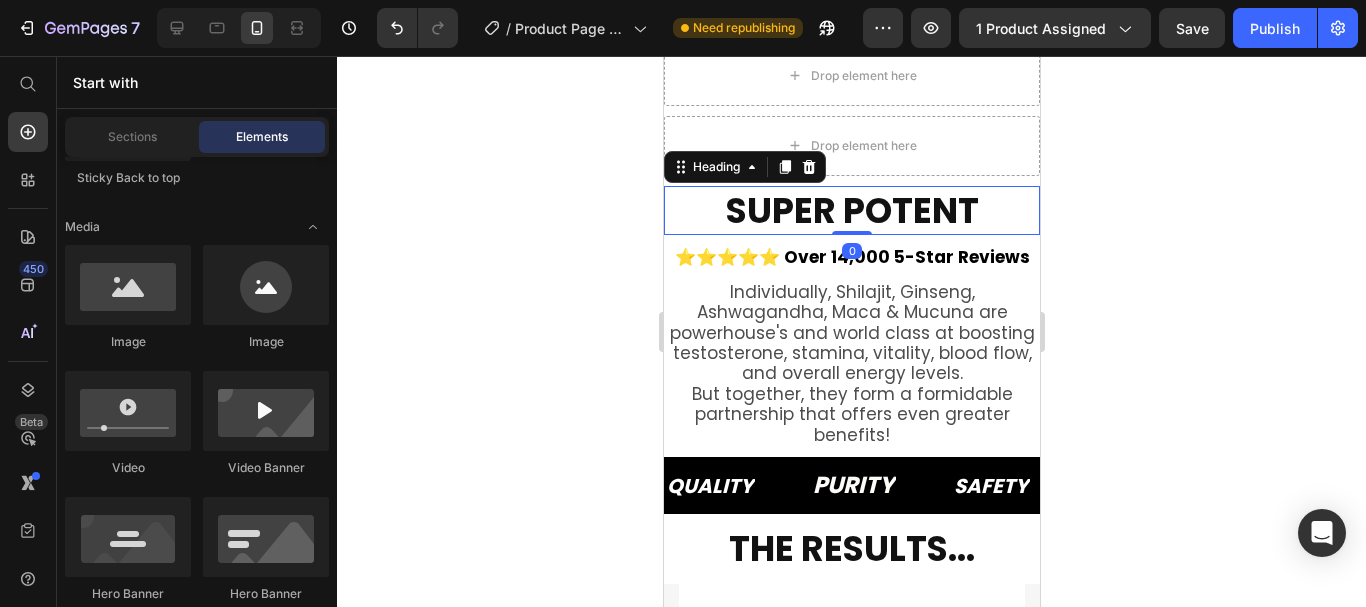 click on "SUPER POTENT" at bounding box center (851, 211) 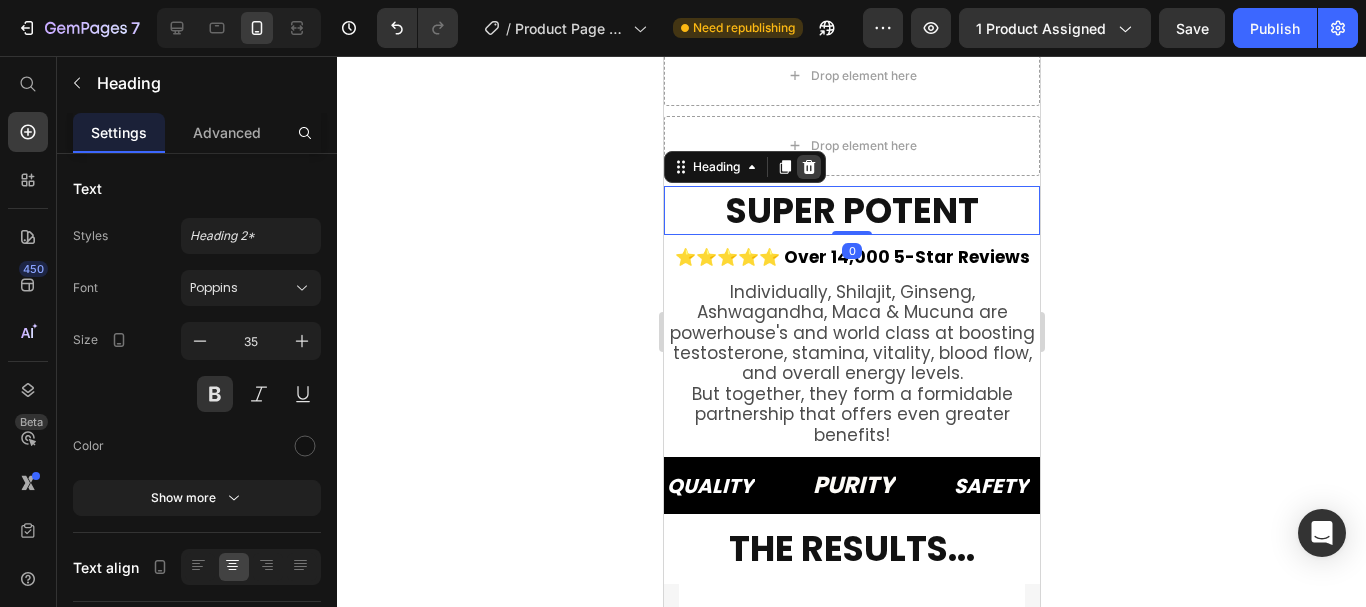click 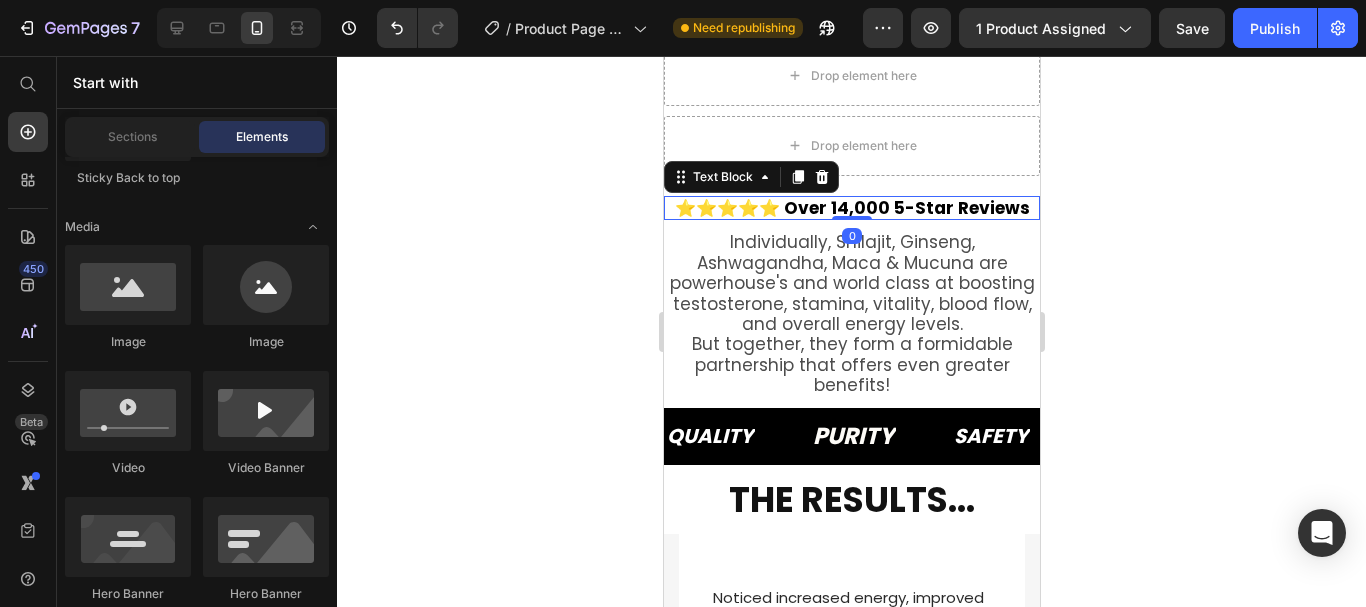 click on "⭐⭐⭐⭐⭐ Over 14,000 5-Star Reviews" at bounding box center (851, 208) 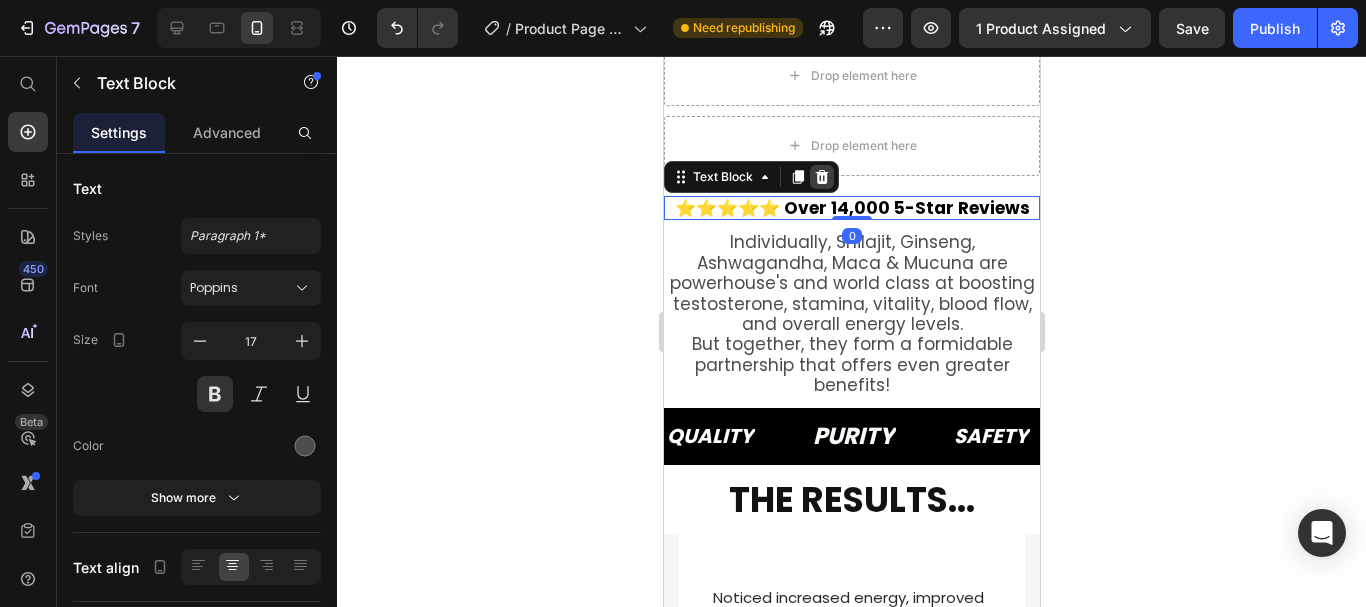 click 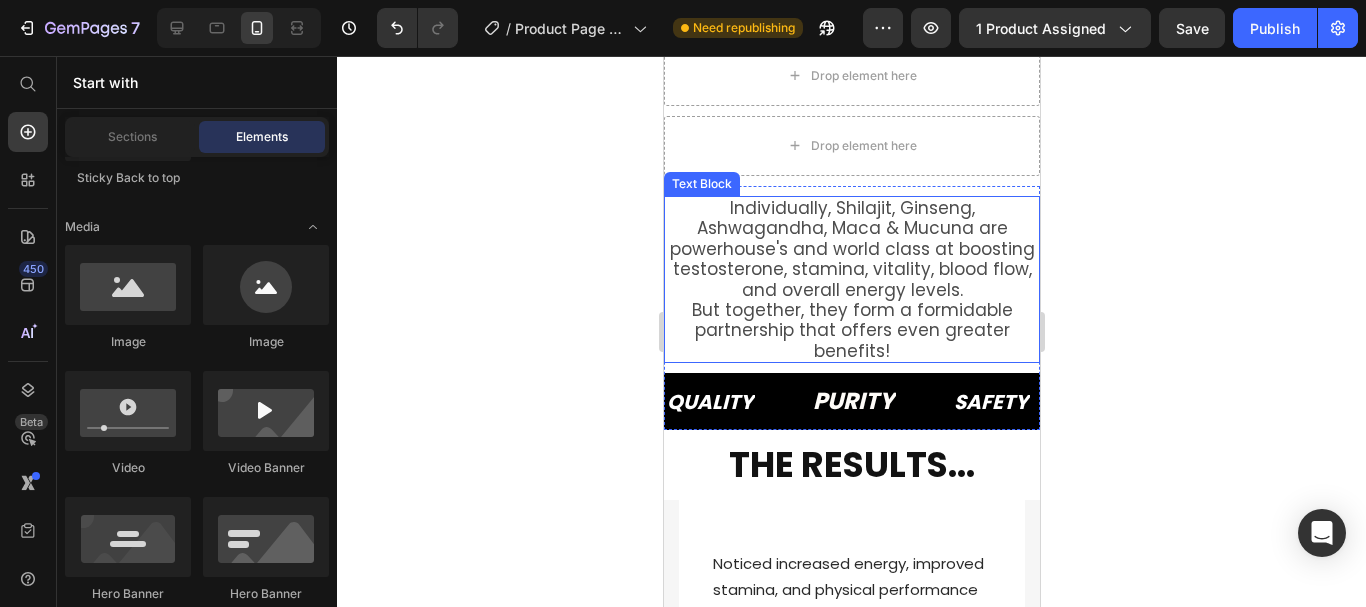 click on "Individually, Shilajit, Ginseng, Ashwagandha, Maca & Mucuna are powerhouse's and world class at boosting testosterone, stamina, vitality, blood flow, and overall energy levels." at bounding box center [851, 249] 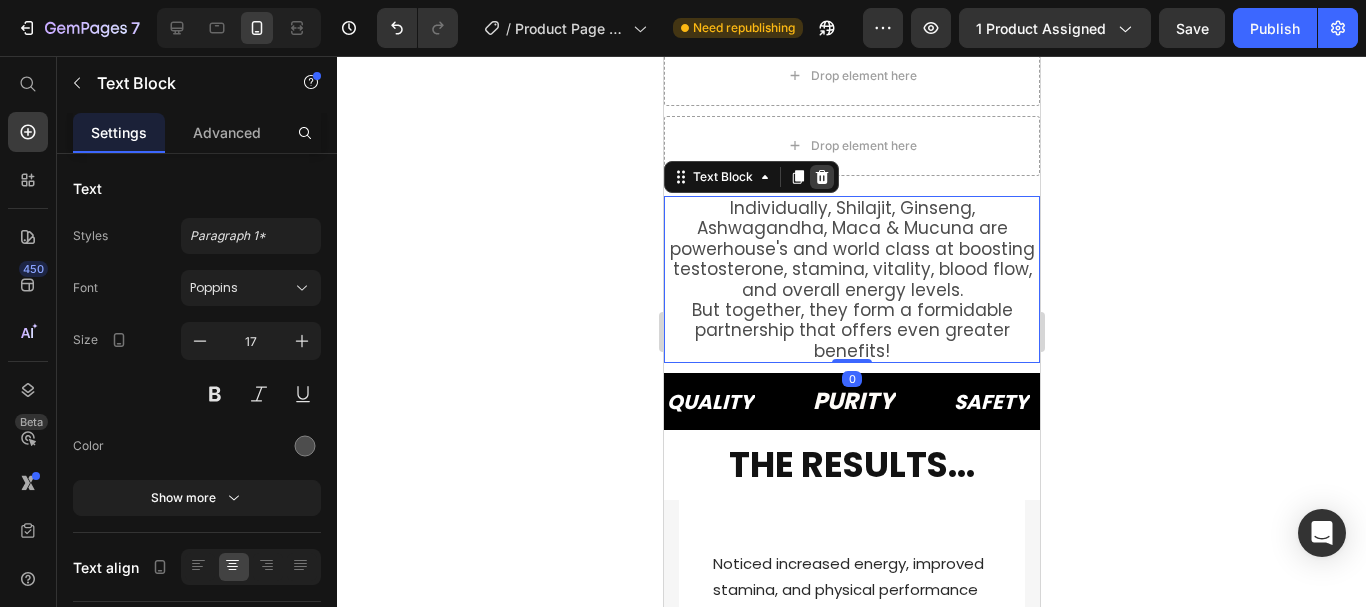 click 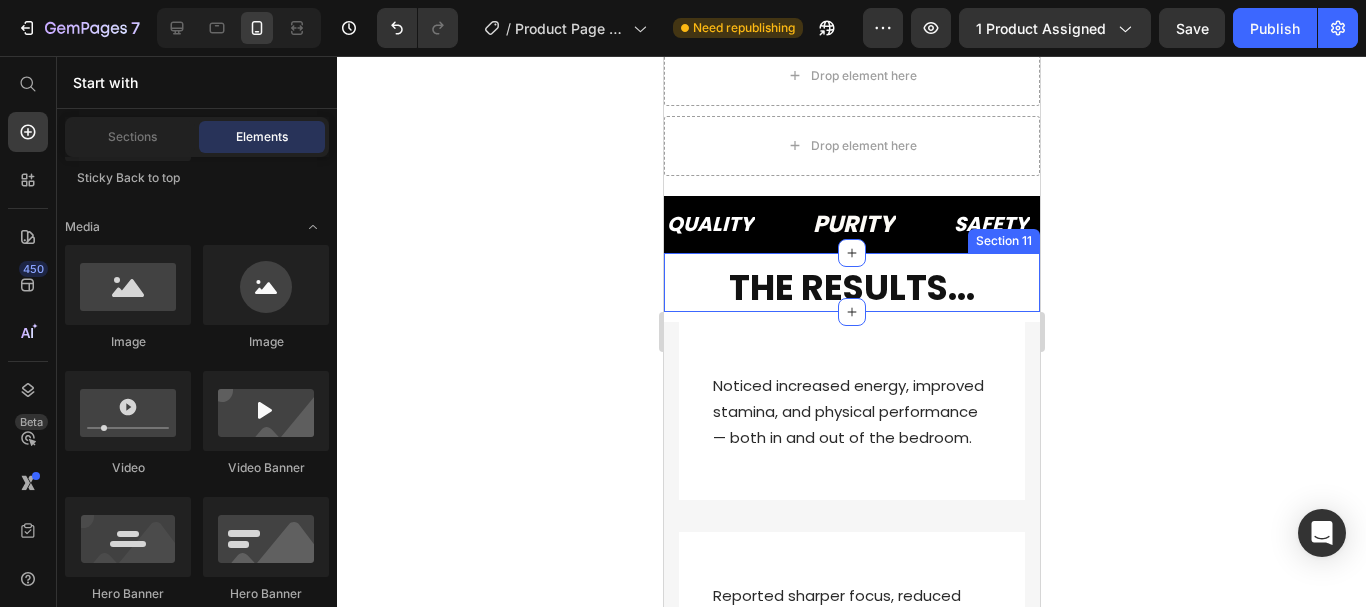 click on "PURITY Text" at bounding box center (880, 224) 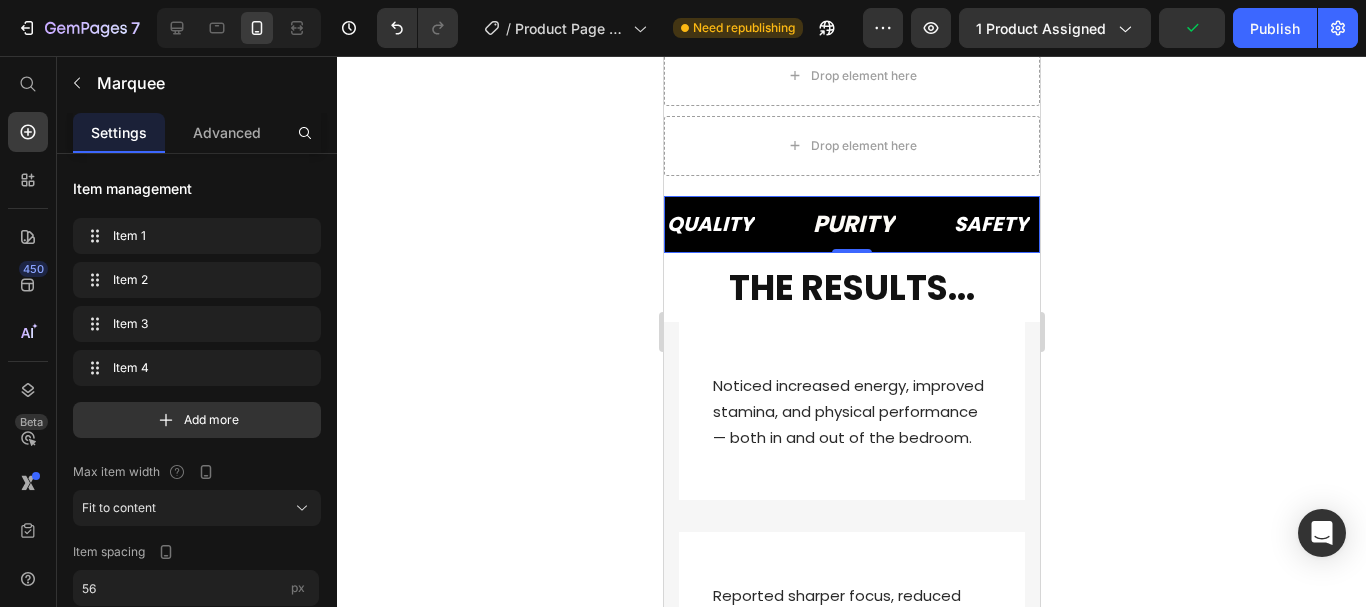 click on "QUALITY Text" at bounding box center [737, 224] 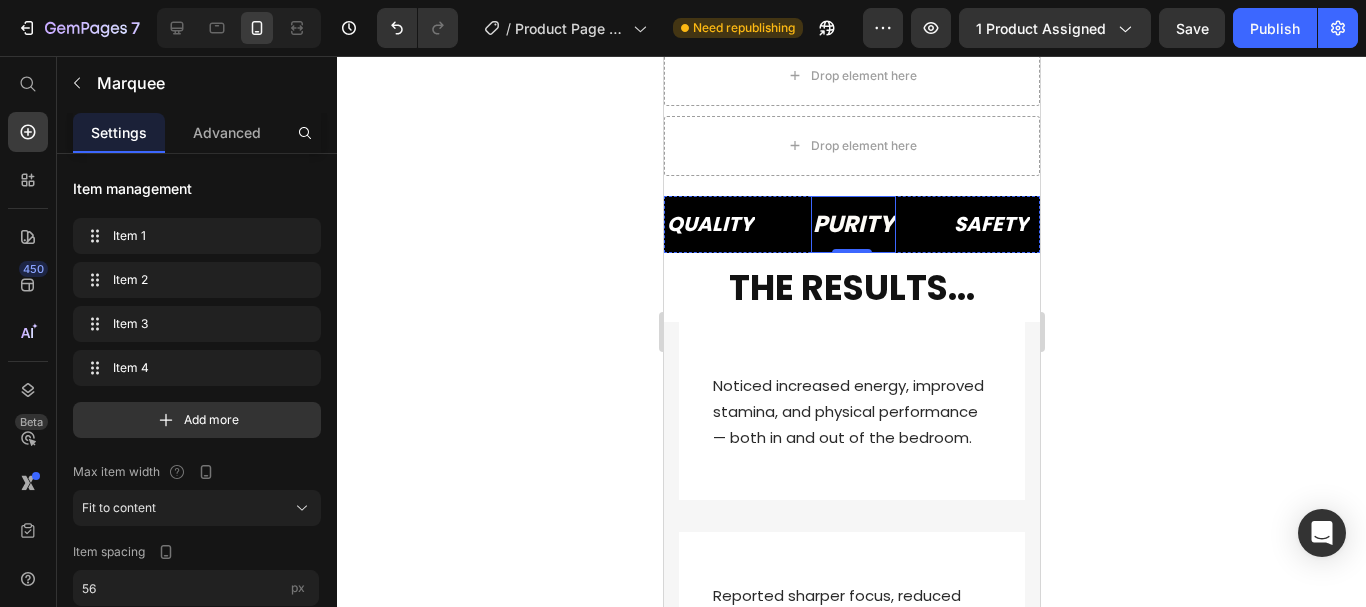 click on "PURITY Text" at bounding box center [852, 224] 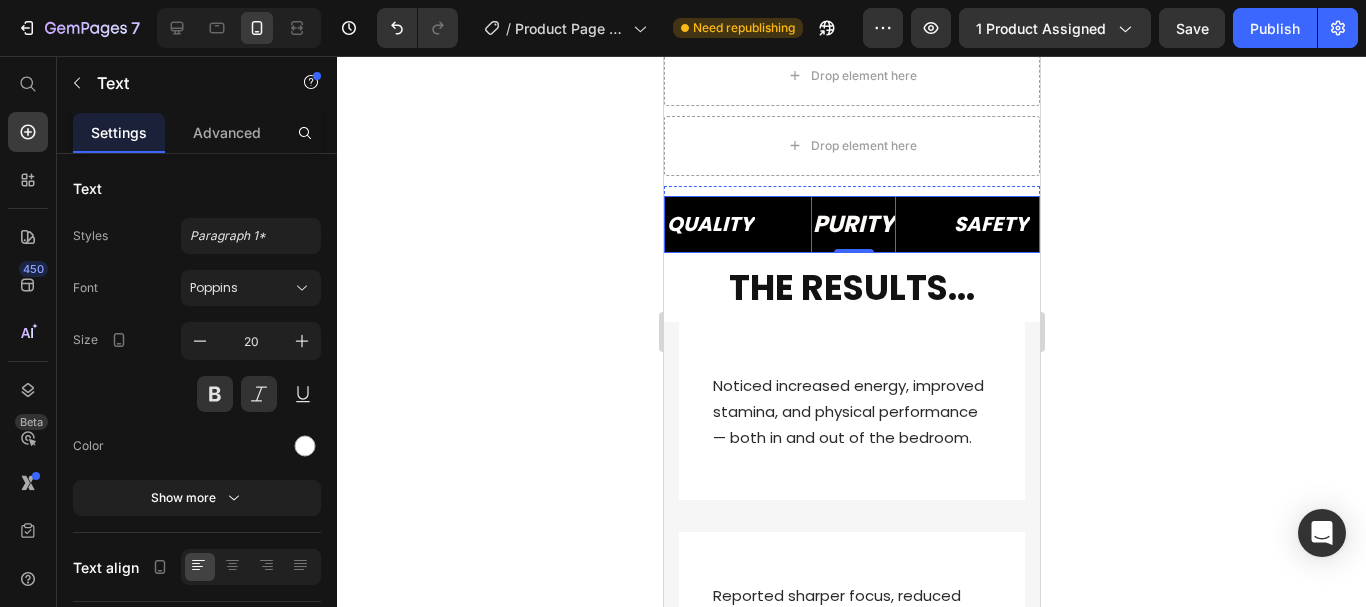 click on "PURITY Text   0" at bounding box center [880, 224] 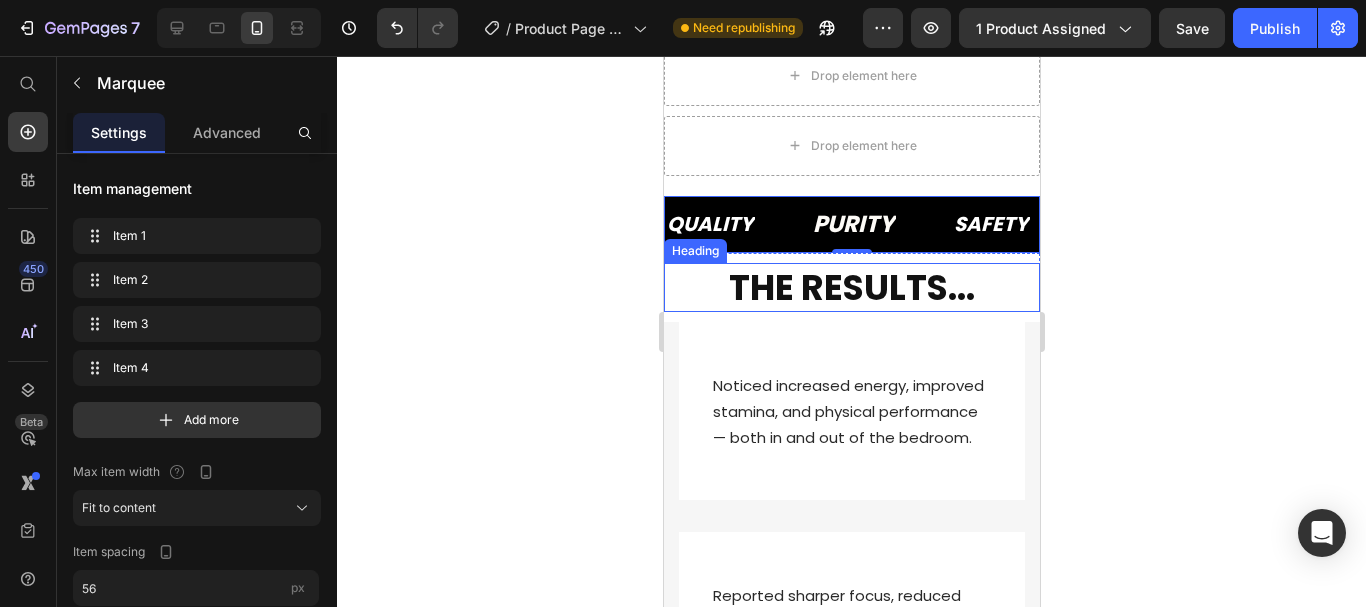 click on "THE RESULTS..." at bounding box center (851, 287) 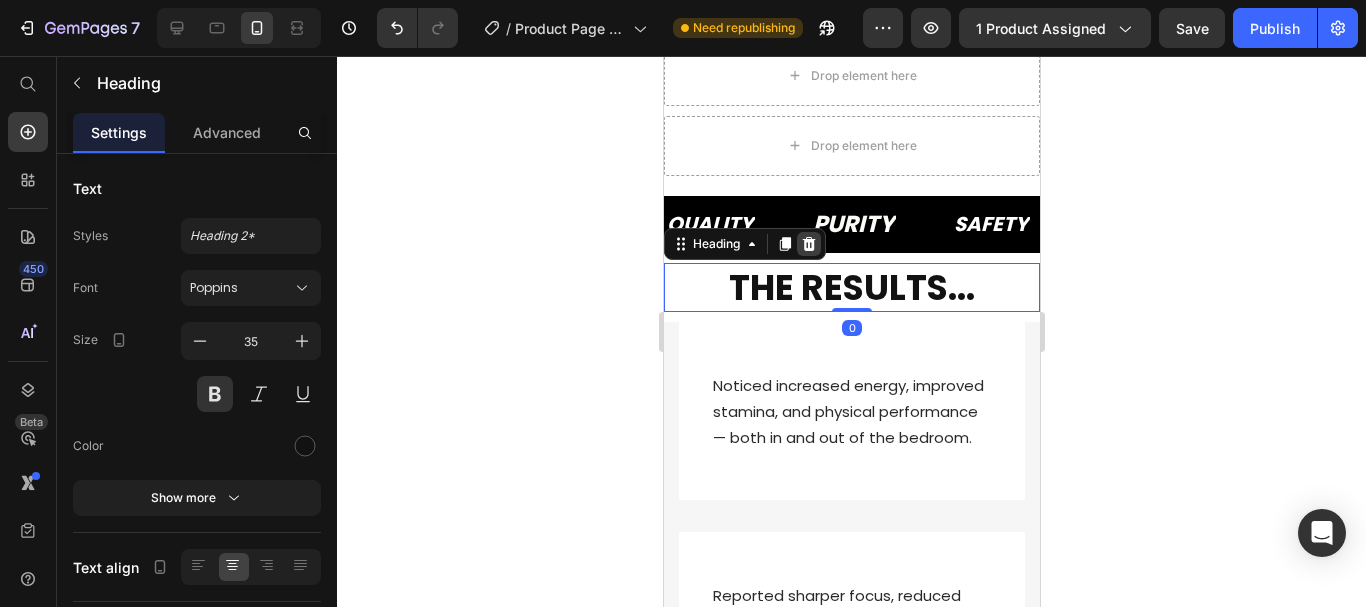 click 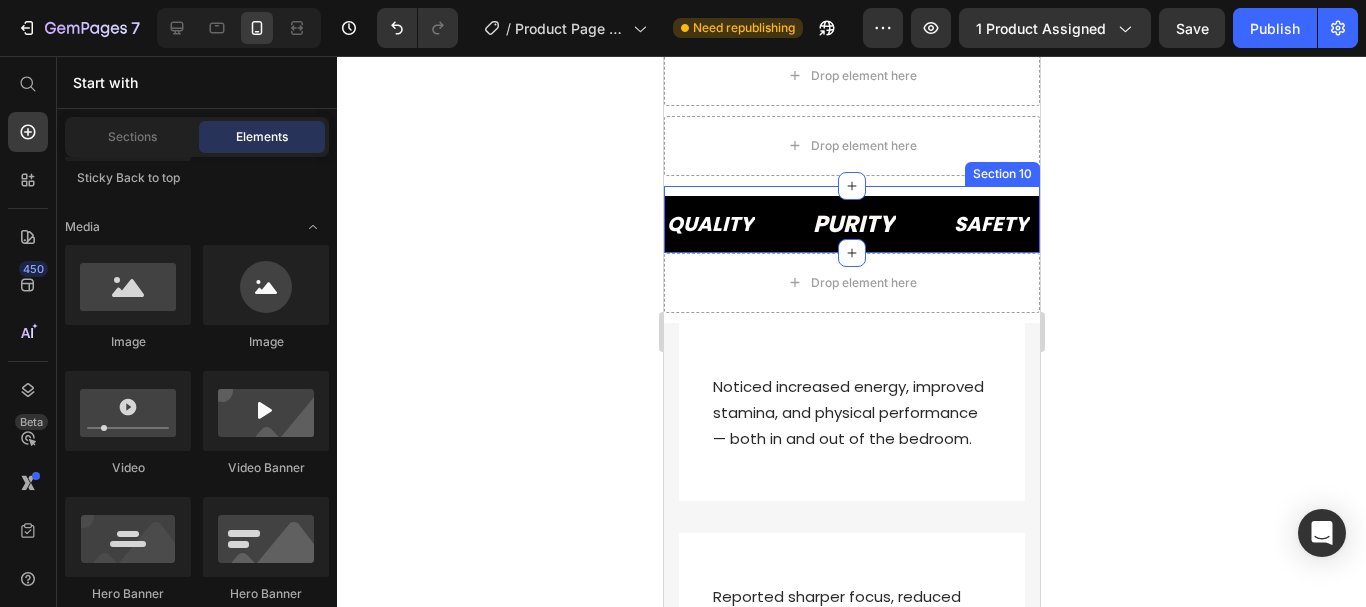 click on "QUALITY Text PURITY Text SAFETY Text EFFECTIVENESS Text QUALITY Text PURITY Text SAFETY Text EFFECTIVENESS Text Marquee" at bounding box center (851, 219) 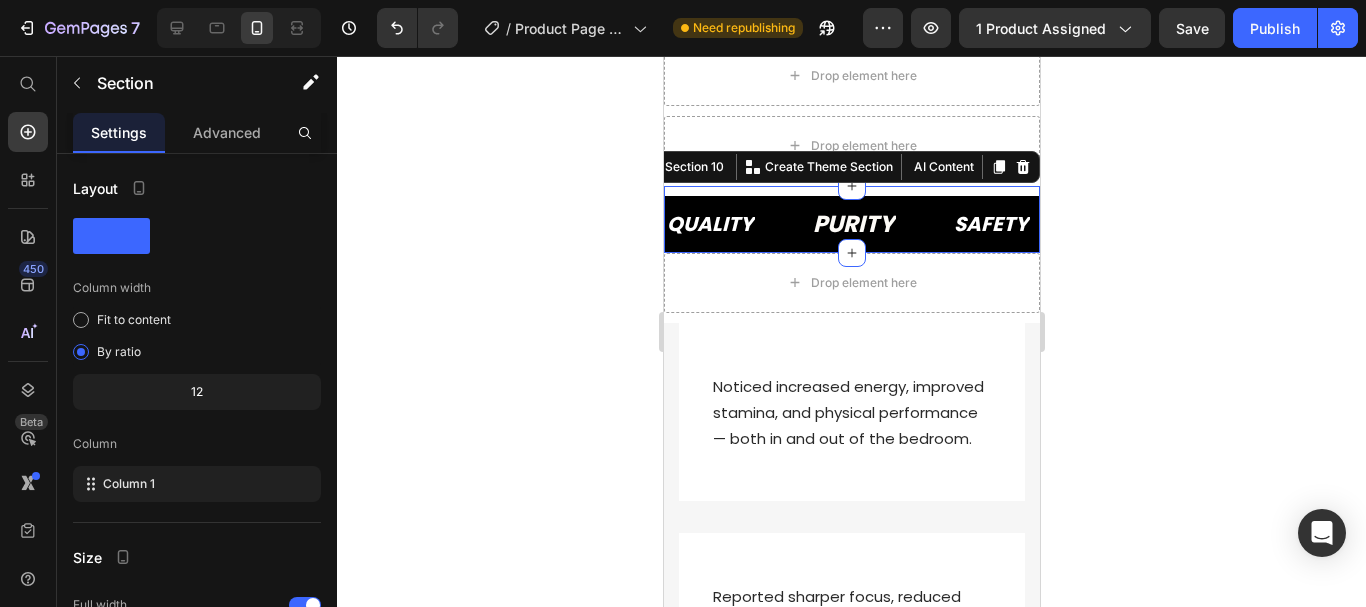 click on "Section 10 You can create reusable sections Create Theme Section AI Content Write with GemAI What would you like to describe here? Tone and Voice Persuasive Product Vital Source Feminine Balance Gummies – Hawaiian Pineapple Show more Generate" at bounding box center (837, 167) 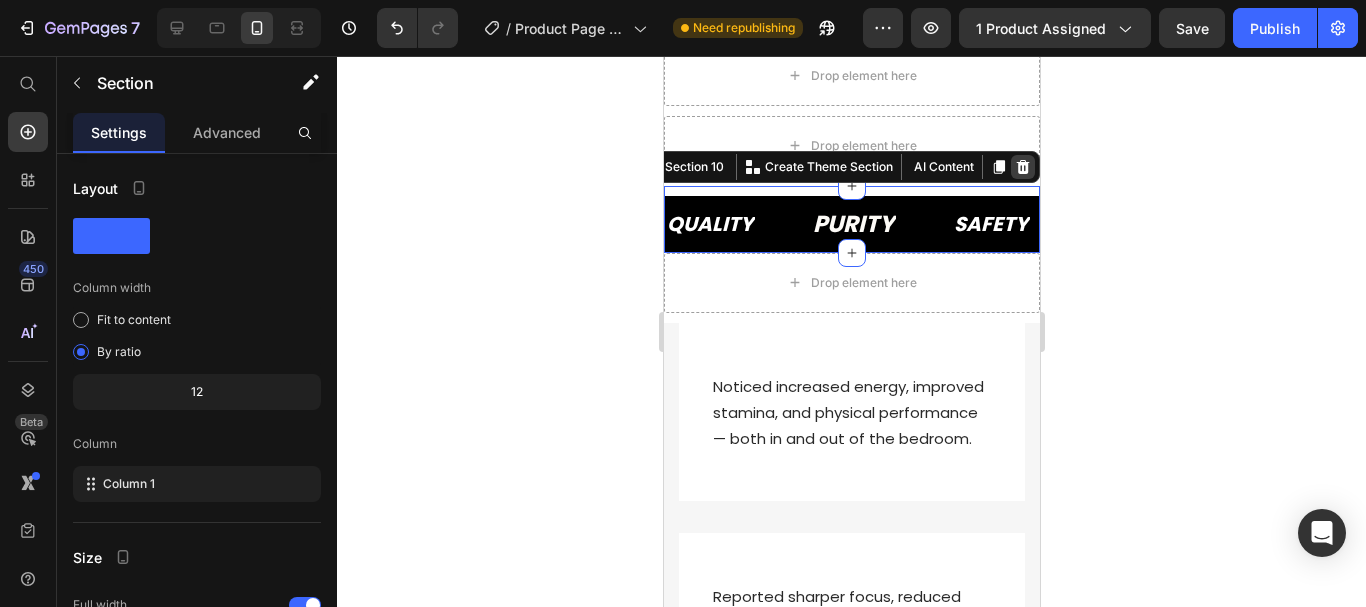 click at bounding box center (1022, 167) 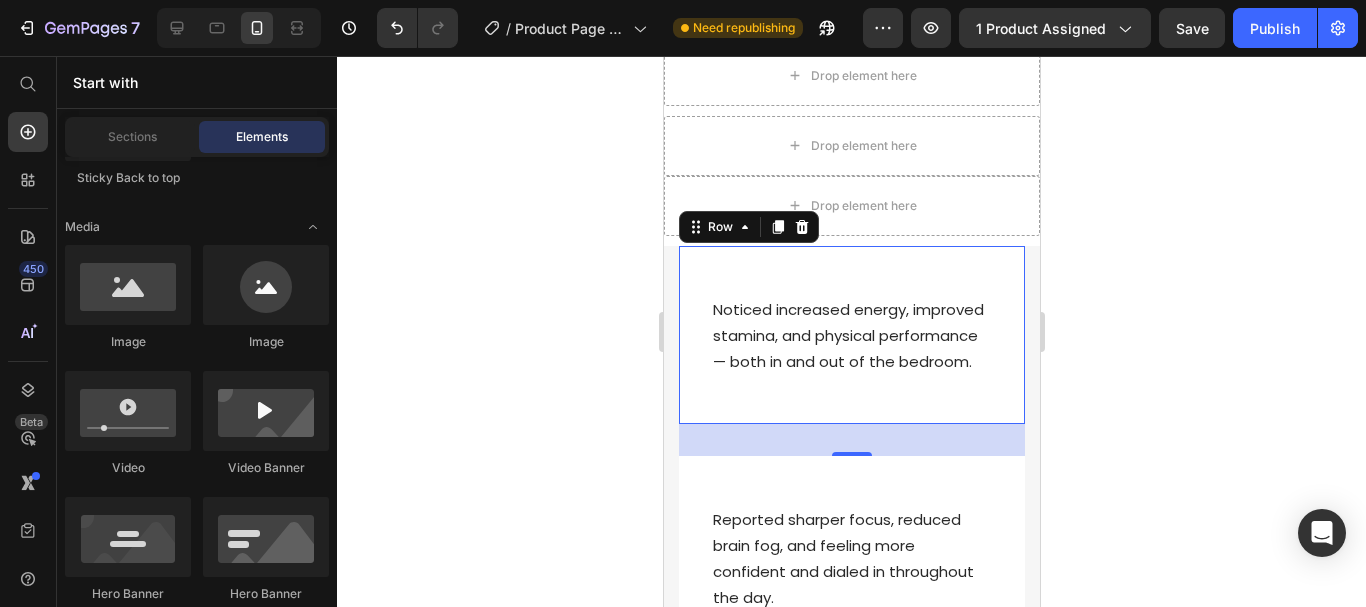 click on "Noticed increased energy, improved stamina, and physical performance — both in and out of the bedroom. Text block Row   0" at bounding box center [851, 335] 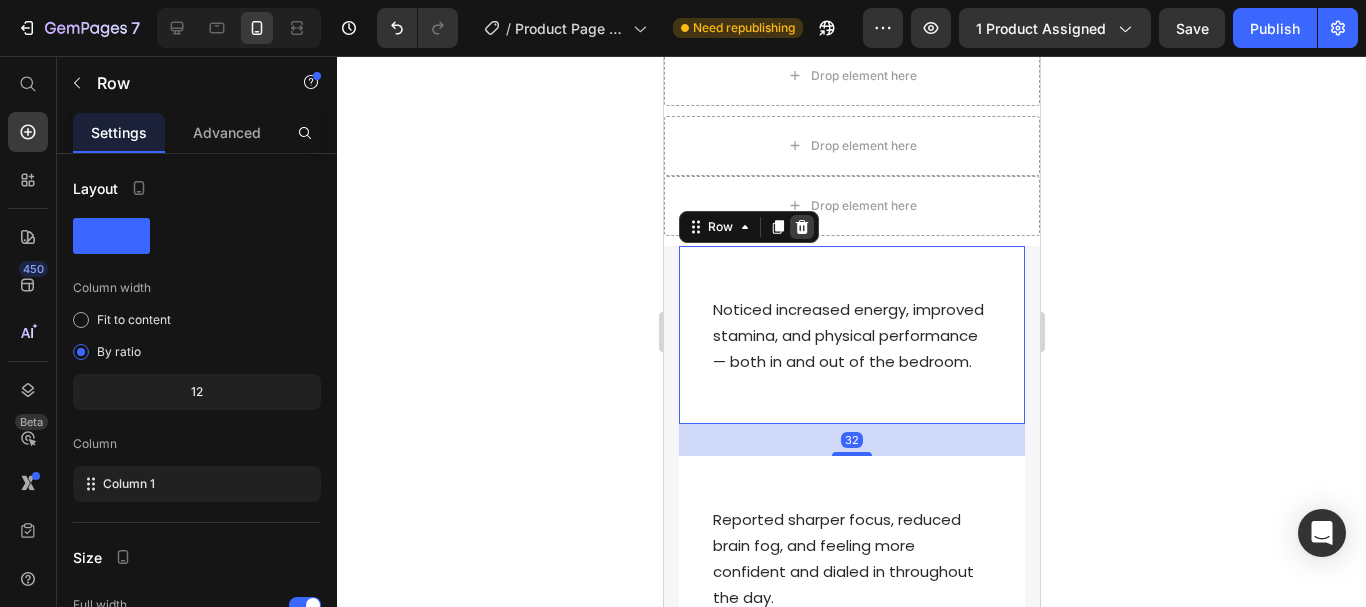 click 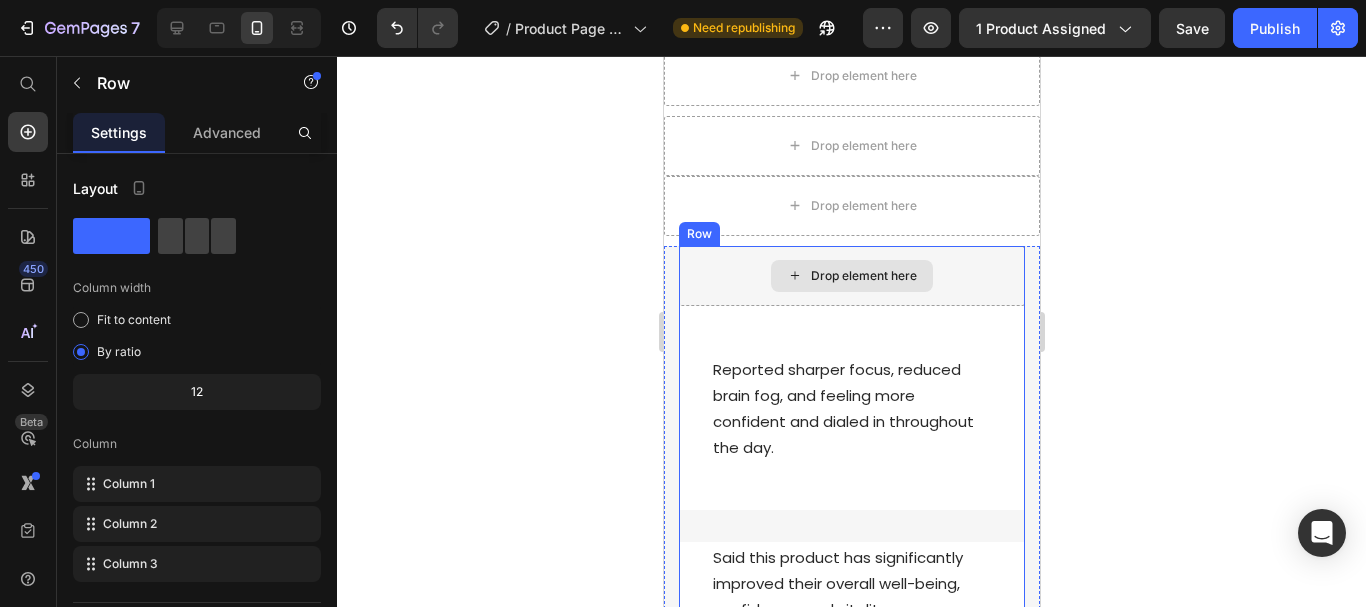 click on "Drop element here" at bounding box center (851, 276) 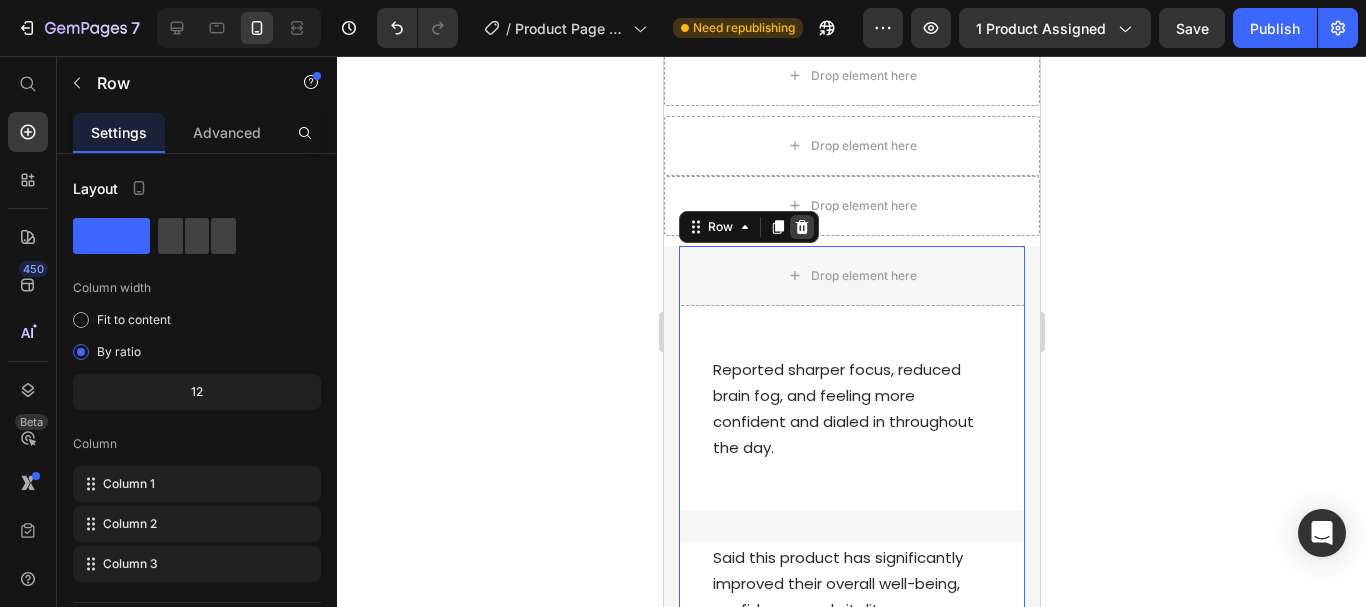 click 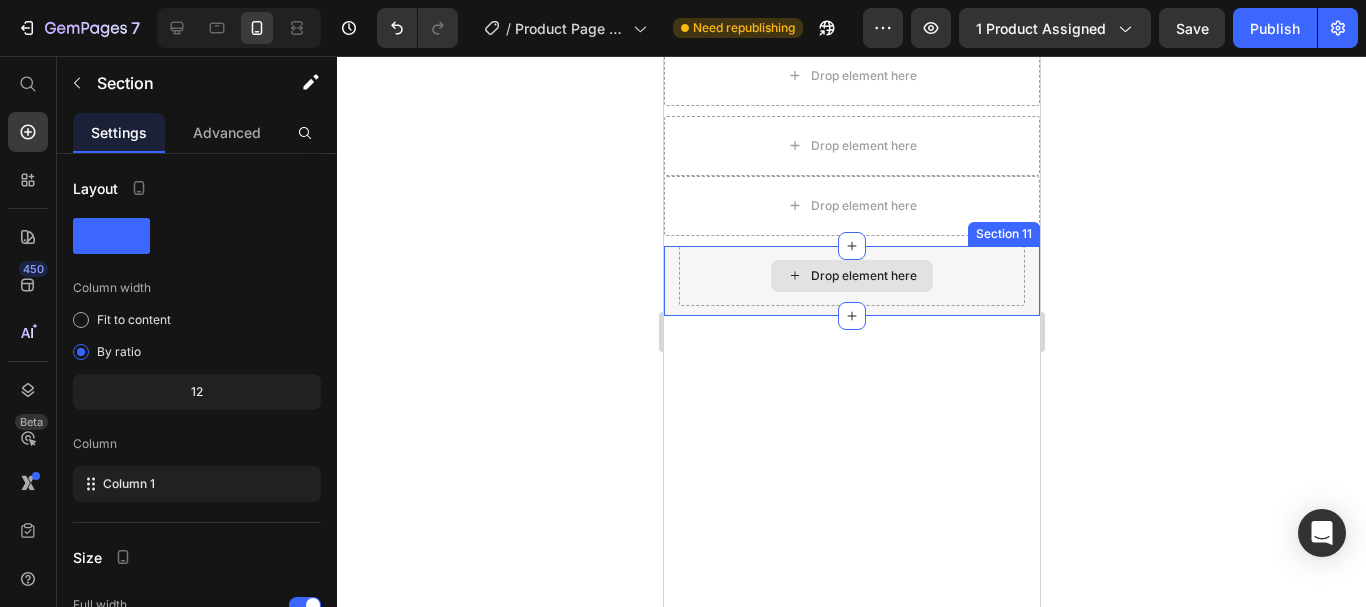 click on "Drop element here" at bounding box center (851, 276) 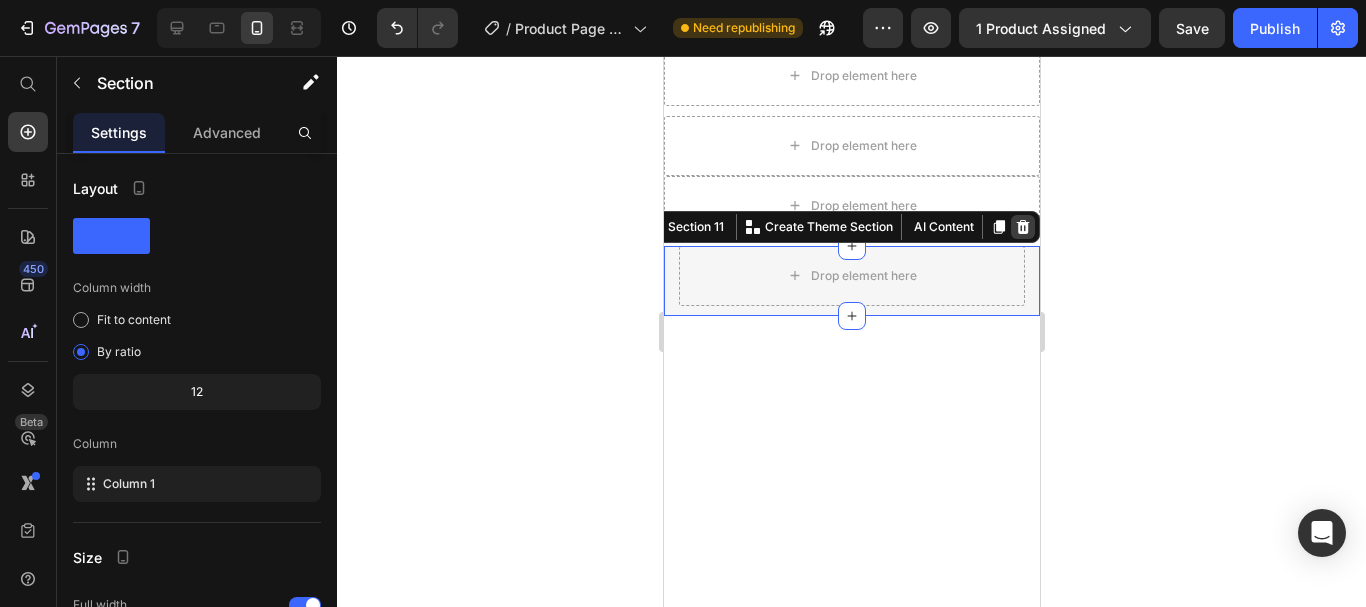 click at bounding box center (1022, 227) 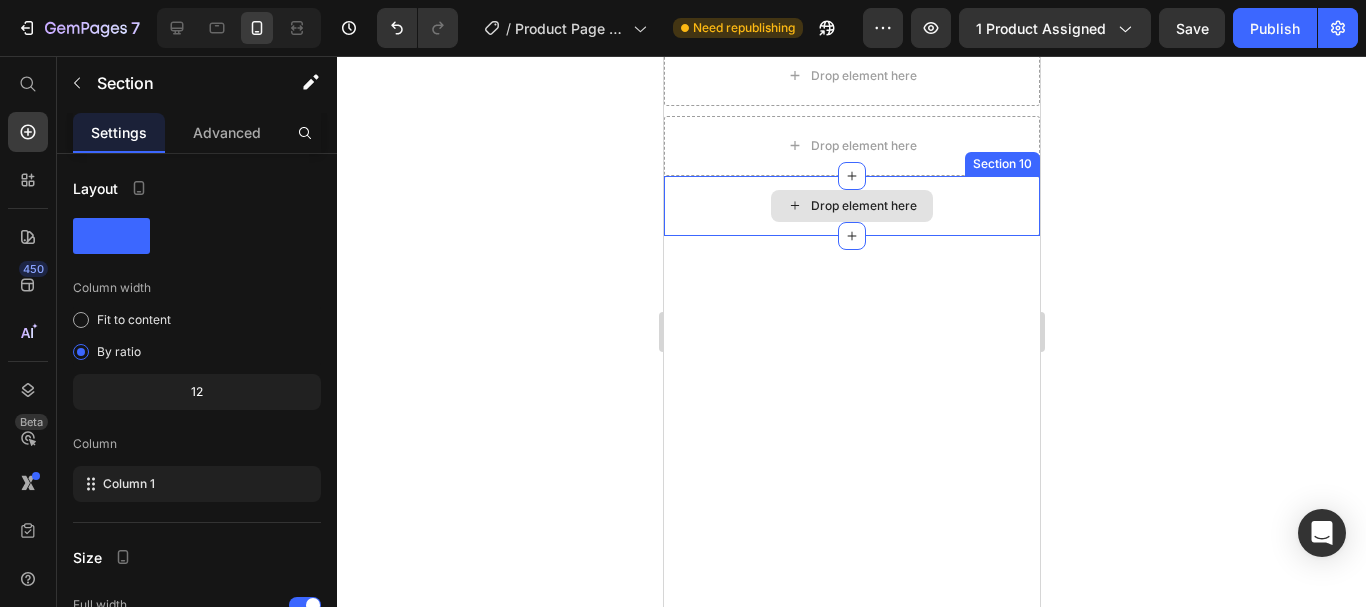 click on "Drop element here" at bounding box center (851, 206) 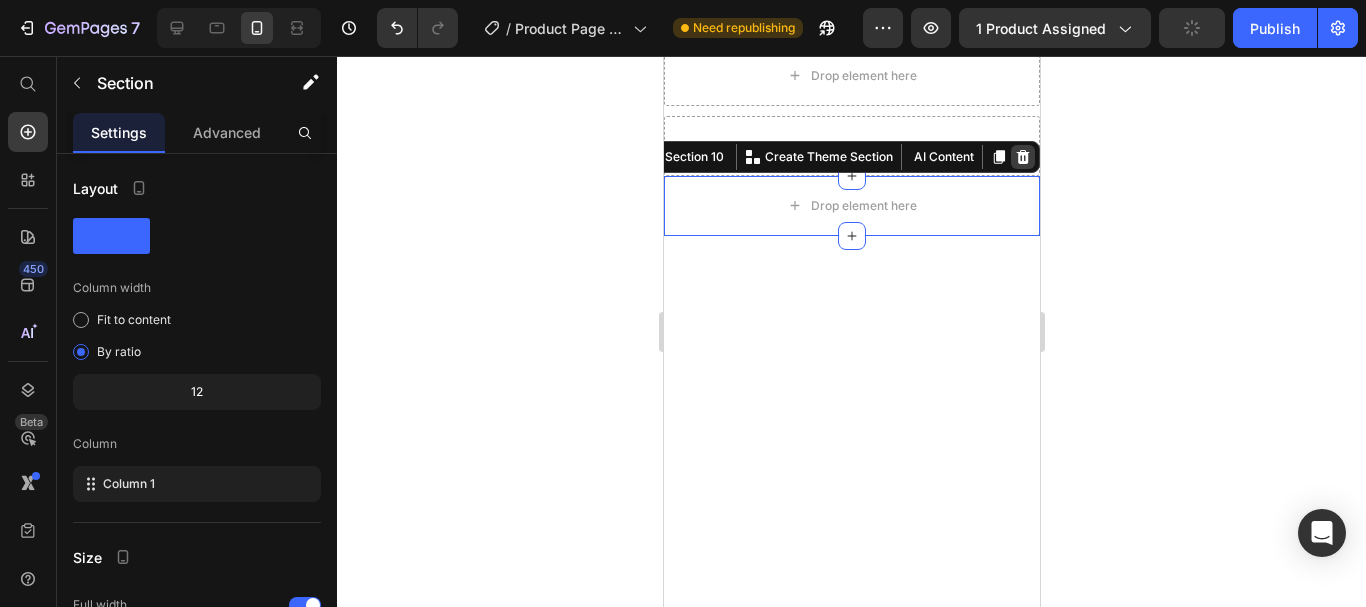 click 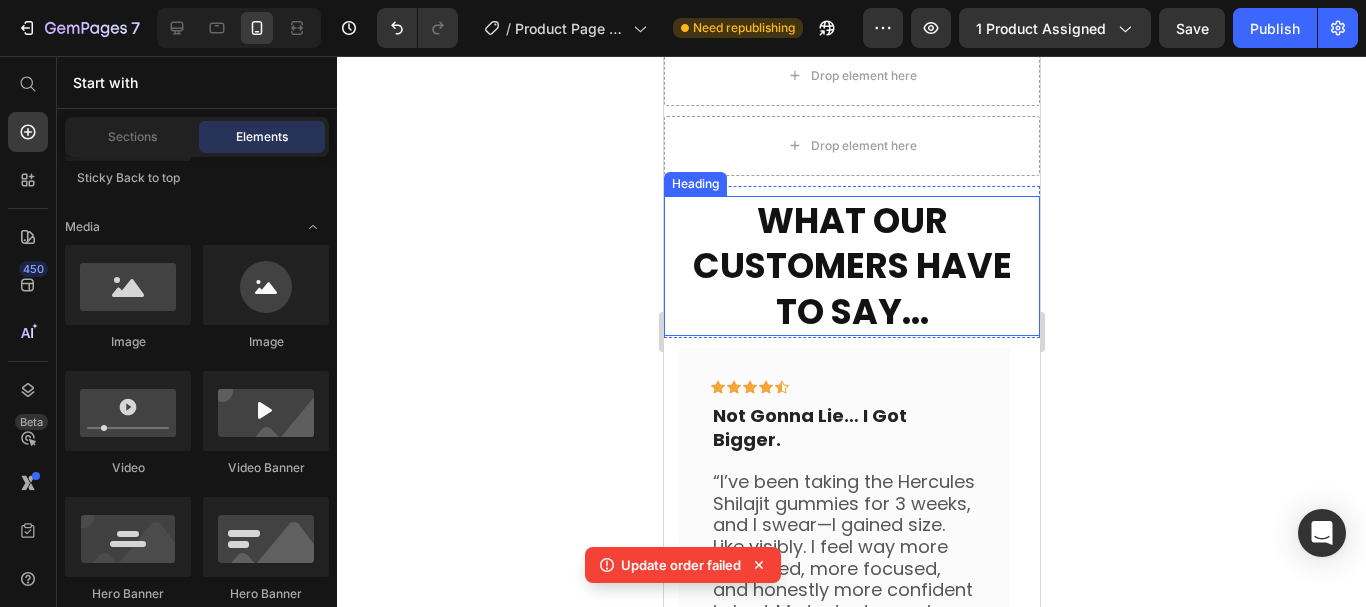 scroll, scrollTop: 2353, scrollLeft: 0, axis: vertical 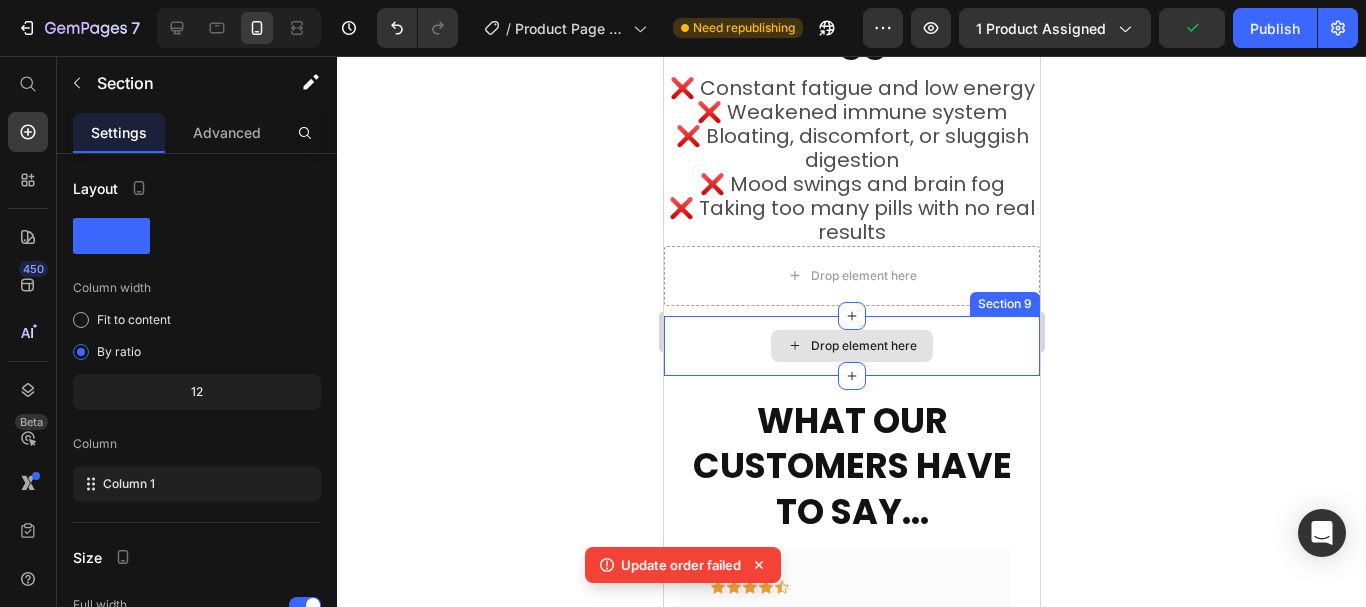 click on "Drop element here" at bounding box center [851, 346] 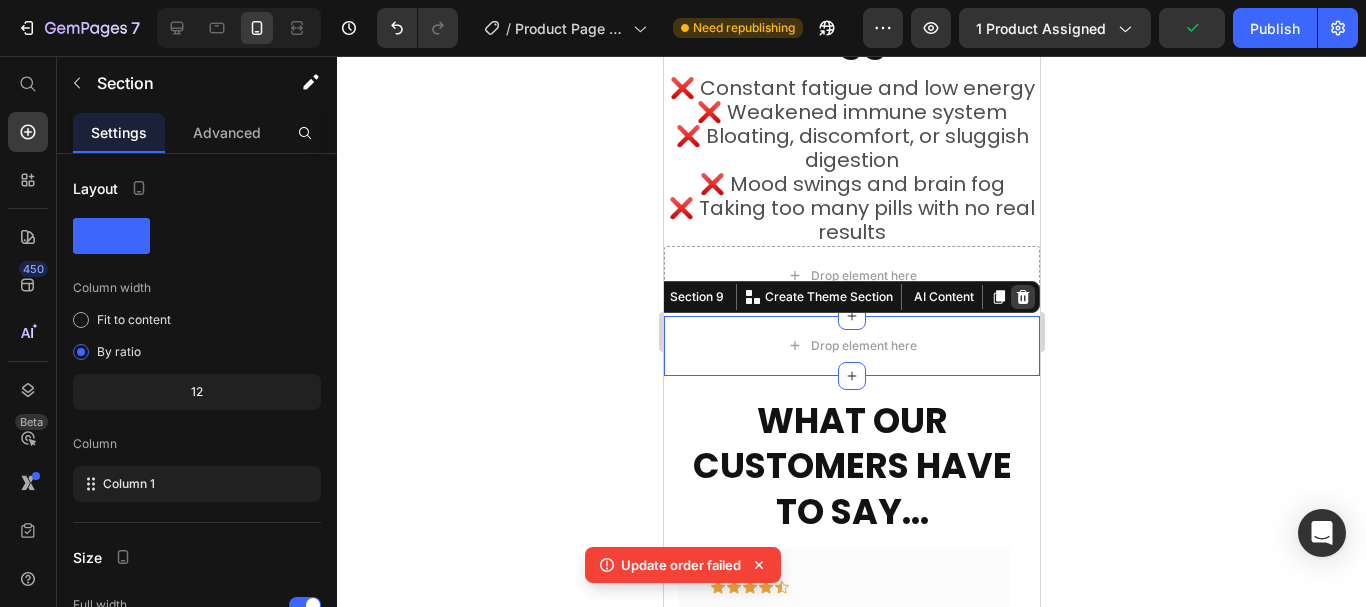 click 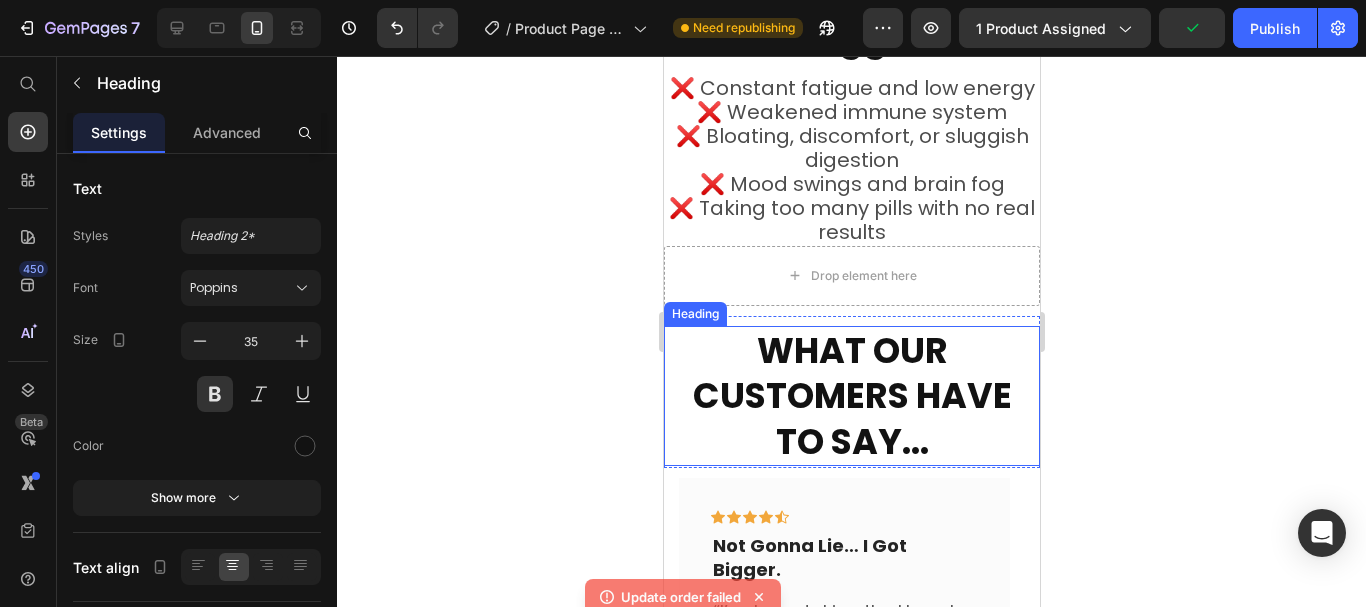 click on "WHAT OUR CUSTOMERS HAVE TO SAY..." at bounding box center (851, 396) 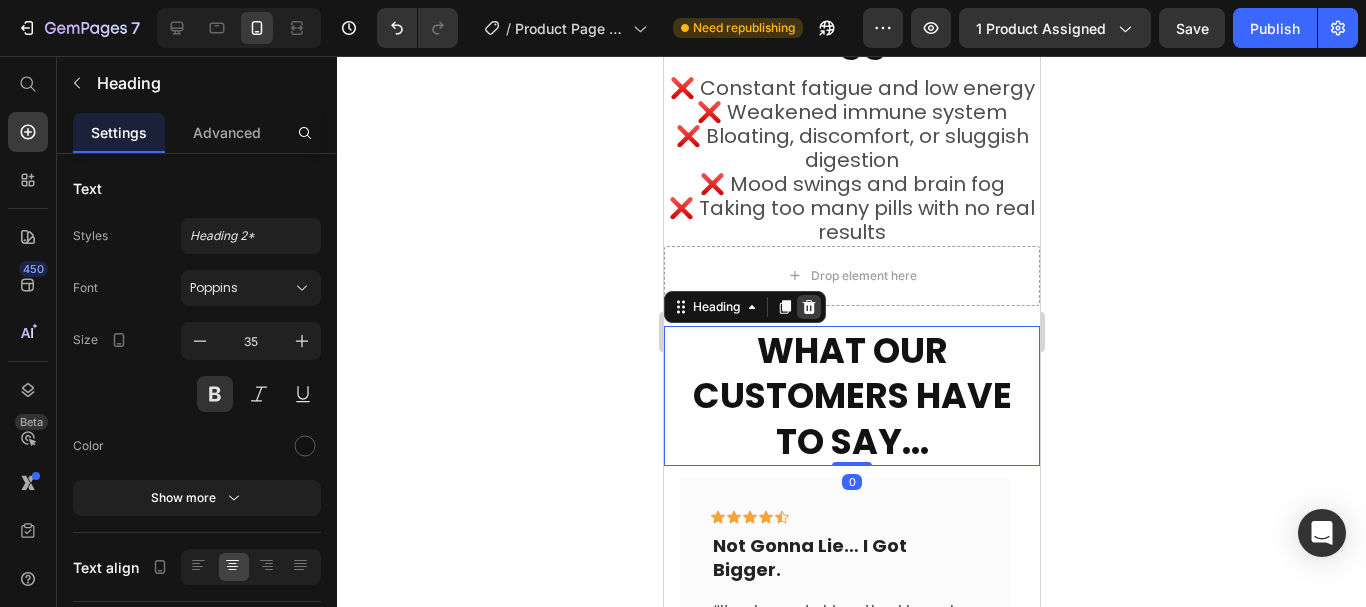 click 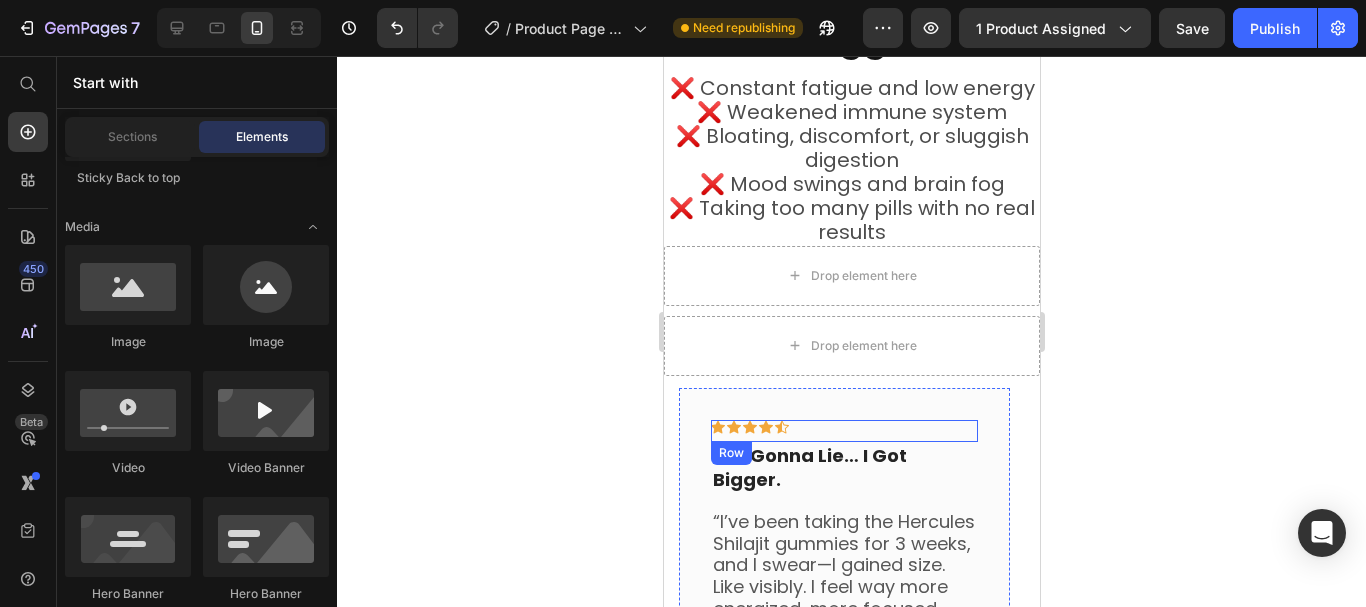 click on "Icon Icon Icon Icon Icon Row Not Gonna Lie… I Got Bigger. Text block “I’ve been taking the Hercules Shilajit gummies for 3 weeks, and I swear—I gained size. Like visibly. I feel way more energized, more focused, and honestly more confident in bed. My testosterone is clearly up. Even my girl noticed. This stuff is legit. I didn’t think it’d work—but it does.” Text block - [FIRST] [LAST]. Text block Row" at bounding box center [843, 604] 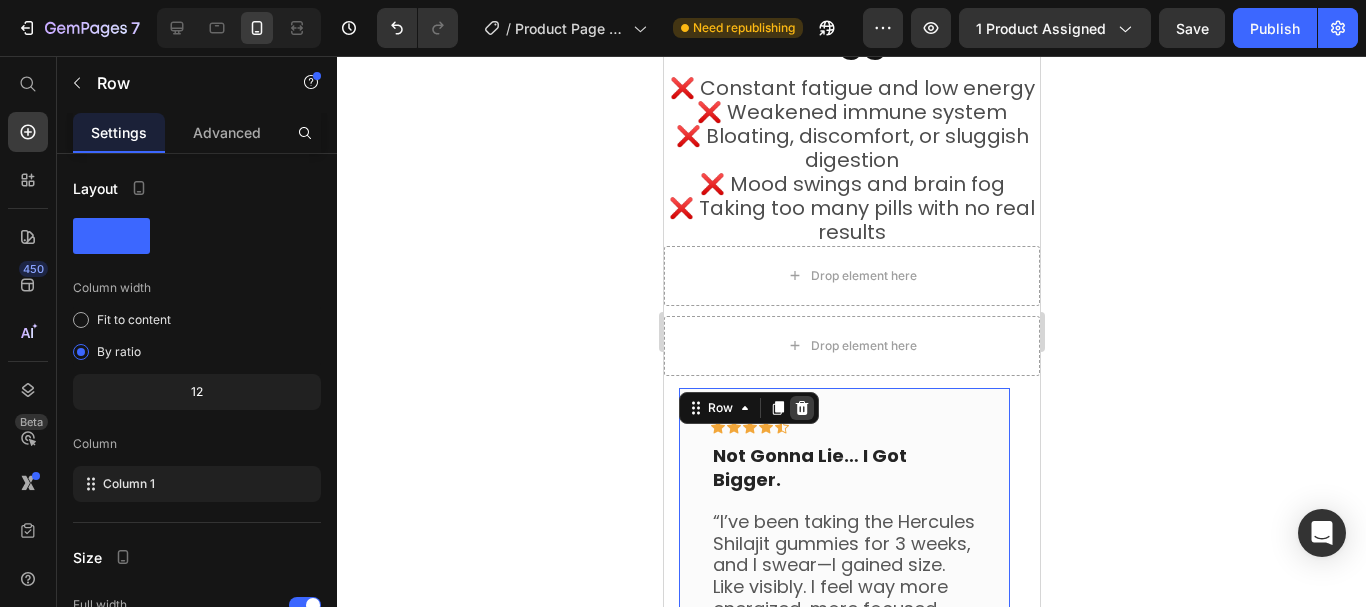 click 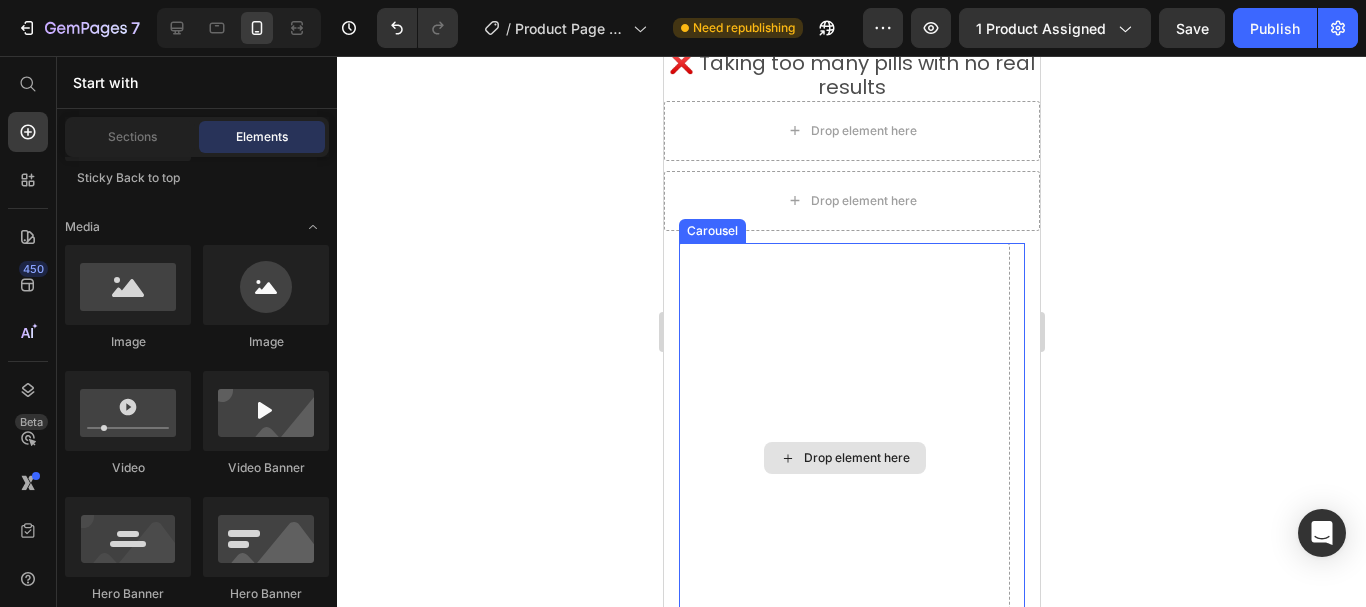 scroll, scrollTop: 2653, scrollLeft: 0, axis: vertical 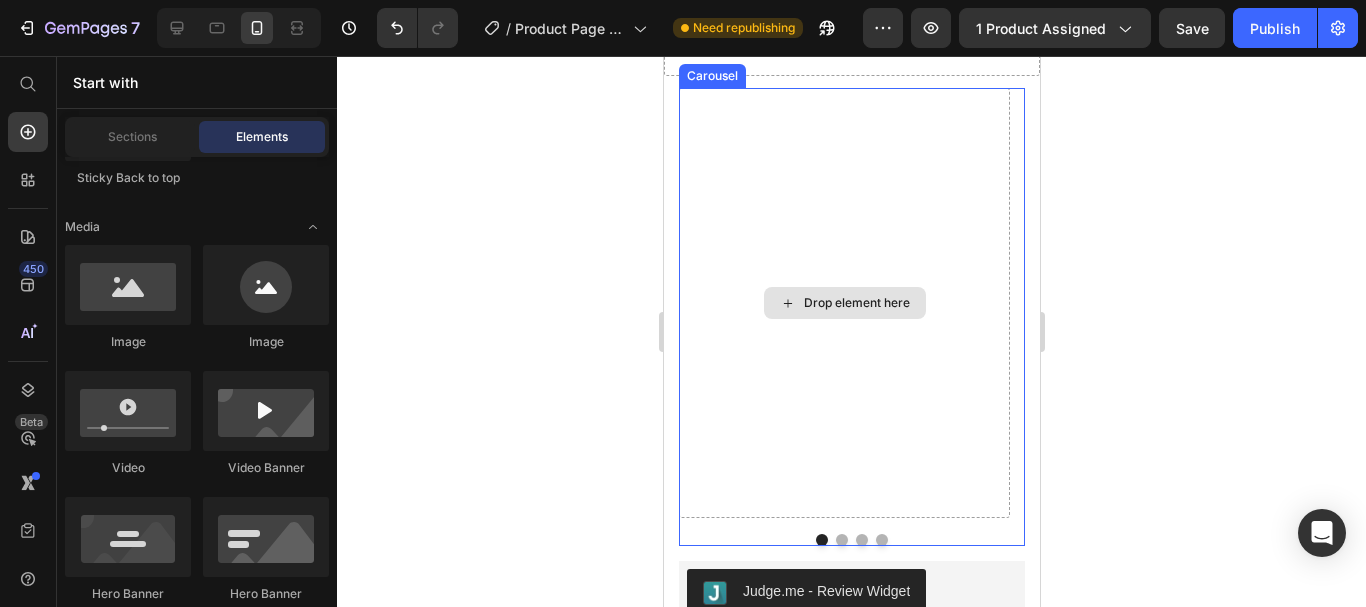 click on "Drop element here" at bounding box center (843, 303) 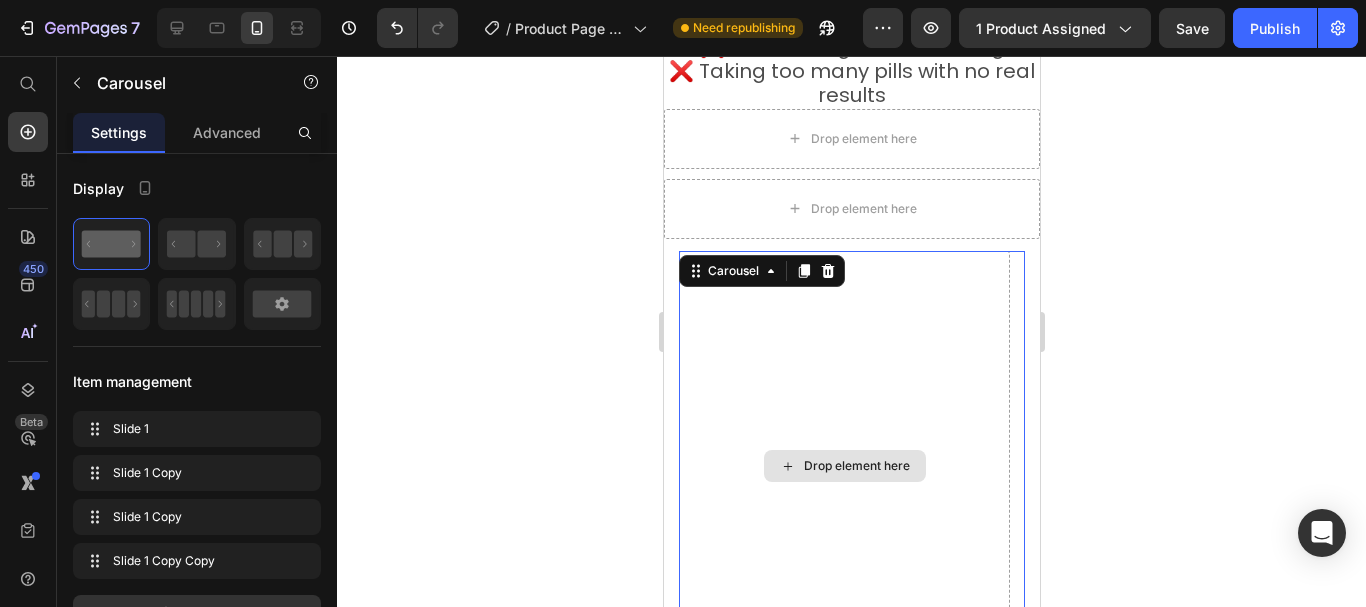 scroll, scrollTop: 2353, scrollLeft: 0, axis: vertical 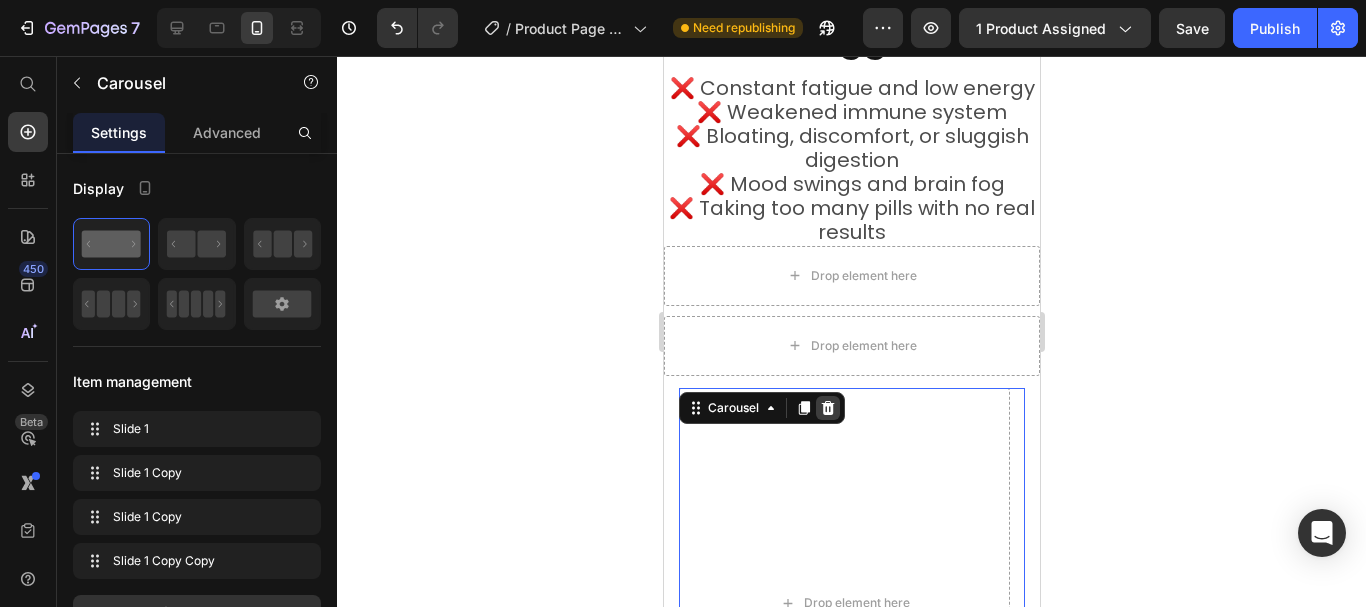 click 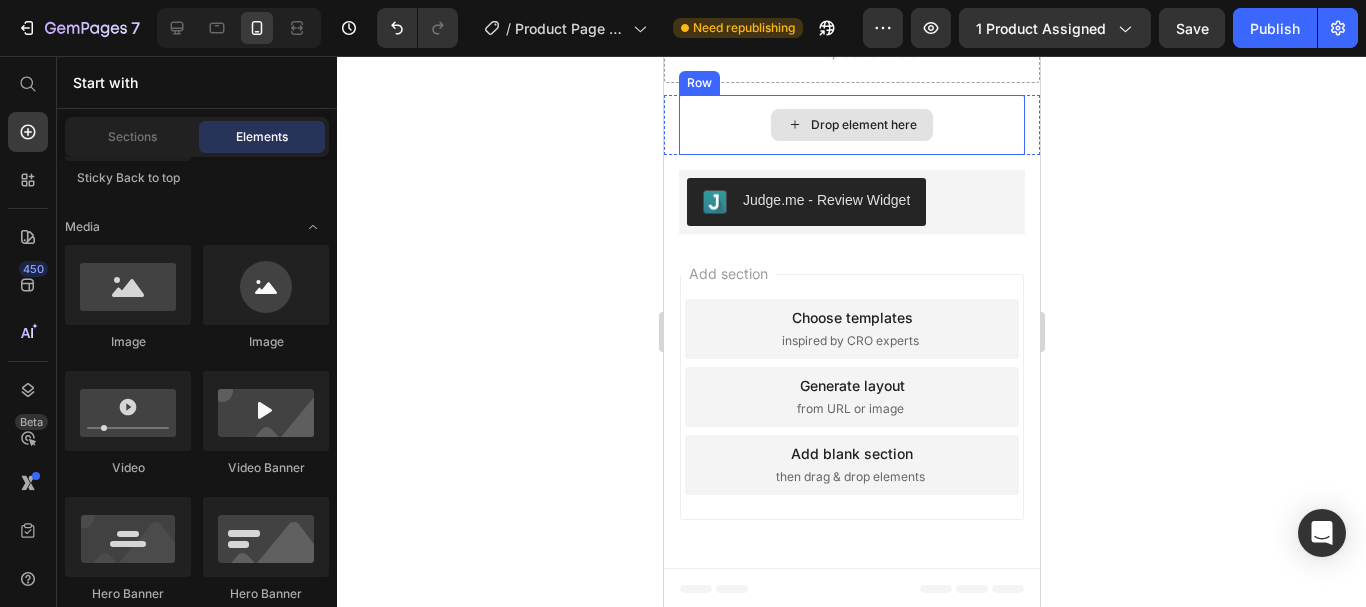 scroll, scrollTop: 2346, scrollLeft: 0, axis: vertical 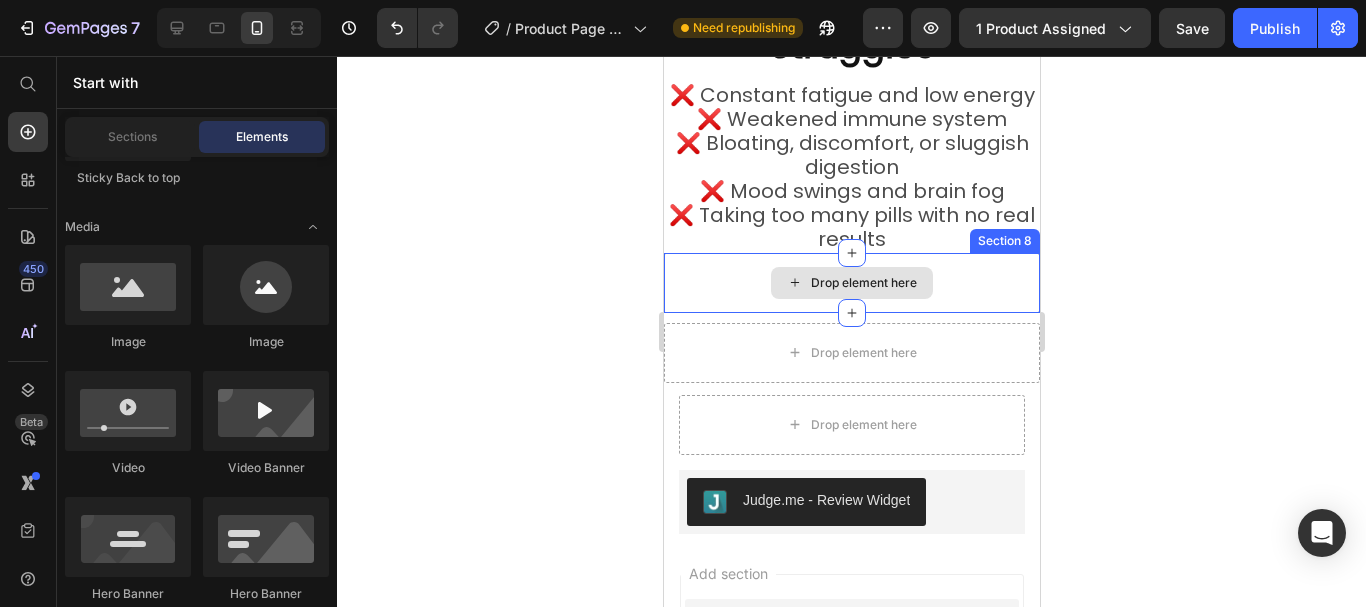 click on "Drop element here" at bounding box center [851, 283] 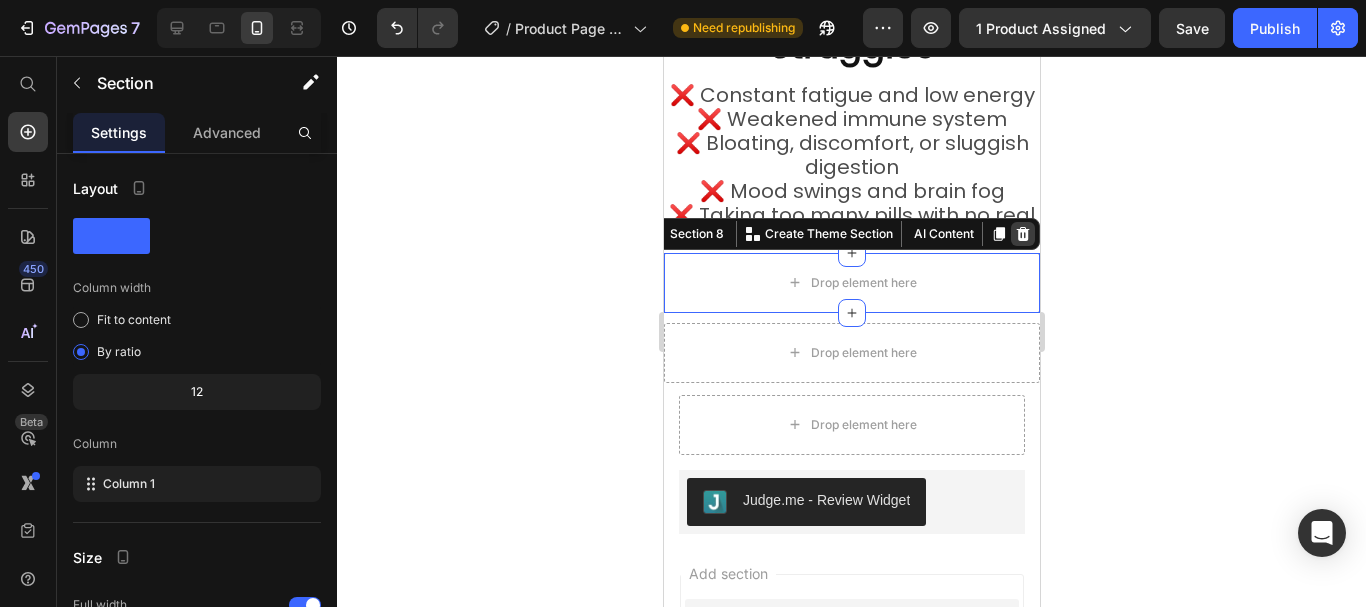 click 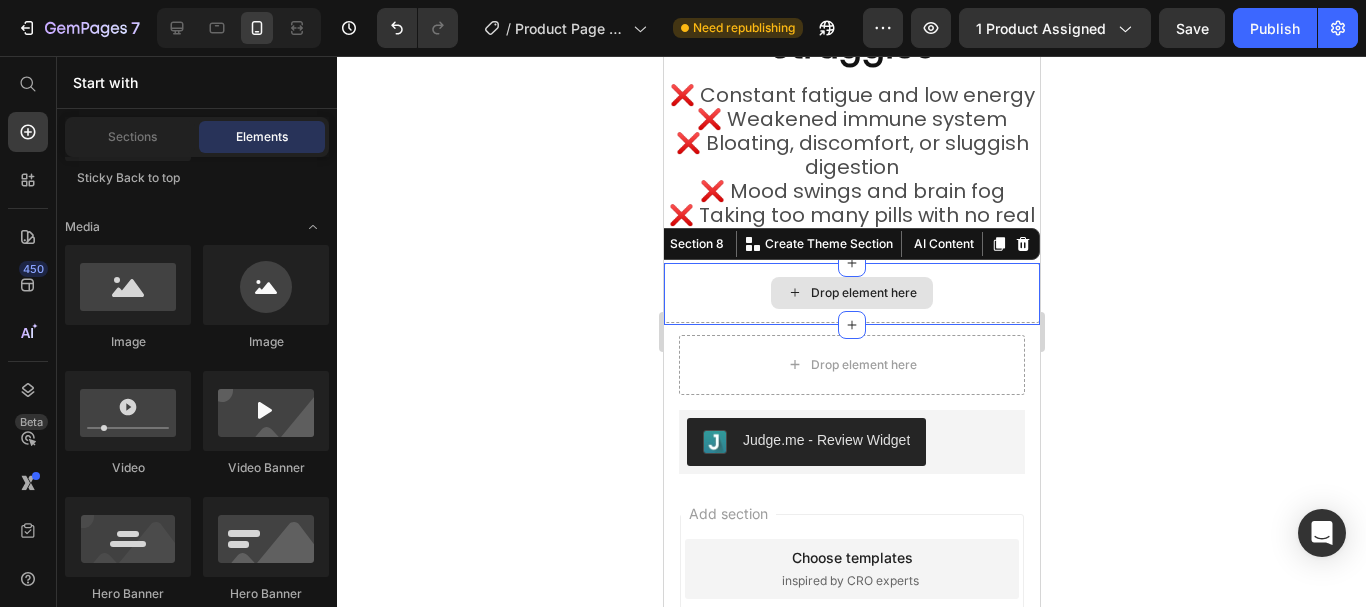 click on "Drop element here" at bounding box center (851, 293) 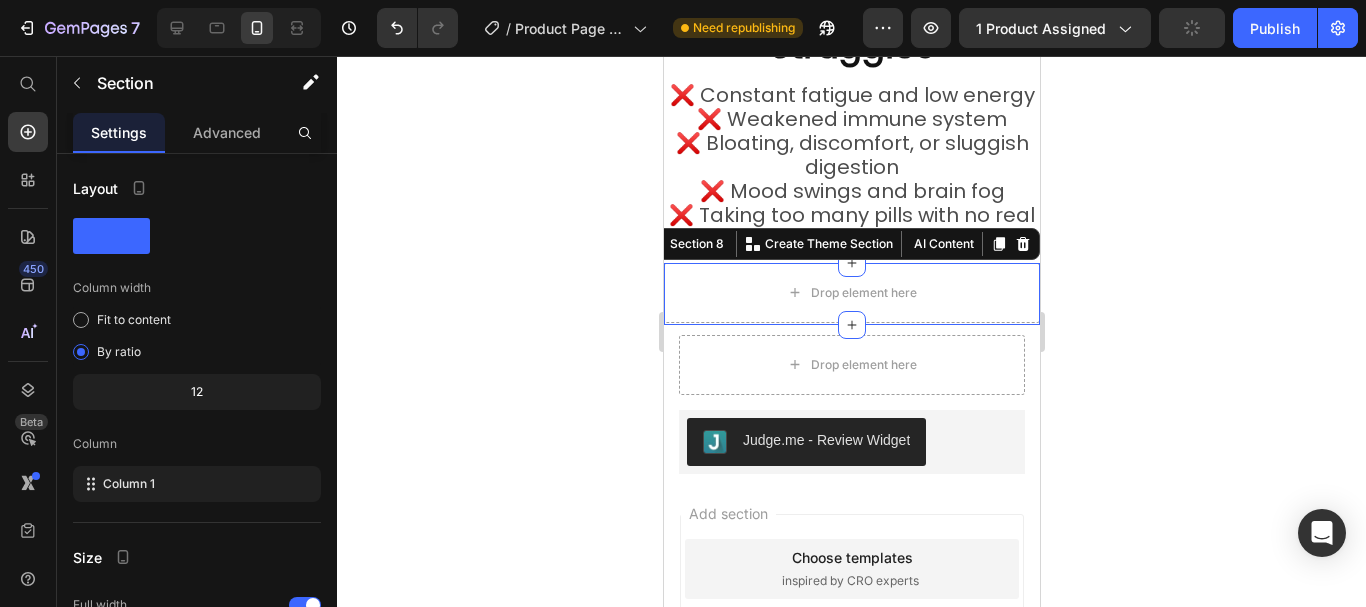 drag, startPoint x: 1011, startPoint y: 243, endPoint x: 995, endPoint y: 264, distance: 26.400757 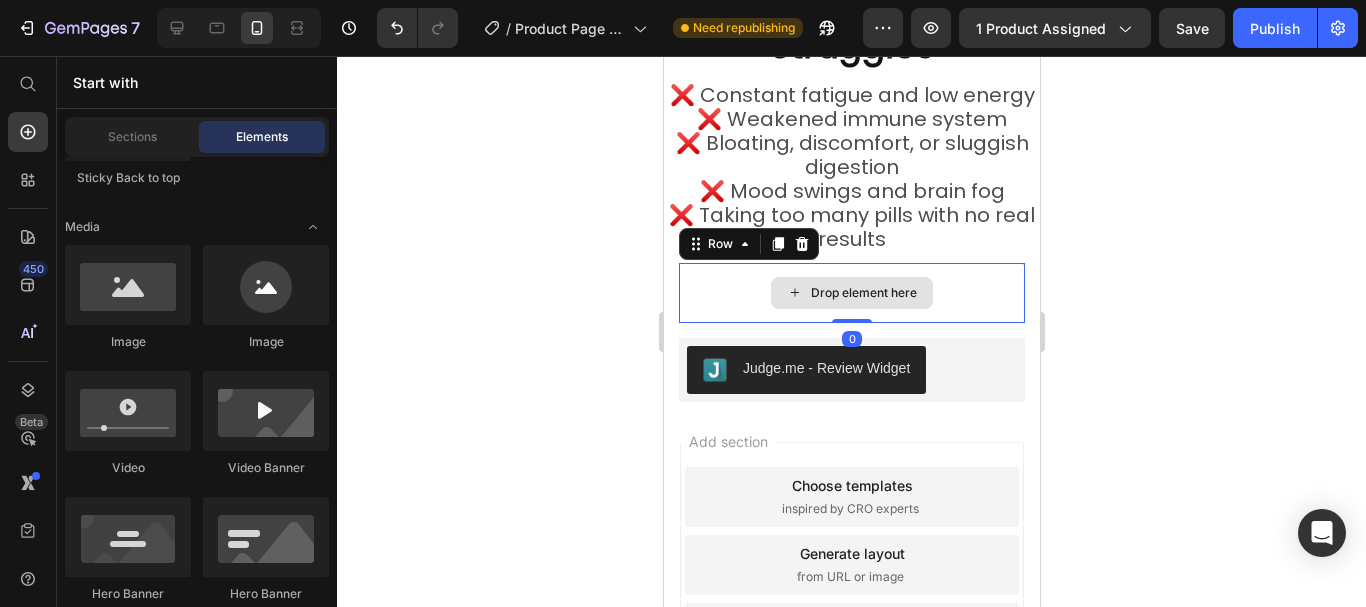 click on "Drop element here" at bounding box center [851, 293] 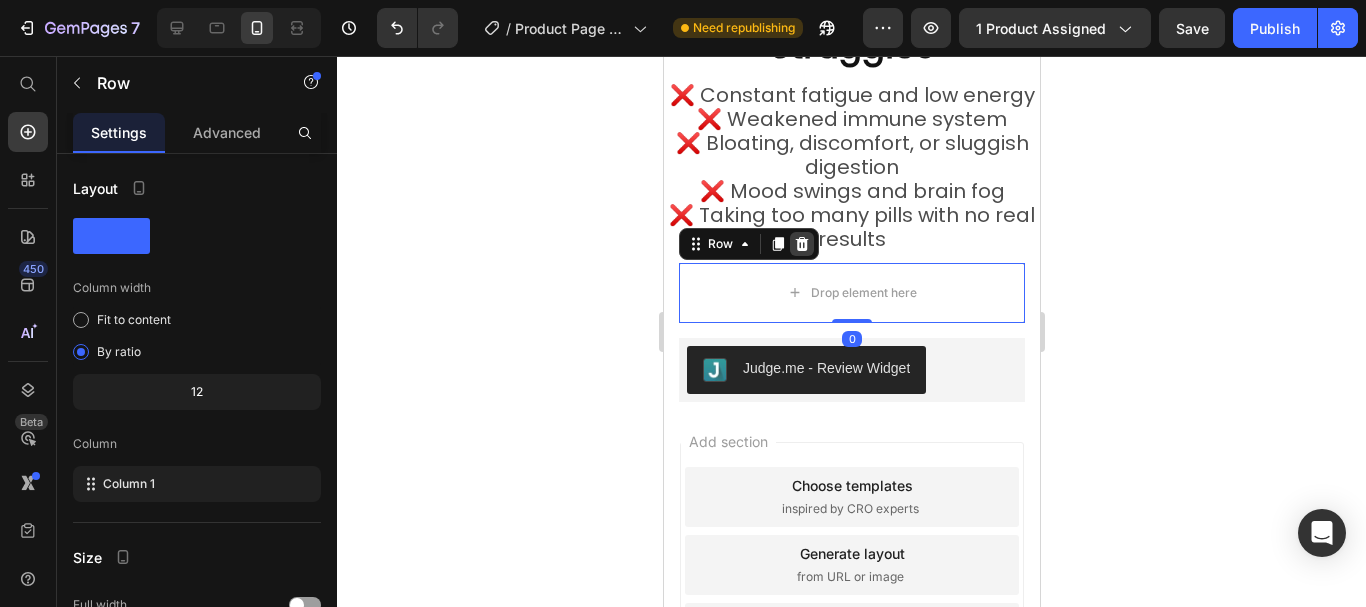 click 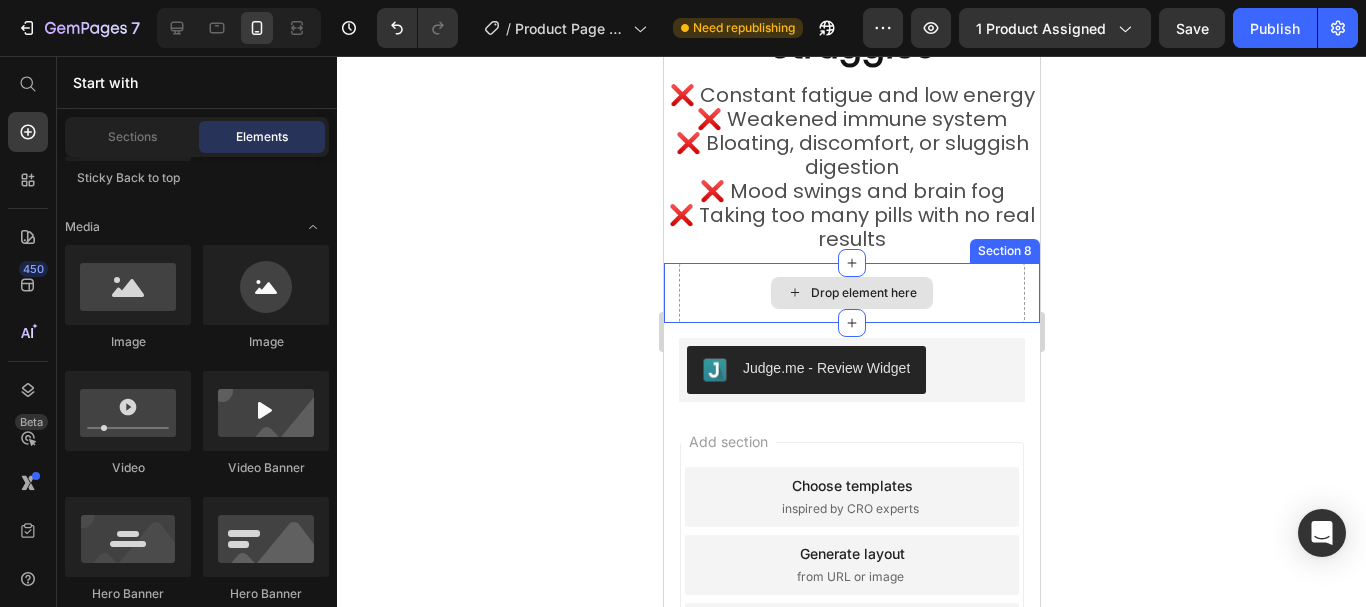 click on "Drop element here" at bounding box center (851, 293) 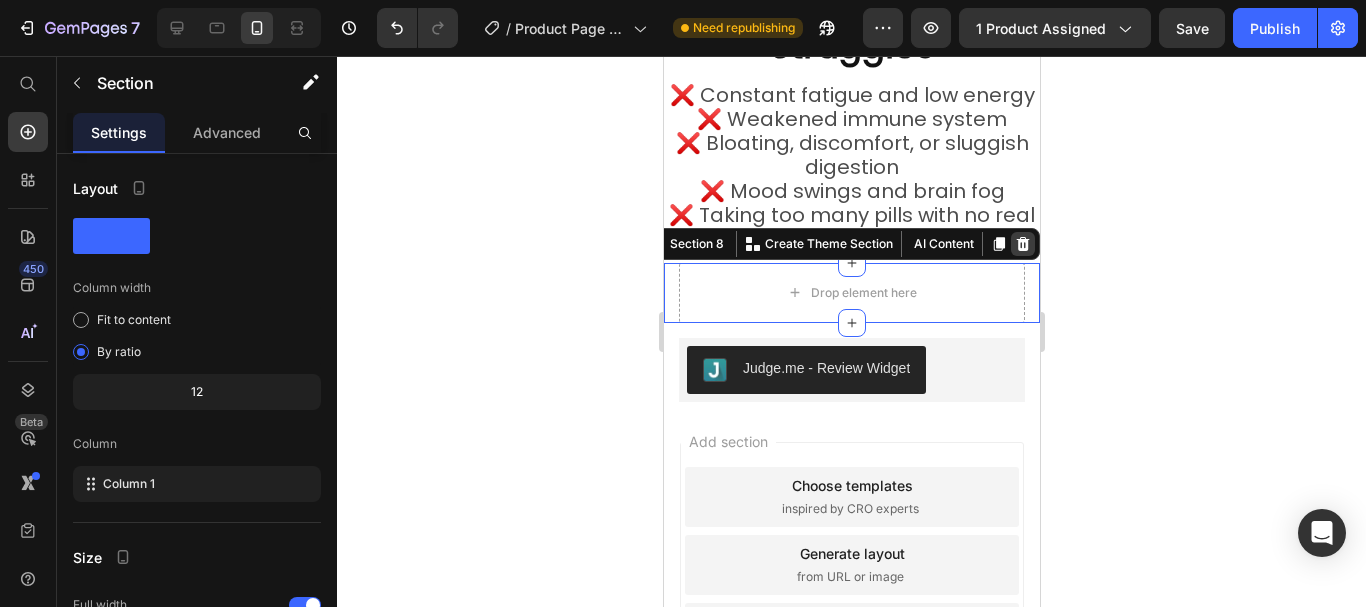 click 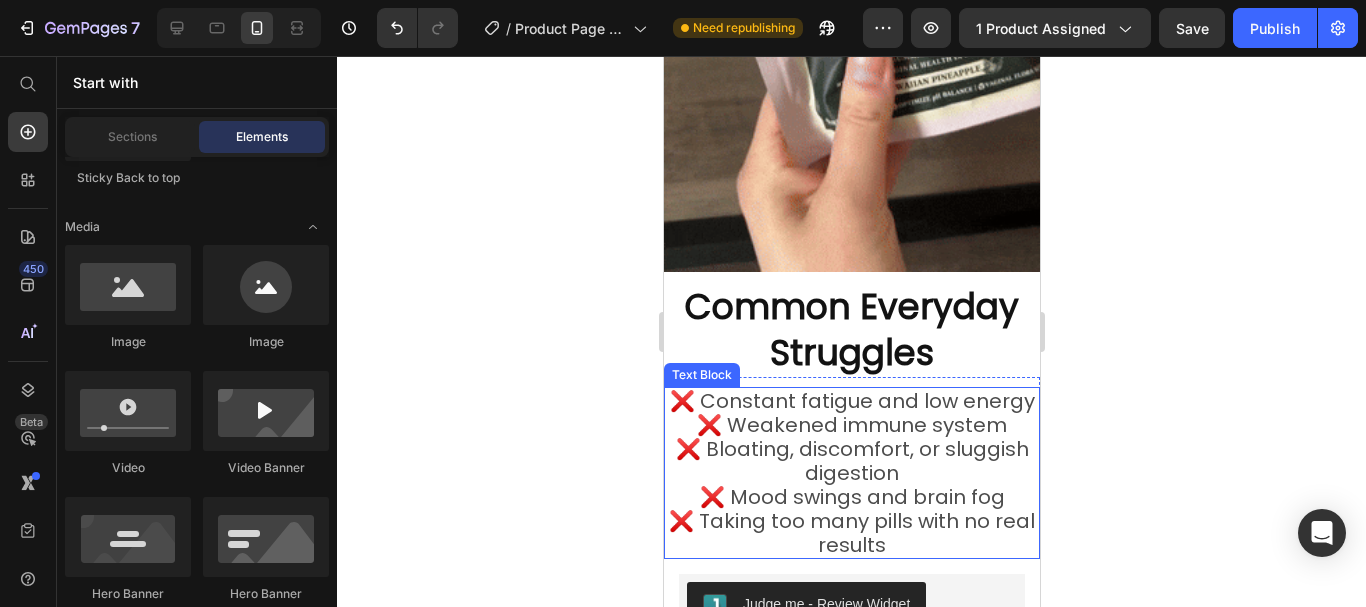 scroll, scrollTop: 1800, scrollLeft: 0, axis: vertical 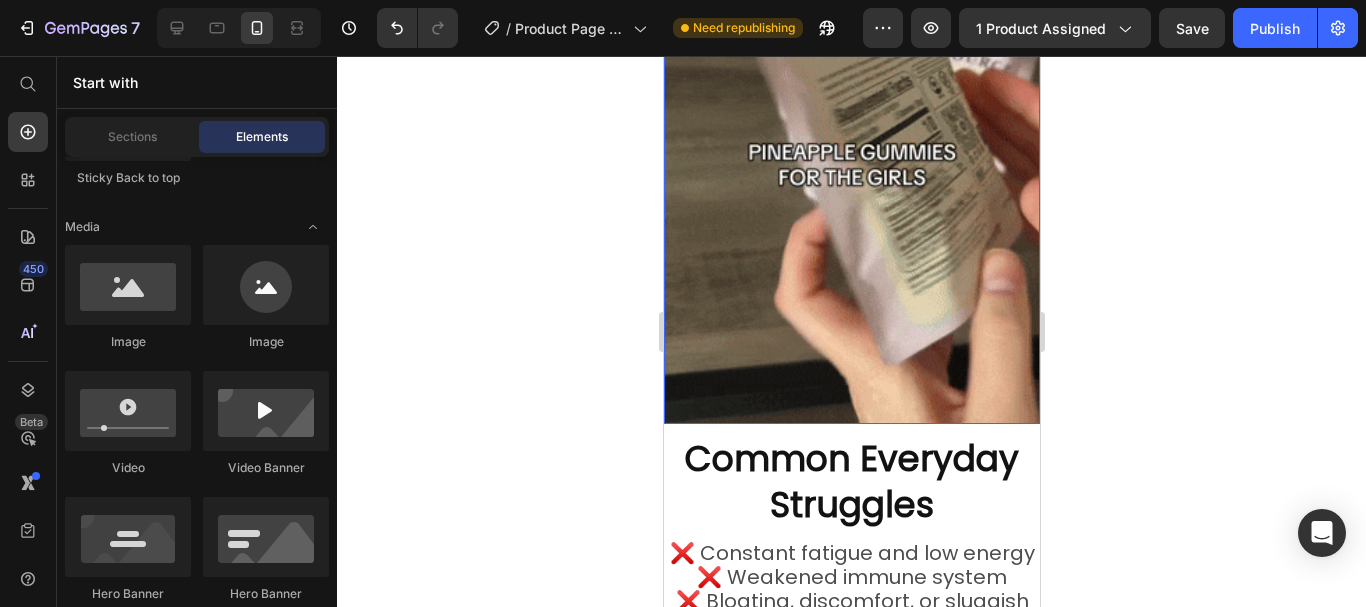 click at bounding box center (851, 90) 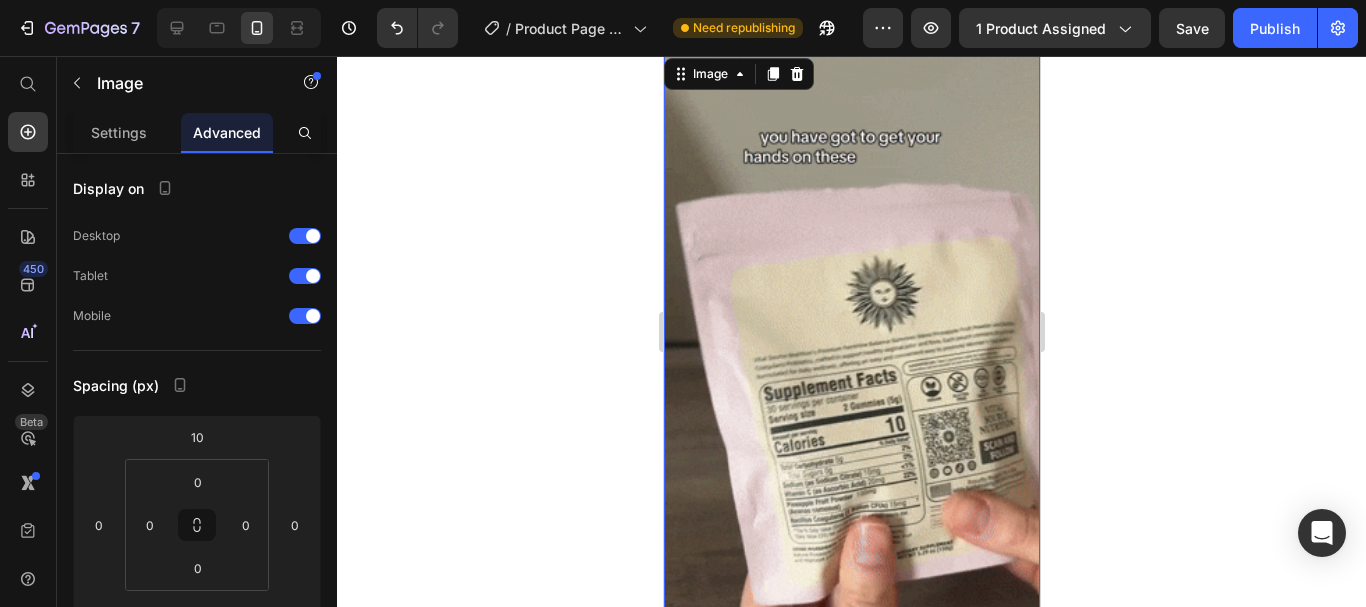 scroll, scrollTop: 1500, scrollLeft: 0, axis: vertical 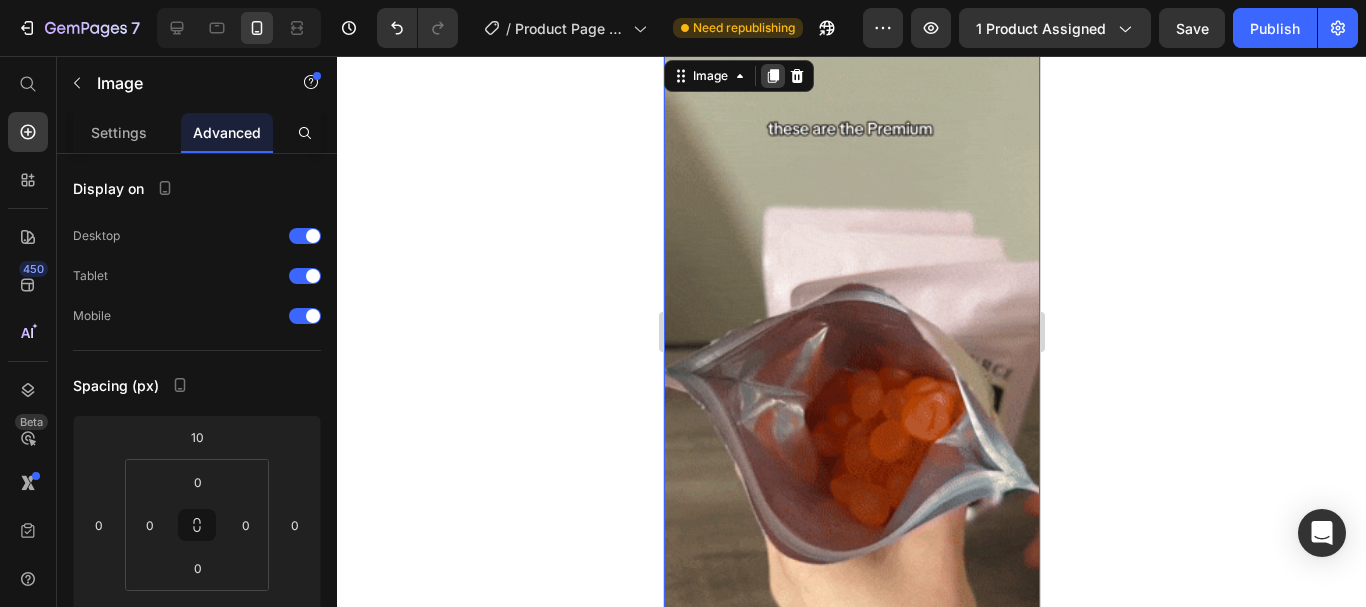 click 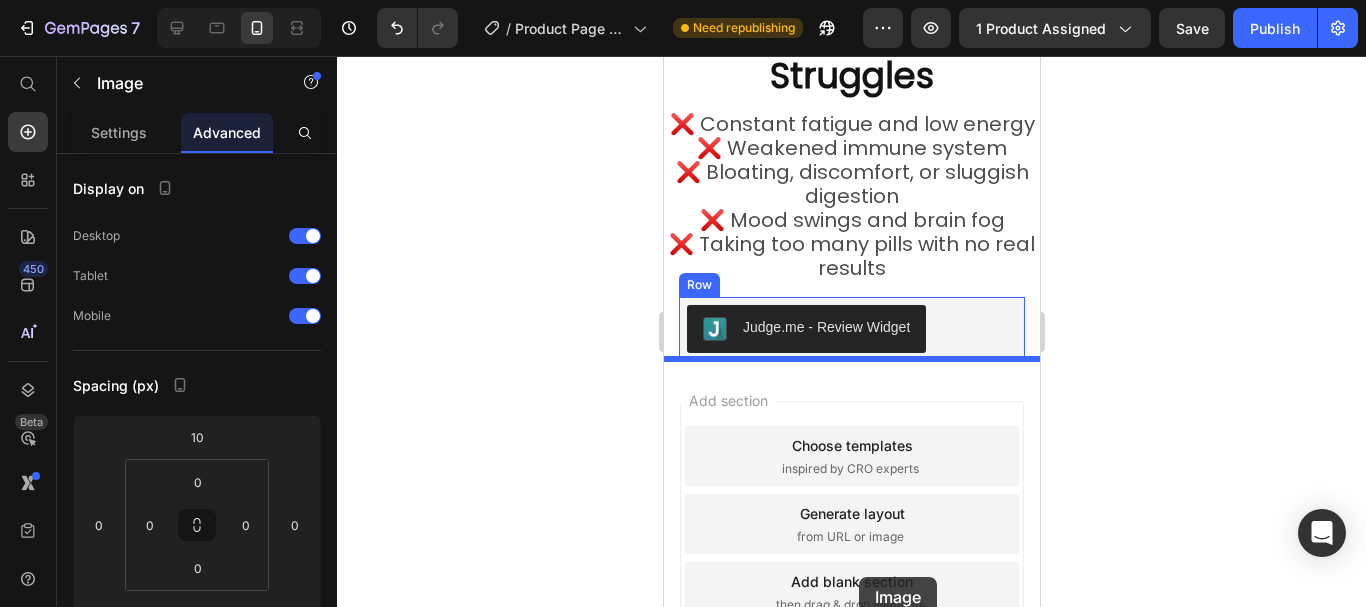 scroll, scrollTop: 2967, scrollLeft: 0, axis: vertical 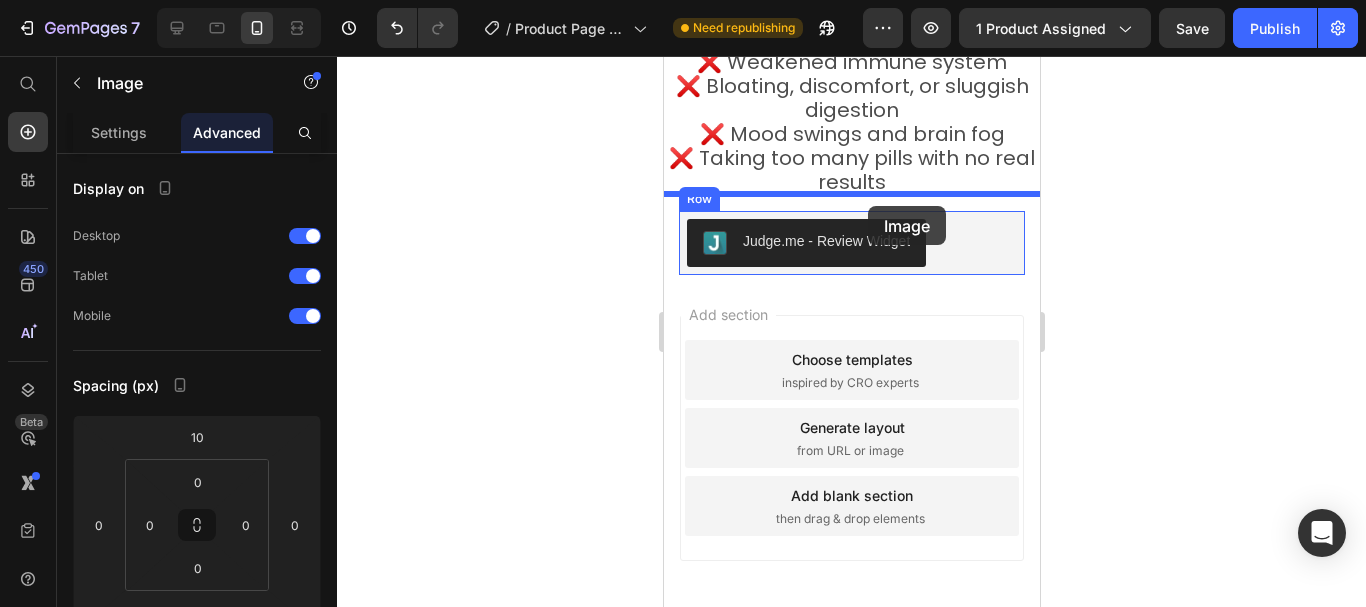 drag, startPoint x: 714, startPoint y: 110, endPoint x: 867, endPoint y: 206, distance: 180.62392 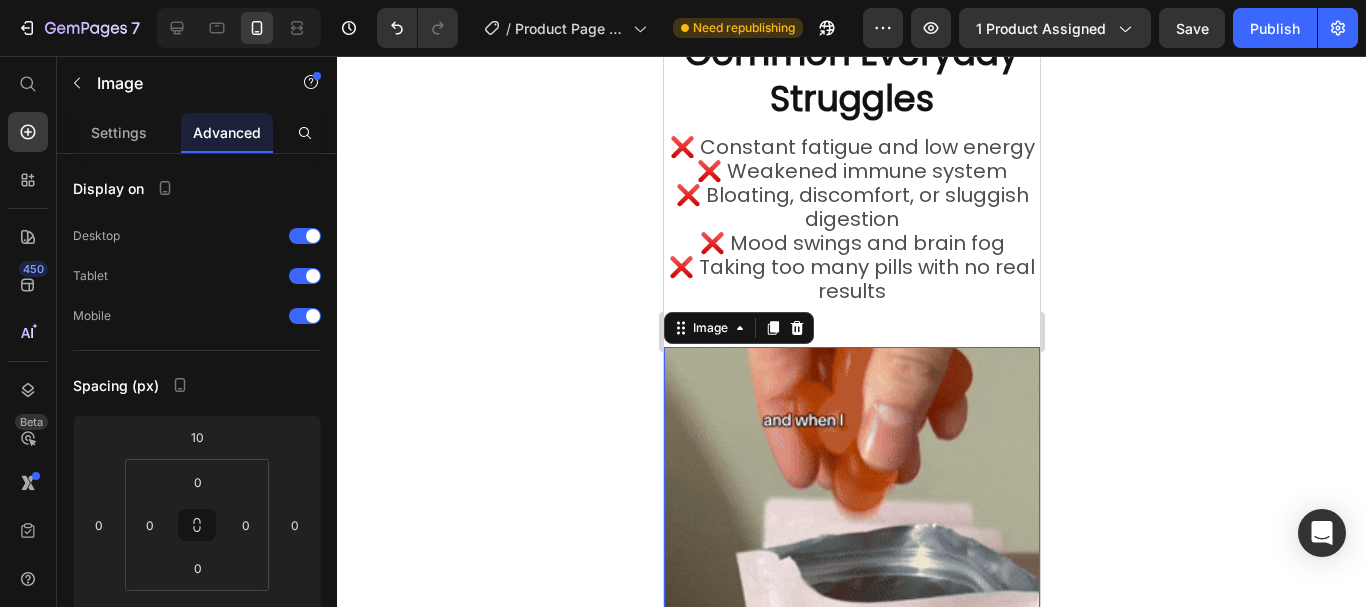 scroll, scrollTop: 2115, scrollLeft: 0, axis: vertical 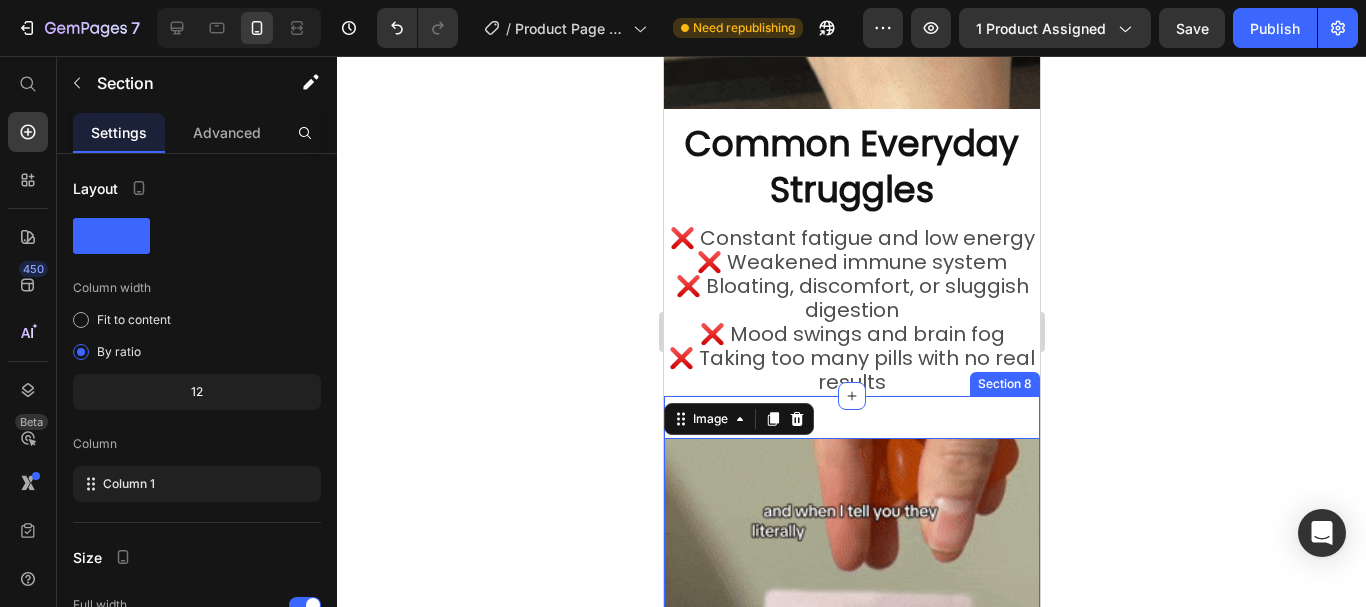 click on "Image   0 Section 8" at bounding box center (851, 767) 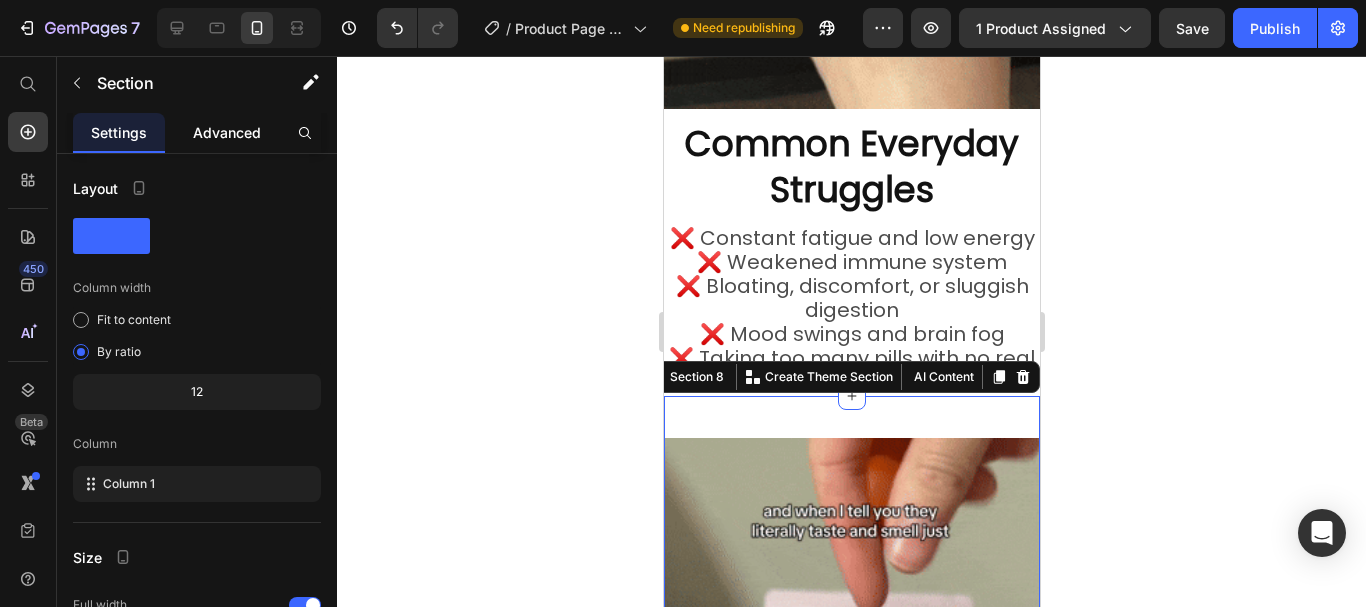 click on "Advanced" at bounding box center [227, 132] 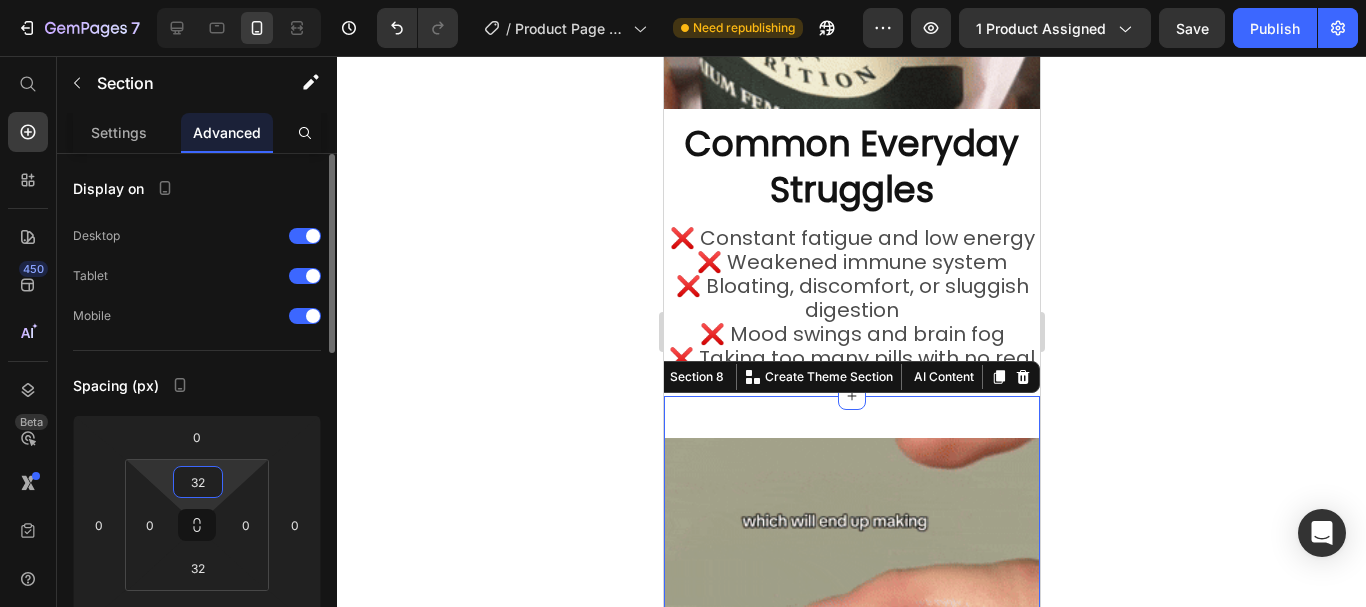 click on "32" at bounding box center [198, 482] 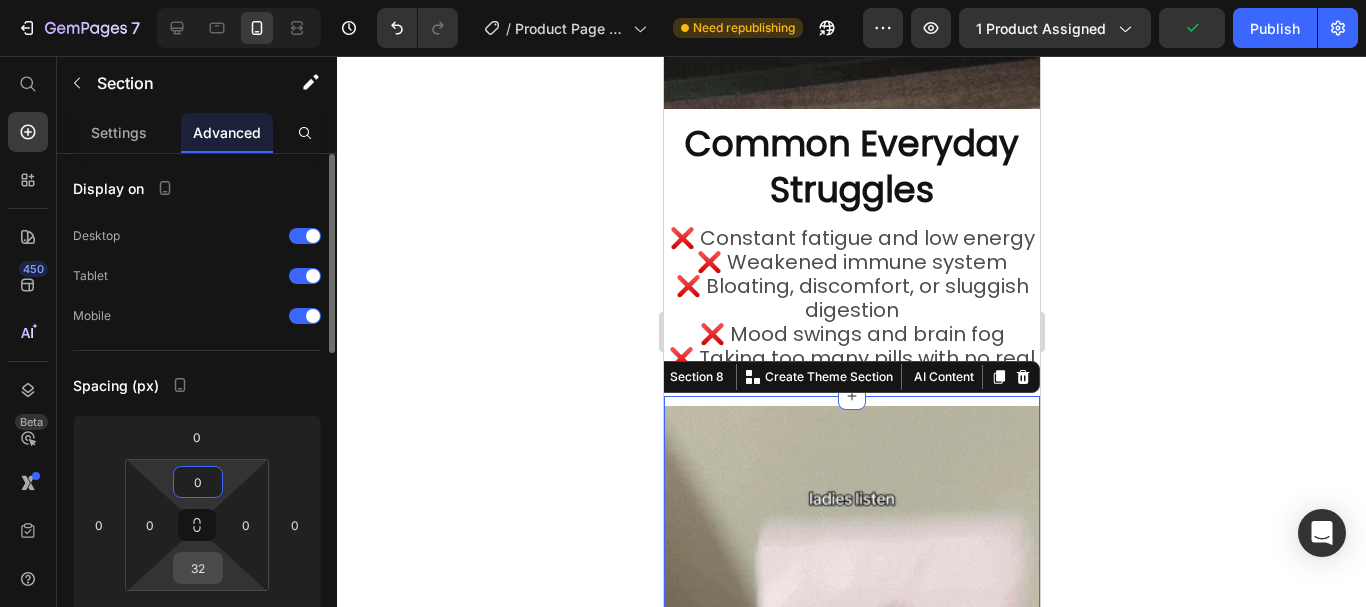 type on "0" 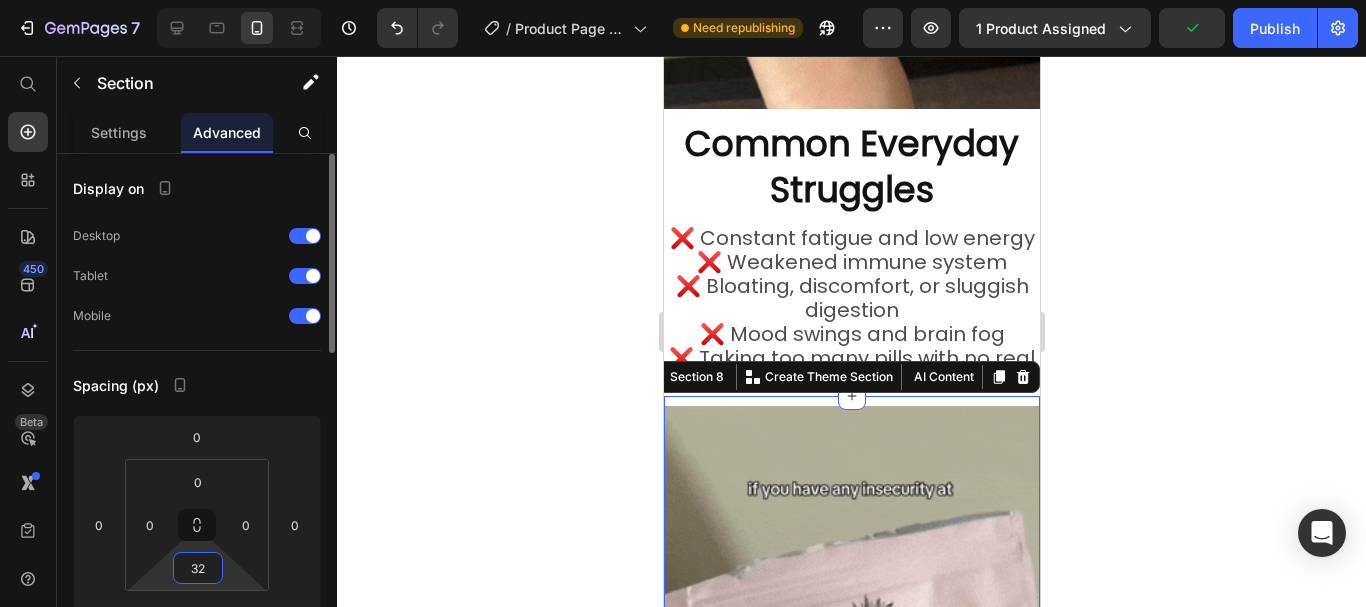 click on "32" at bounding box center [198, 568] 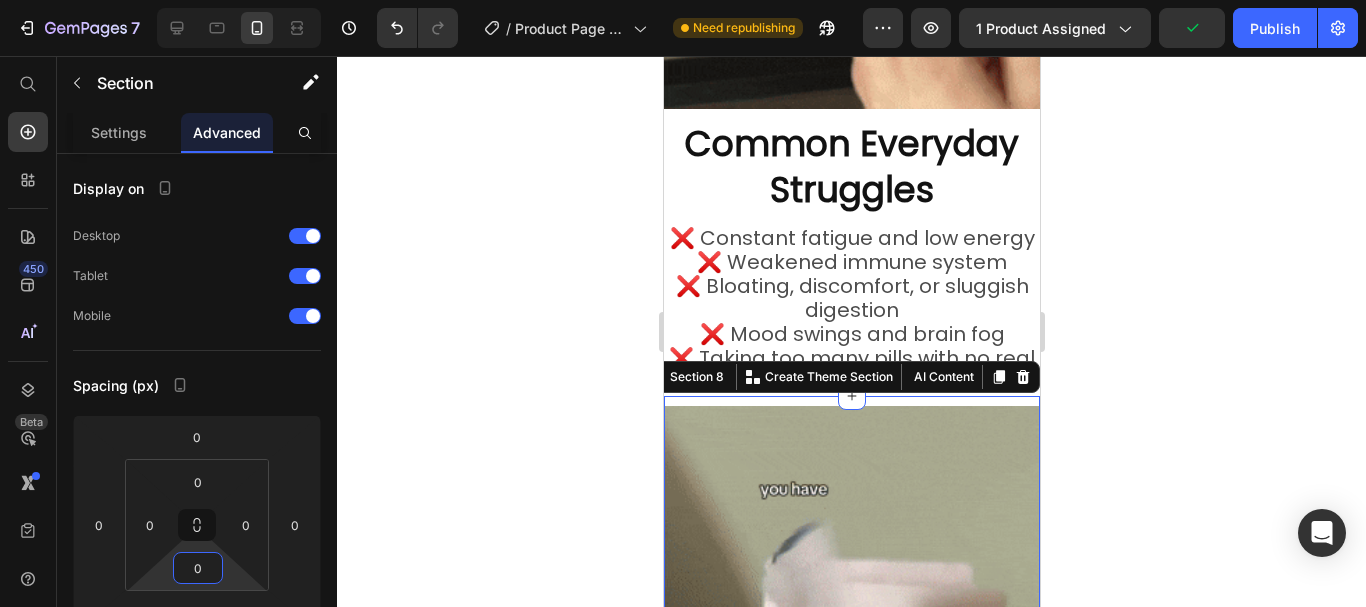 type on "0" 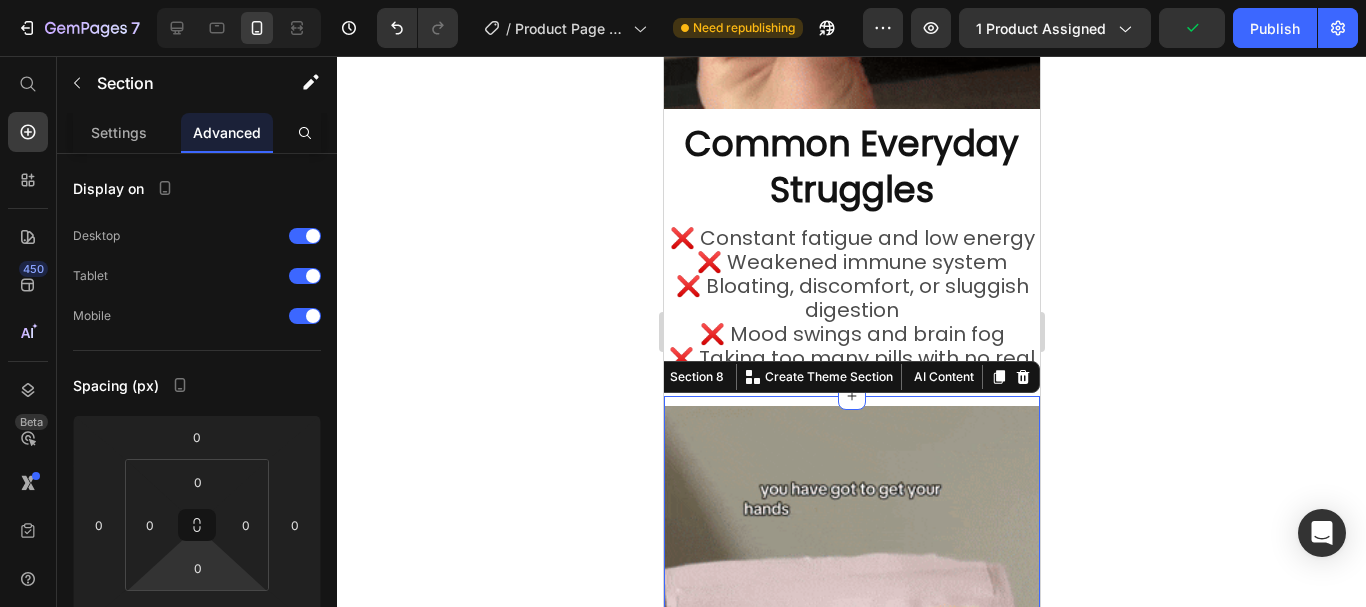click 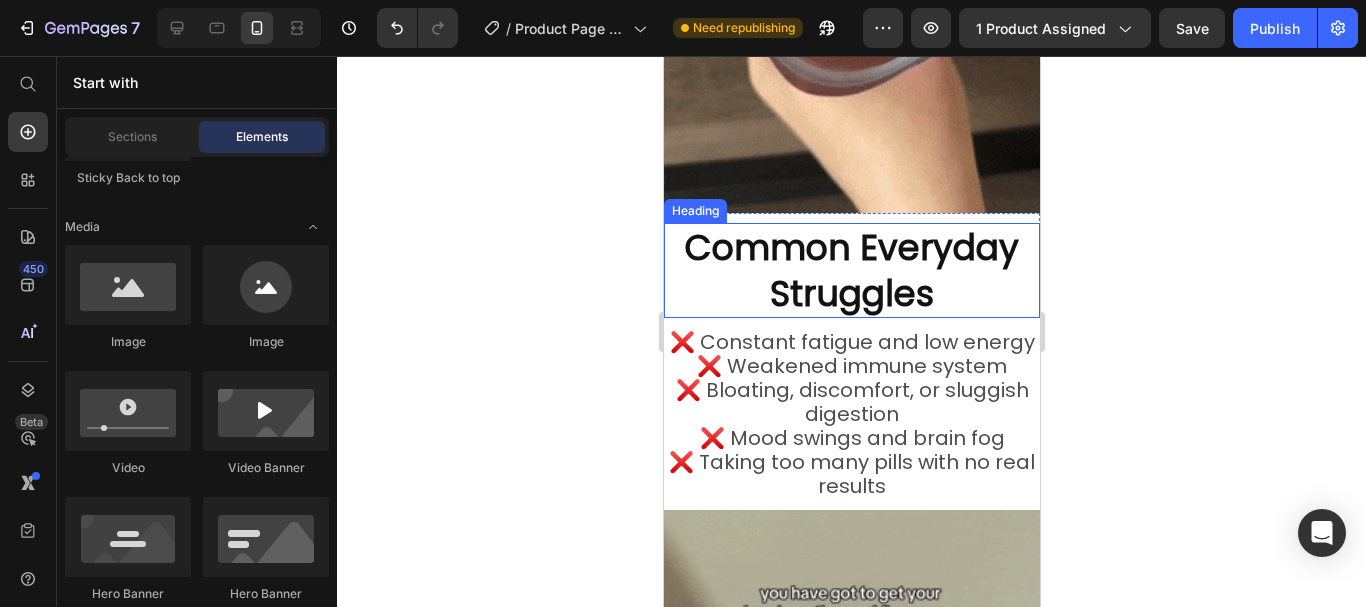 scroll, scrollTop: 2115, scrollLeft: 0, axis: vertical 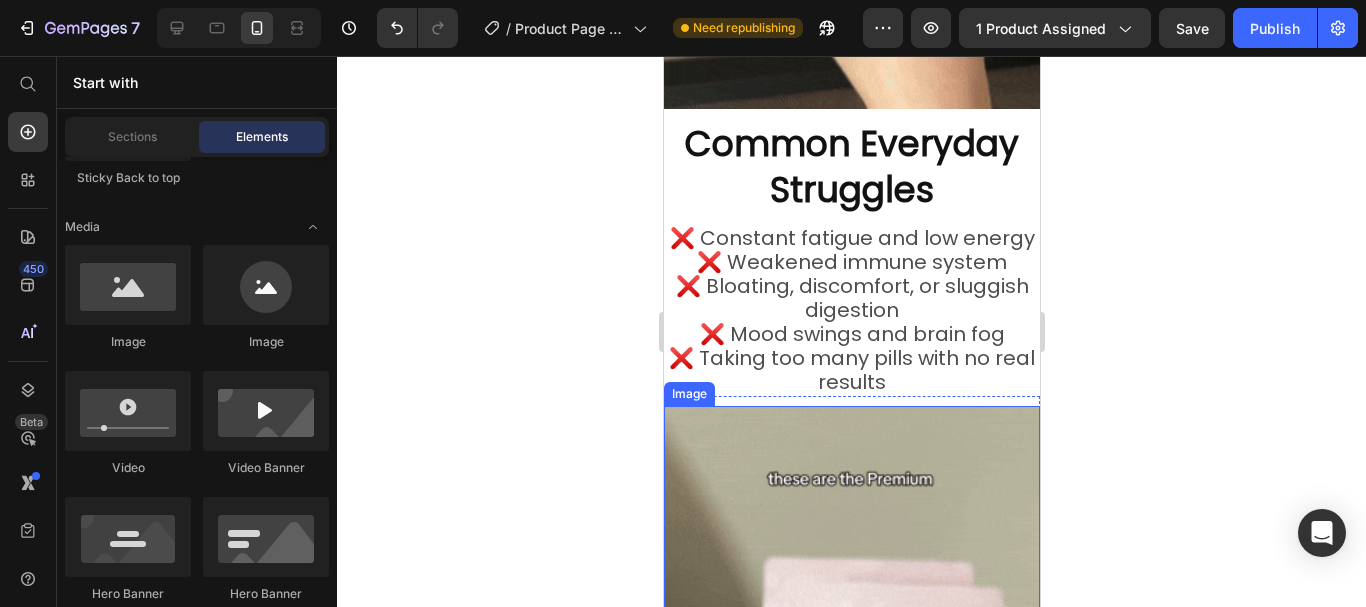click at bounding box center (851, 740) 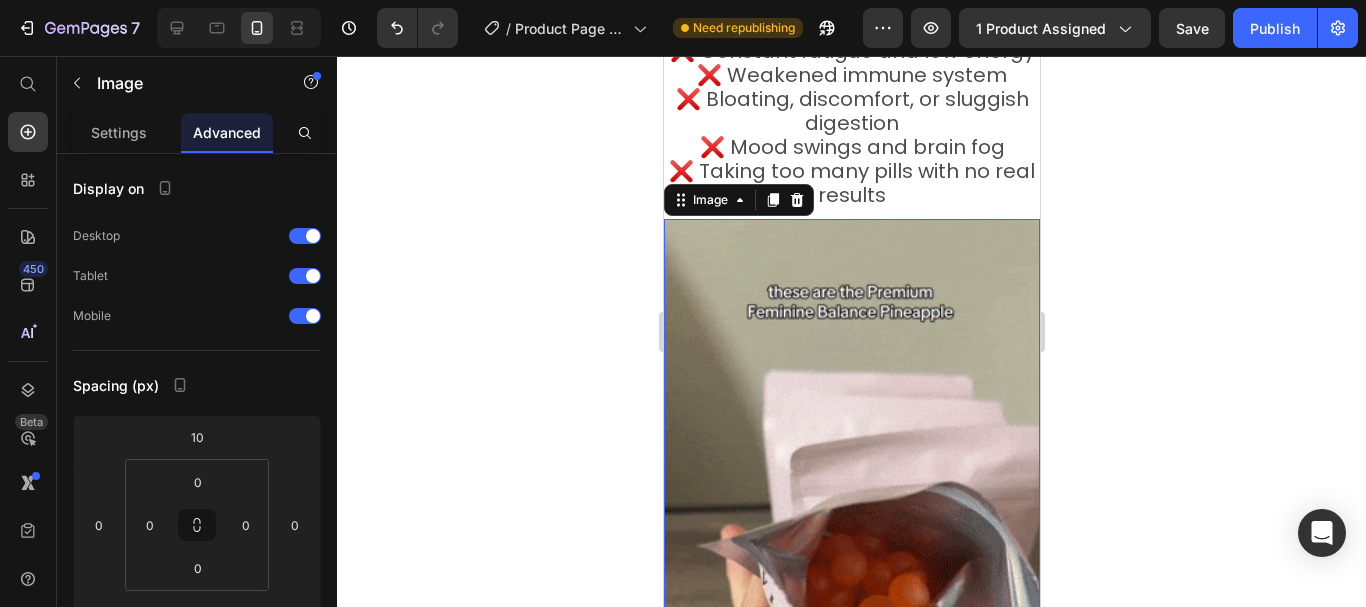 scroll, scrollTop: 2315, scrollLeft: 0, axis: vertical 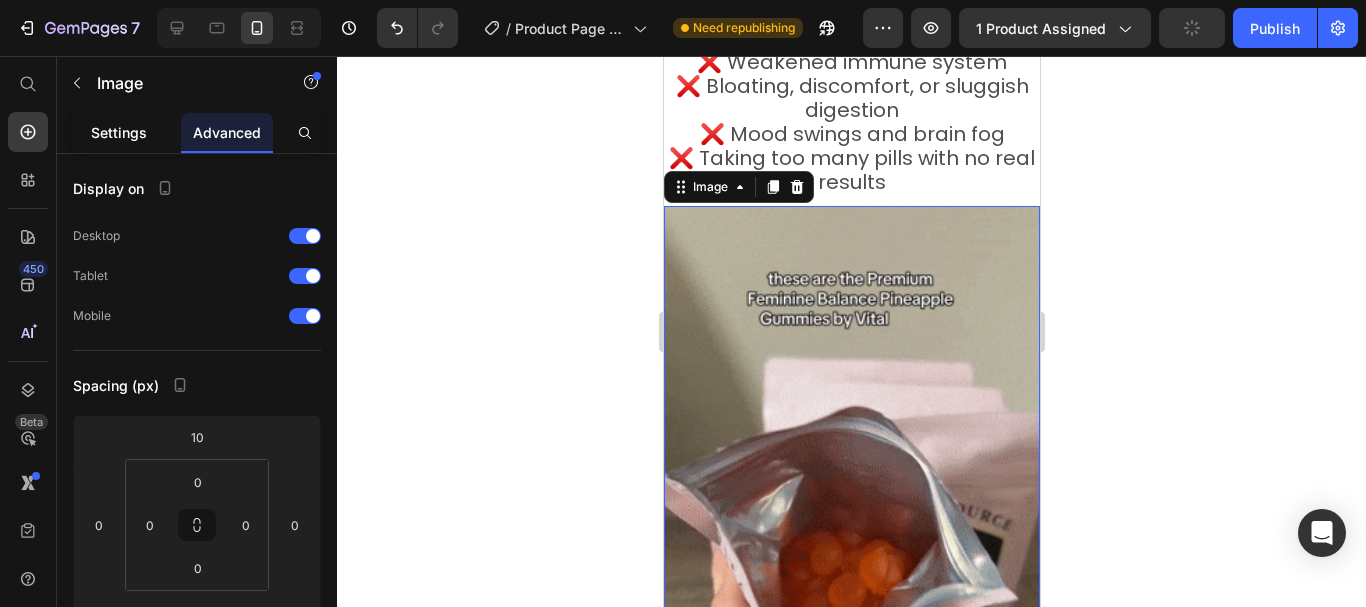 click on "Settings" at bounding box center [119, 132] 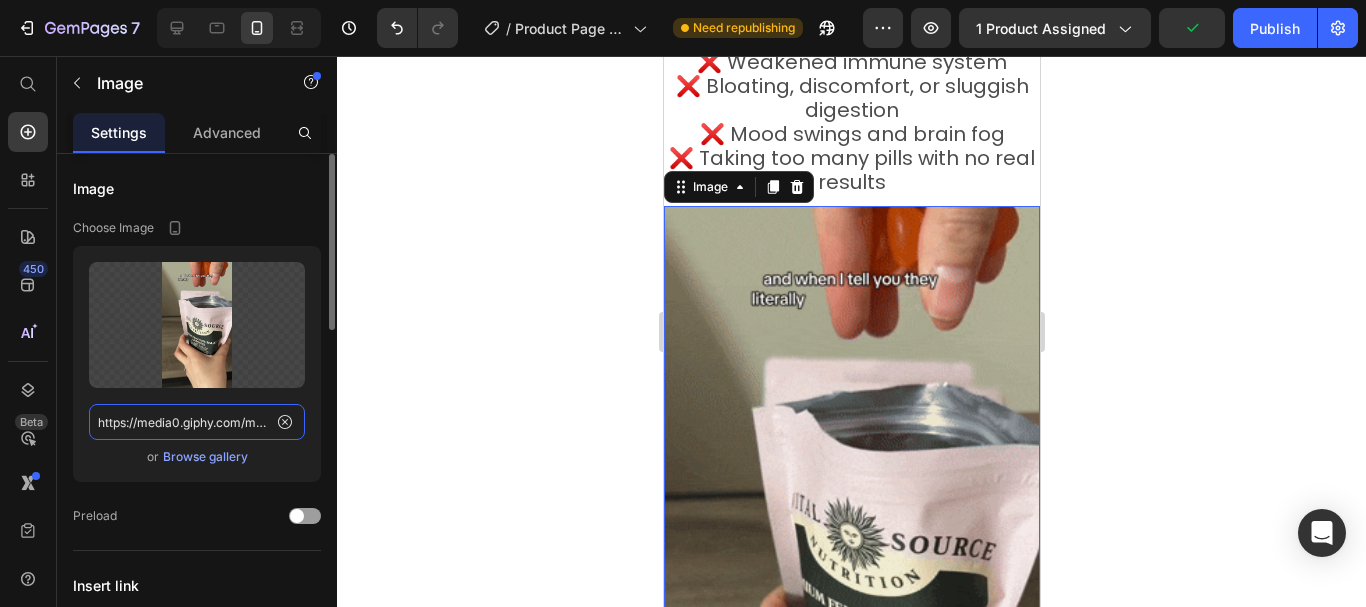 click on "https://media0.giphy.com/media/v1.Y2lkPTc5MGI3NjExcDA3ZTIzaWoyaGtkdGdyeHc1dGMzbXE0MnQ0cHRkZjhlOWkwZ3p3NSZlcD12MV9pbnRlcm5hbF9naWZfYnlfaWQmY3Q9Zw/8xXQVu8HC3CsyzxwDc/giphy.gif" 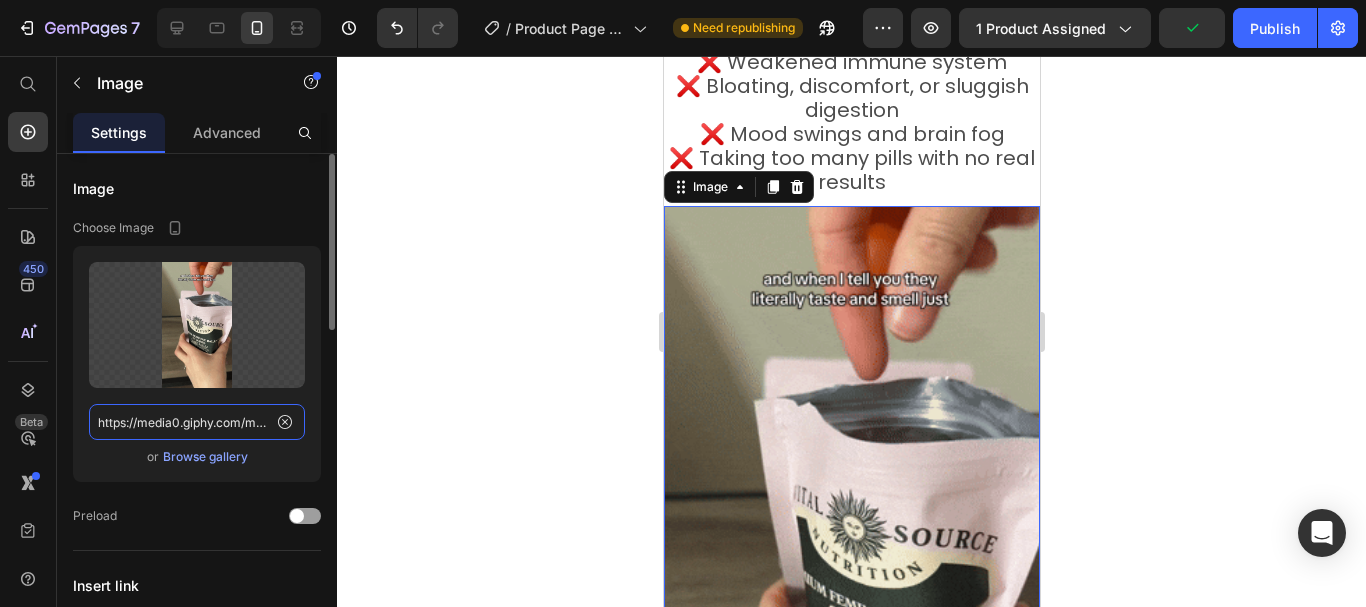 paste on "1.giphy.com/media/v1.Y2lkPTc5MGI3NjExd2YwcTI4enpmb25lbXZ5NGhyMmZid2E1b3dsazl1ZmNvcnV1czVqZyZlcD12MV9pbnRlcm5hbF9naWZfYnlfaWQmY3Q9Zw/vw3xWsEBpCWlgtBk5W" 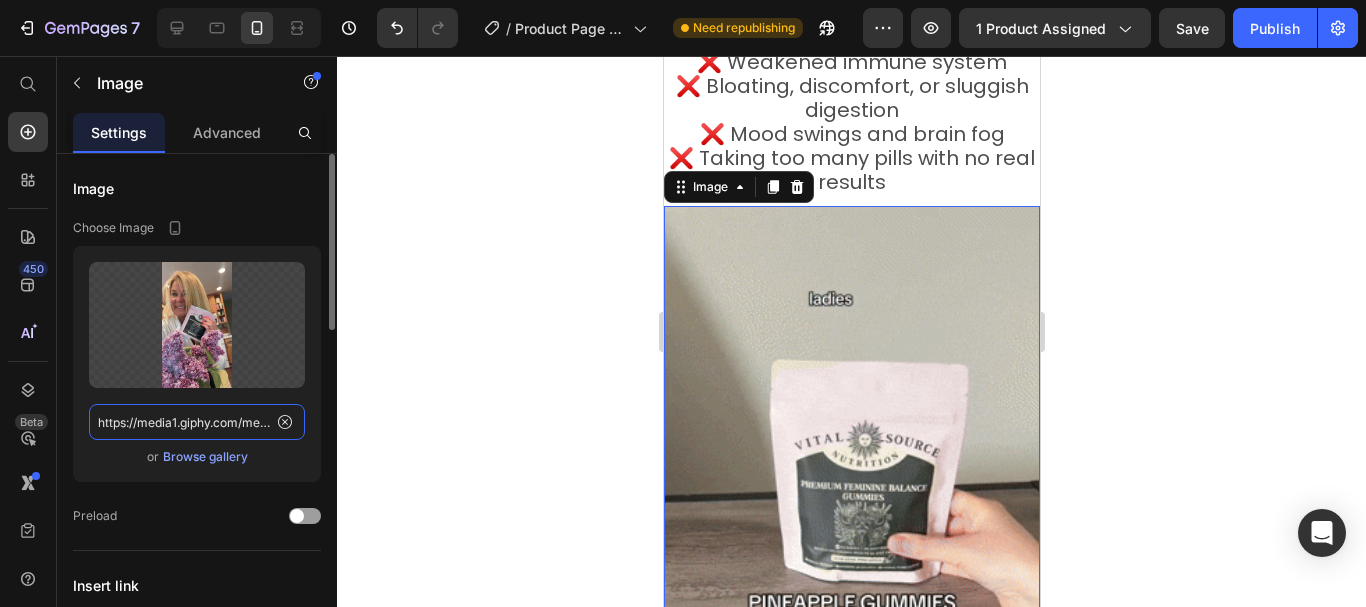 scroll, scrollTop: 0, scrollLeft: 1013, axis: horizontal 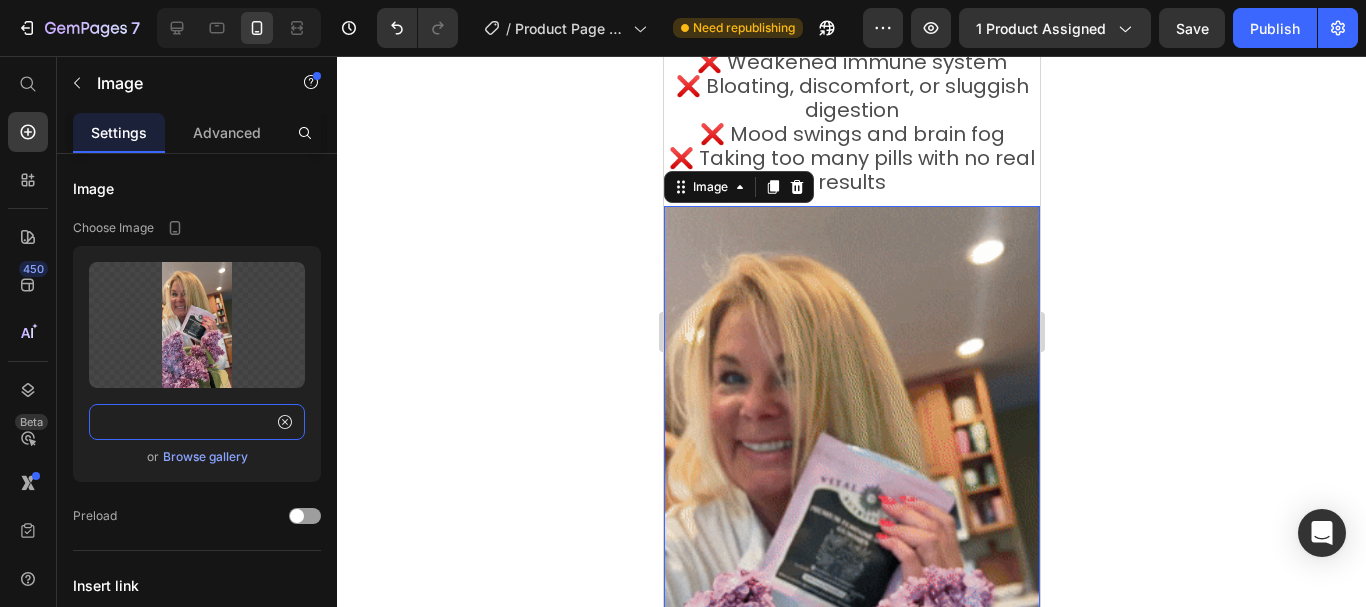 type on "https://media1.giphy.com/media/v1.Y2lkPTc5MGI3NjExd2YwcTI4enpmb25lbXZ5NGhyMmZid2E1b3dsazl1ZmNvcnV1czVqZyZlcD12MV9pbnRlcm5hbF9naWZfYnlfaWQmY3Q9Zw/vw3xWsEBpCWlgtBk5W/giphy.gif" 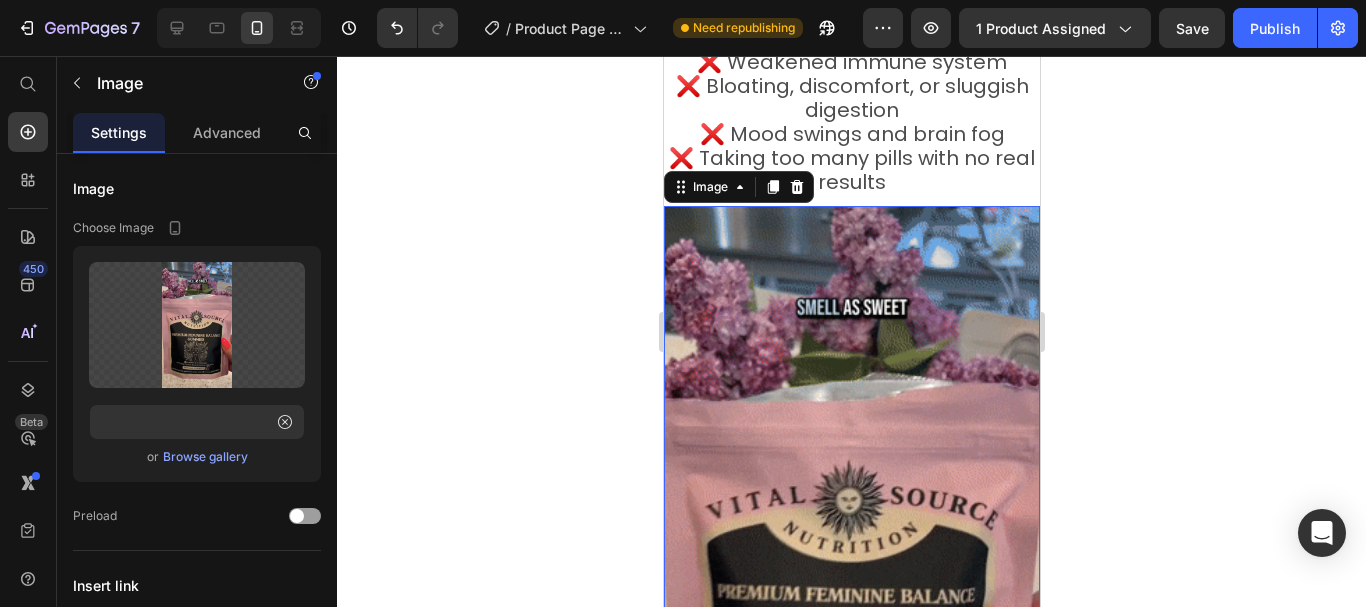 scroll, scrollTop: 0, scrollLeft: 0, axis: both 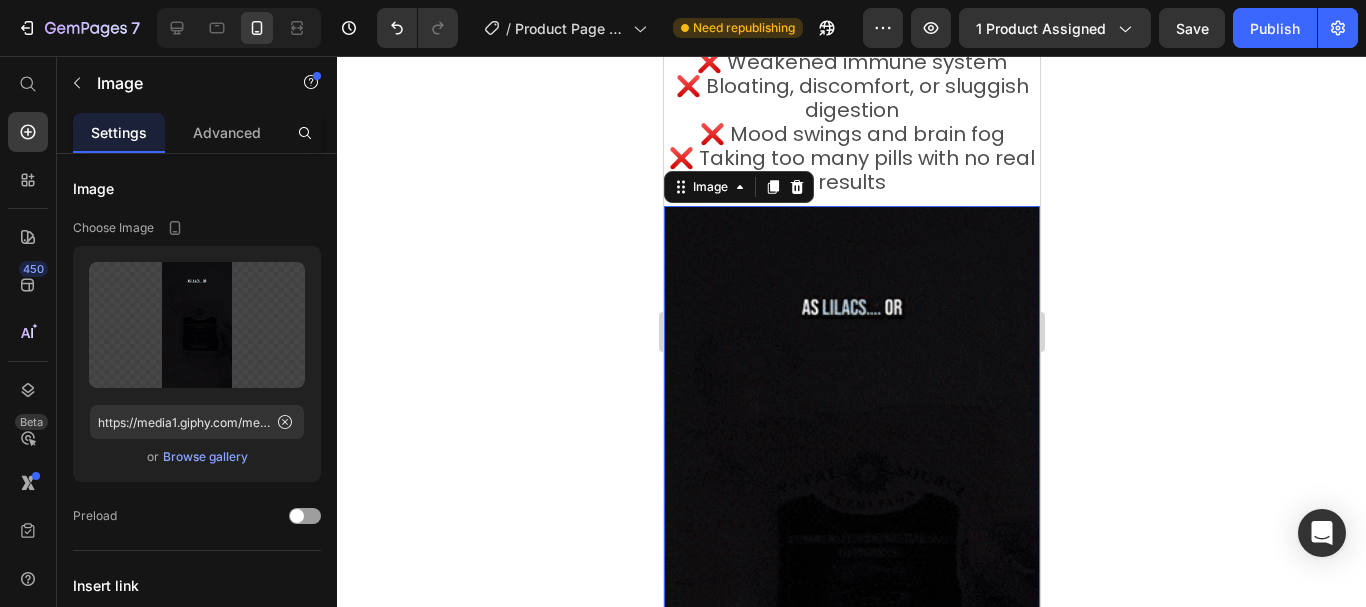 click 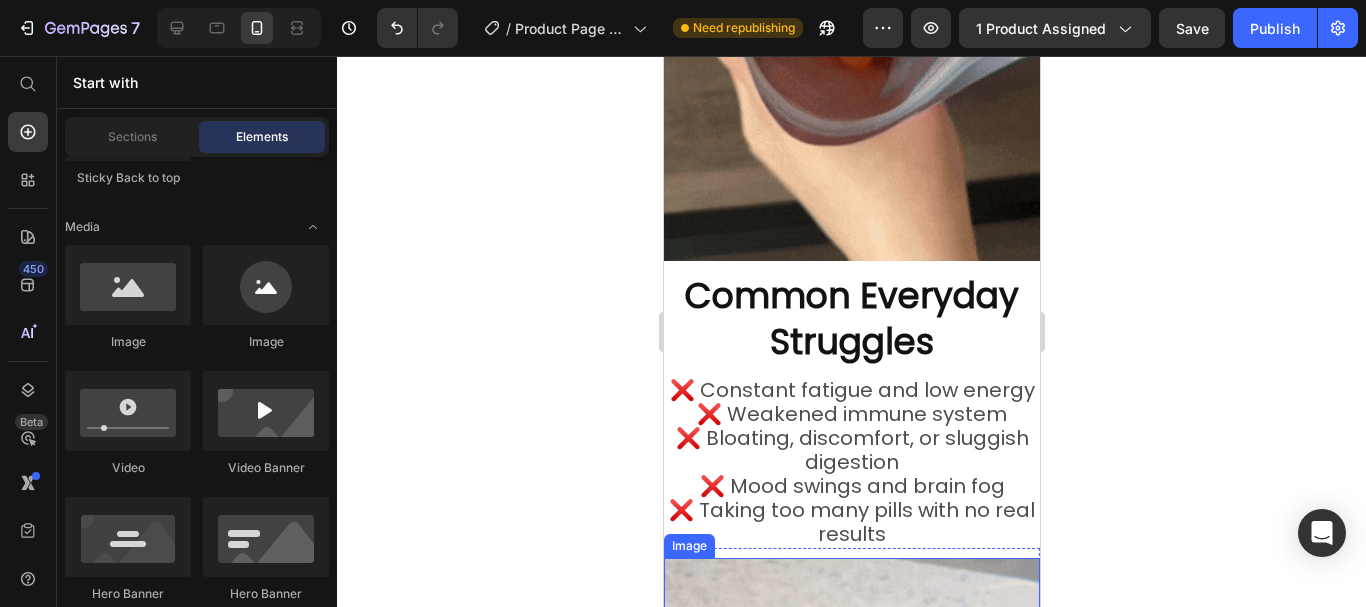 scroll, scrollTop: 1915, scrollLeft: 0, axis: vertical 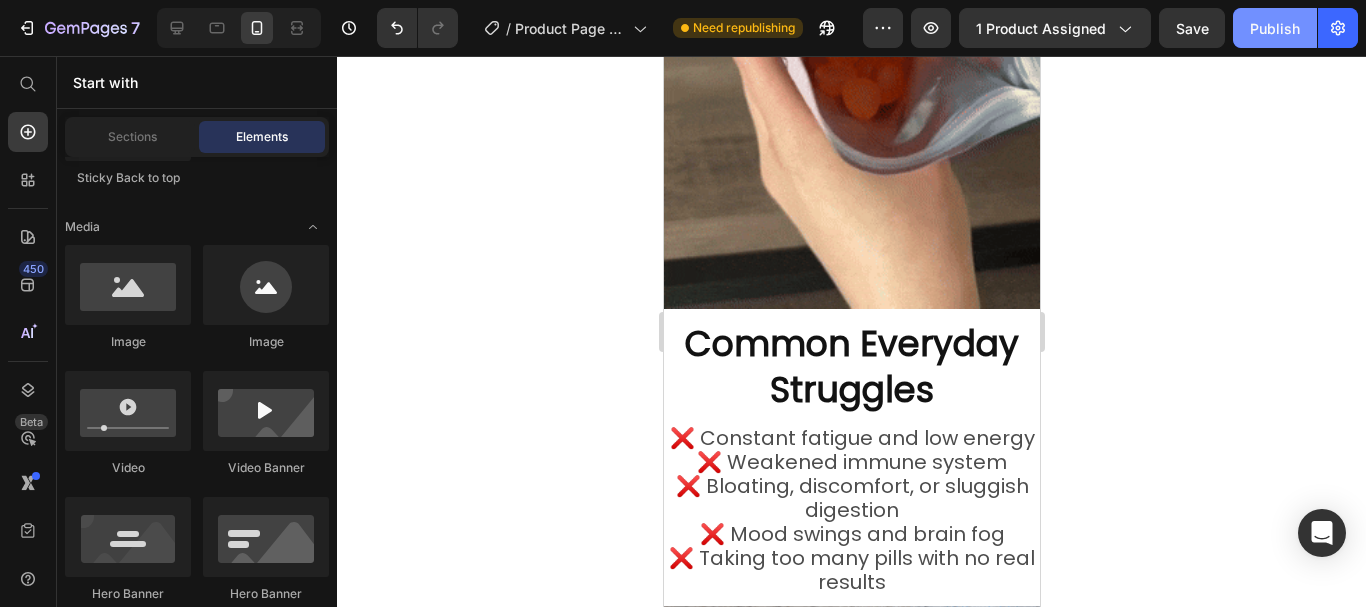 click on "Publish" at bounding box center (1275, 28) 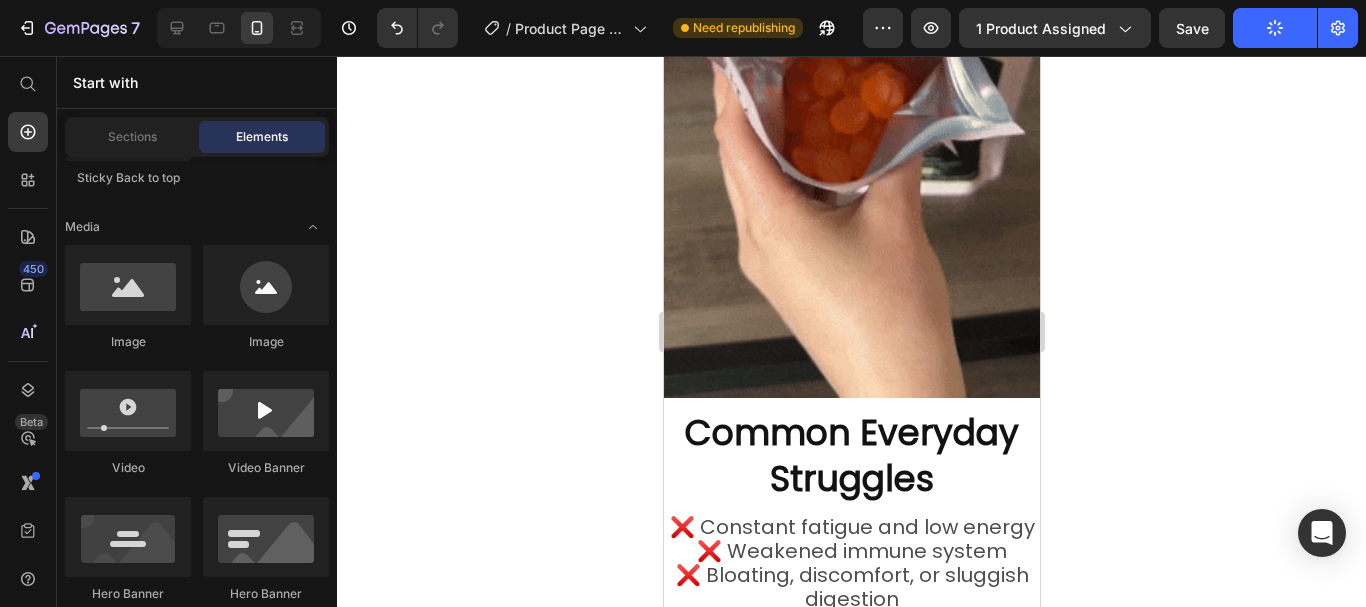 scroll, scrollTop: 1815, scrollLeft: 0, axis: vertical 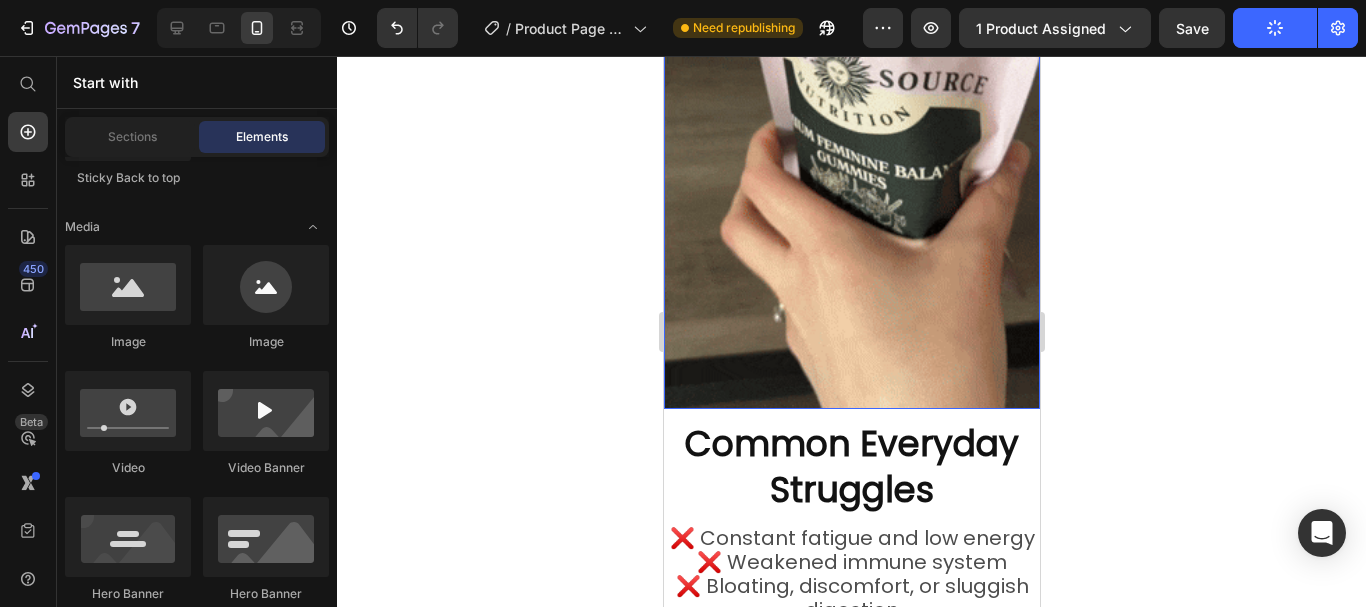 click on "Common Everyday Struggles" at bounding box center [851, 466] 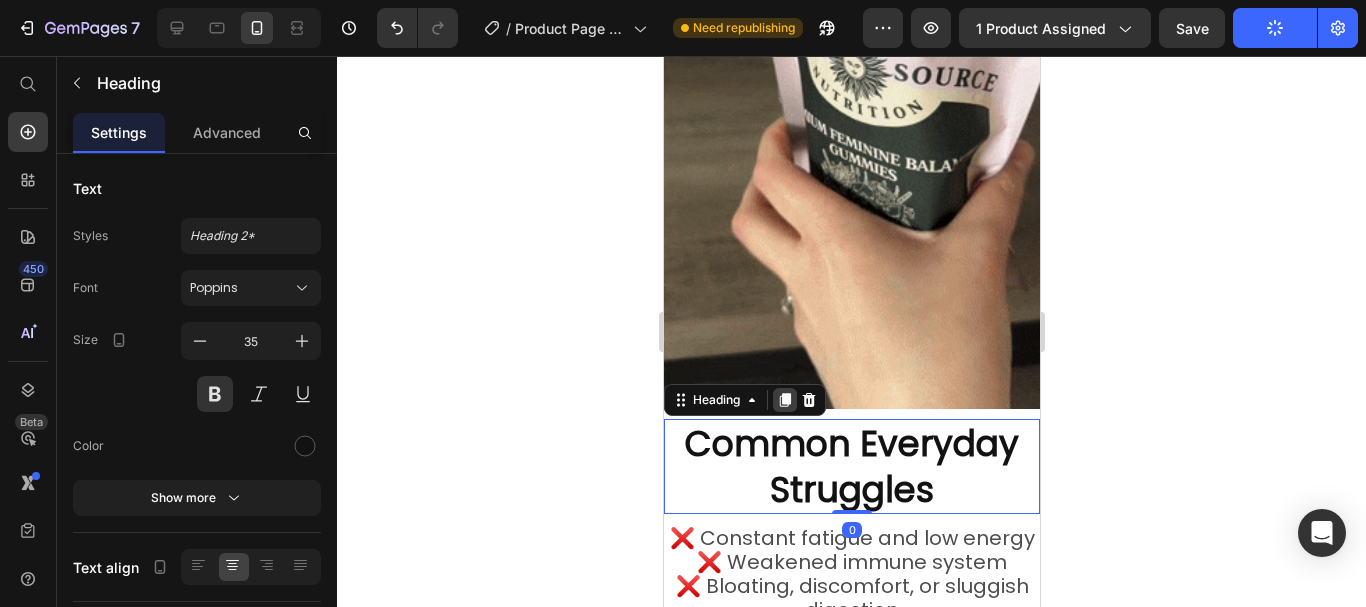 click 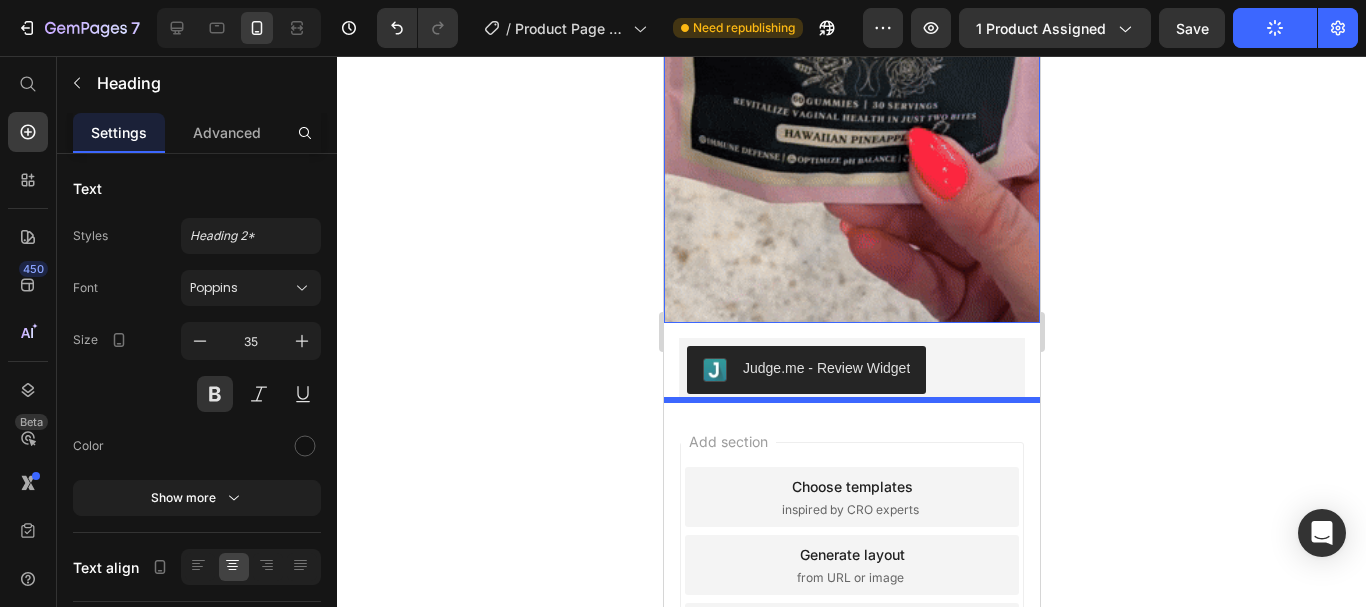 scroll, scrollTop: 3047, scrollLeft: 0, axis: vertical 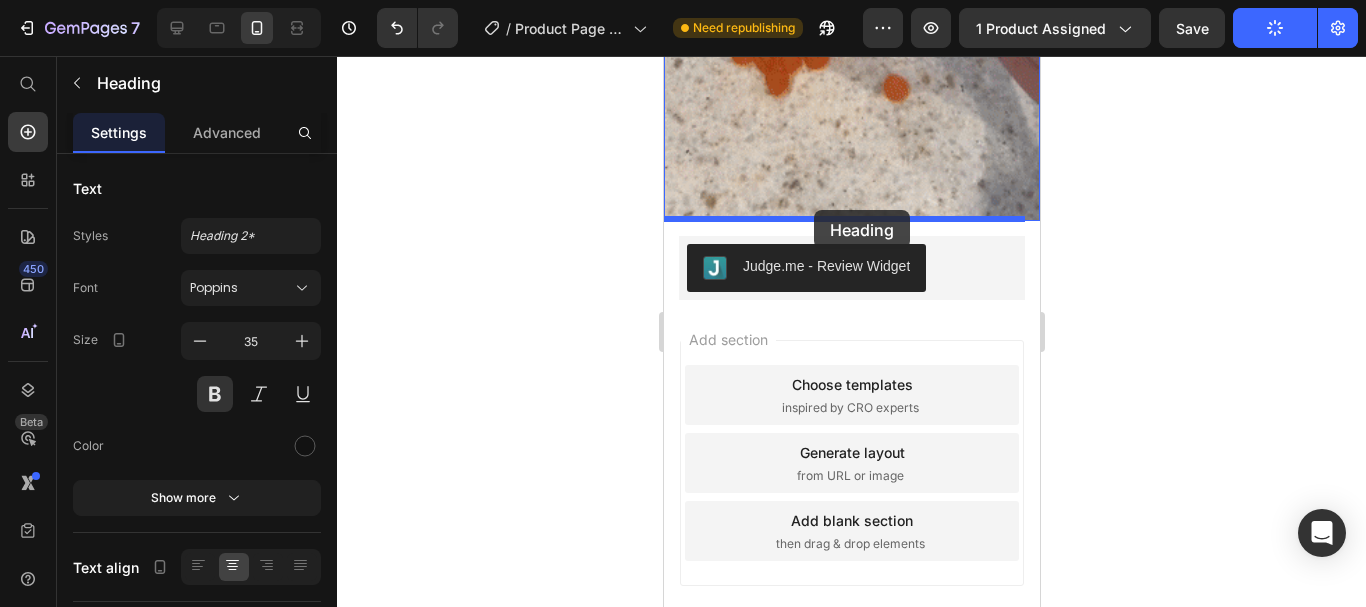 drag, startPoint x: 705, startPoint y: 485, endPoint x: 812, endPoint y: 210, distance: 295.08304 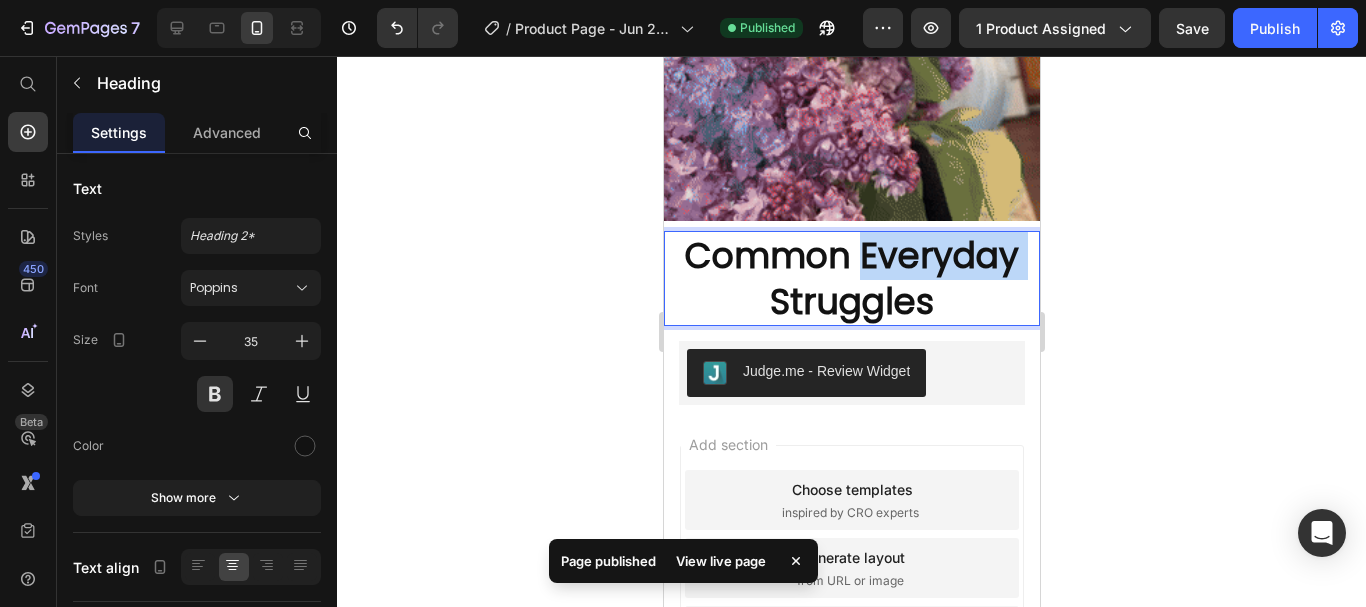 click on "Common Everyday Struggles" at bounding box center (851, 278) 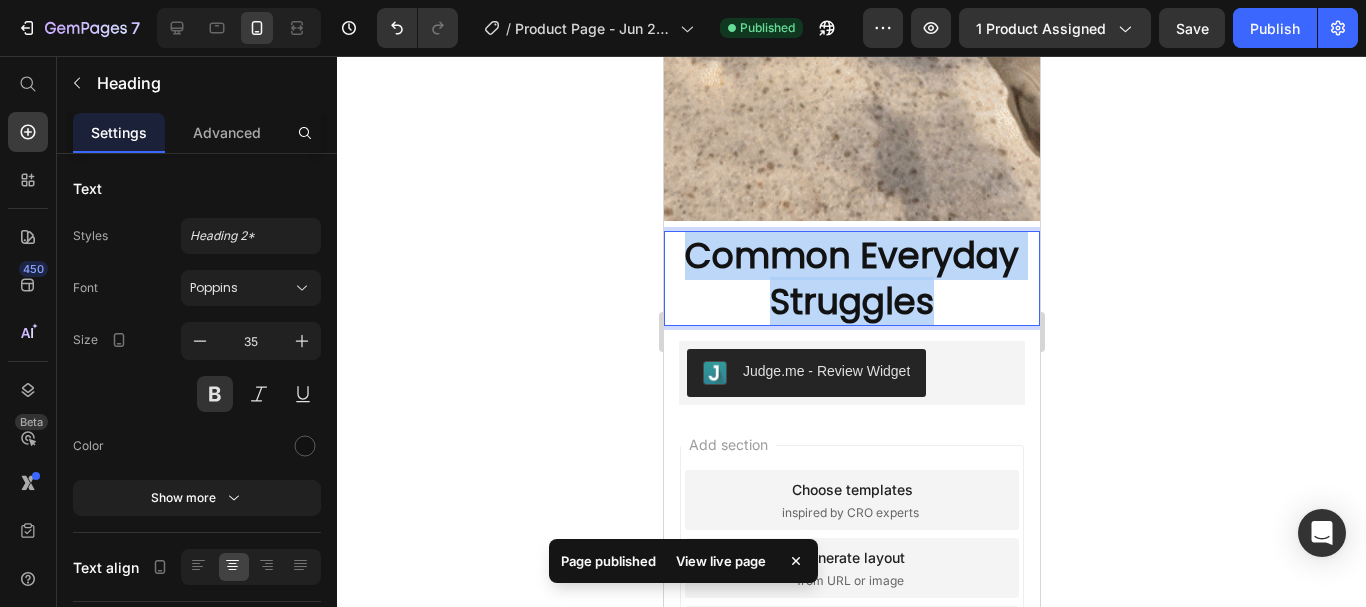 click on "Common Everyday Struggles" at bounding box center (851, 278) 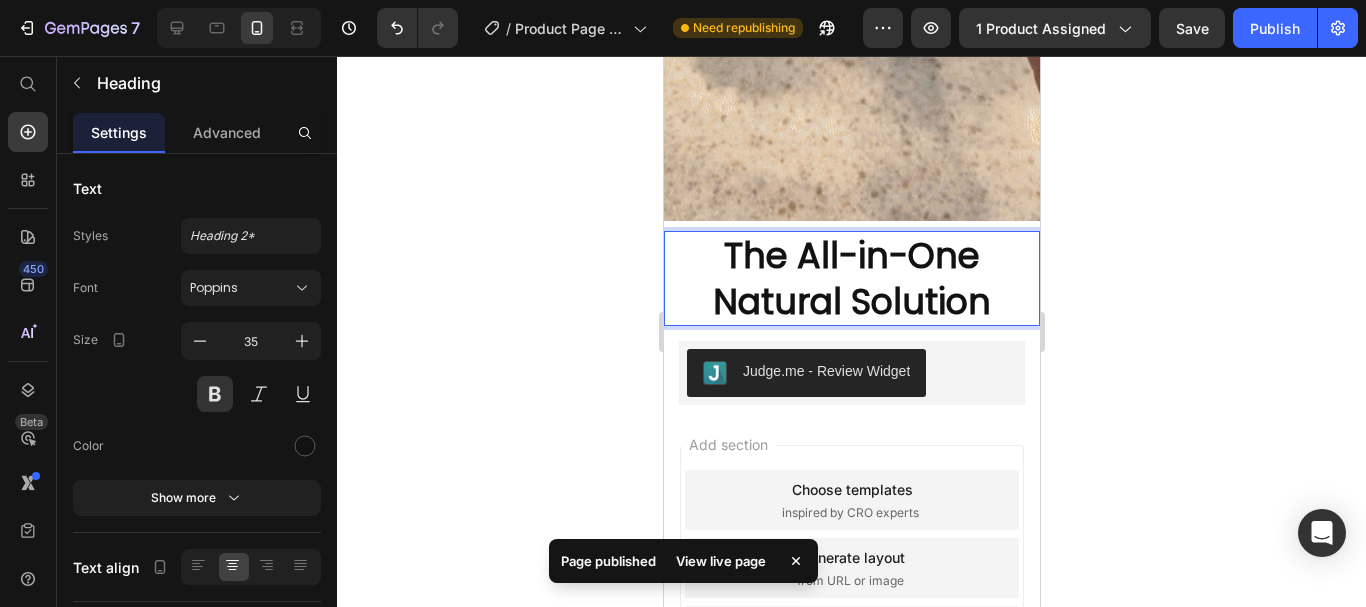 click 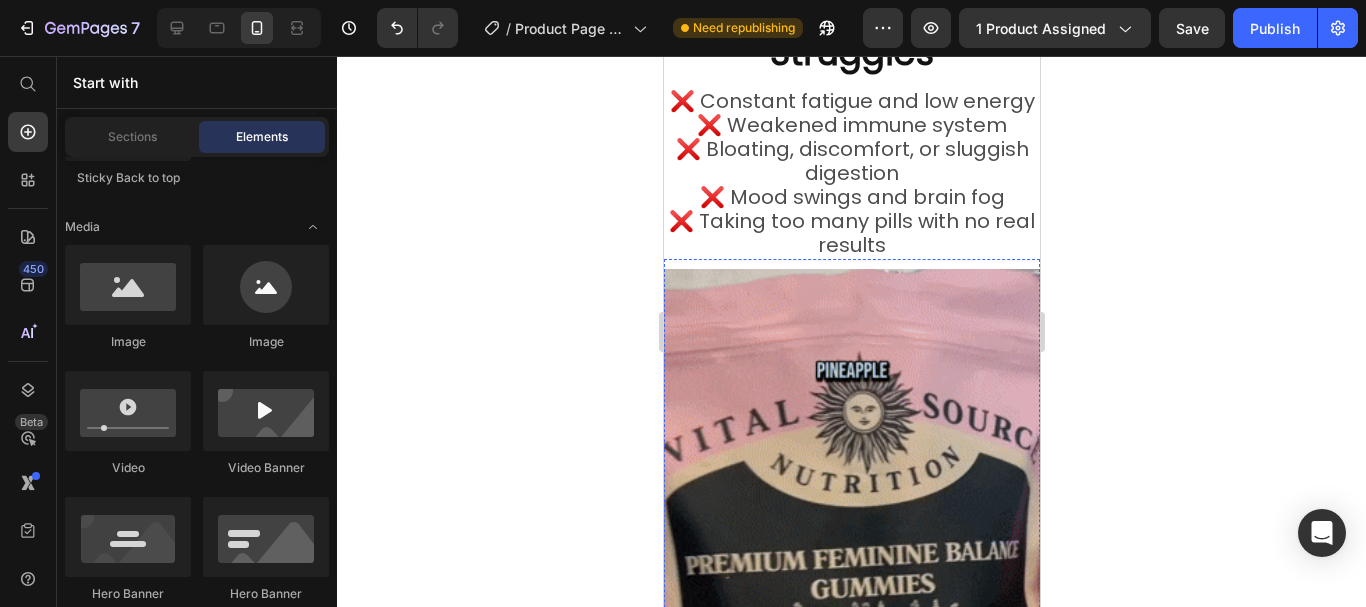 scroll, scrollTop: 2242, scrollLeft: 0, axis: vertical 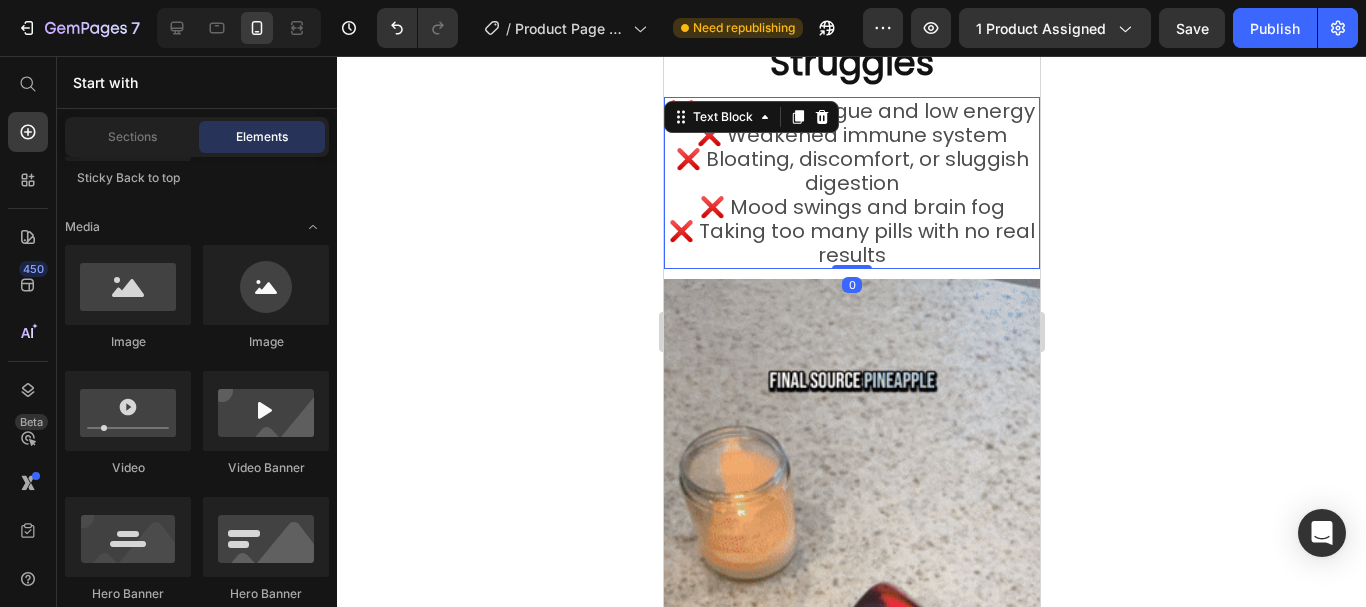 click on "❌ Taking too many pills with no real results" at bounding box center (851, 243) 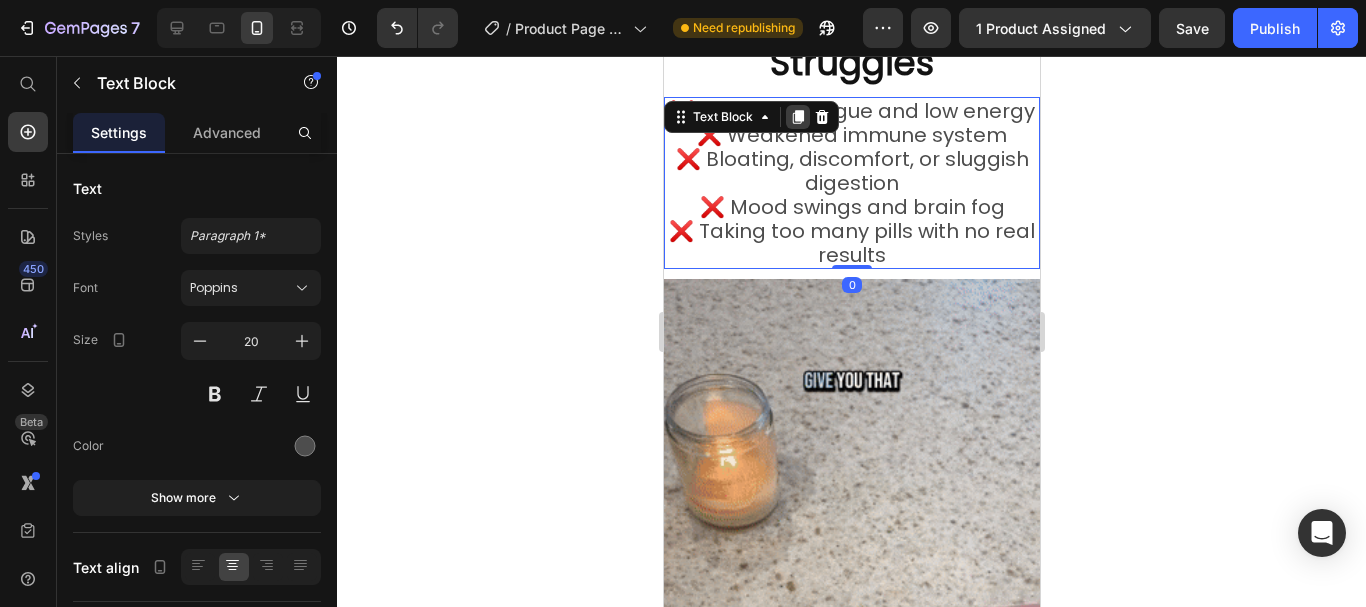 click 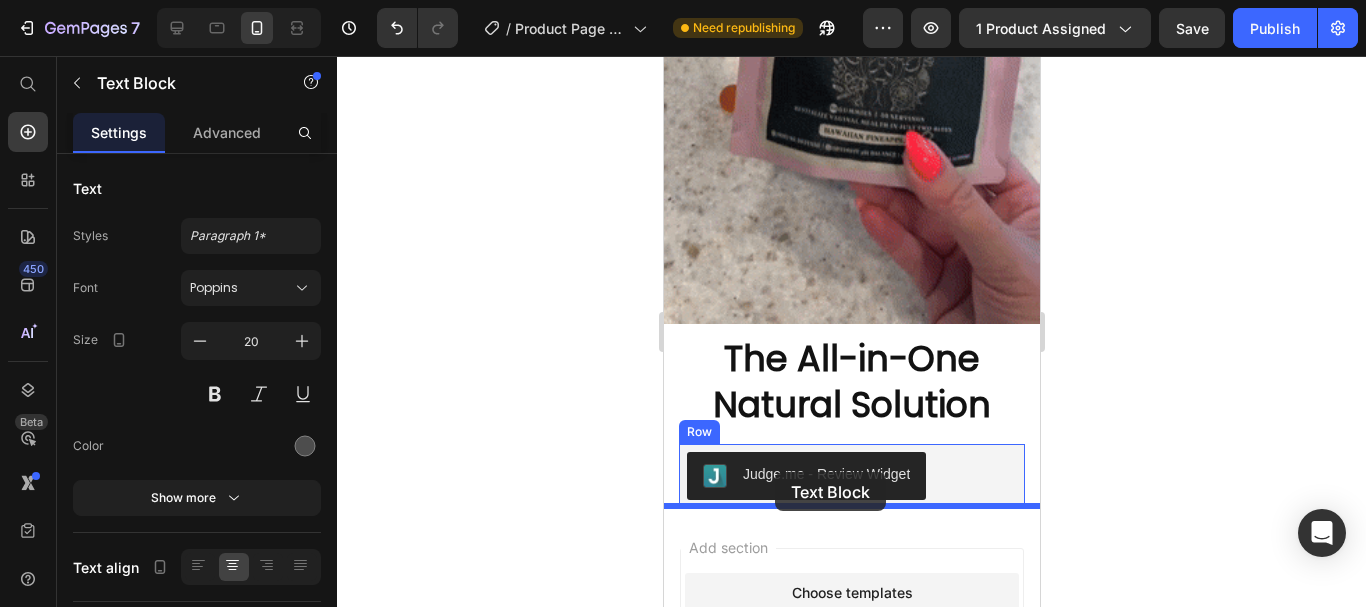 scroll, scrollTop: 3055, scrollLeft: 0, axis: vertical 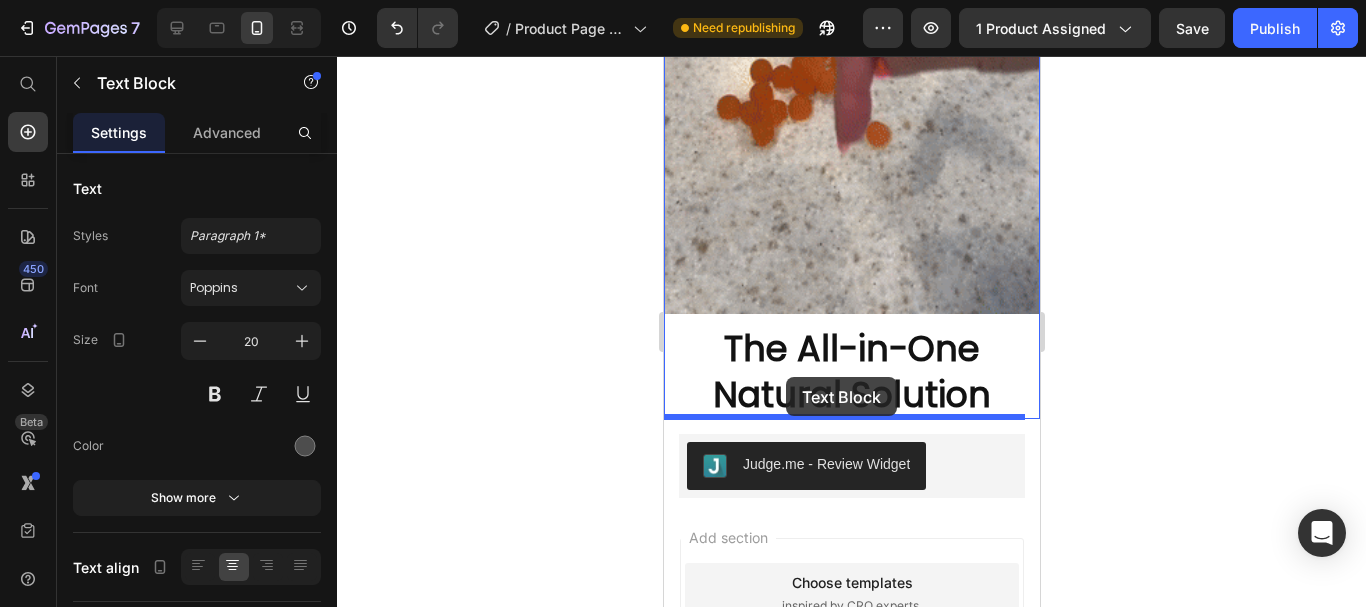 drag, startPoint x: 704, startPoint y: 270, endPoint x: 785, endPoint y: 377, distance: 134.20134 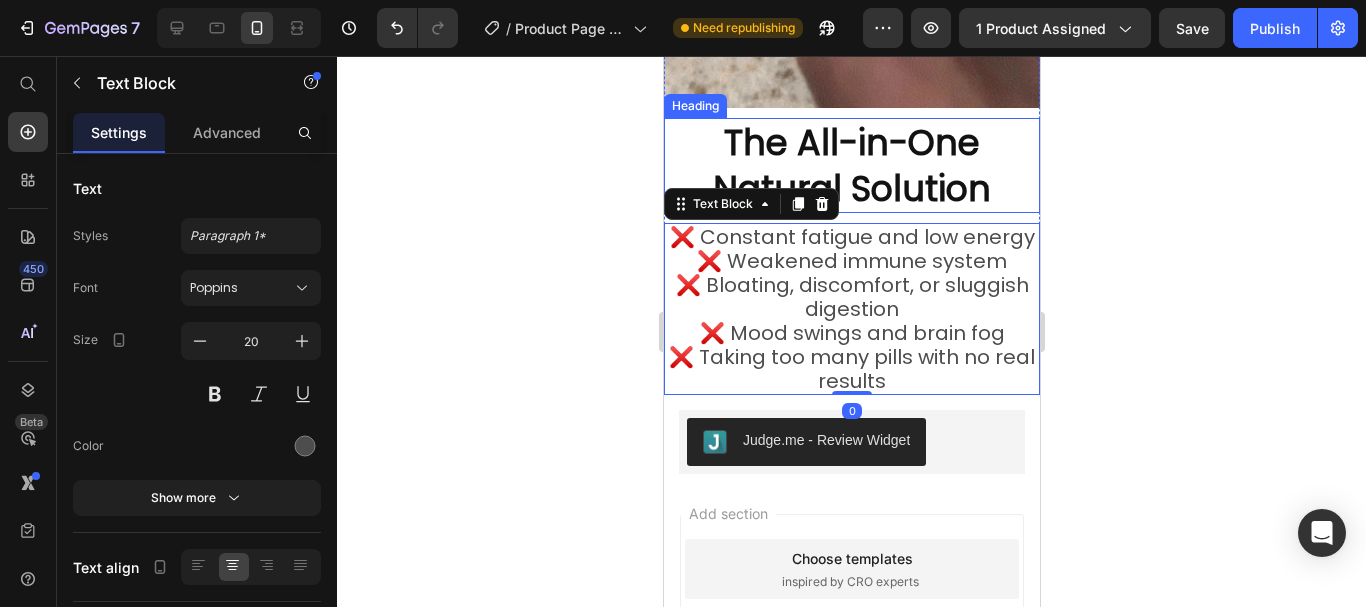 scroll, scrollTop: 2849, scrollLeft: 0, axis: vertical 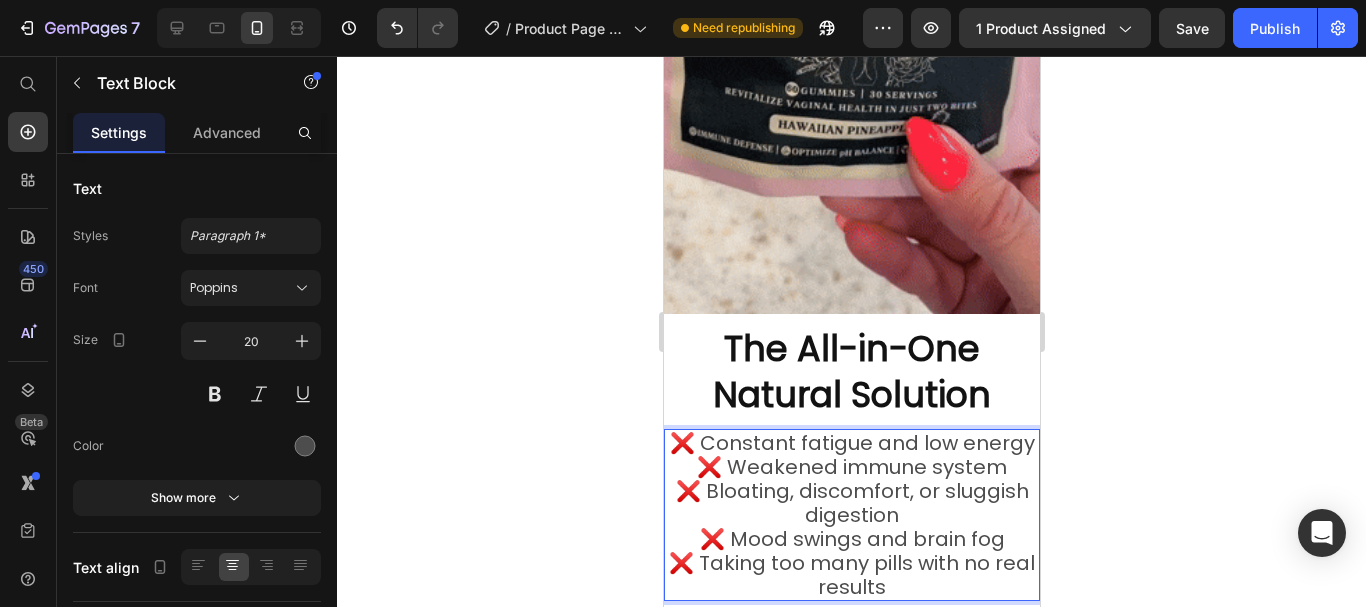 click on "❌ Constant fatigue and low energy" at bounding box center [851, 443] 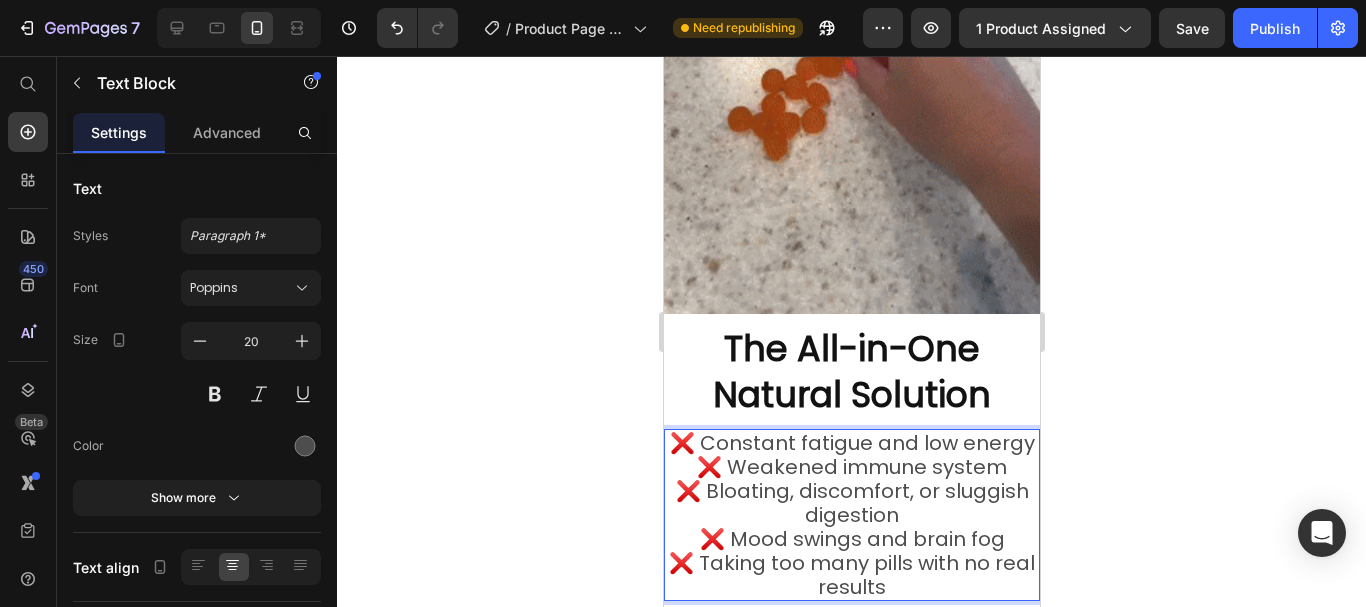 scroll, scrollTop: 2909, scrollLeft: 0, axis: vertical 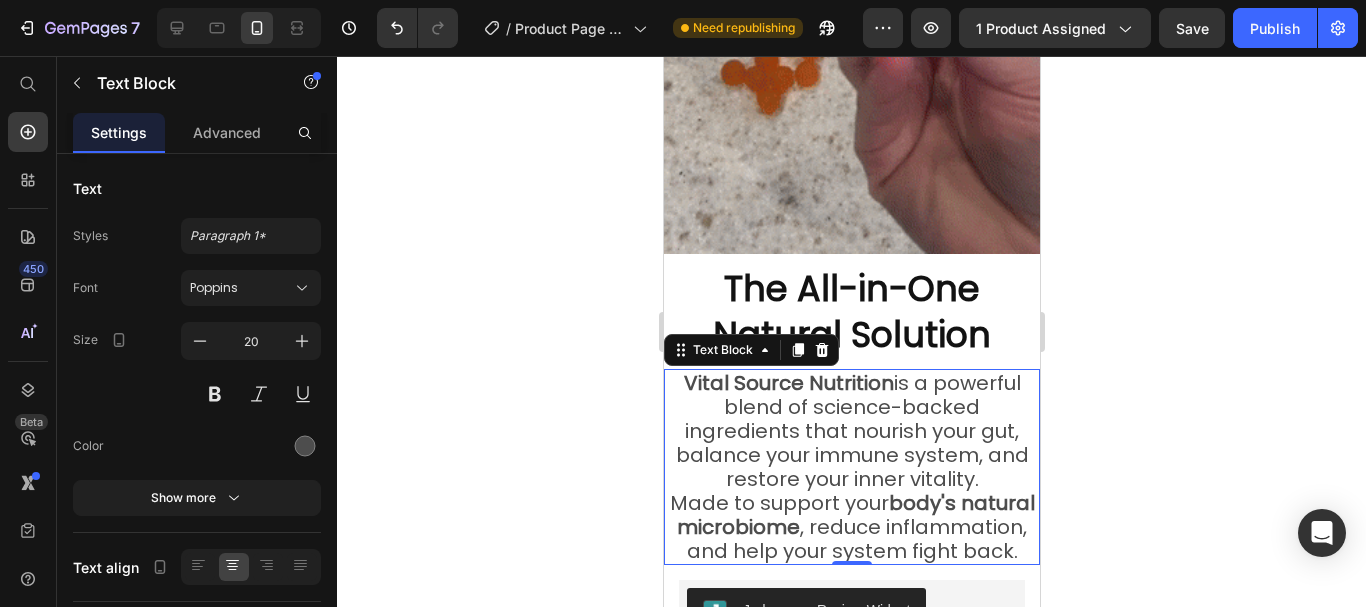 click 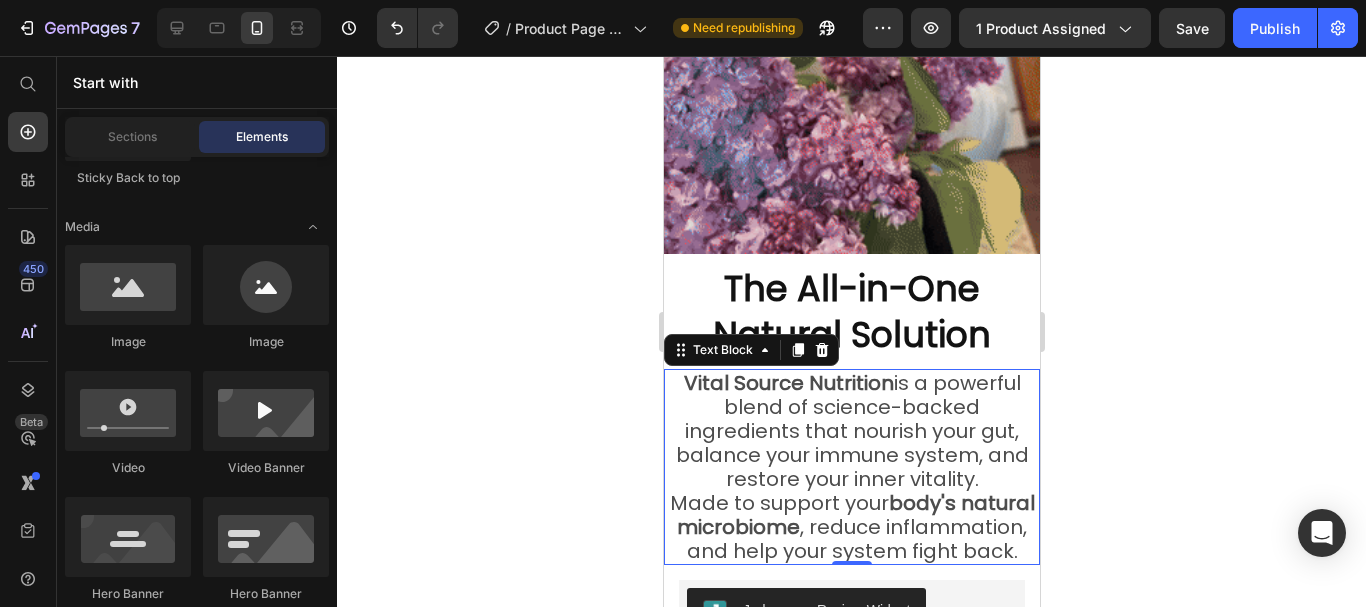 scroll, scrollTop: 0, scrollLeft: 0, axis: both 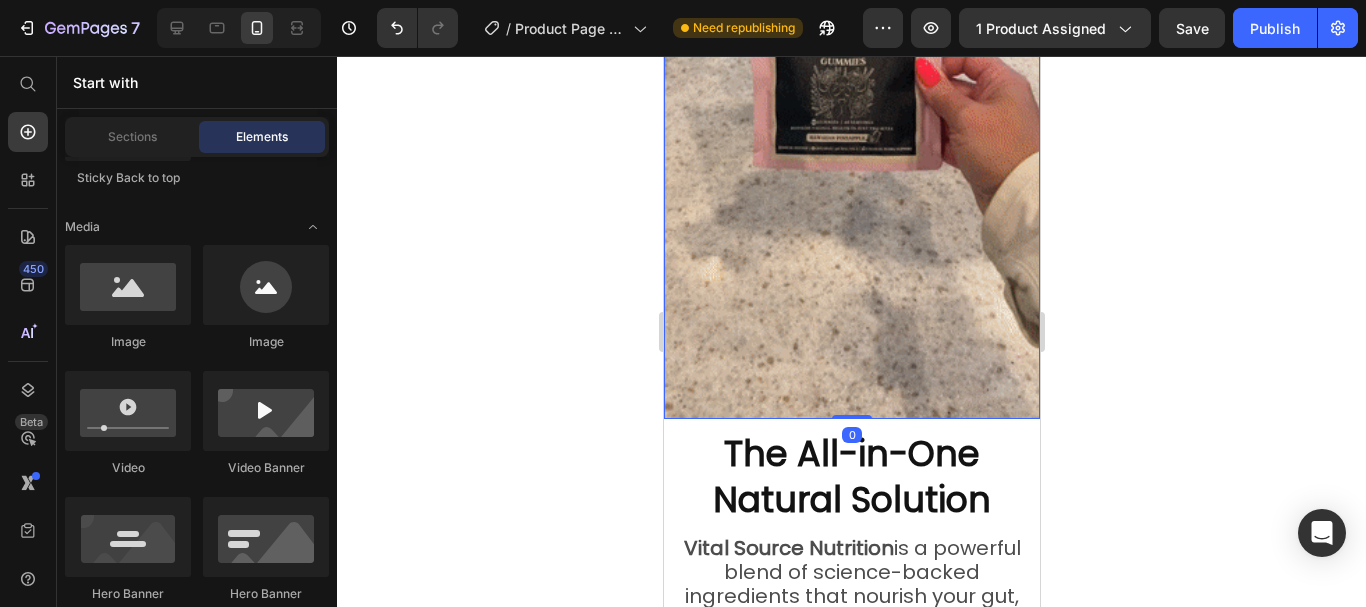 click at bounding box center (851, 85) 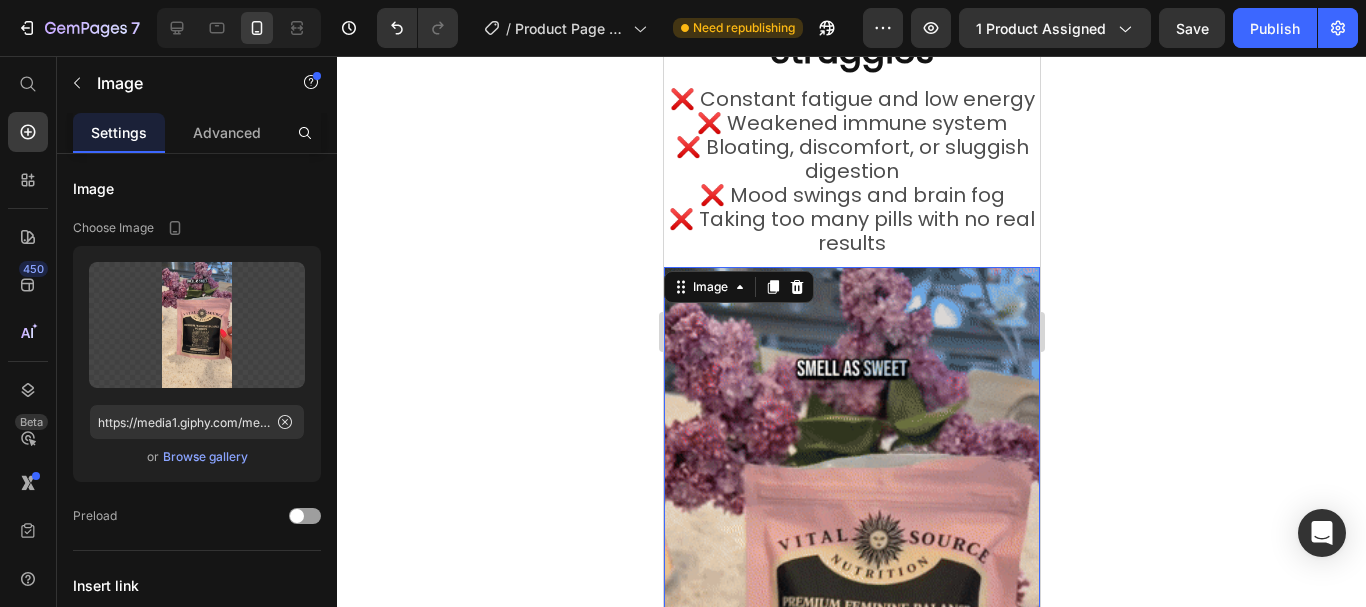 scroll, scrollTop: 2244, scrollLeft: 0, axis: vertical 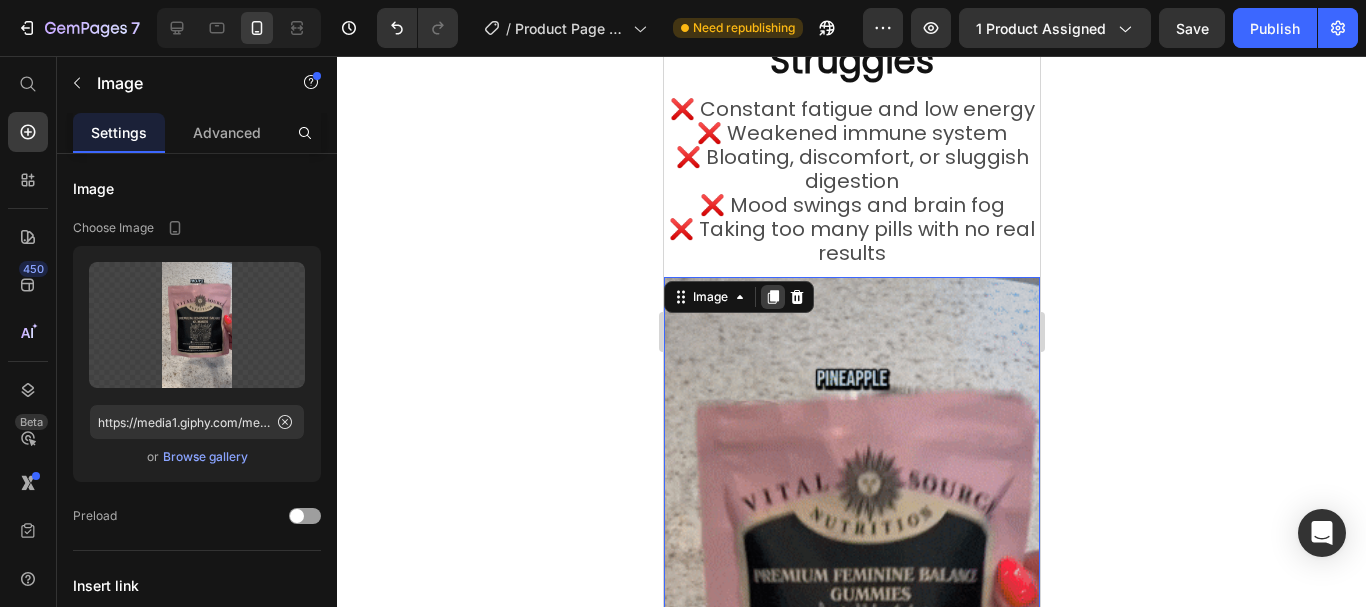 click 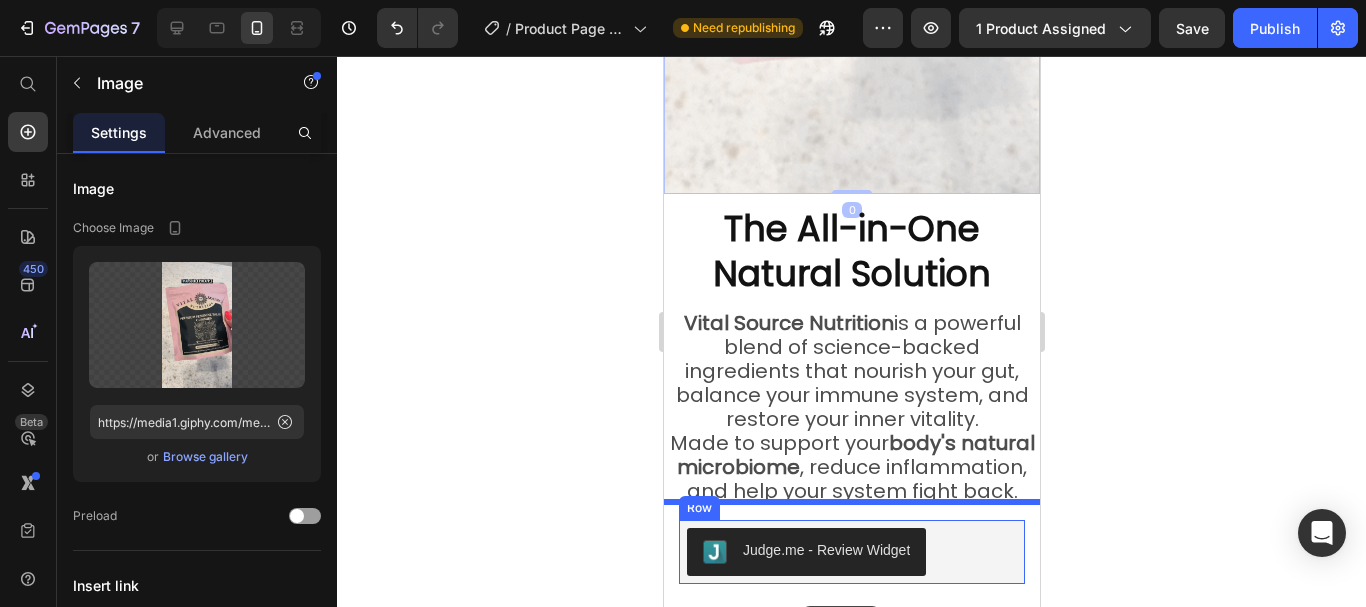 scroll, scrollTop: 3699, scrollLeft: 0, axis: vertical 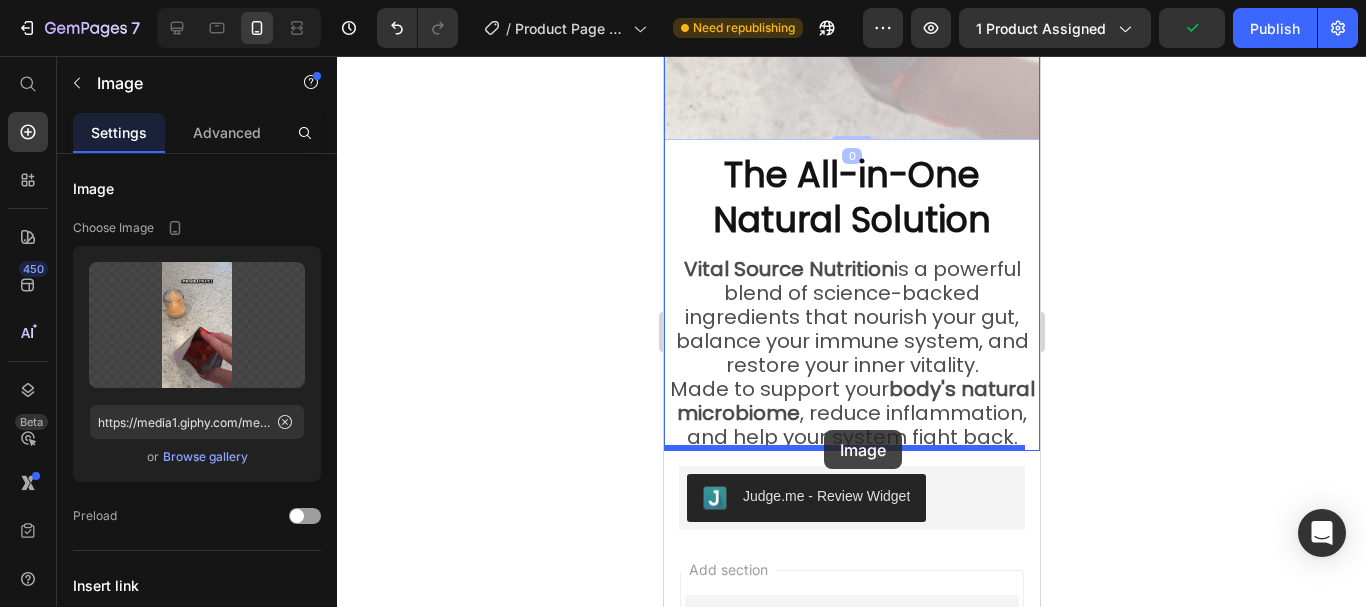 drag, startPoint x: 701, startPoint y: 110, endPoint x: 823, endPoint y: 430, distance: 342.46753 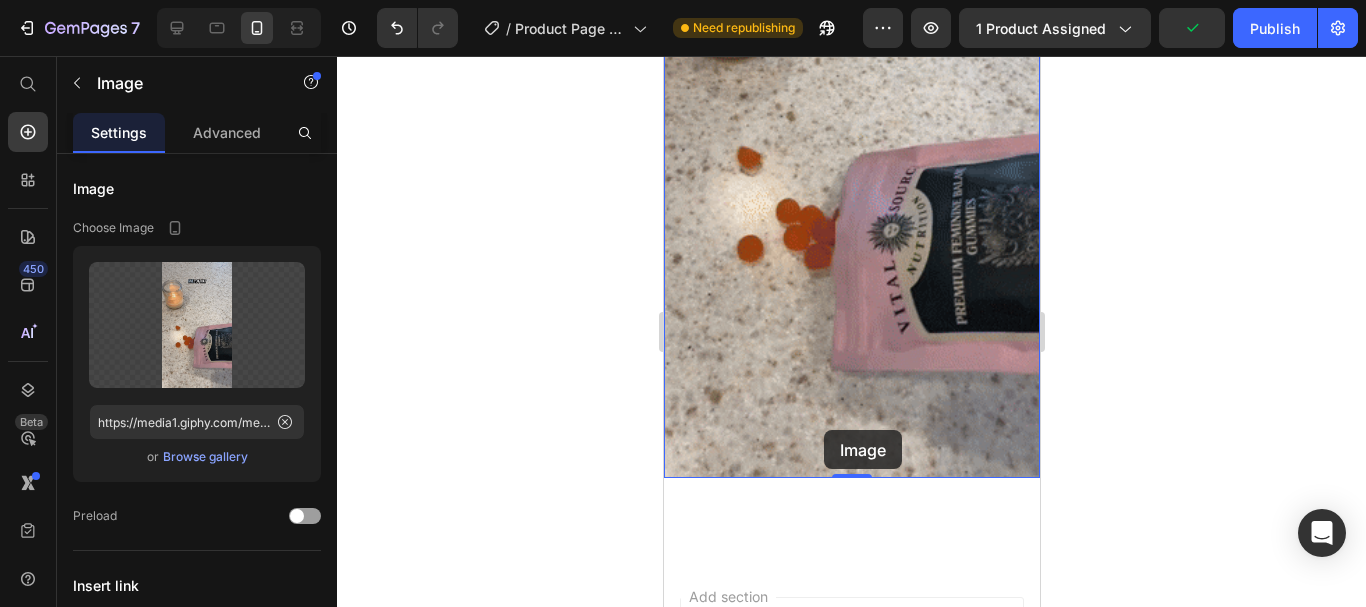 scroll, scrollTop: 3048, scrollLeft: 0, axis: vertical 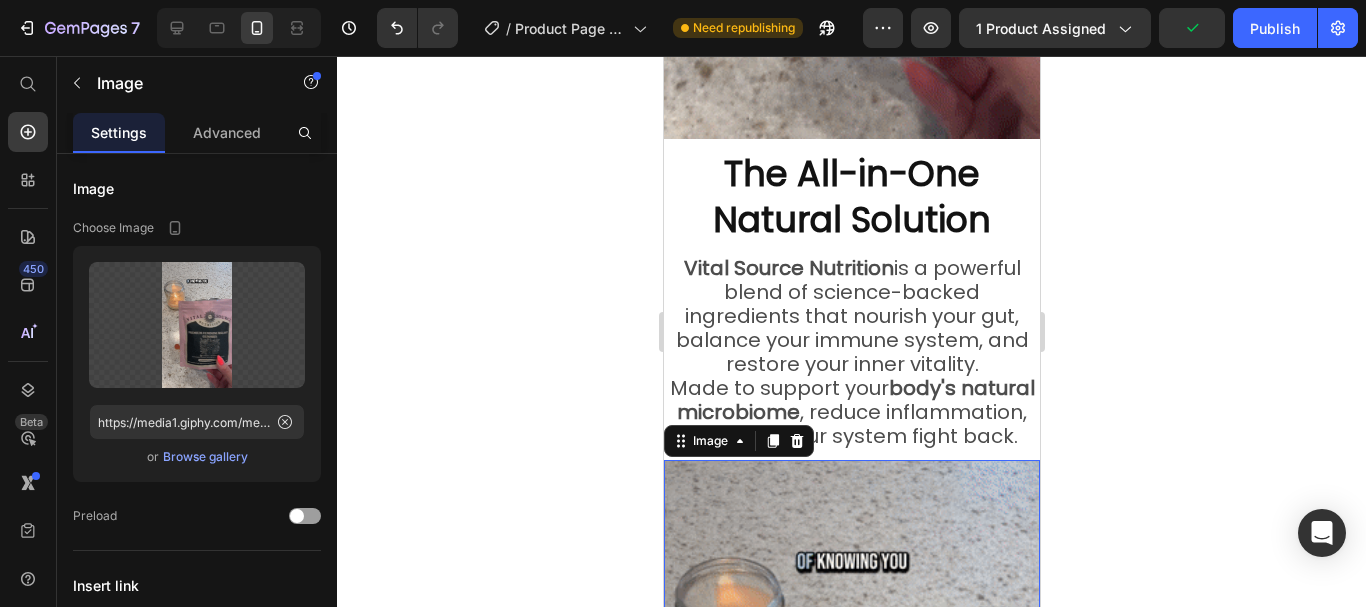 click 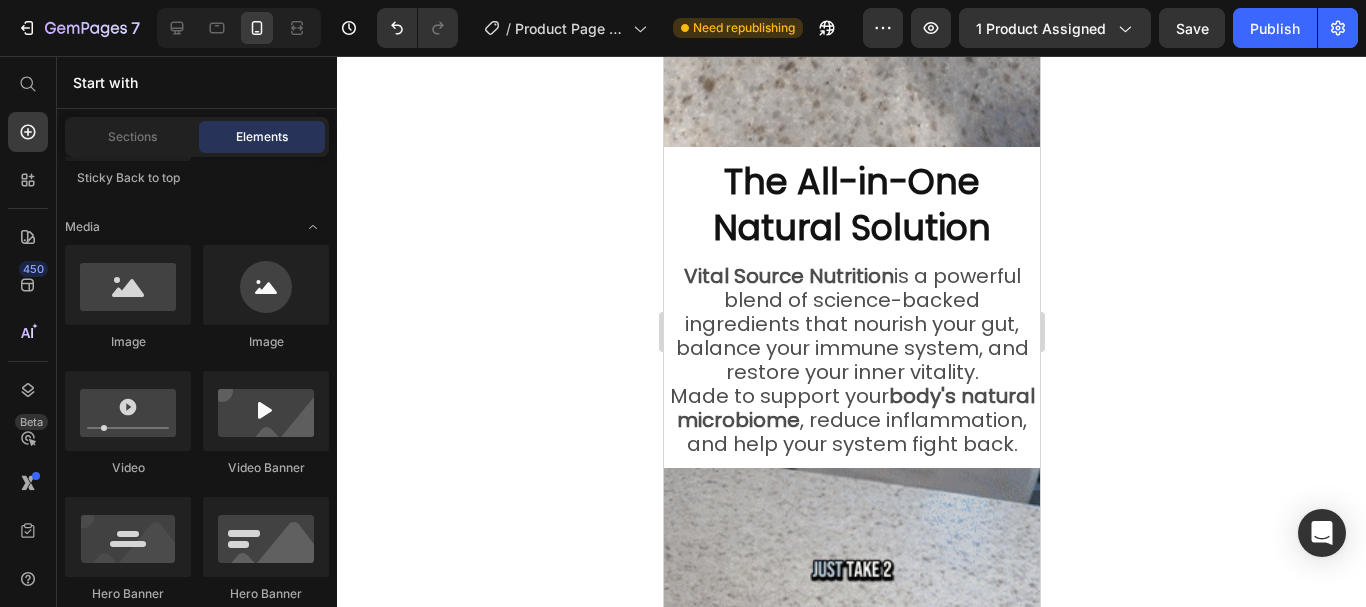 scroll, scrollTop: 2995, scrollLeft: 0, axis: vertical 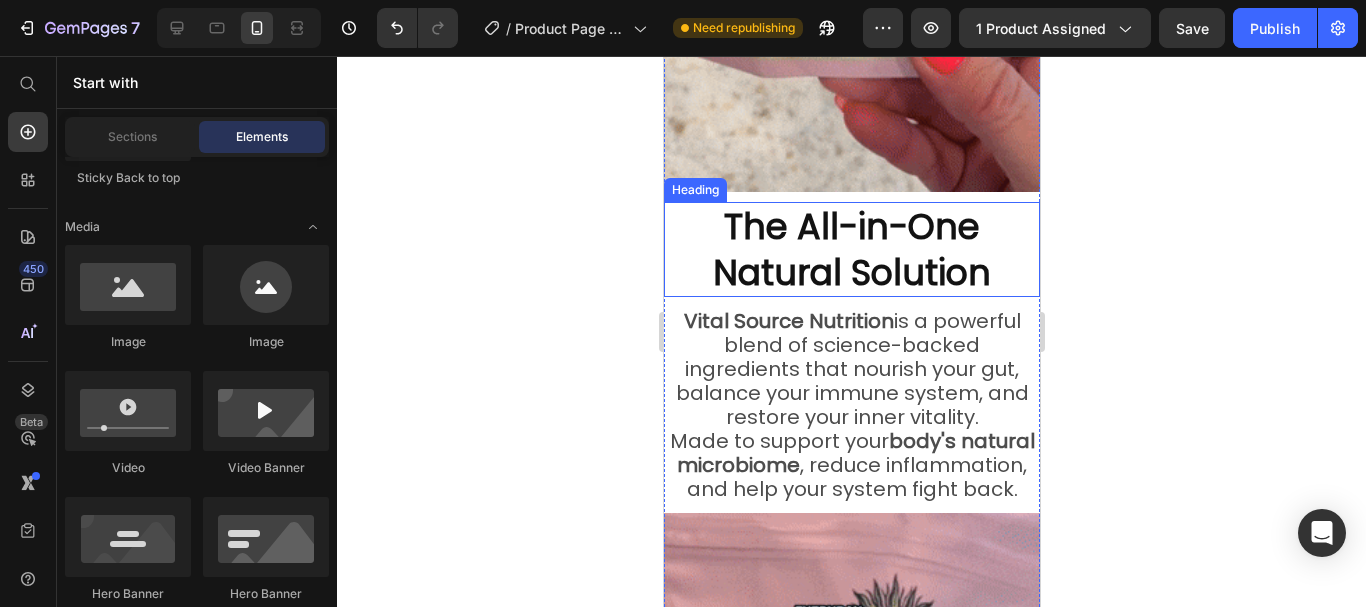 click on "The All-in-One Natural Solution" at bounding box center [851, 249] 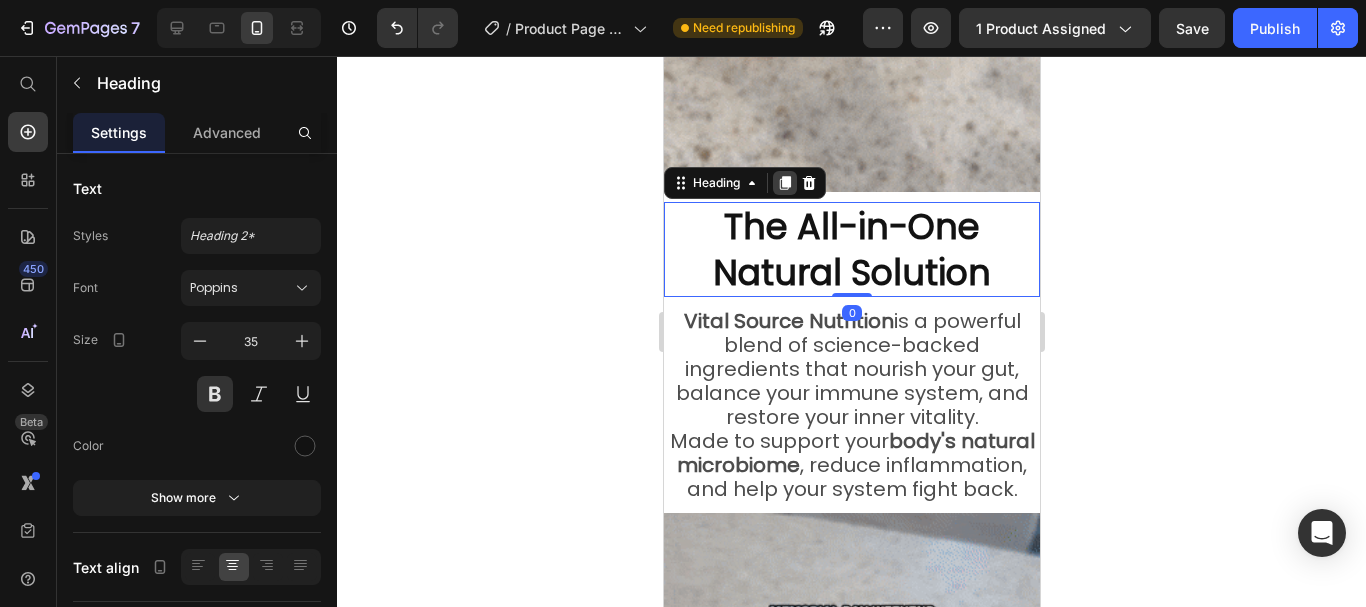 click 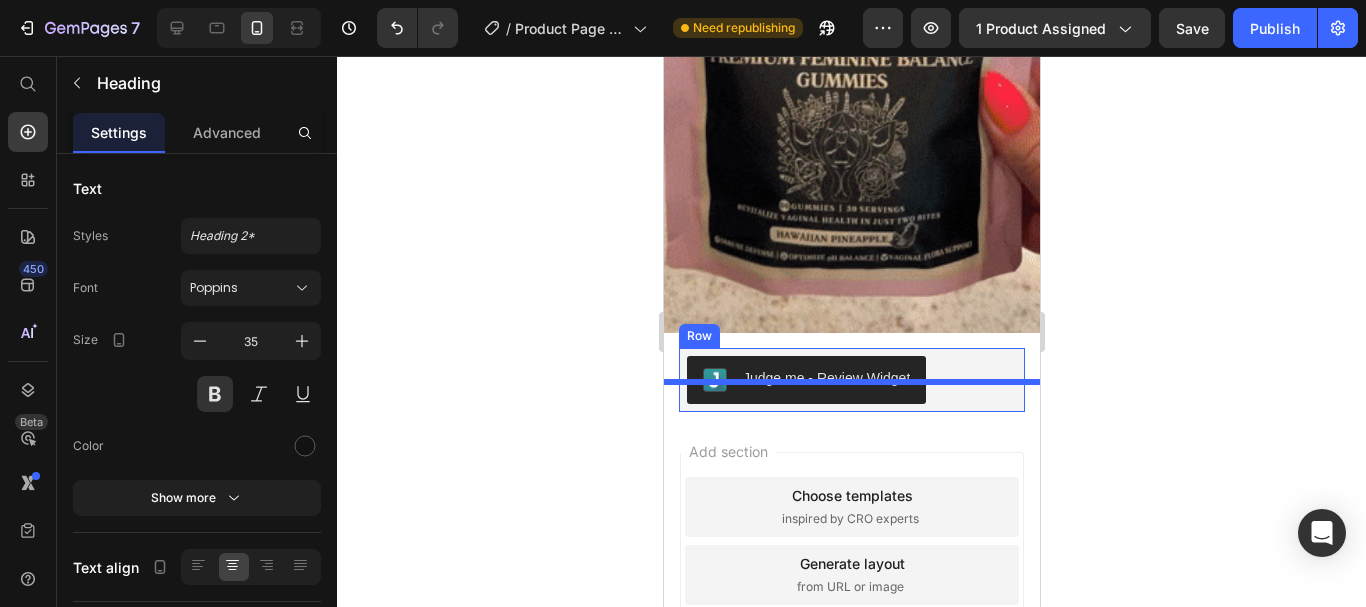 scroll, scrollTop: 3954, scrollLeft: 0, axis: vertical 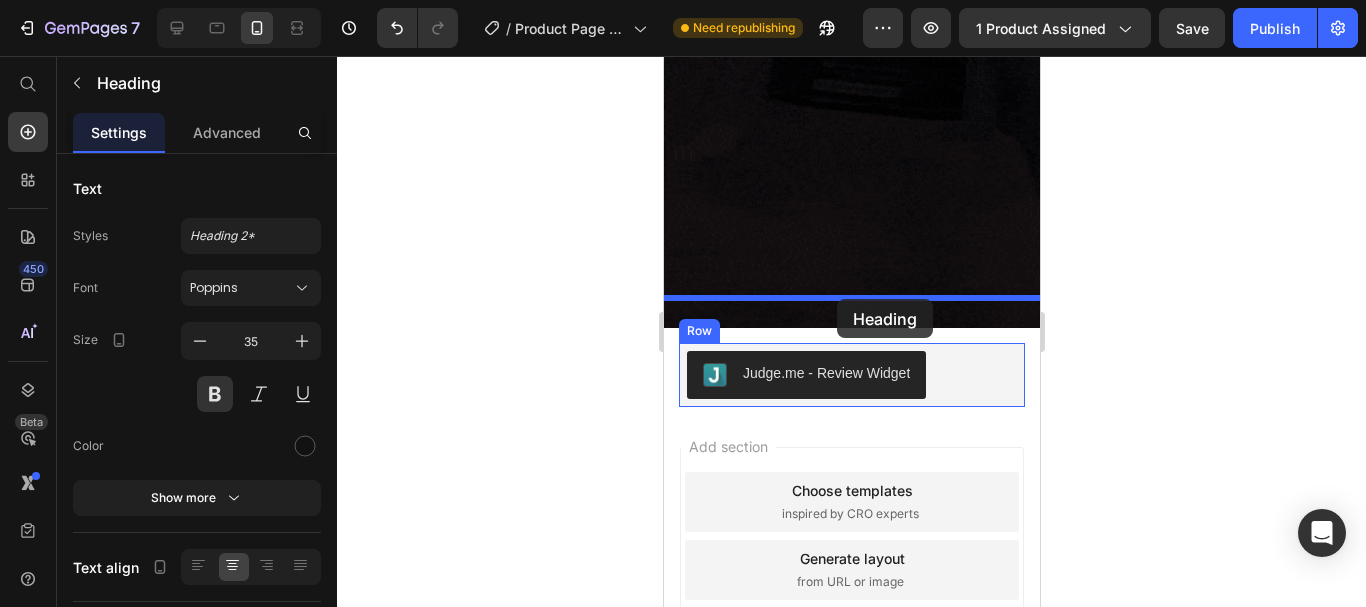 drag, startPoint x: 695, startPoint y: 265, endPoint x: 835, endPoint y: 299, distance: 144.06943 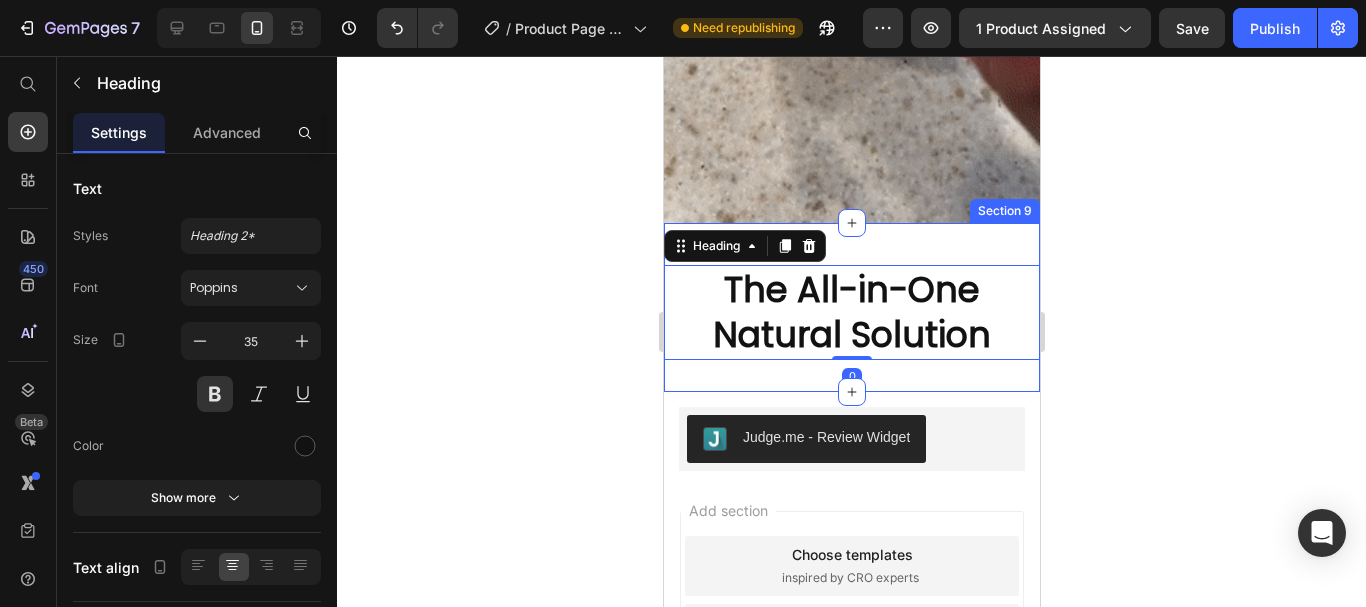 scroll, scrollTop: 3849, scrollLeft: 0, axis: vertical 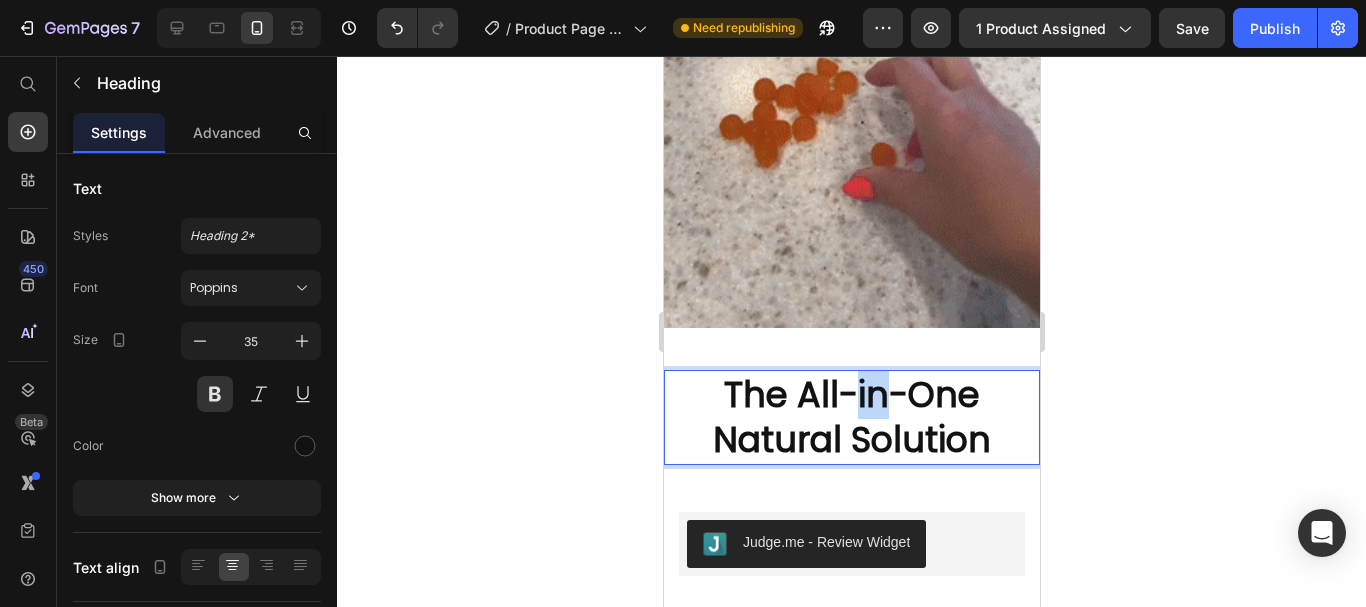click on "The All-in-One Natural Solution" at bounding box center (851, 417) 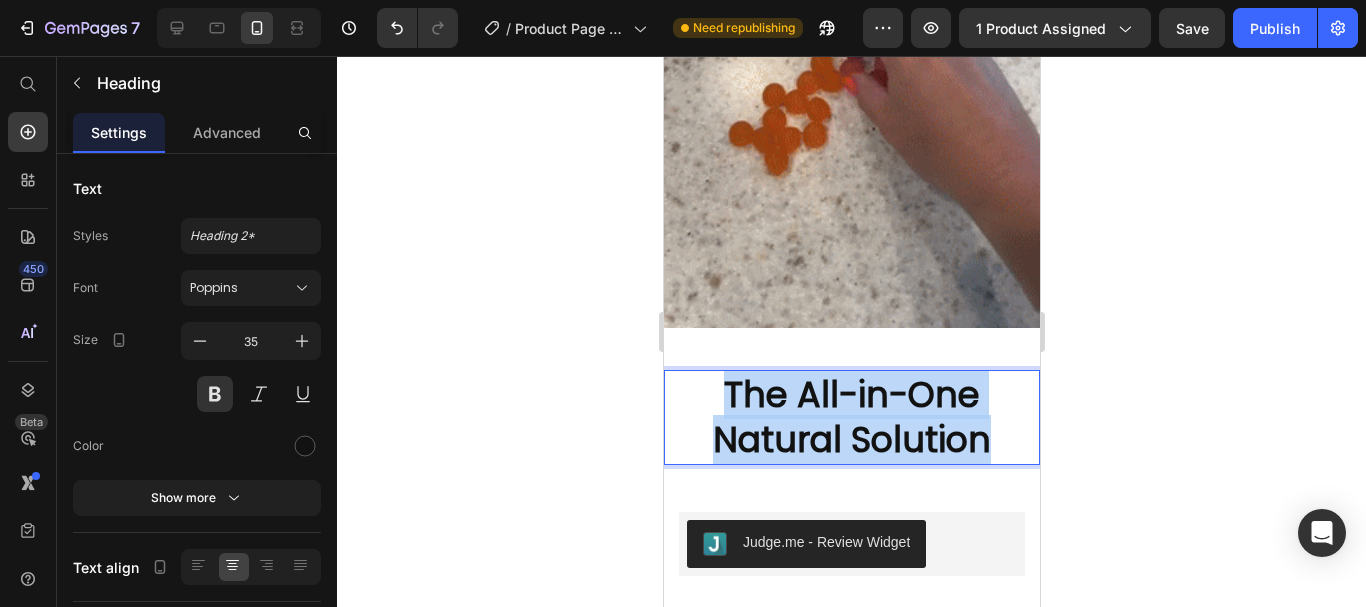 click on "The All-in-One Natural Solution" at bounding box center [851, 417] 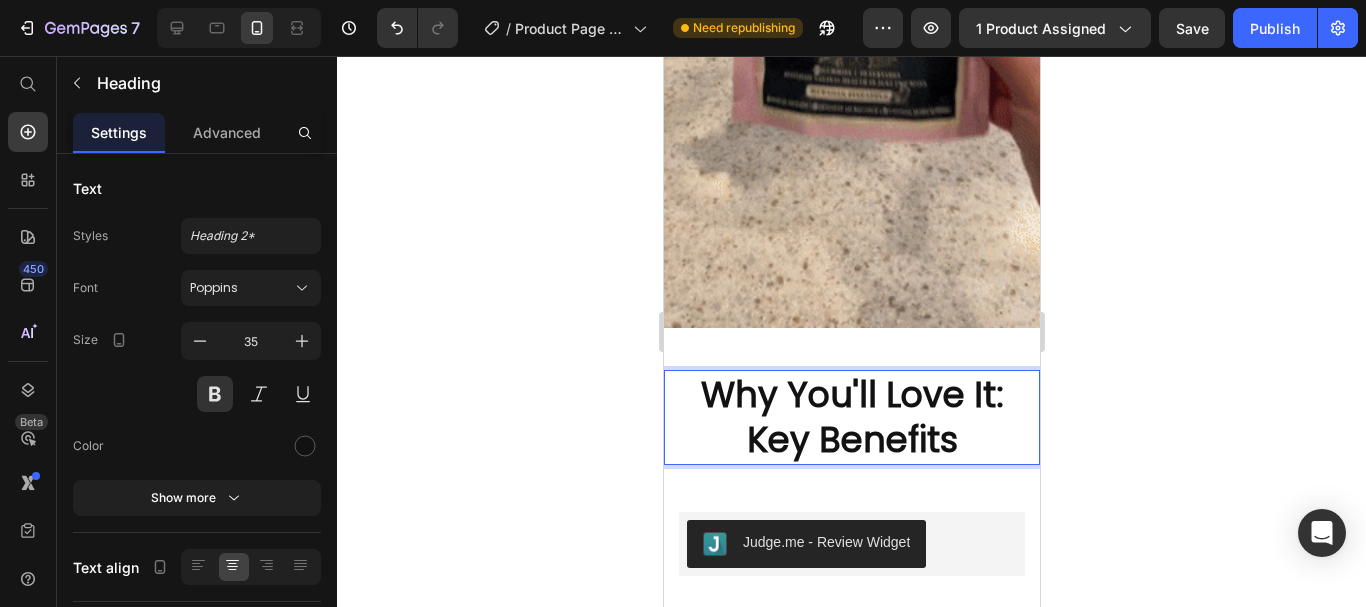 click 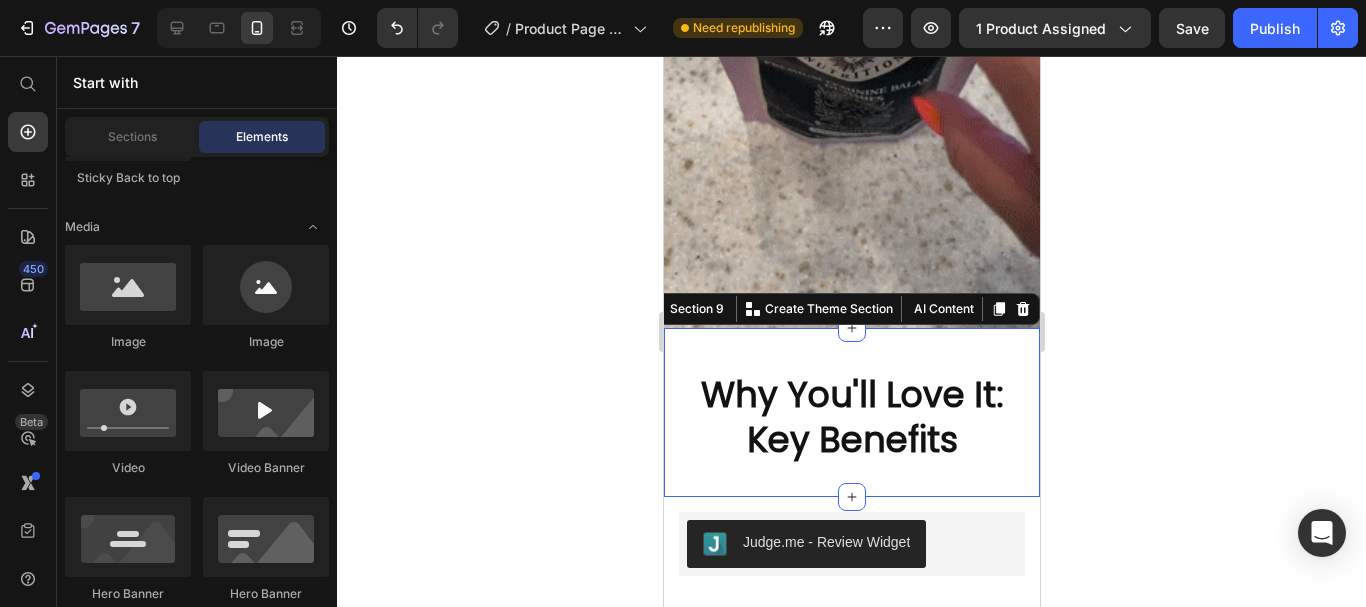 click on "⁠⁠⁠⁠⁠⁠⁠ Why You'll Love It: Key Benefits Heading" at bounding box center (851, 412) 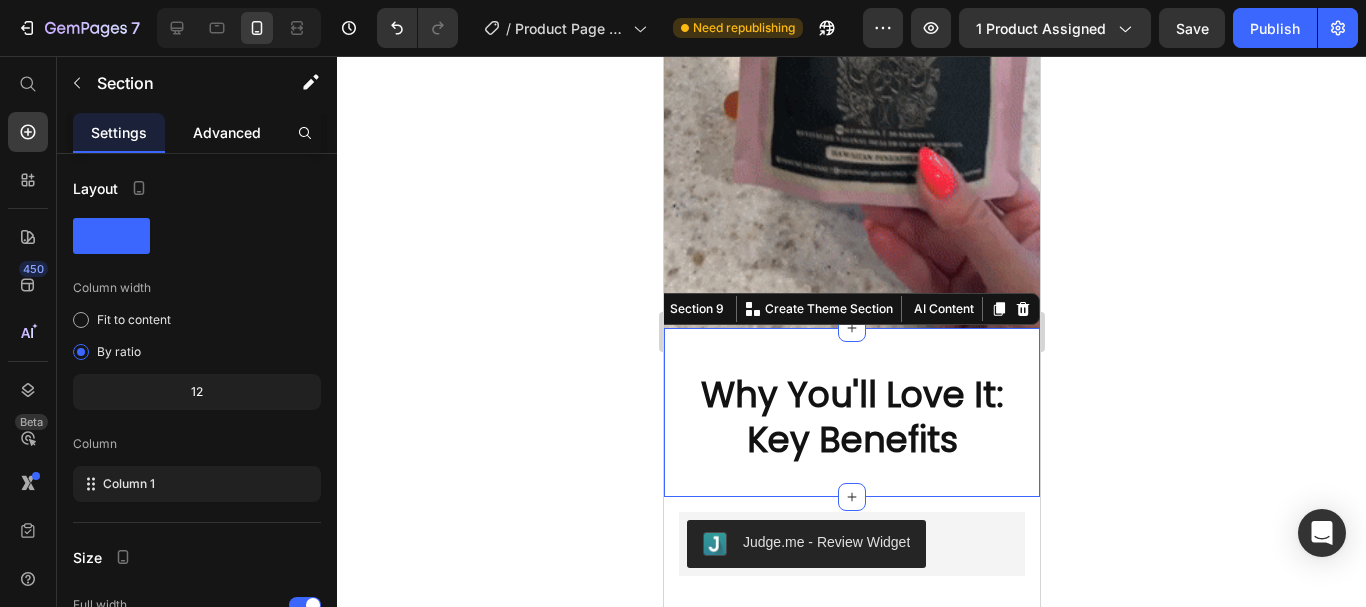 click on "Advanced" at bounding box center [227, 132] 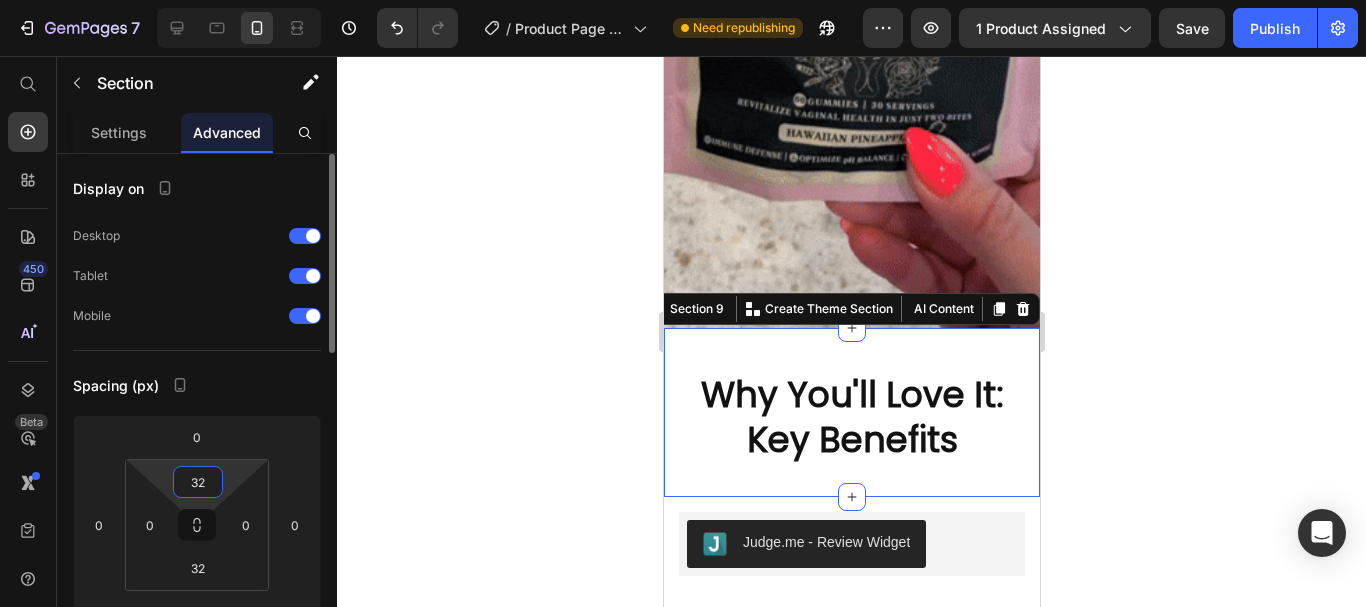 click on "32" at bounding box center (198, 482) 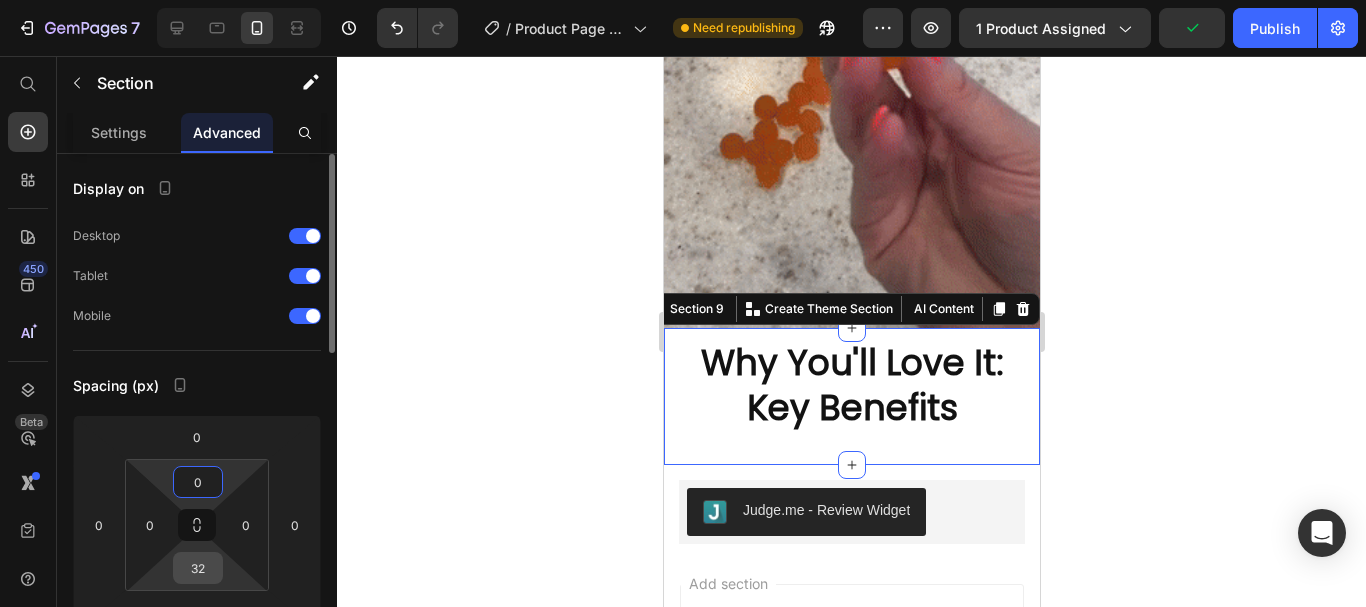type on "0" 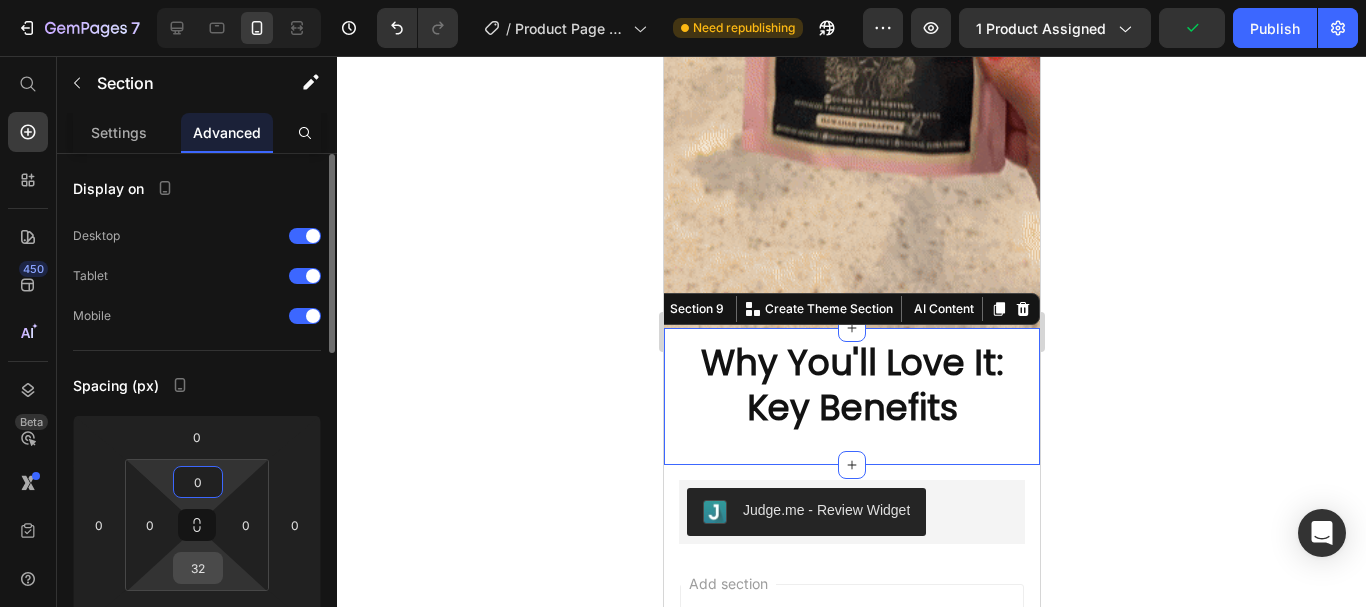 click on "32" at bounding box center [198, 568] 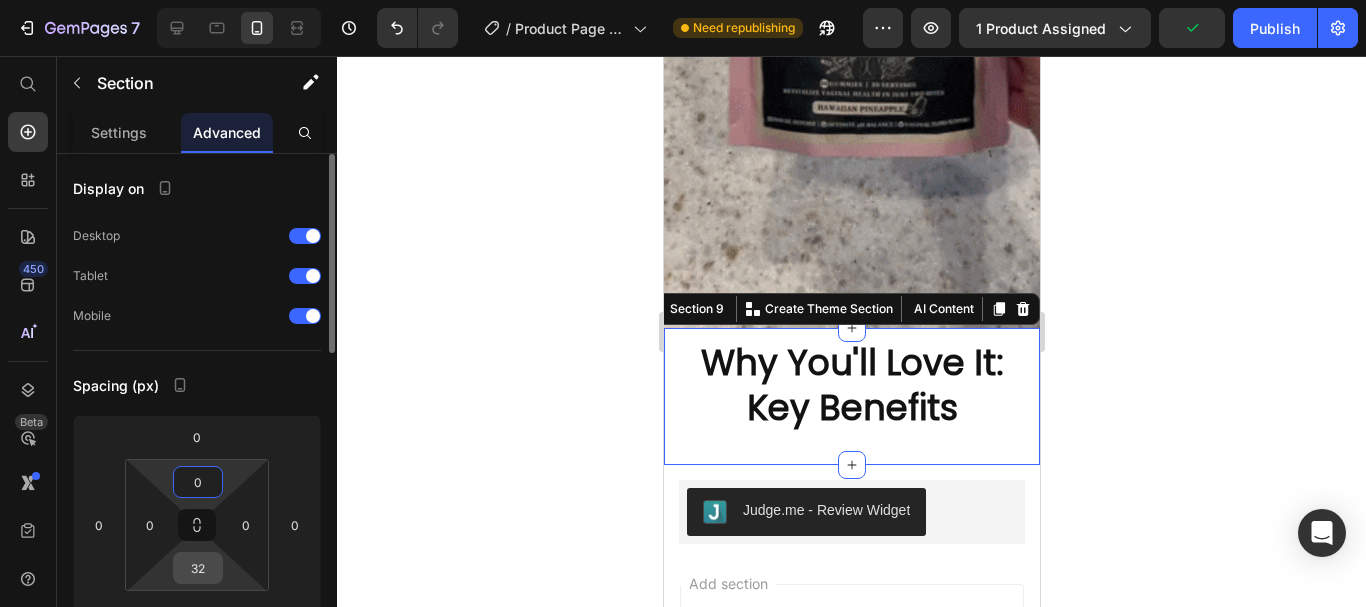type on "0" 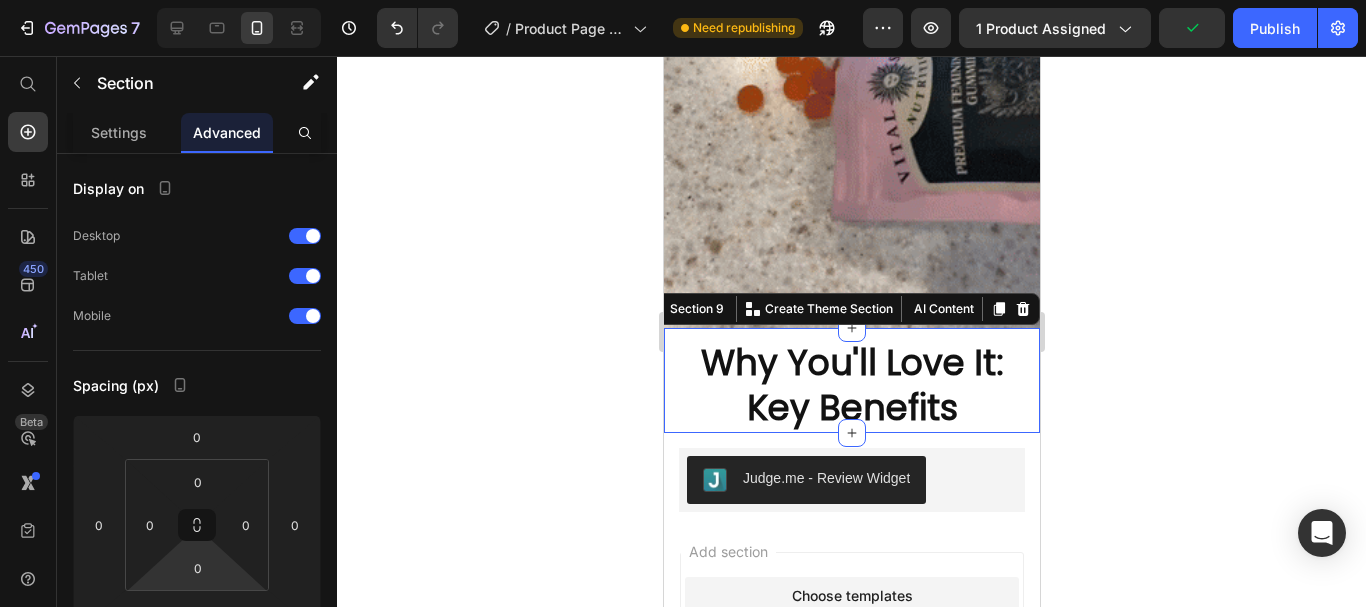 click 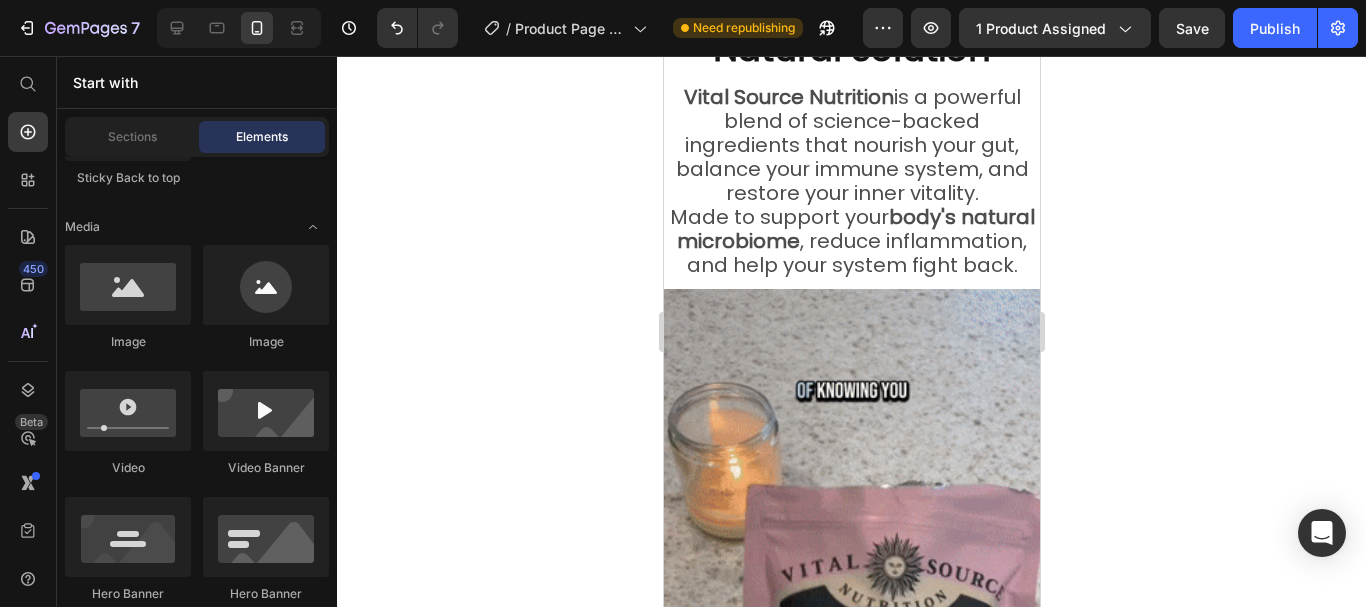 scroll, scrollTop: 3049, scrollLeft: 0, axis: vertical 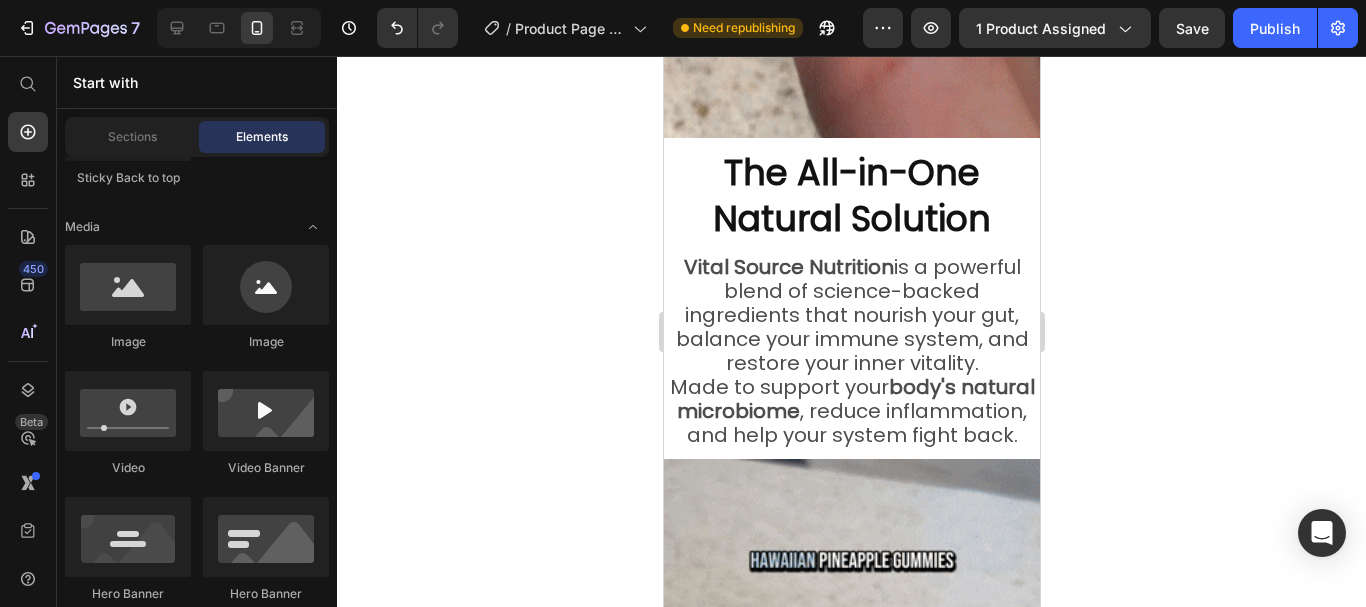 click on "Vital Source Nutrition is a powerful blend of science-backed ingredients that nourish your gut, balance your immune system, and restore your inner vitality." at bounding box center [851, 315] 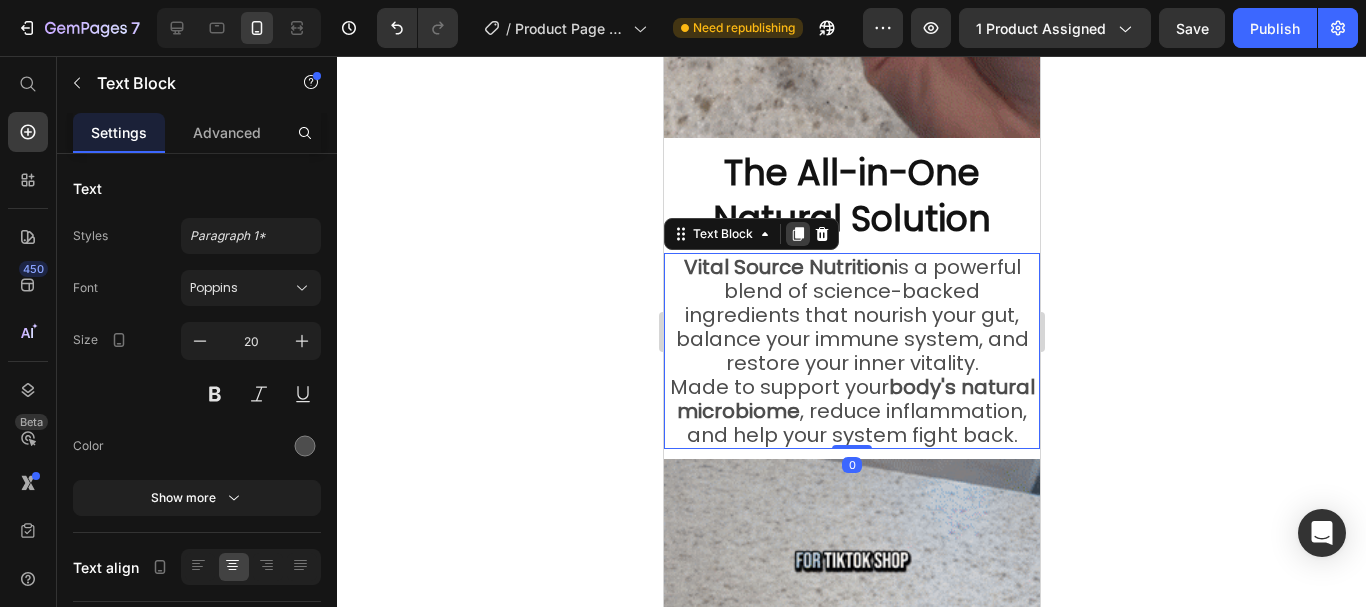 click 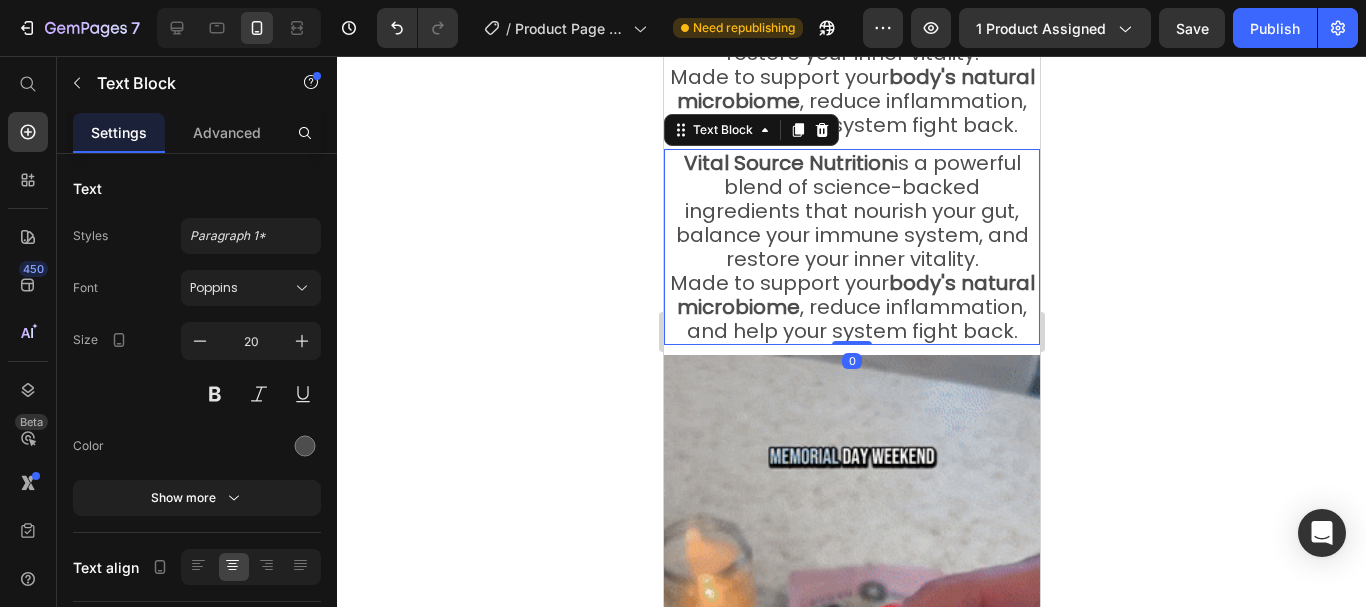scroll, scrollTop: 3380, scrollLeft: 0, axis: vertical 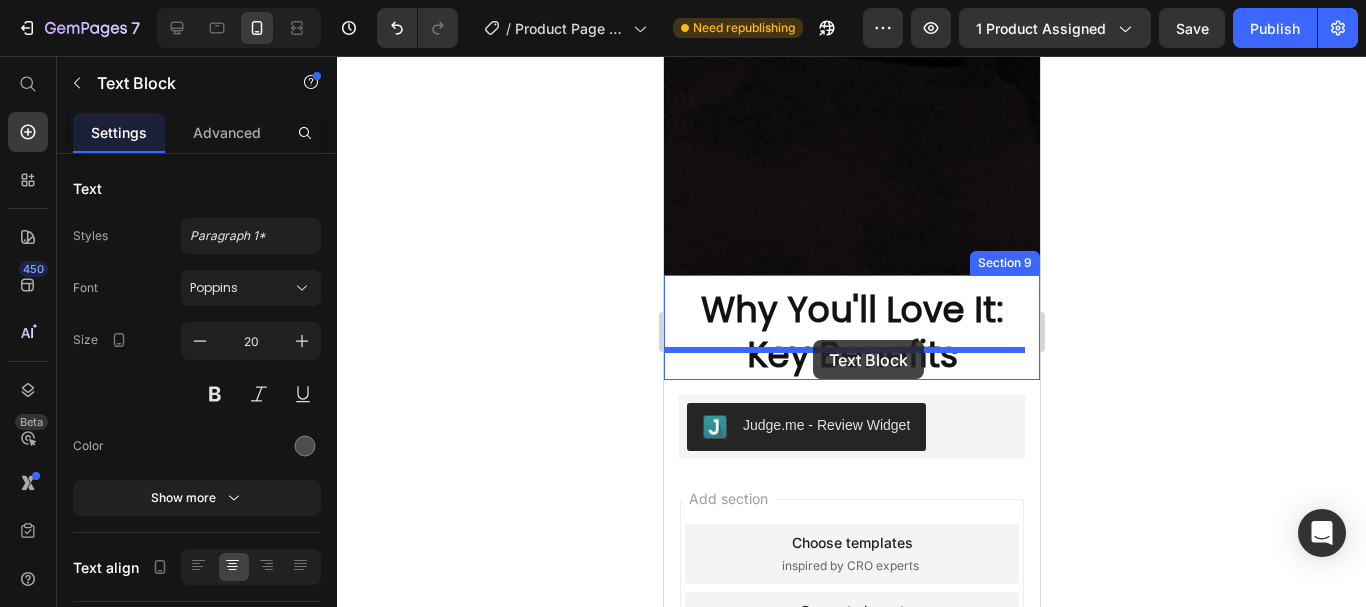 drag, startPoint x: 708, startPoint y: 108, endPoint x: 812, endPoint y: 340, distance: 254.24397 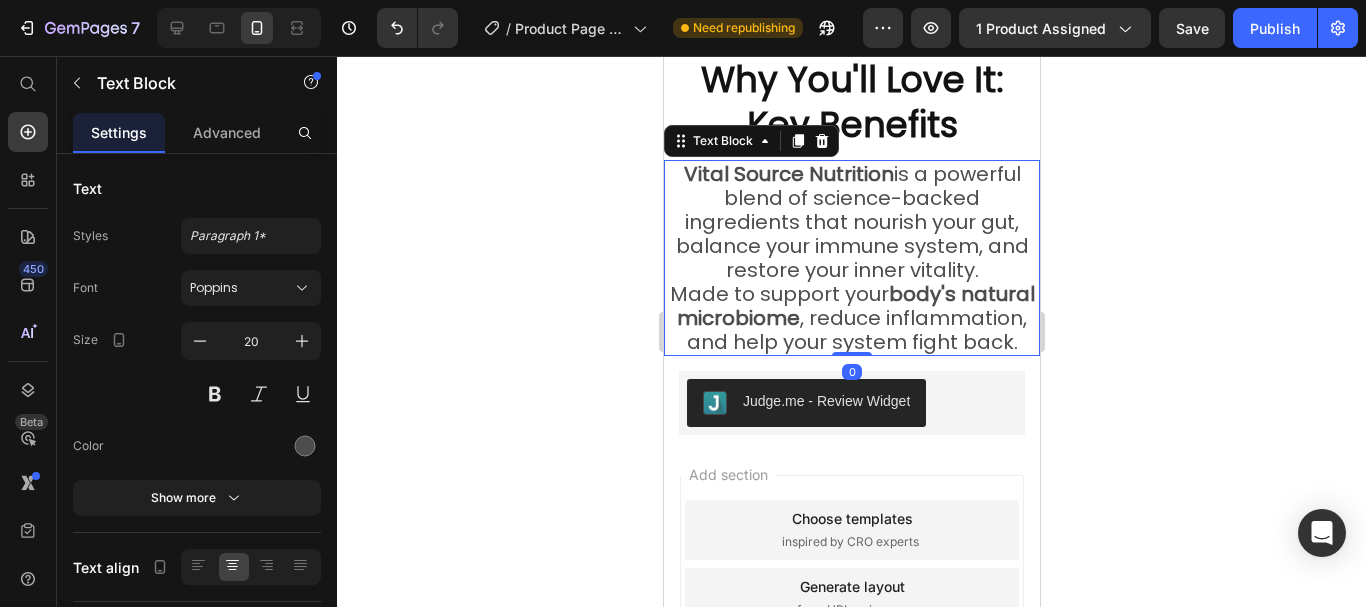 scroll, scrollTop: 3902, scrollLeft: 0, axis: vertical 